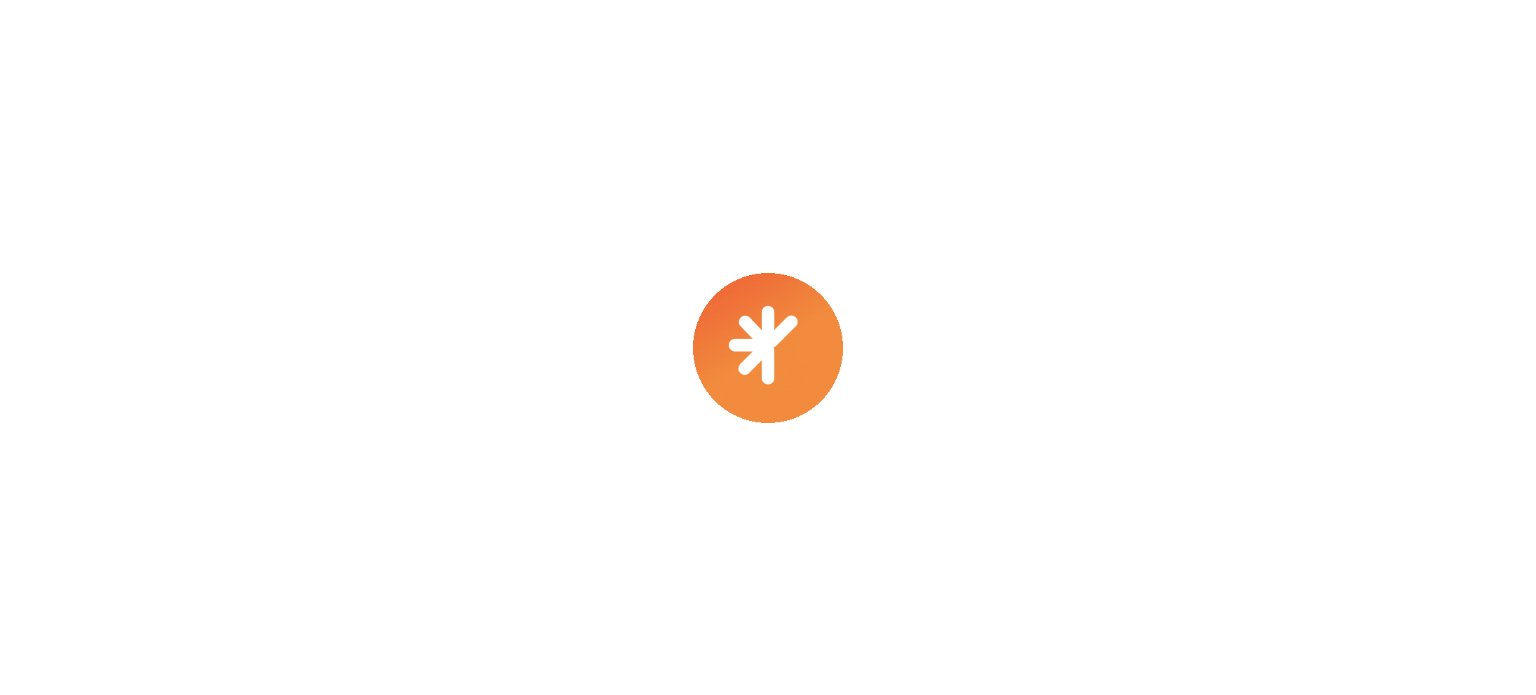 scroll, scrollTop: 0, scrollLeft: 0, axis: both 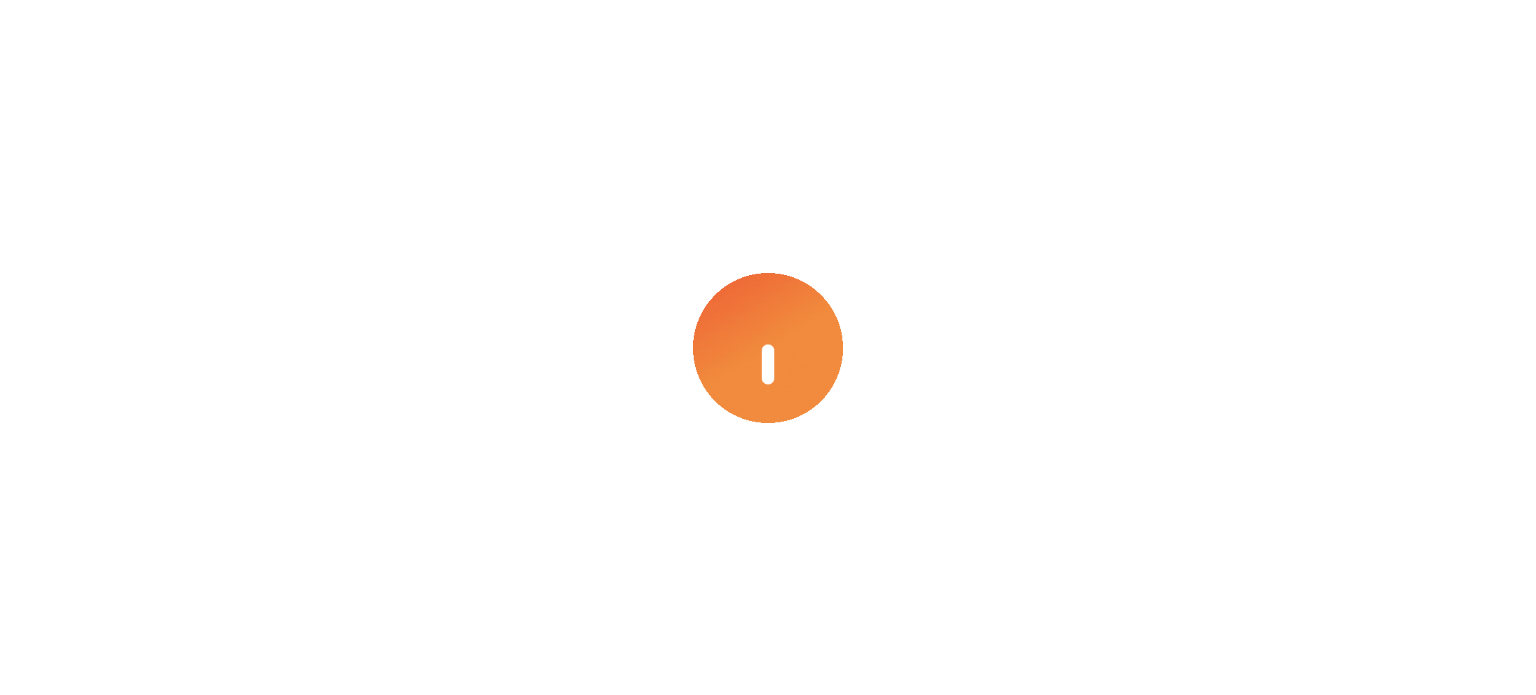 select on "****" 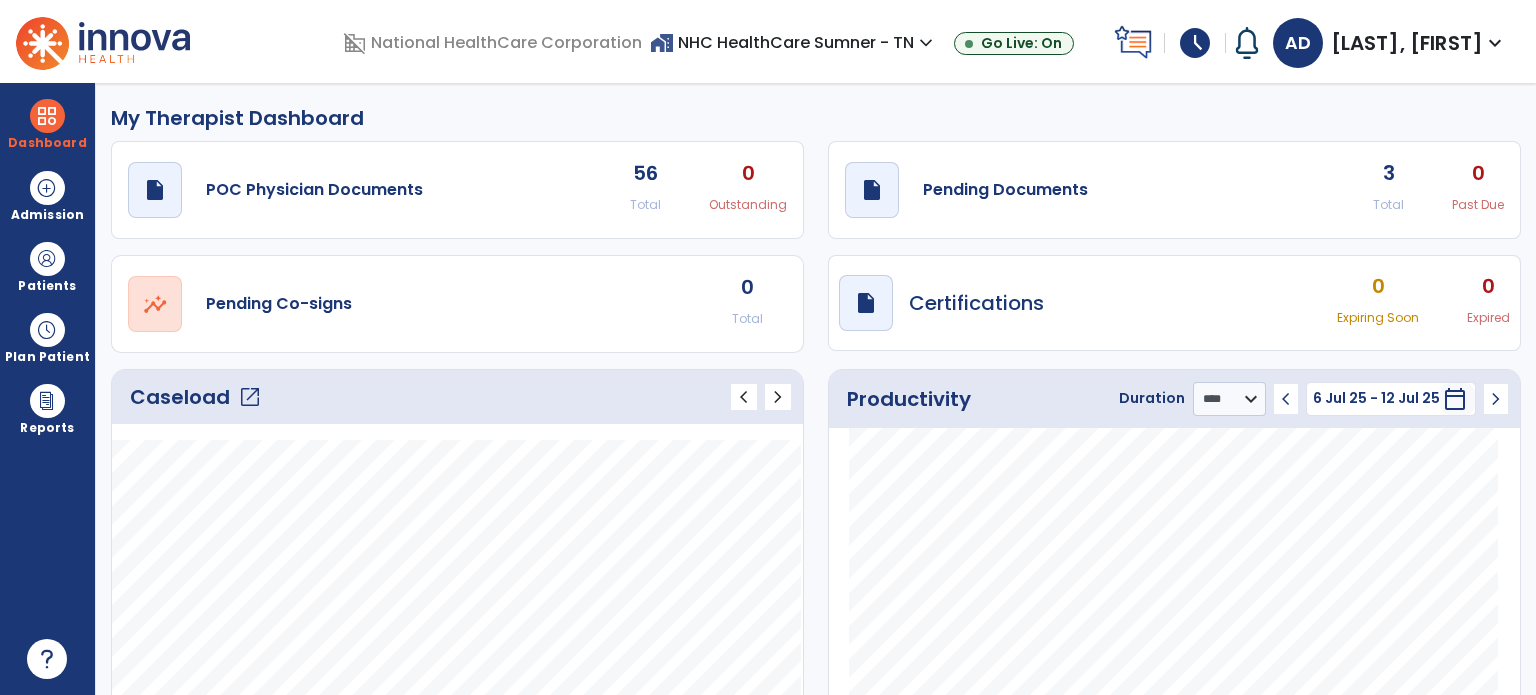 click on "schedule" at bounding box center (1195, 43) 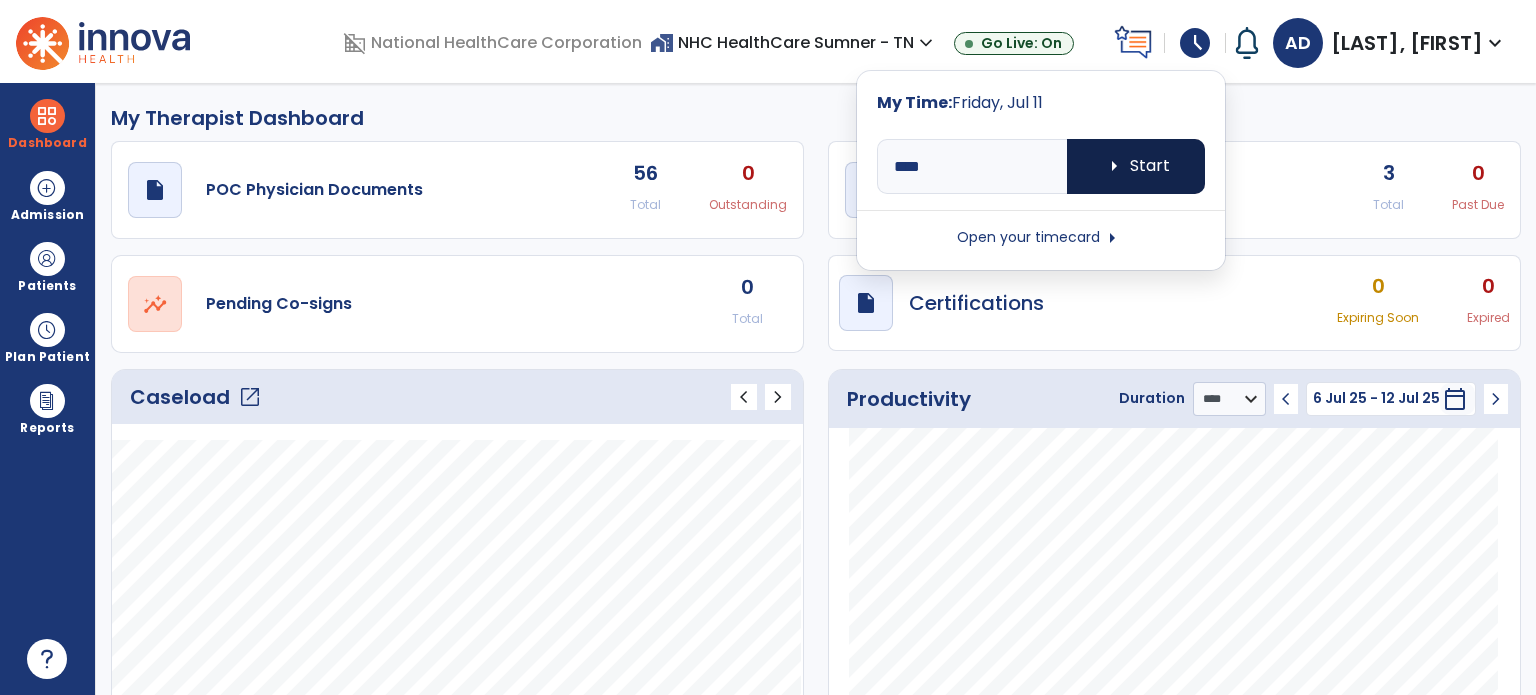 click on "arrow_right  Start" at bounding box center (1136, 166) 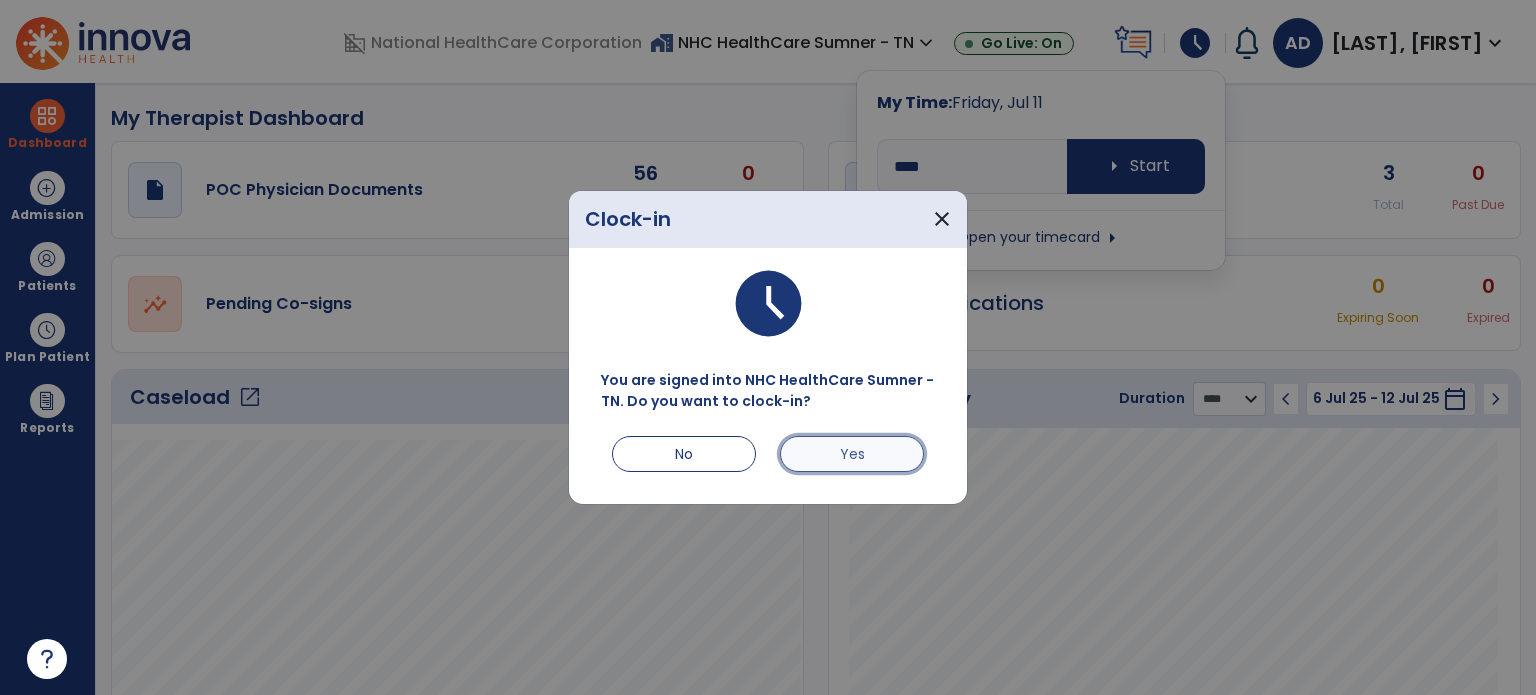 click on "Yes" at bounding box center (852, 454) 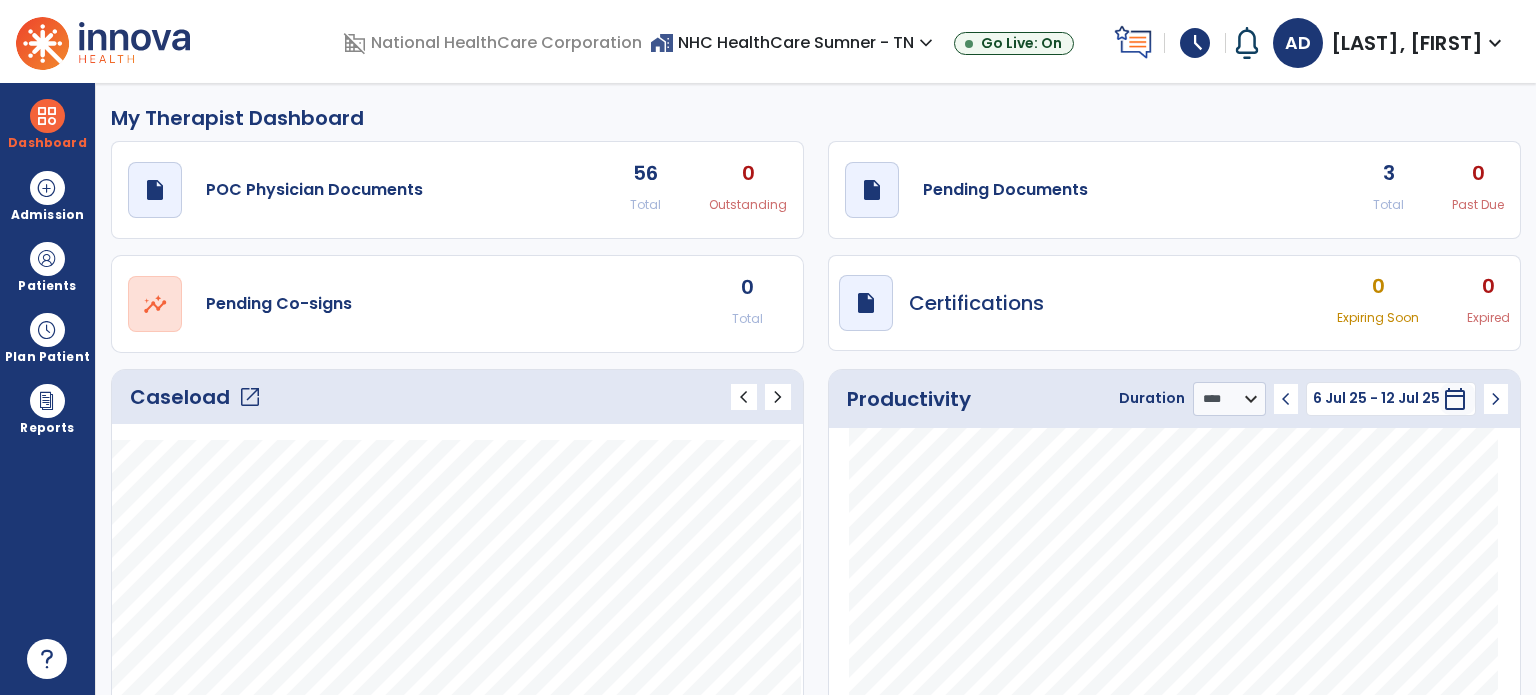 click on "open_in_new" 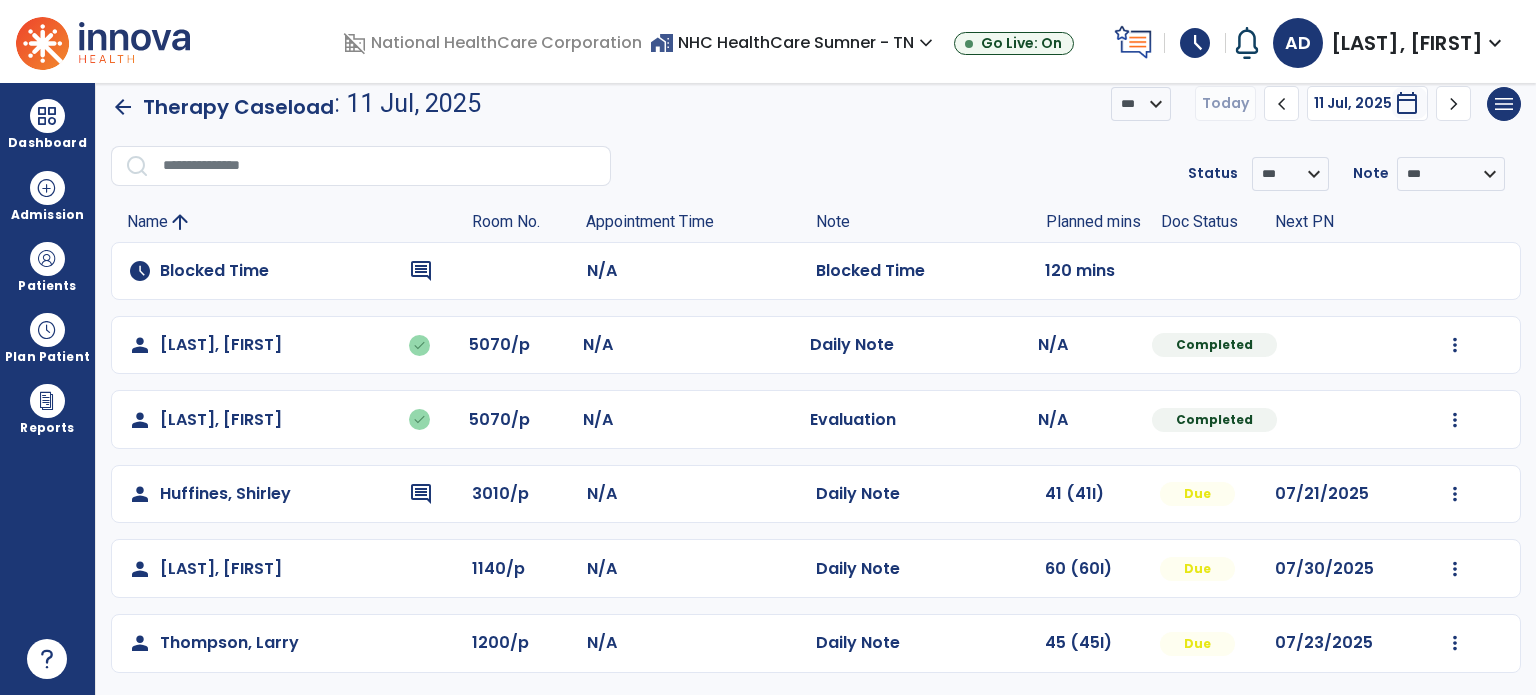 scroll, scrollTop: 18, scrollLeft: 0, axis: vertical 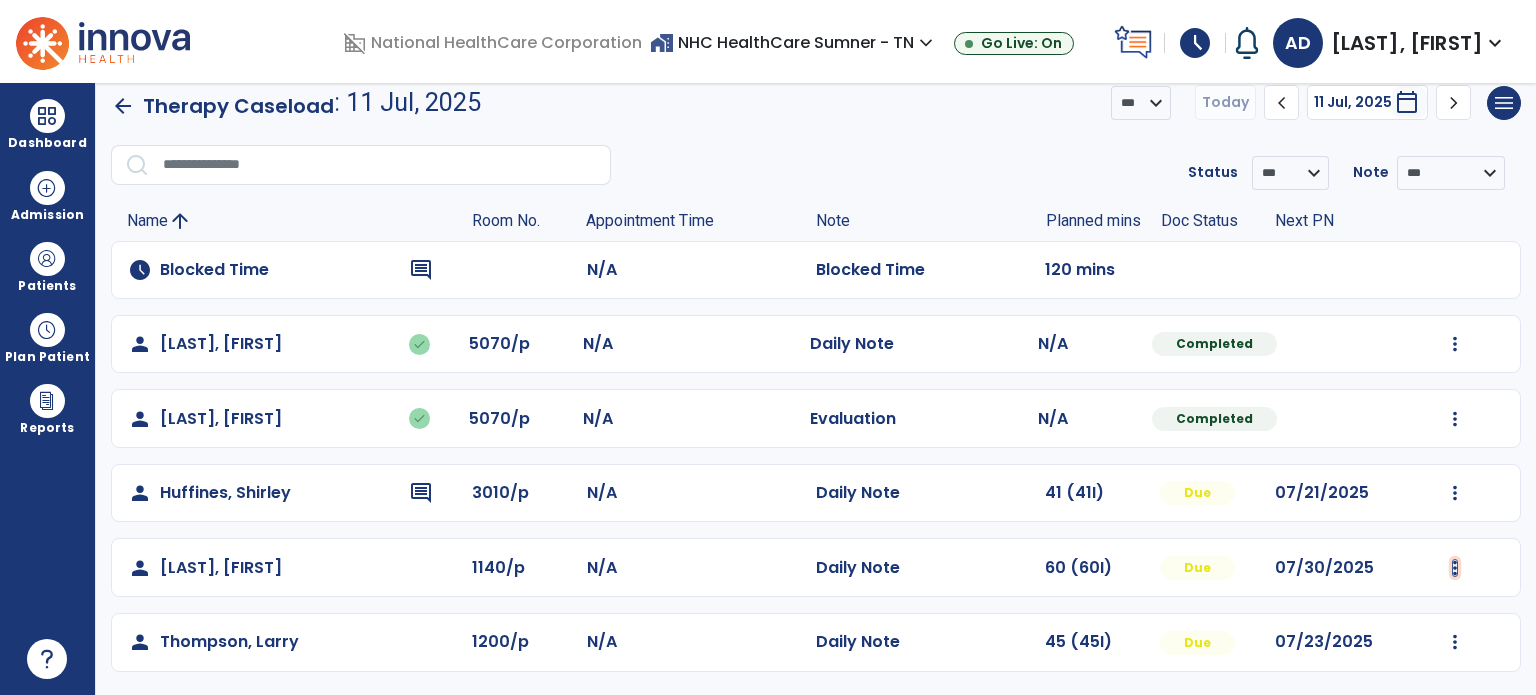 click at bounding box center [1455, 344] 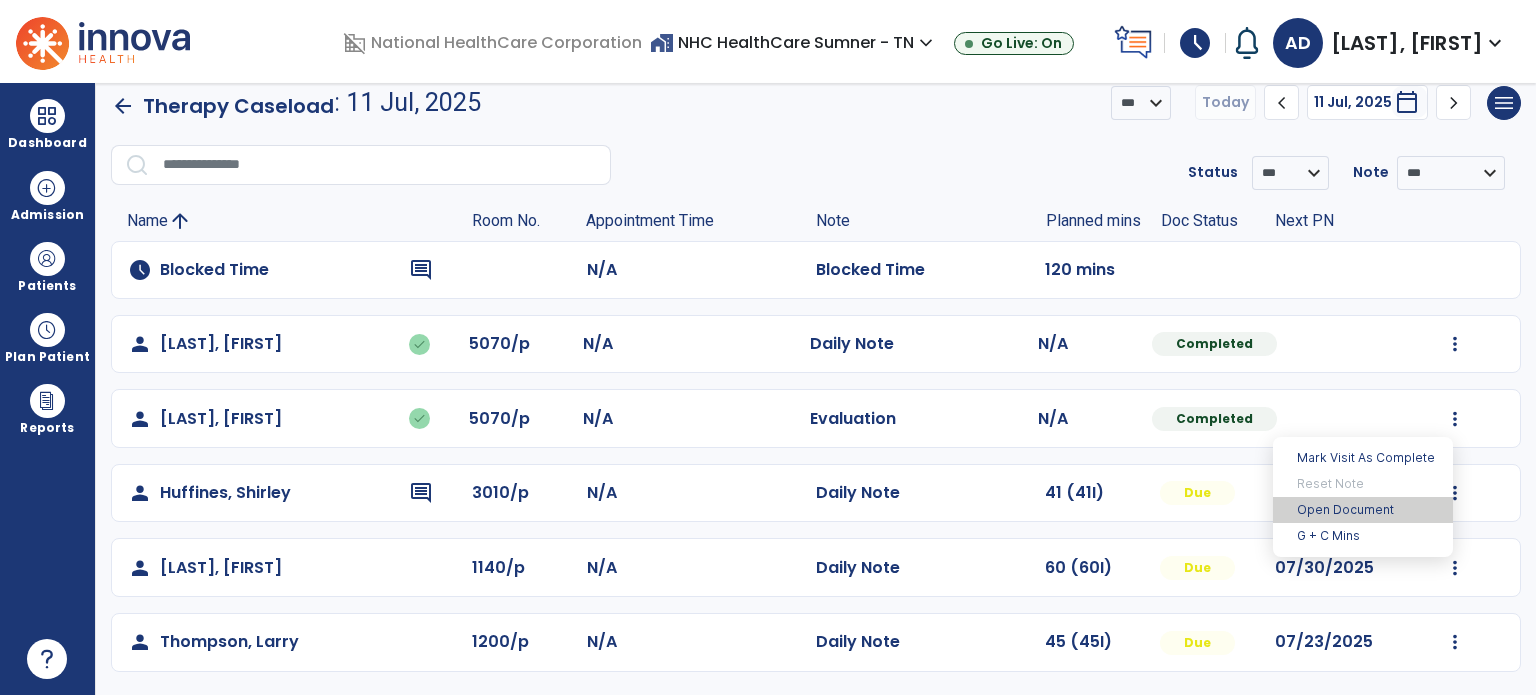 click on "Open Document" at bounding box center [1363, 510] 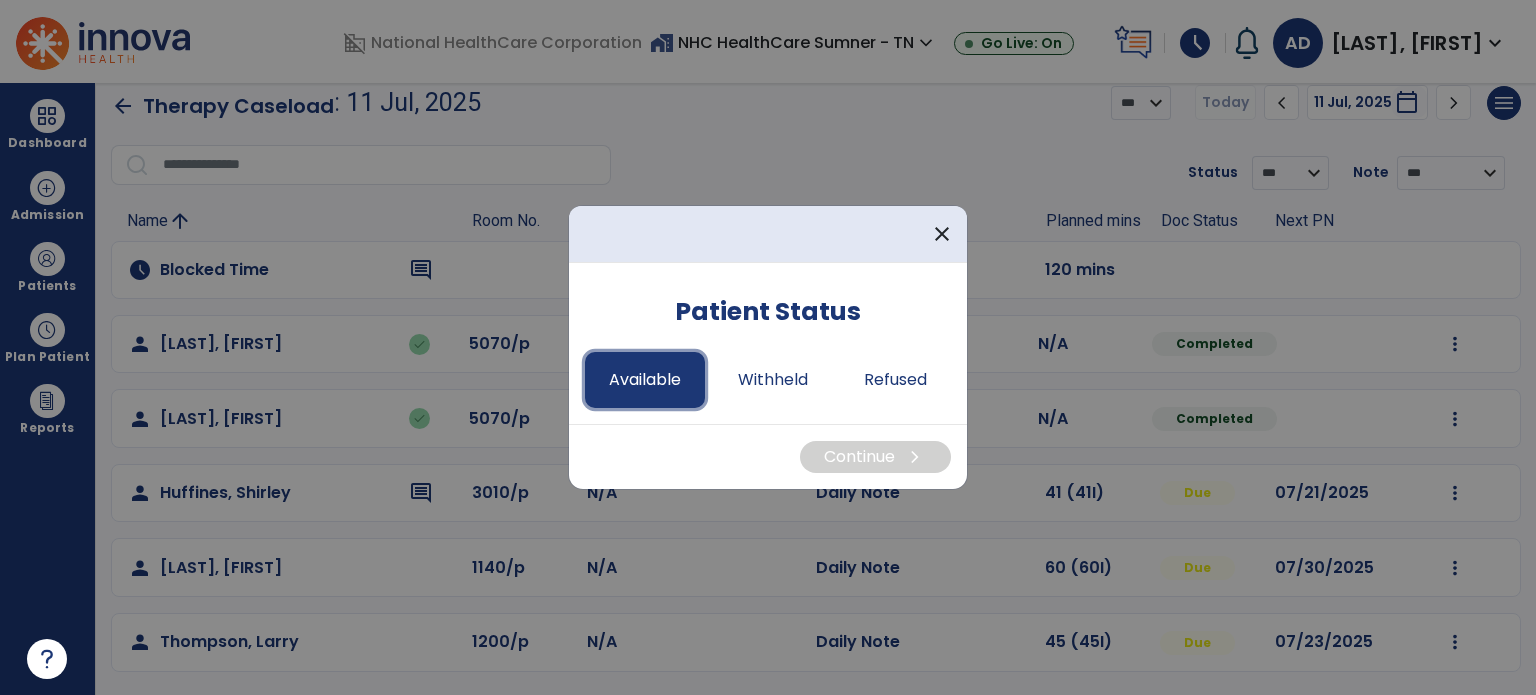 click on "Available" at bounding box center [645, 380] 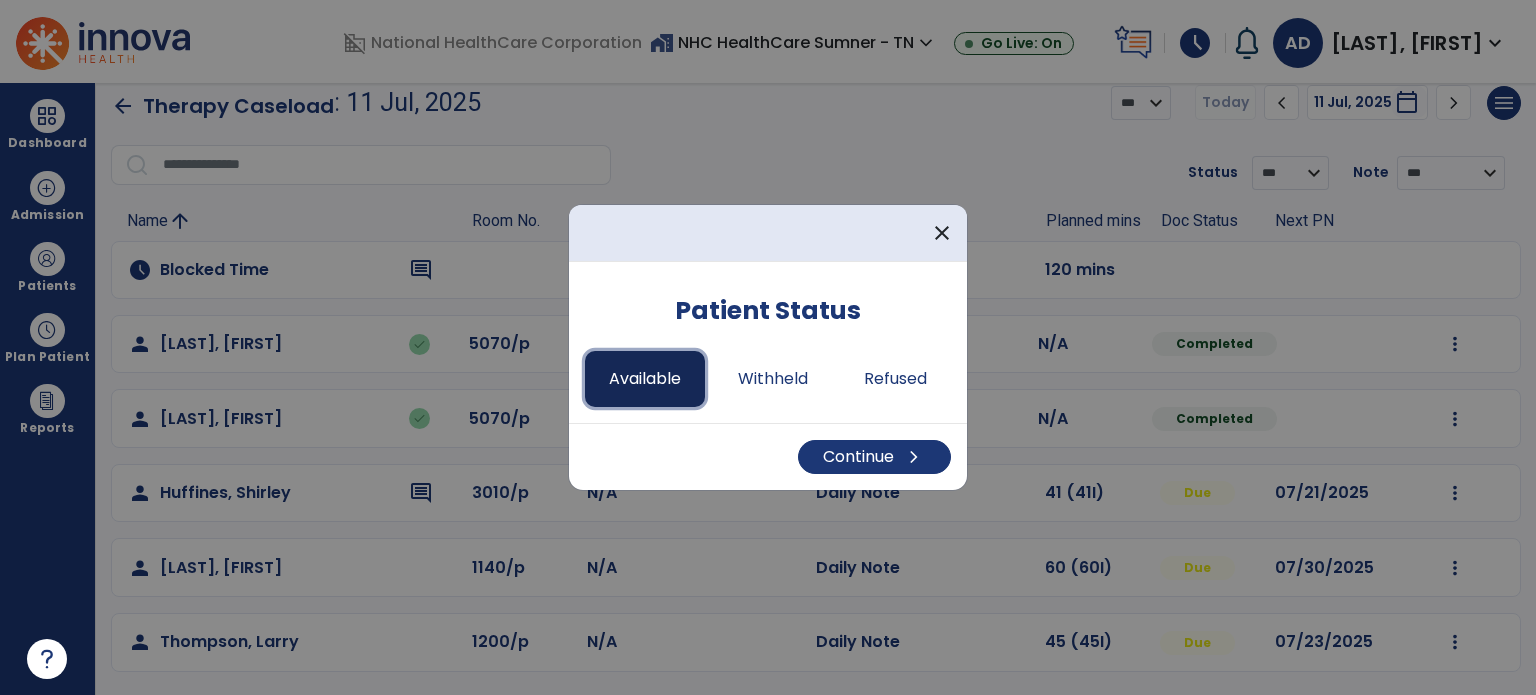 click on "Available" at bounding box center (645, 379) 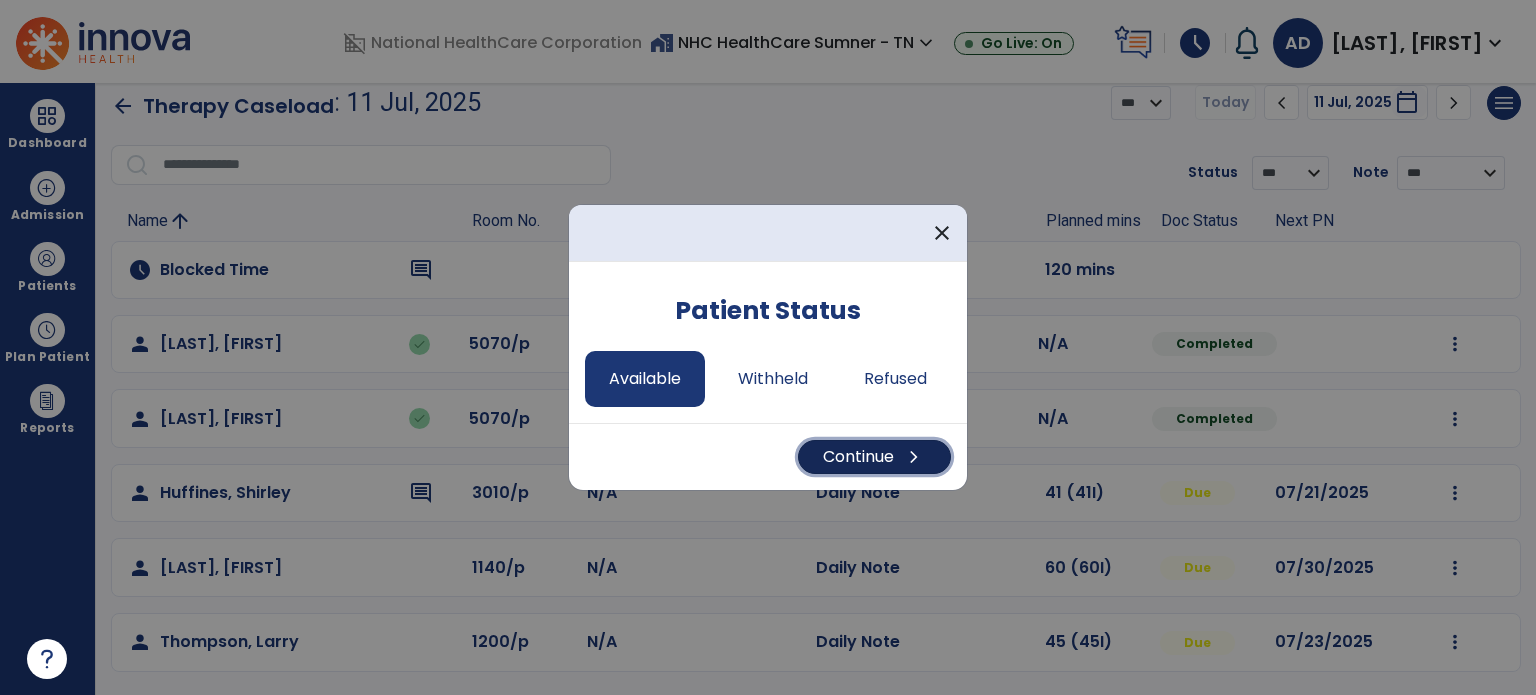 click on "Continue   chevron_right" at bounding box center [874, 457] 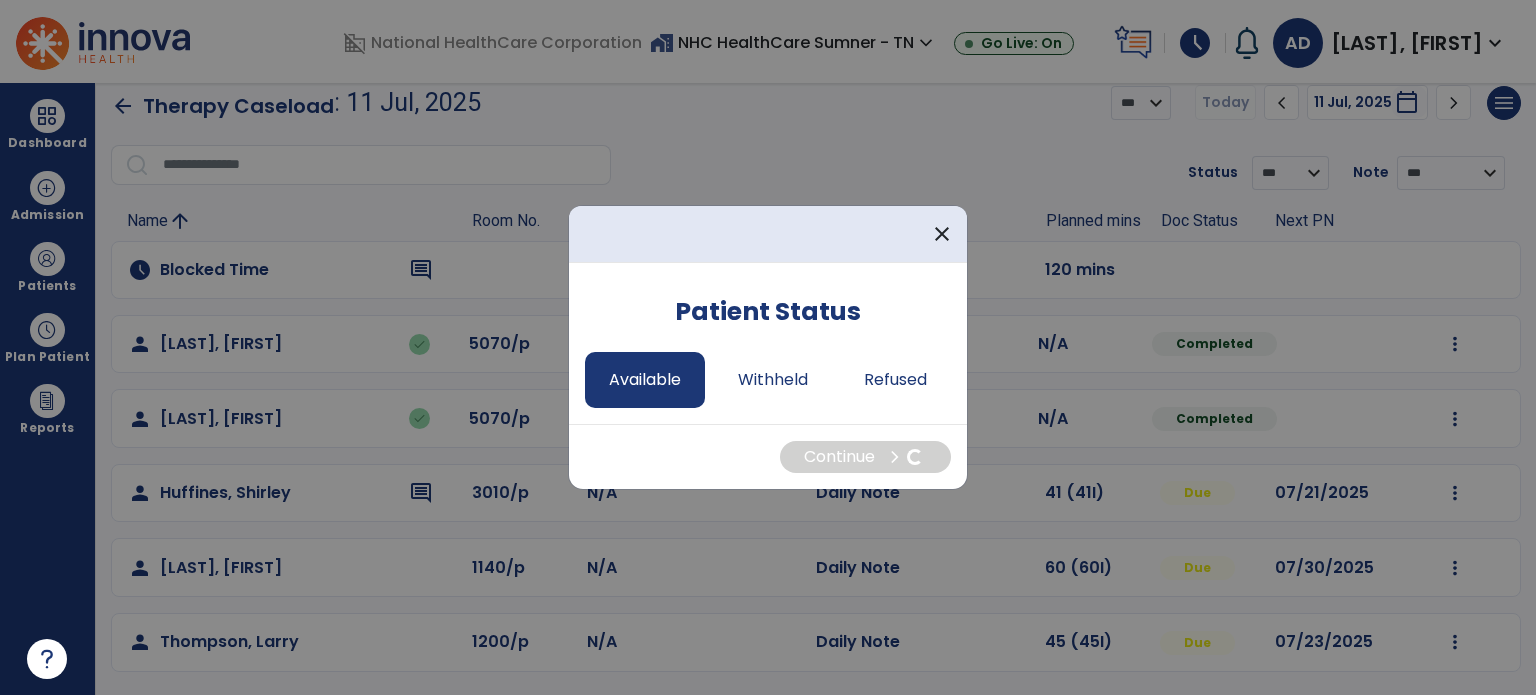 select on "*" 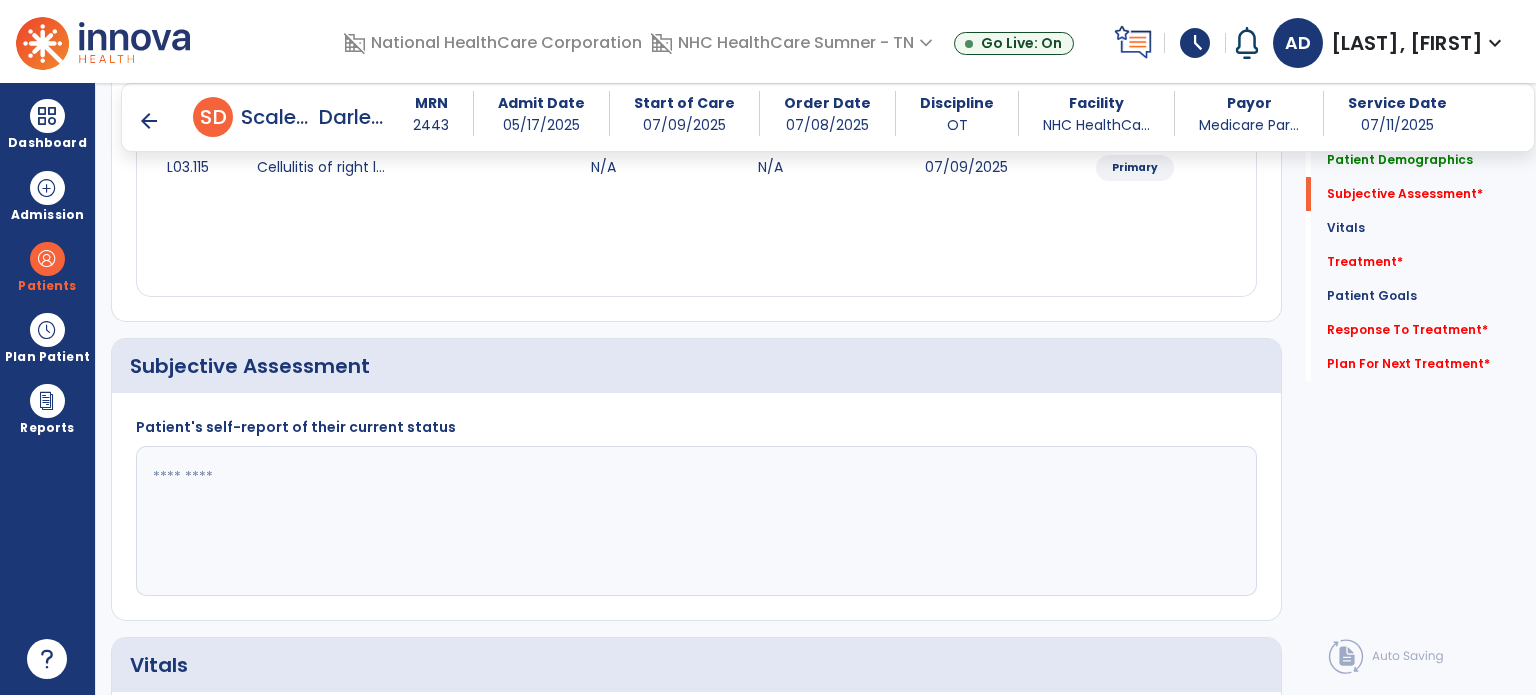 scroll, scrollTop: 400, scrollLeft: 0, axis: vertical 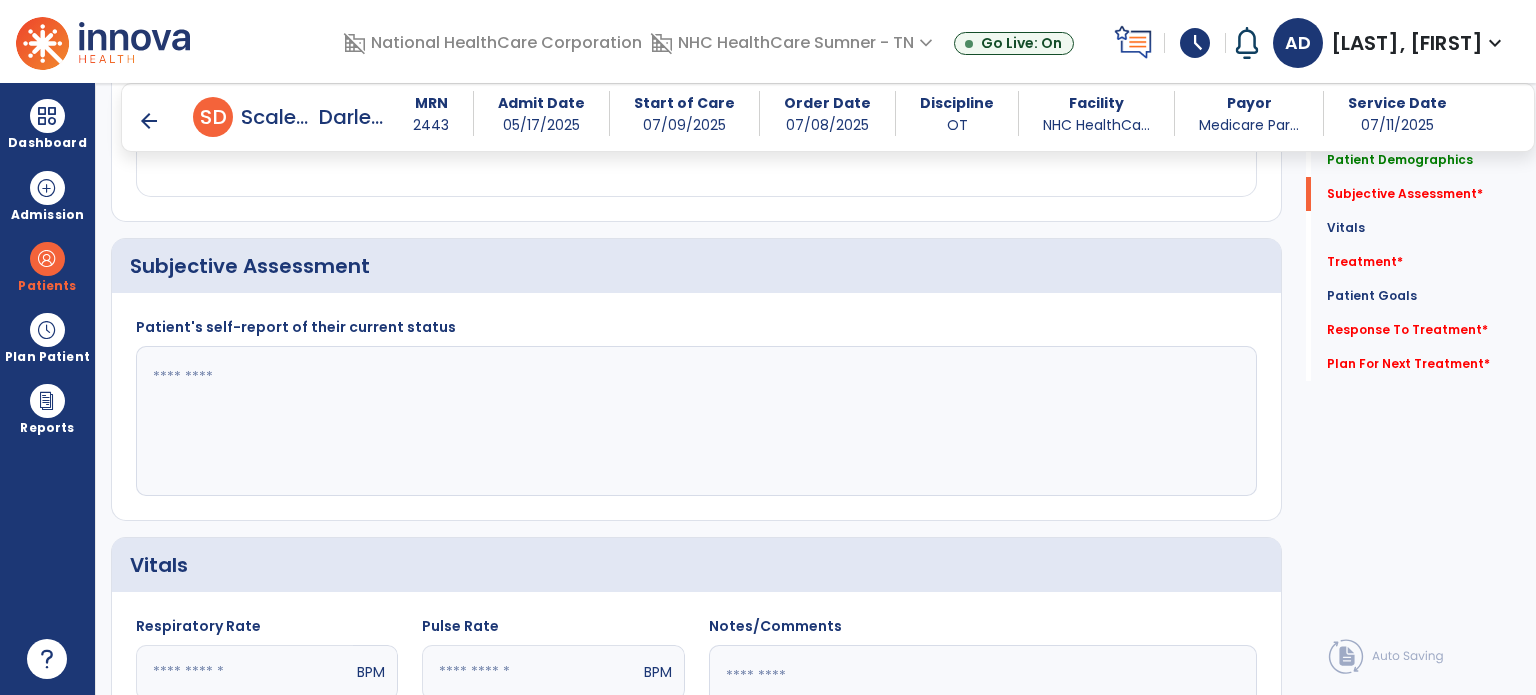 drag, startPoint x: 303, startPoint y: 400, endPoint x: 305, endPoint y: 367, distance: 33.06055 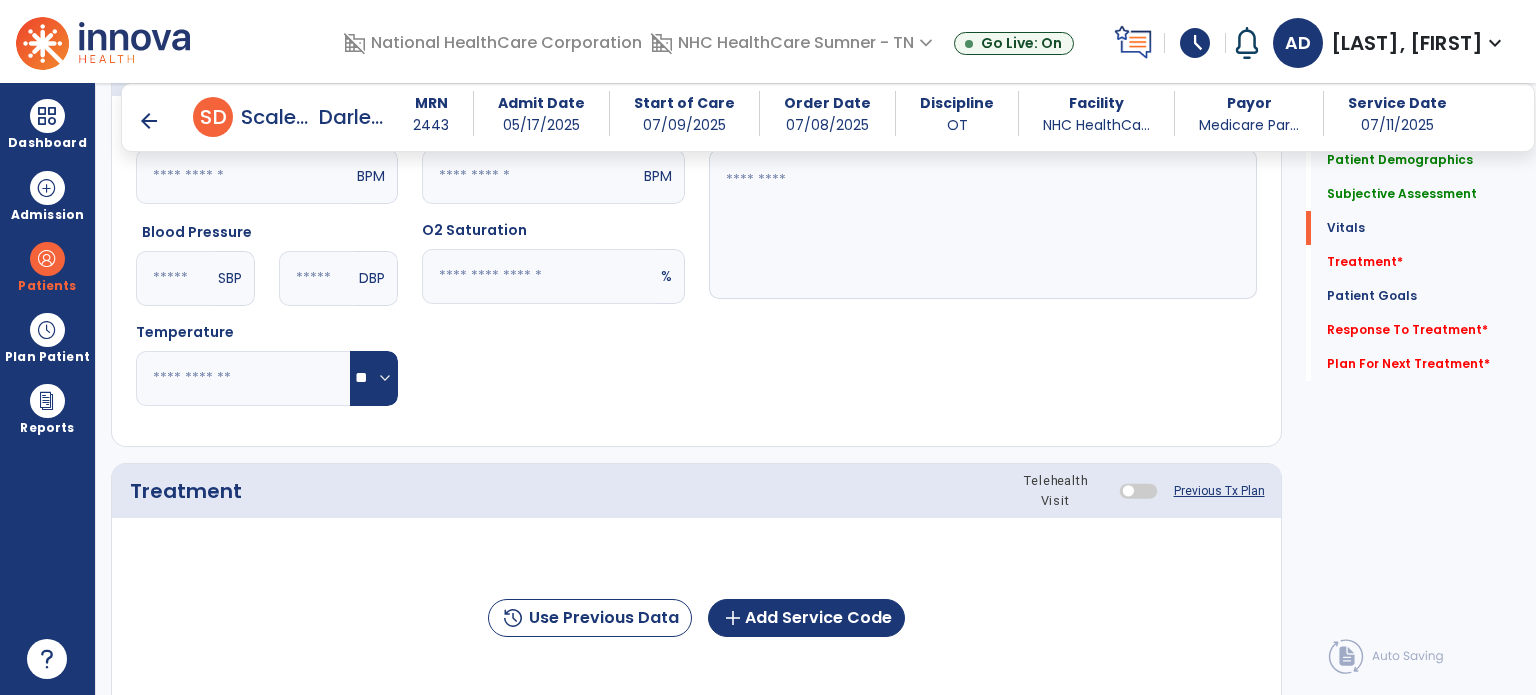 scroll, scrollTop: 900, scrollLeft: 0, axis: vertical 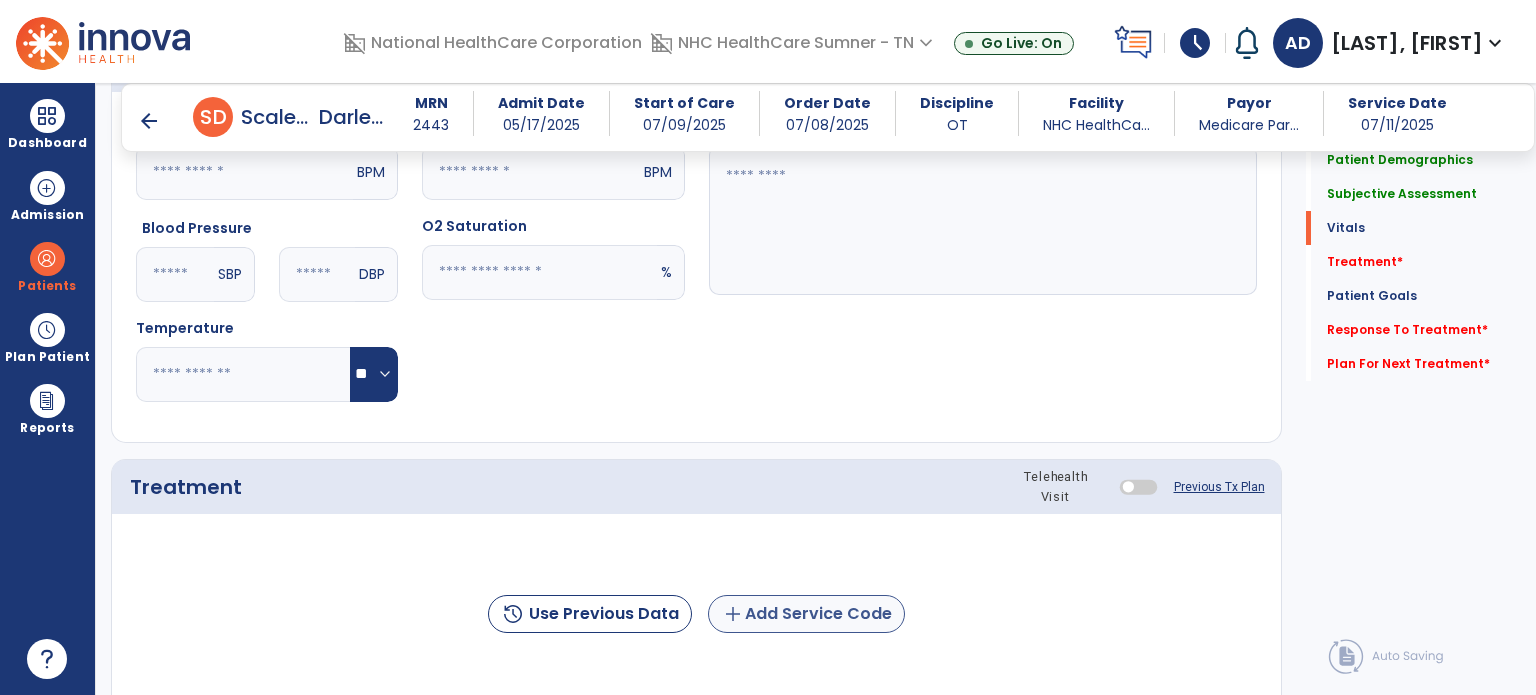 type on "**********" 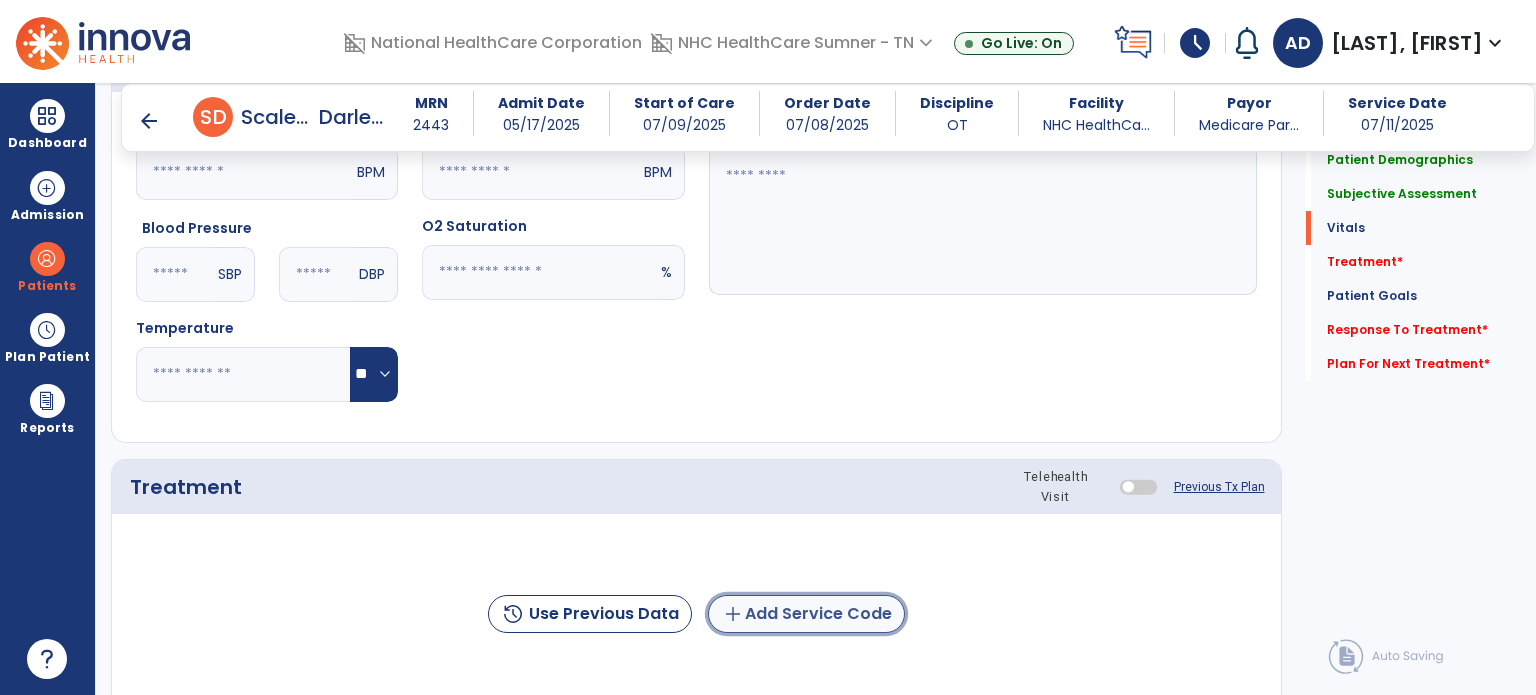 click on "add  Add Service Code" 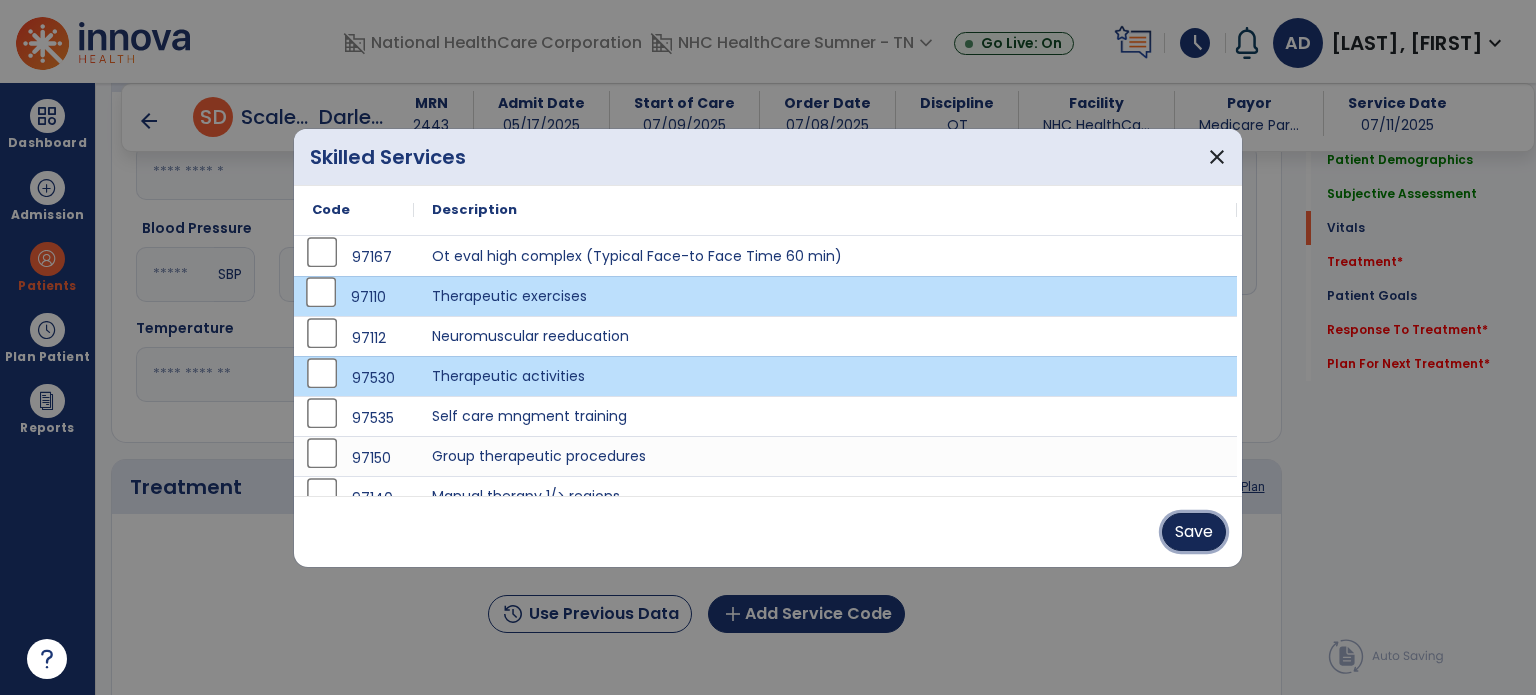 click on "Save" at bounding box center [1194, 532] 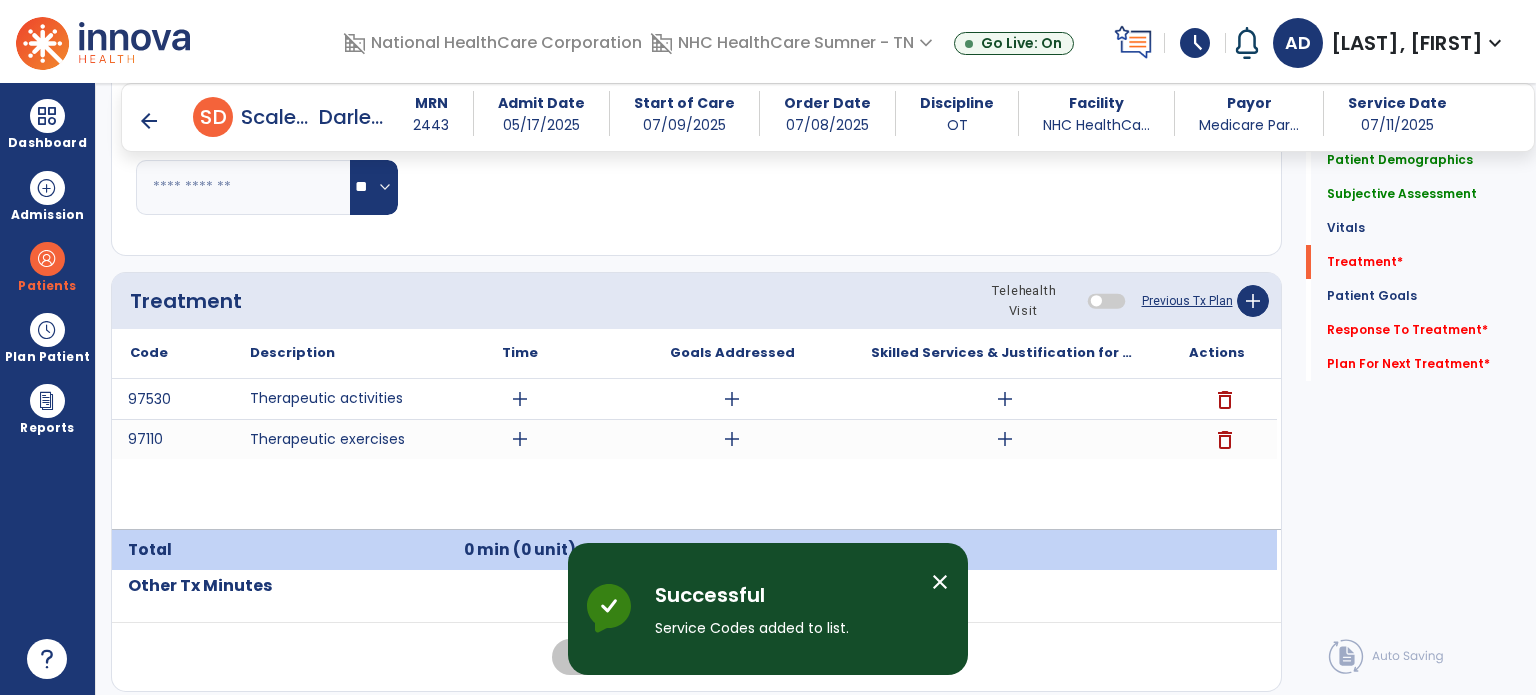 scroll, scrollTop: 1100, scrollLeft: 0, axis: vertical 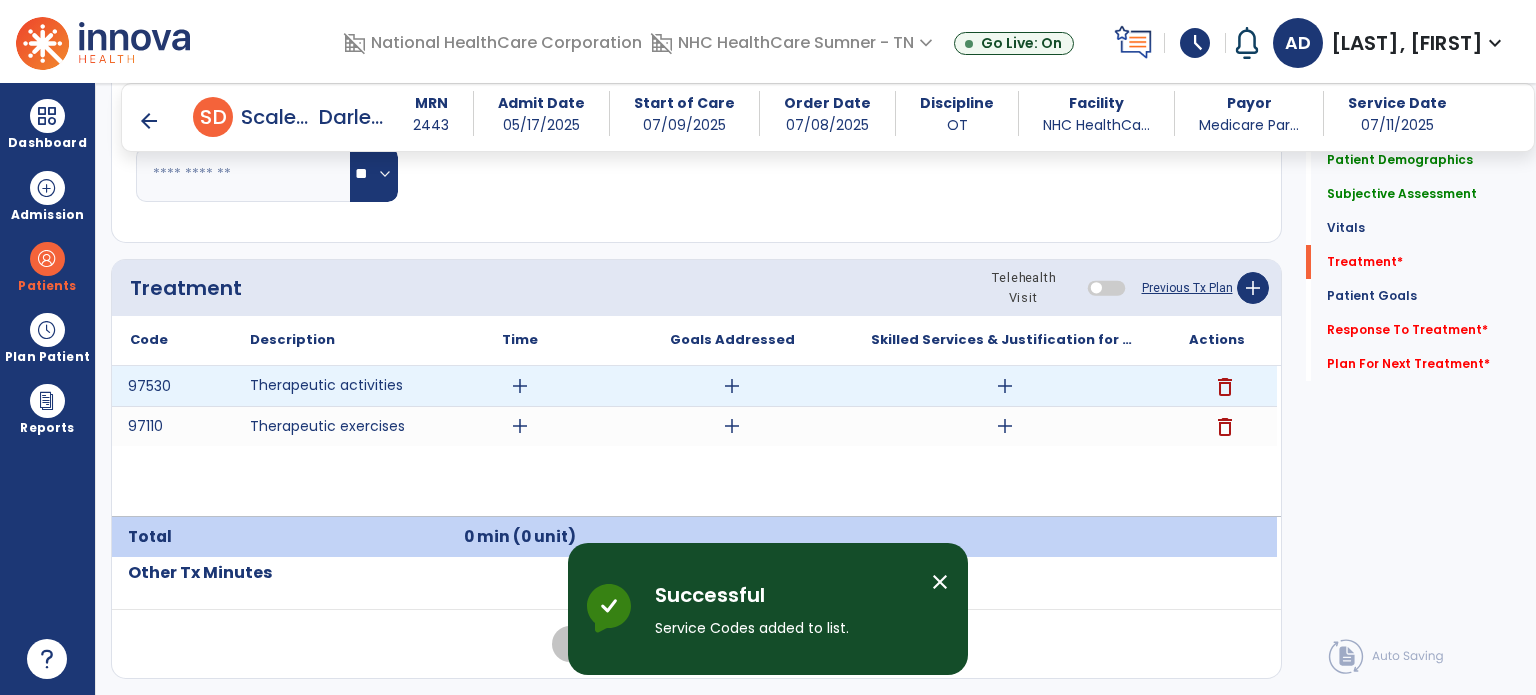 click on "add" at bounding box center (520, 386) 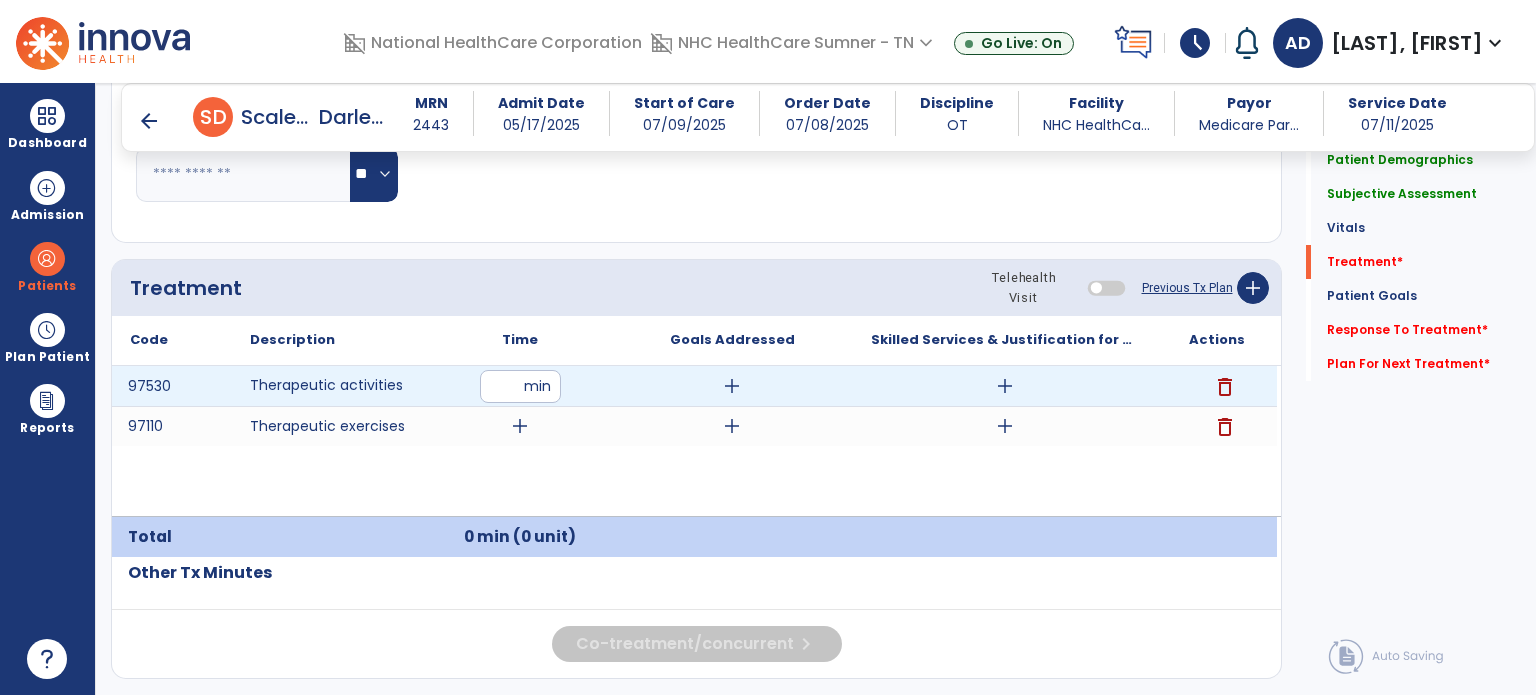 type on "**" 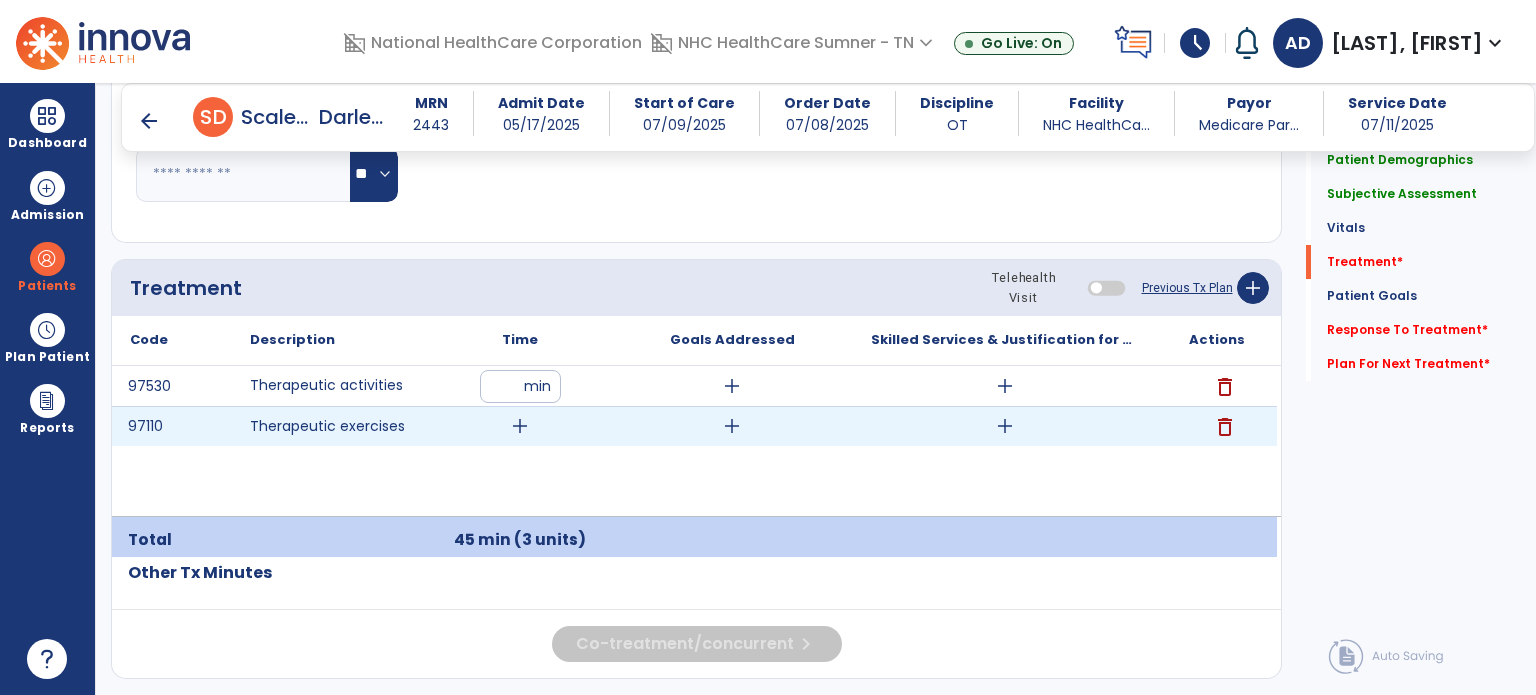 click on "add" at bounding box center [520, 426] 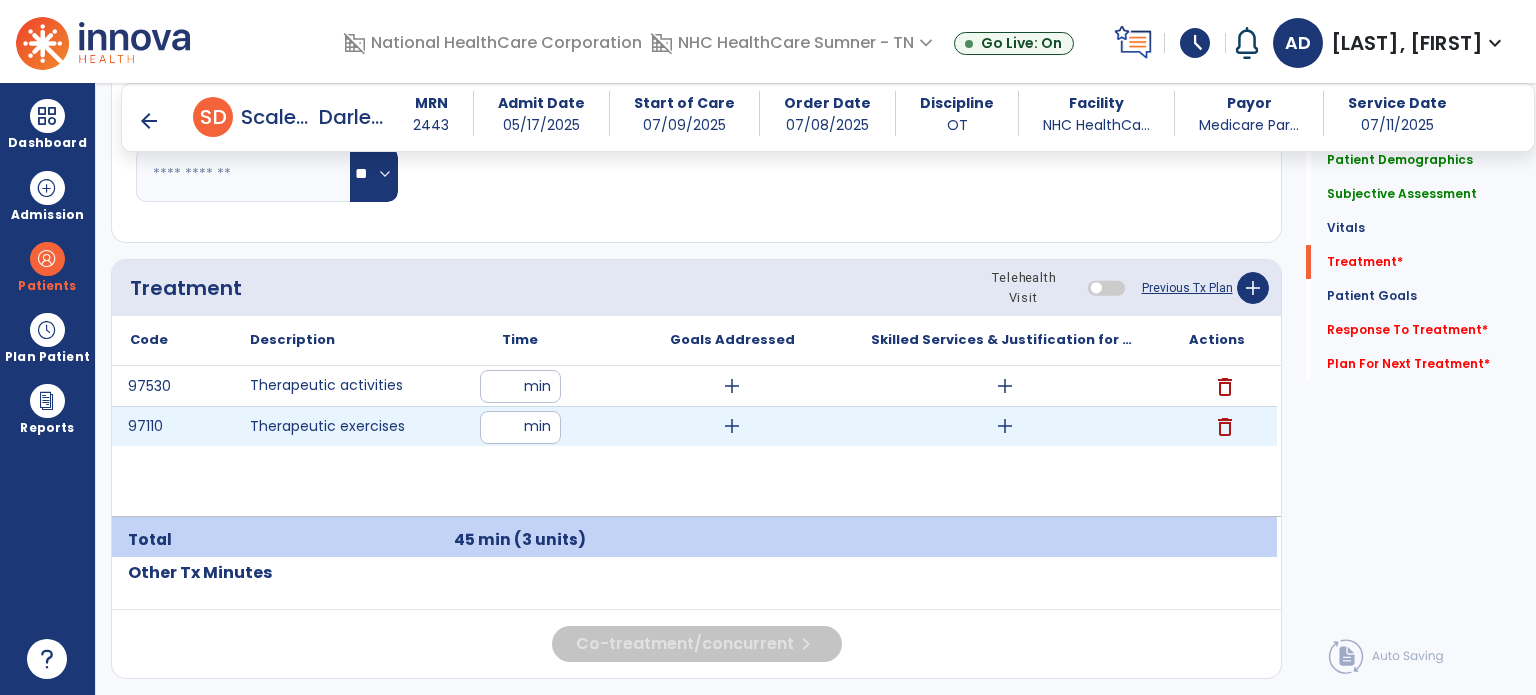 type on "**" 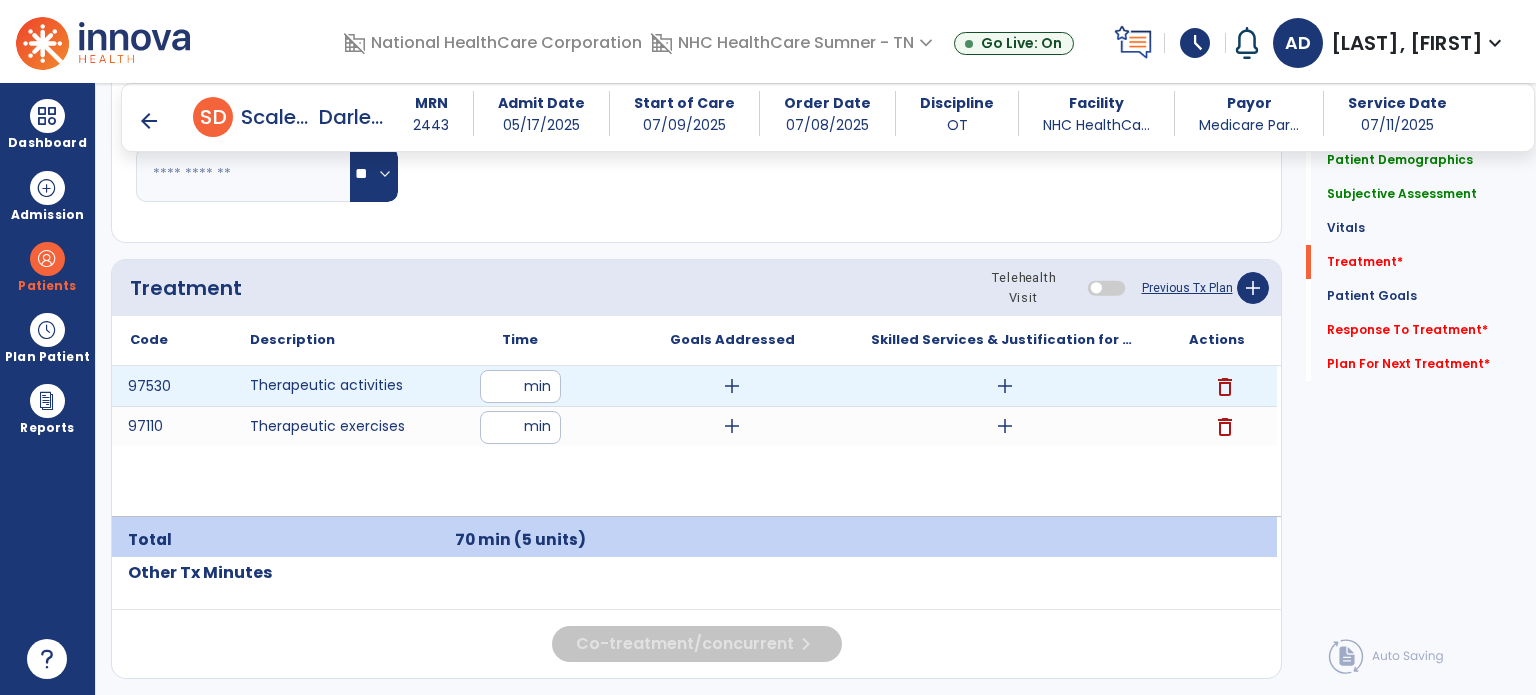 click on "add" at bounding box center (732, 386) 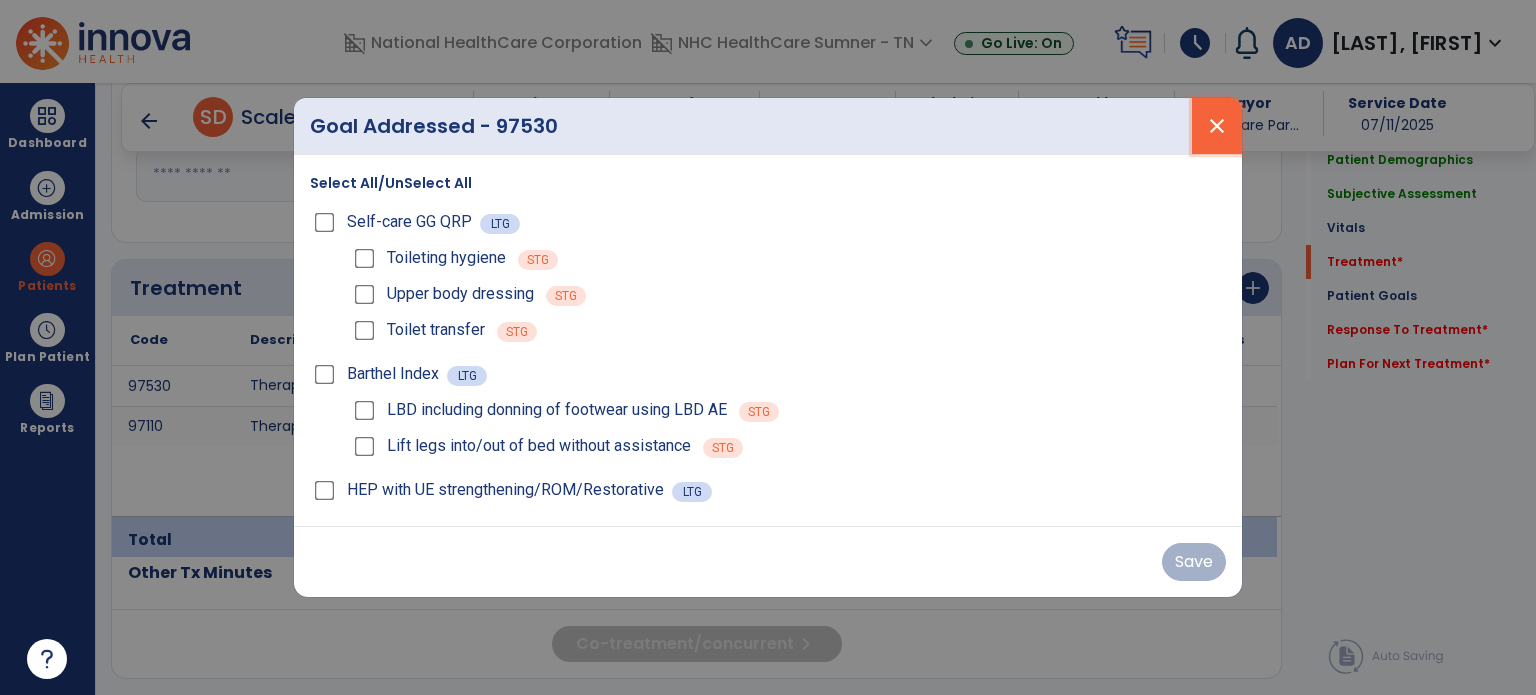 click on "close" at bounding box center [1217, 126] 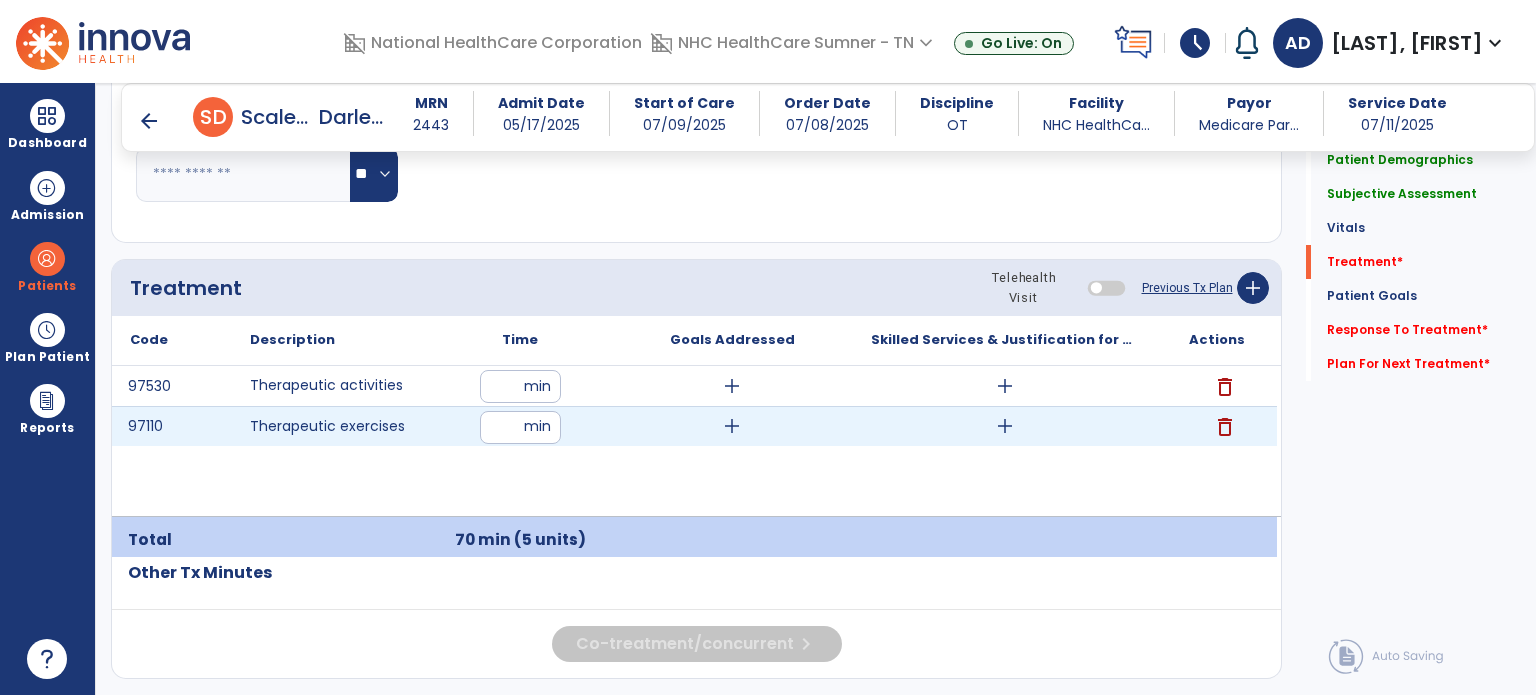 click on "add" at bounding box center (732, 426) 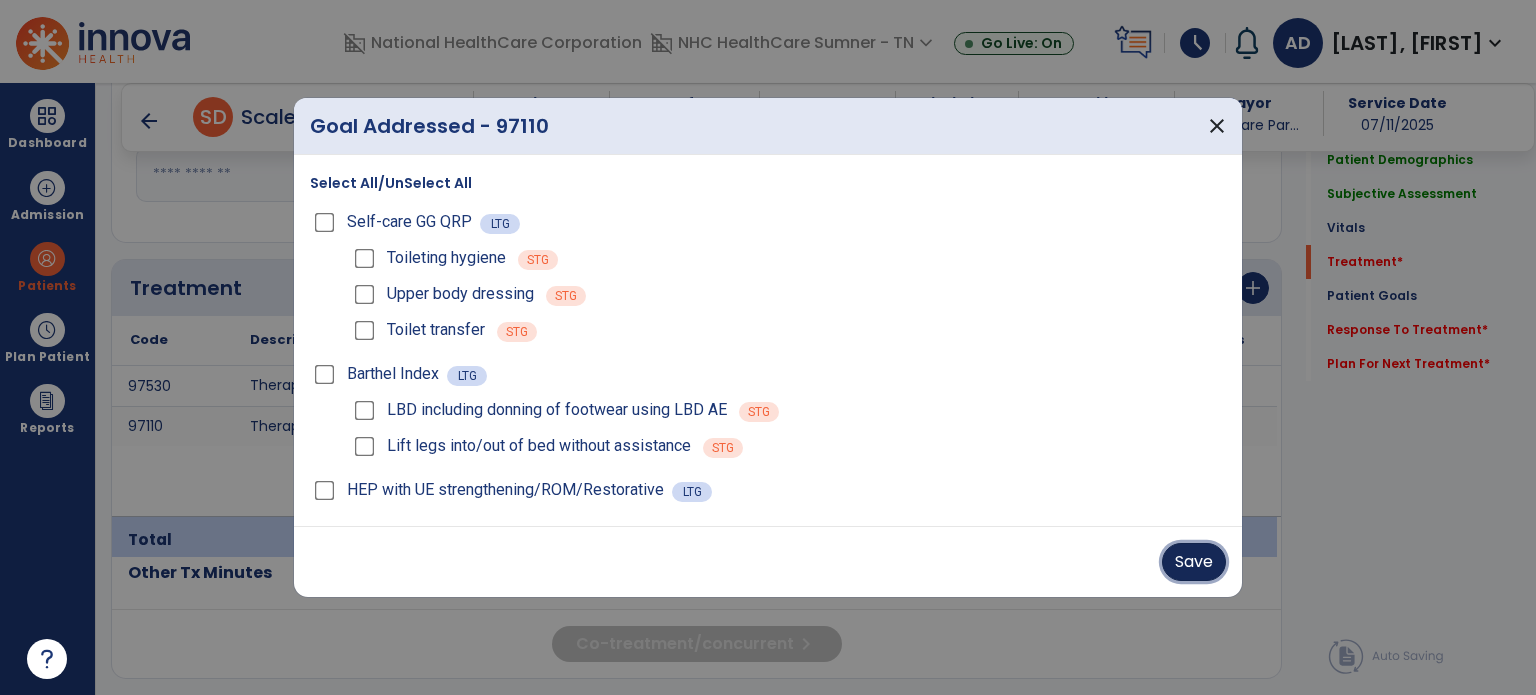 click on "Save" at bounding box center [1194, 562] 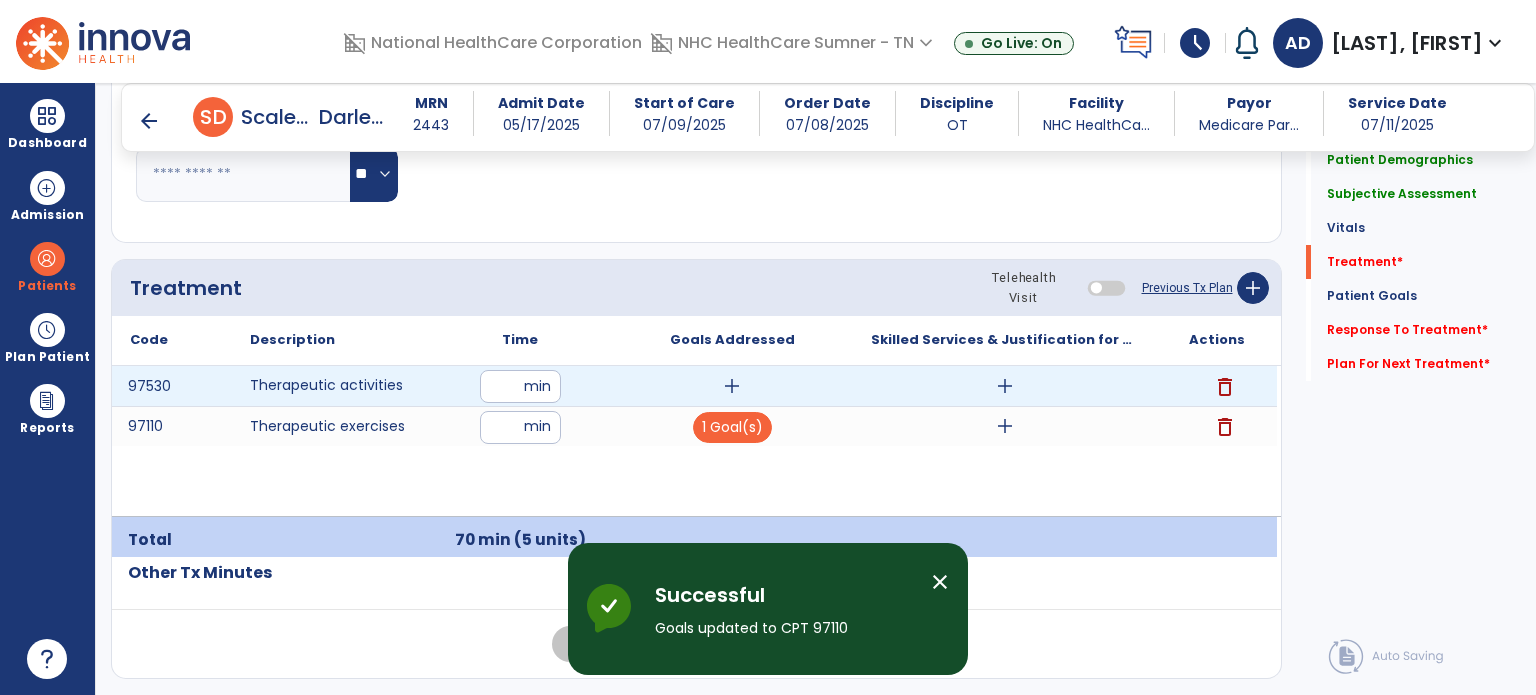 click on "add" at bounding box center [732, 386] 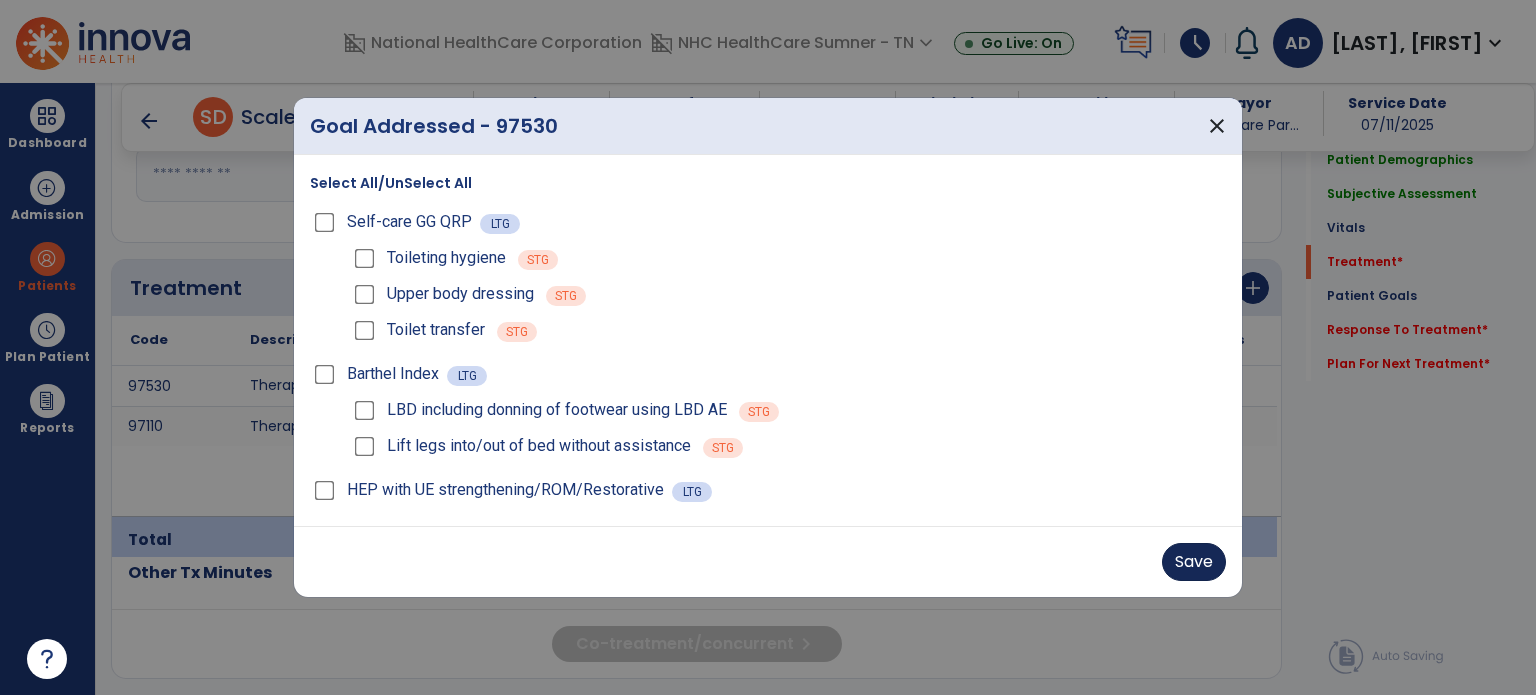 drag, startPoint x: 1230, startPoint y: 578, endPoint x: 1214, endPoint y: 575, distance: 16.27882 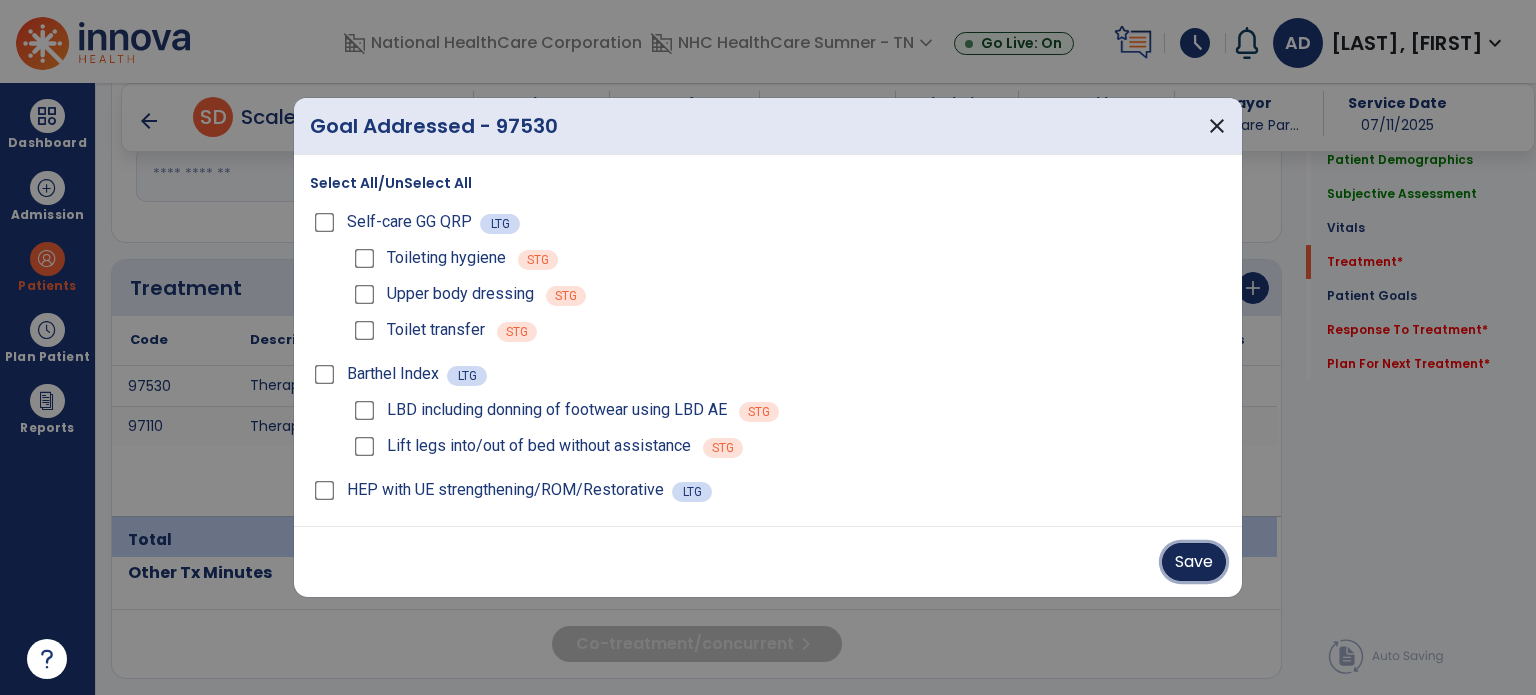 click on "Save" at bounding box center [1194, 562] 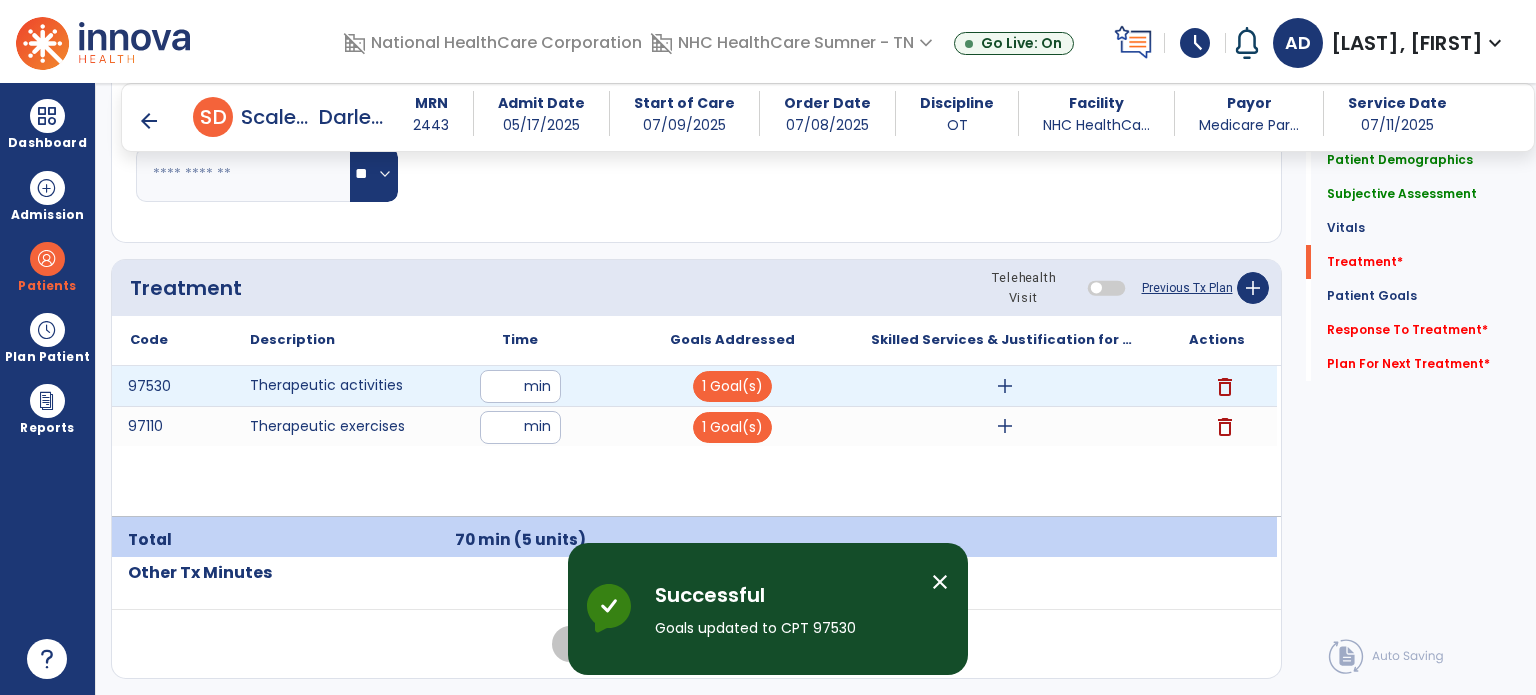 click on "add" at bounding box center (1005, 386) 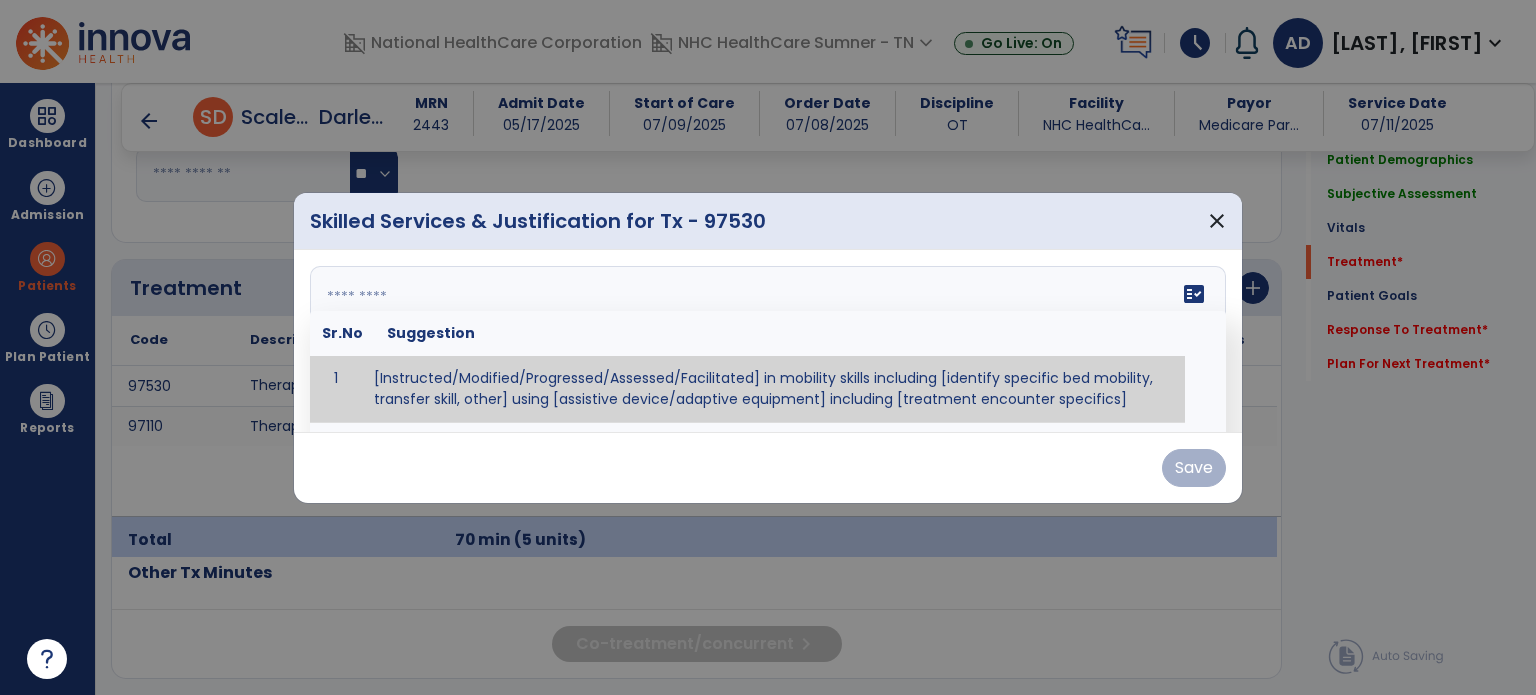 click at bounding box center (766, 341) 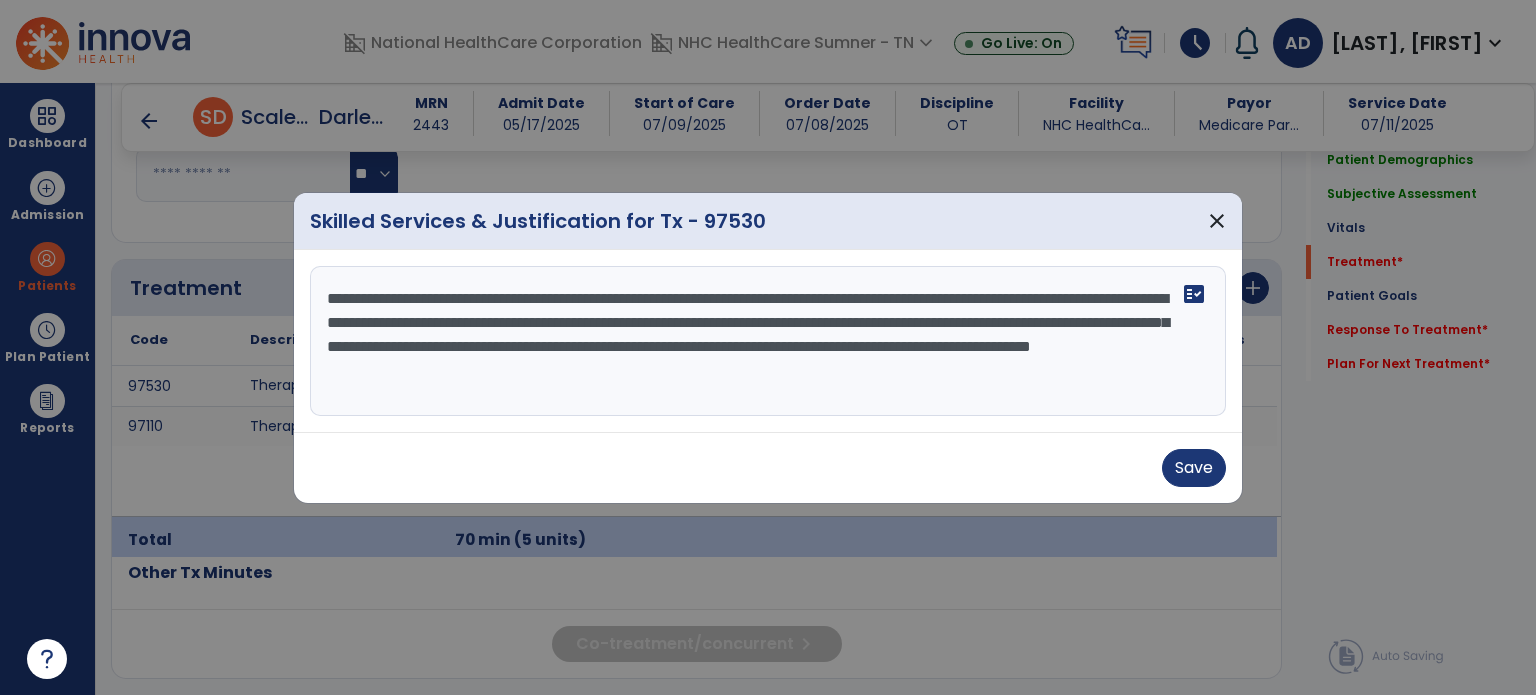 click on "**********" at bounding box center [768, 341] 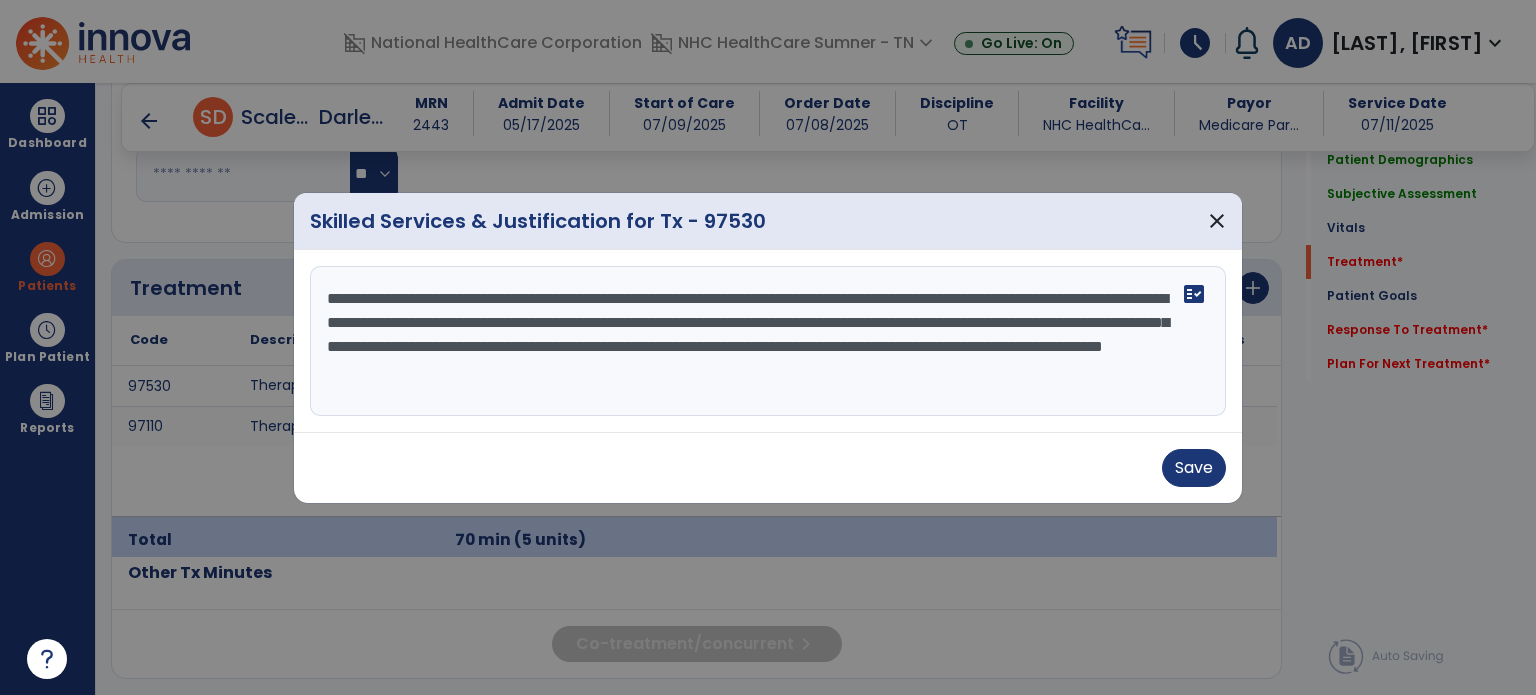 click on "**********" at bounding box center (768, 341) 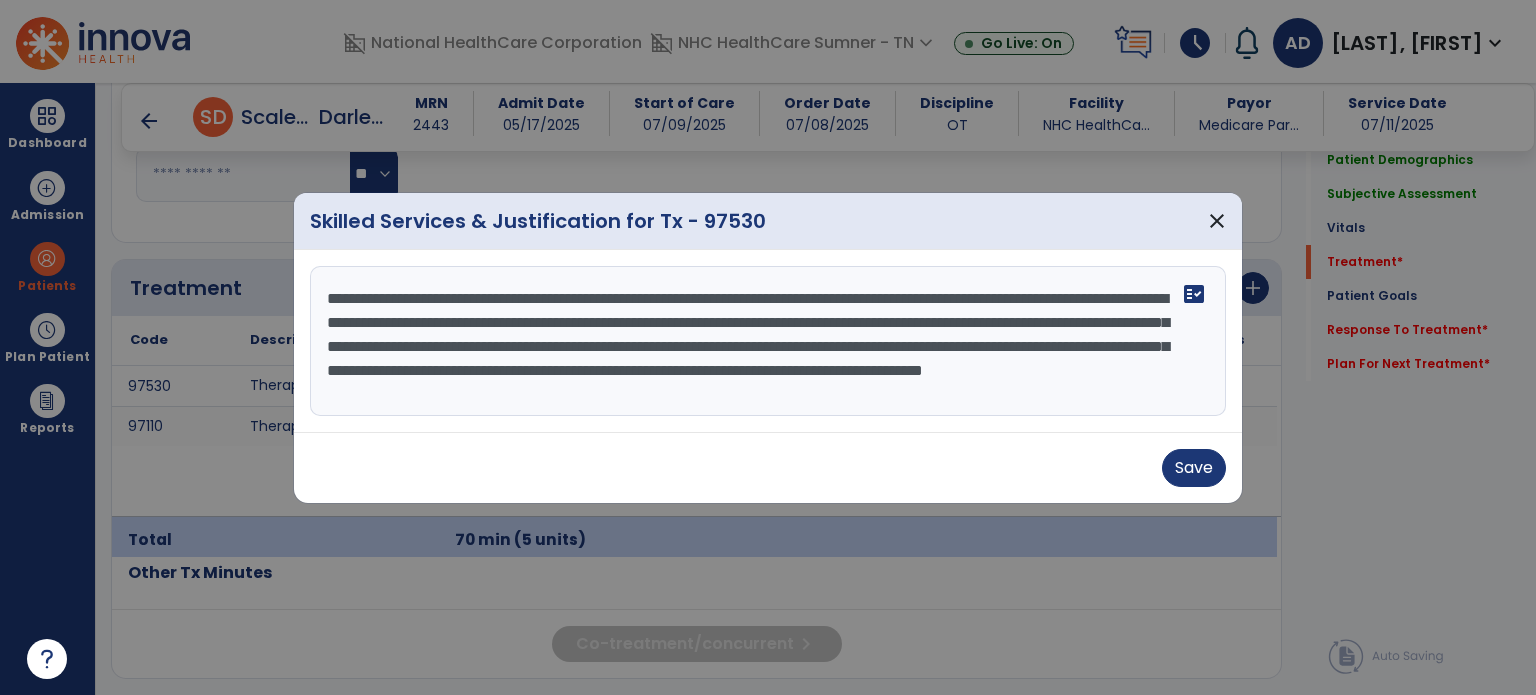 scroll, scrollTop: 15, scrollLeft: 0, axis: vertical 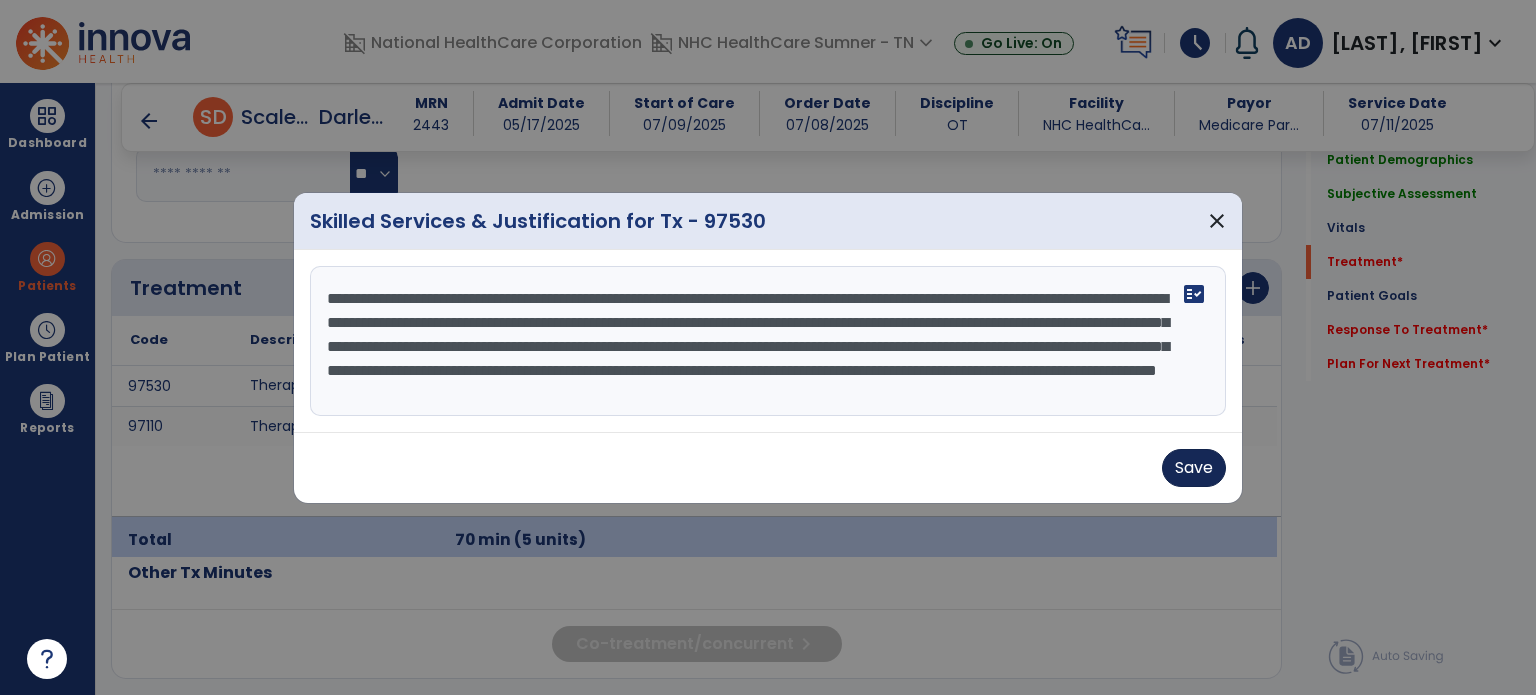 type on "**********" 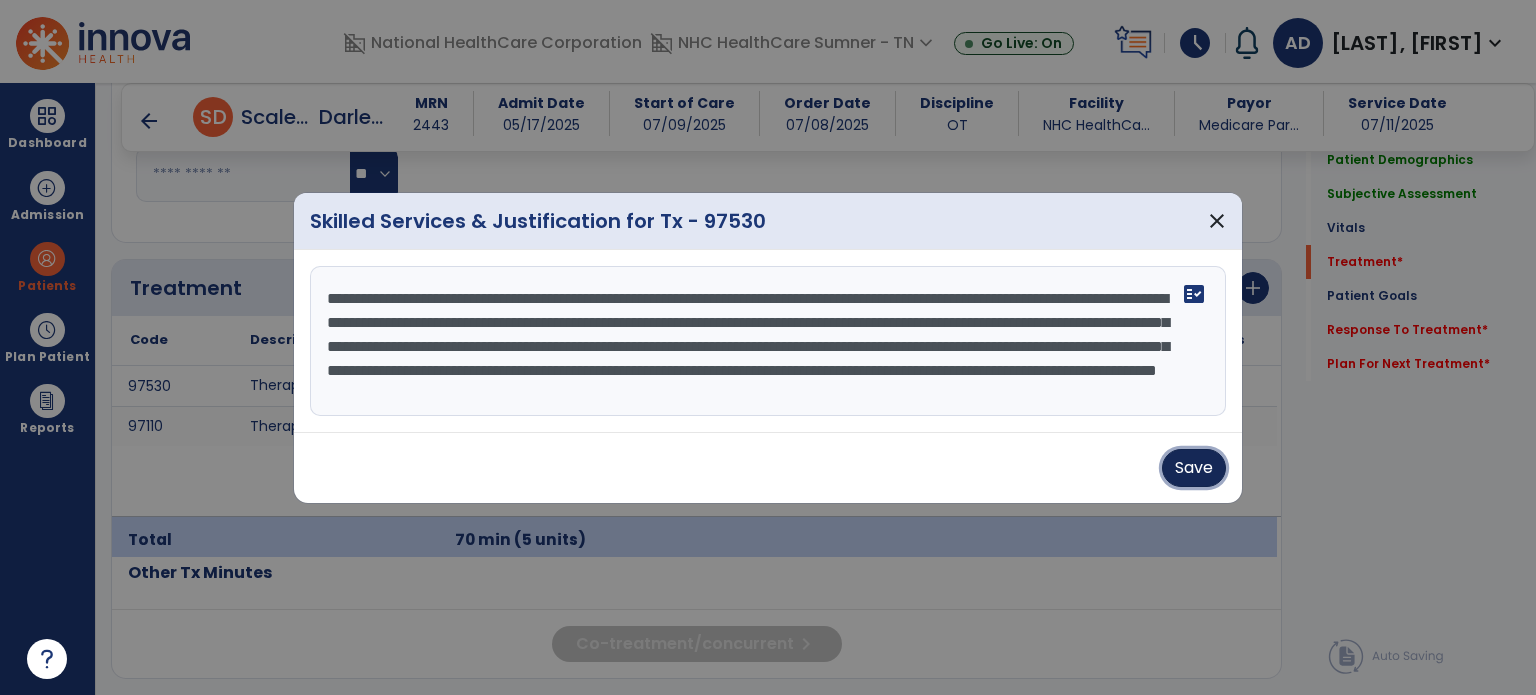 click on "Save" at bounding box center (1194, 468) 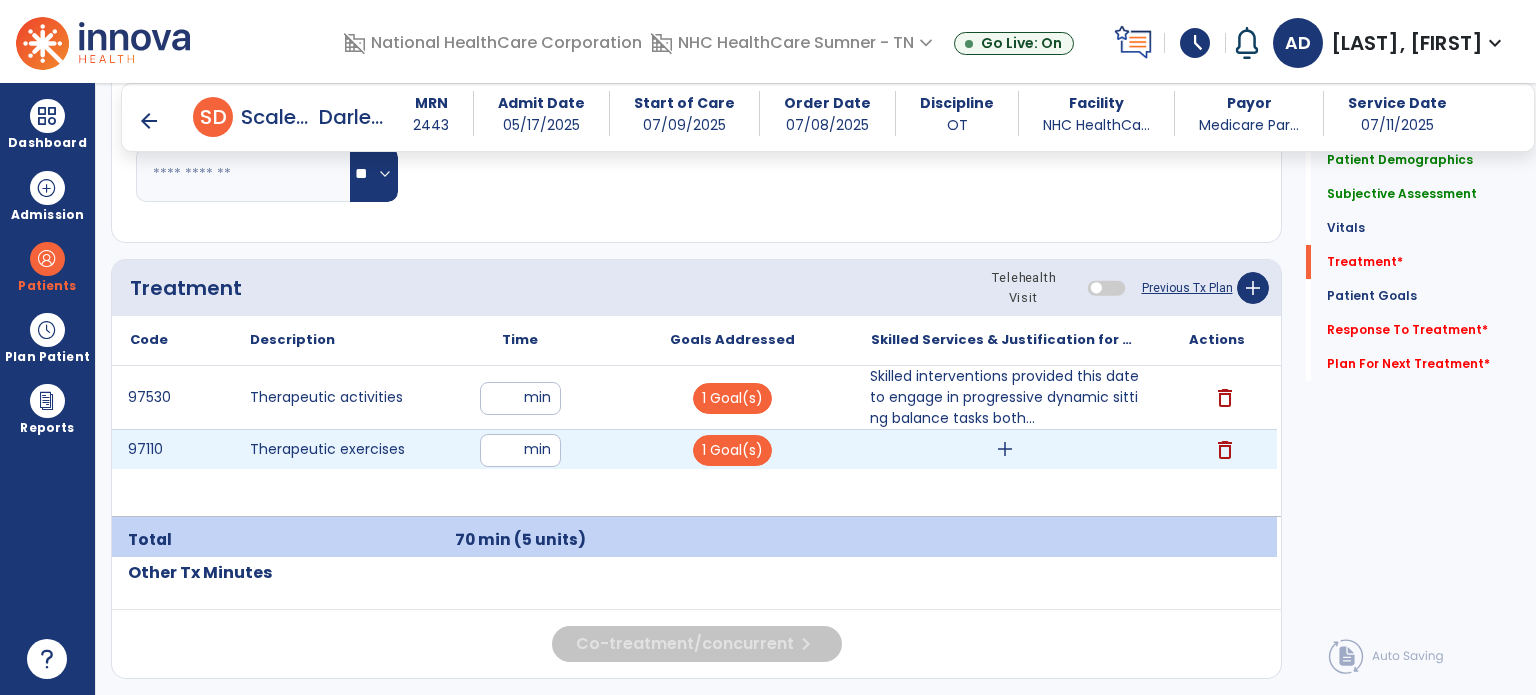 click on "add" at bounding box center (1005, 449) 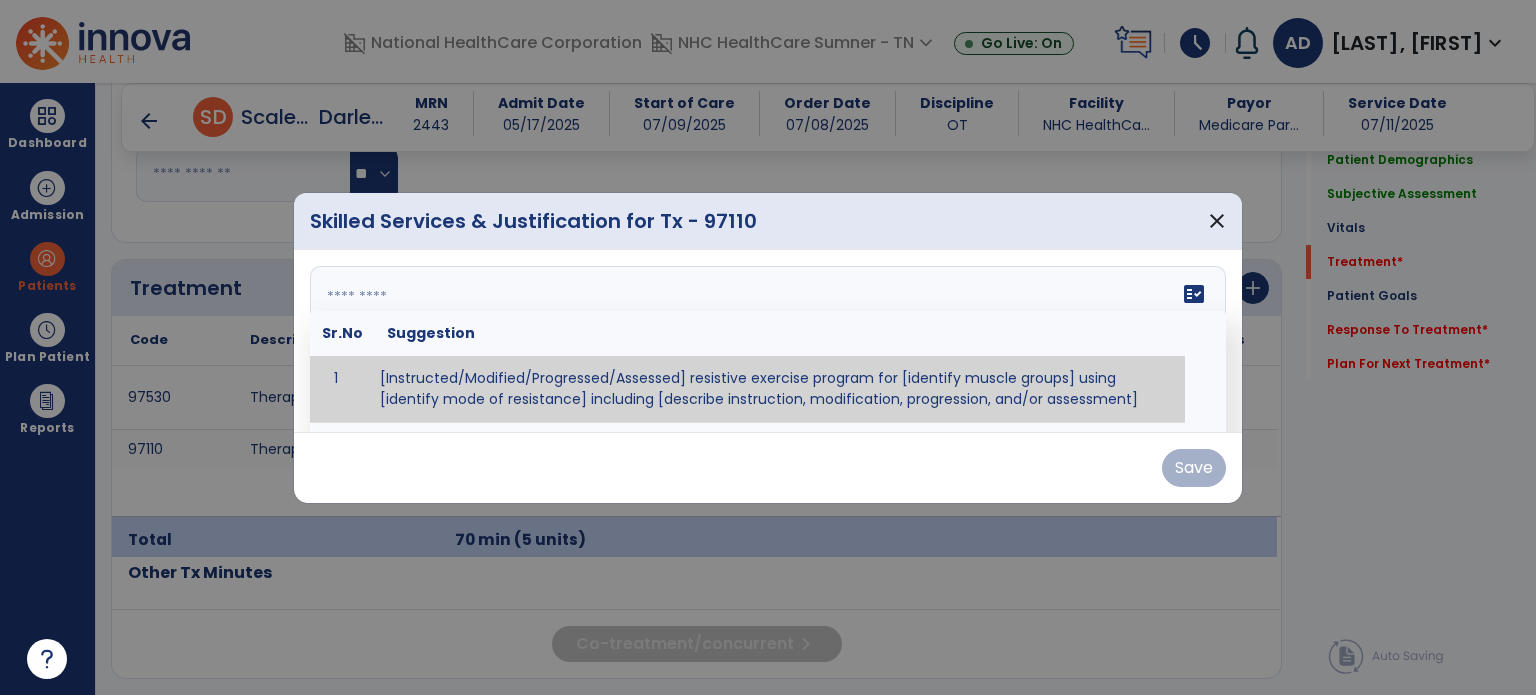 click on "fact_check  Sr.No Suggestion 1 [Instructed/Modified/Progressed/Assessed] resistive exercise program for [identify muscle groups] using [identify mode of resistance] including [describe instruction, modification, progression, and/or assessment] 2 [Instructed/Modified/Progressed/Assessed] aerobic exercise program using [identify equipment/mode] including [describe instruction, modification,progression, and/or assessment] 3 [Instructed/Modified/Progressed/Assessed] [PROM/A/AROM/AROM] program for [identify joint movements] using [contract-relax, over-pressure, inhibitory techniques, other] 4 [Assessed/Tested] aerobic capacity with administration of [aerobic capacity test]" at bounding box center (768, 341) 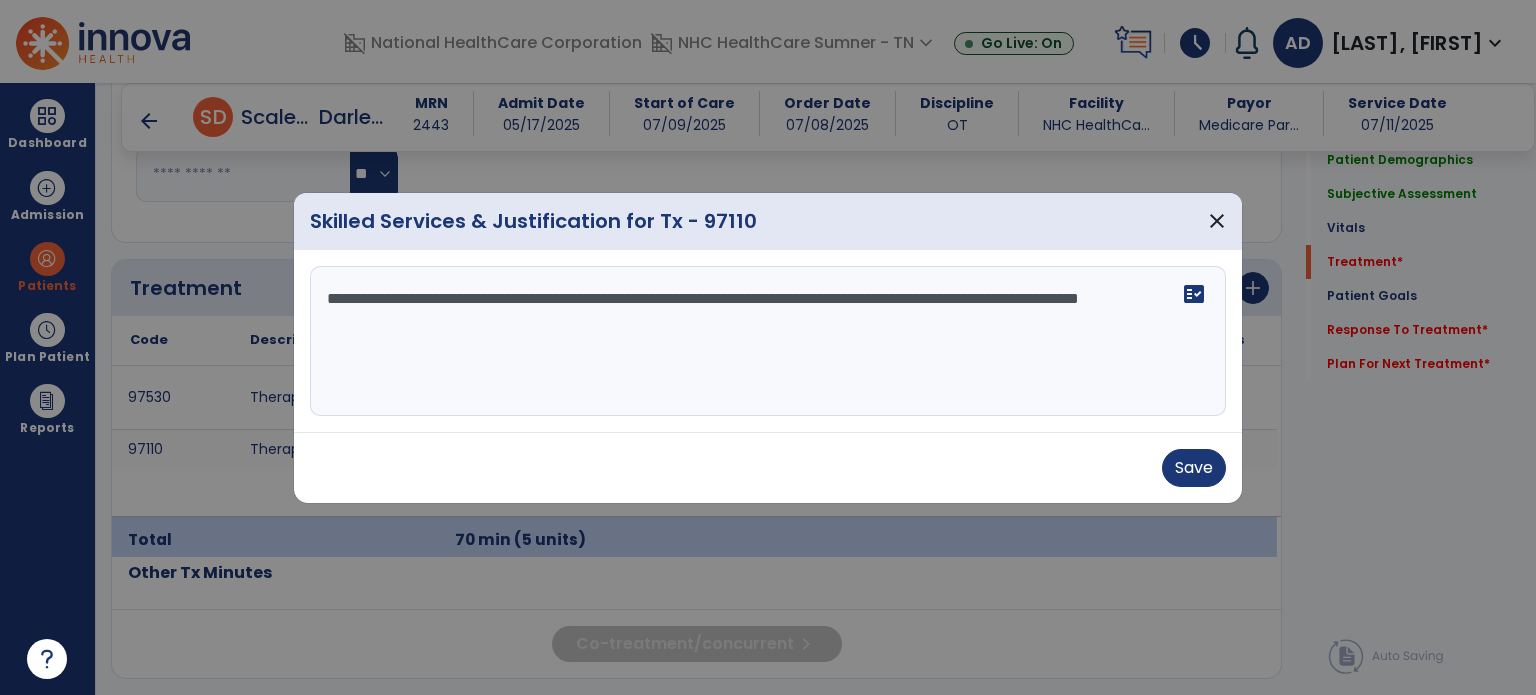 click at bounding box center (768, 347) 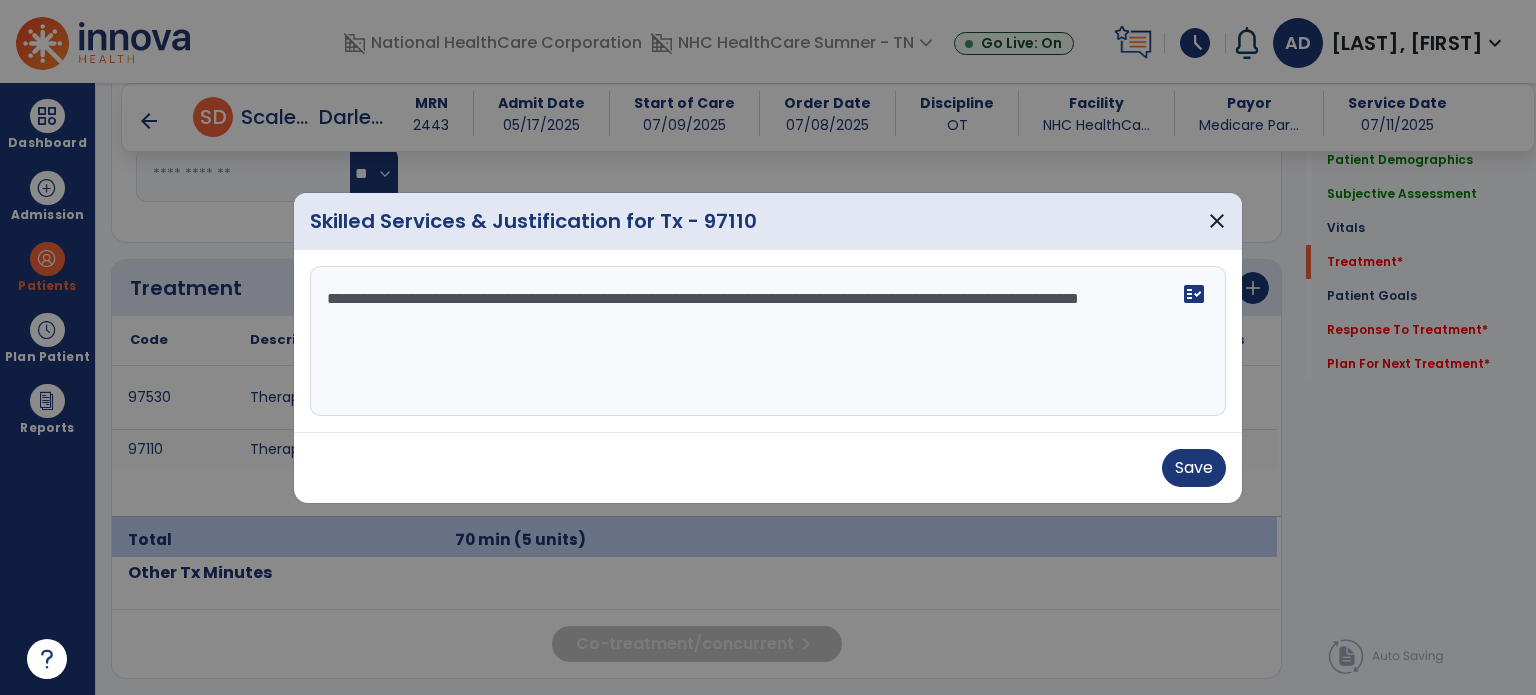click on "**********" at bounding box center [768, 341] 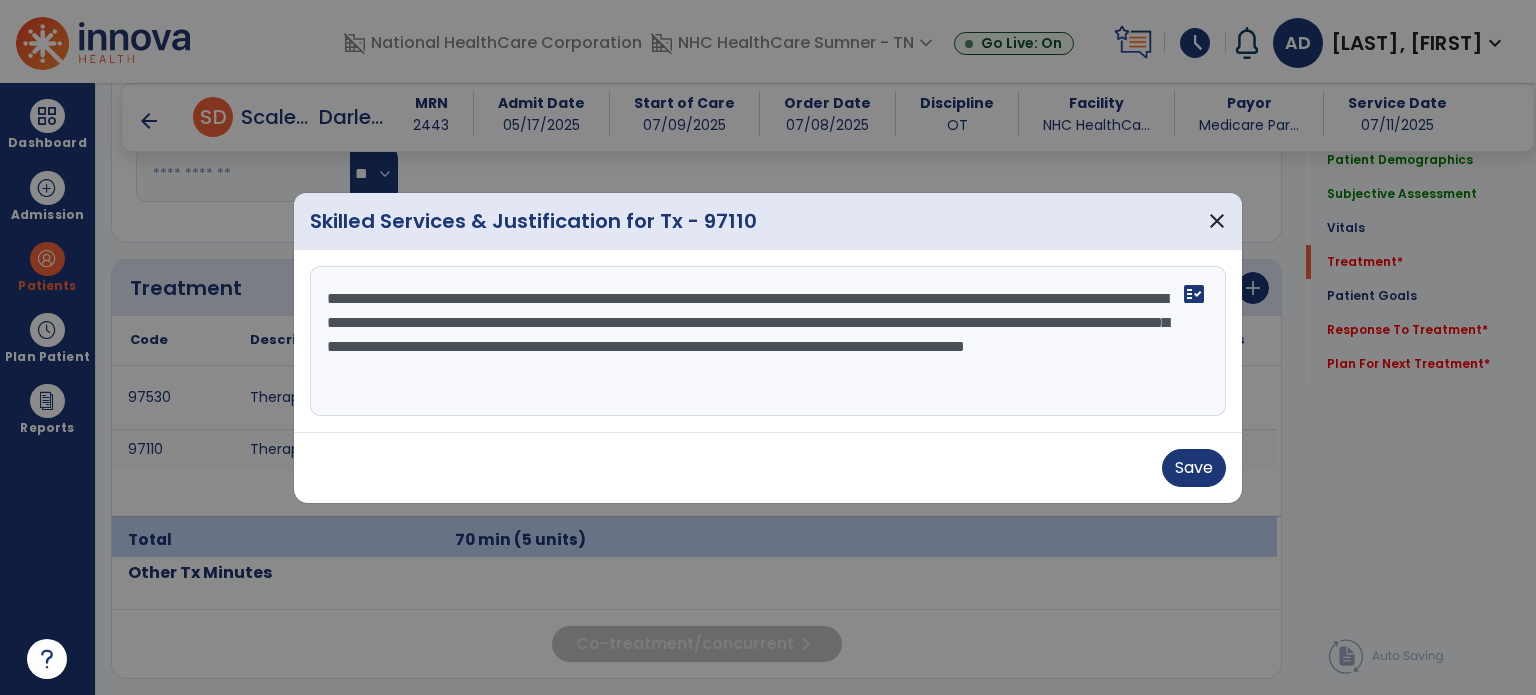 click on "**********" at bounding box center (768, 341) 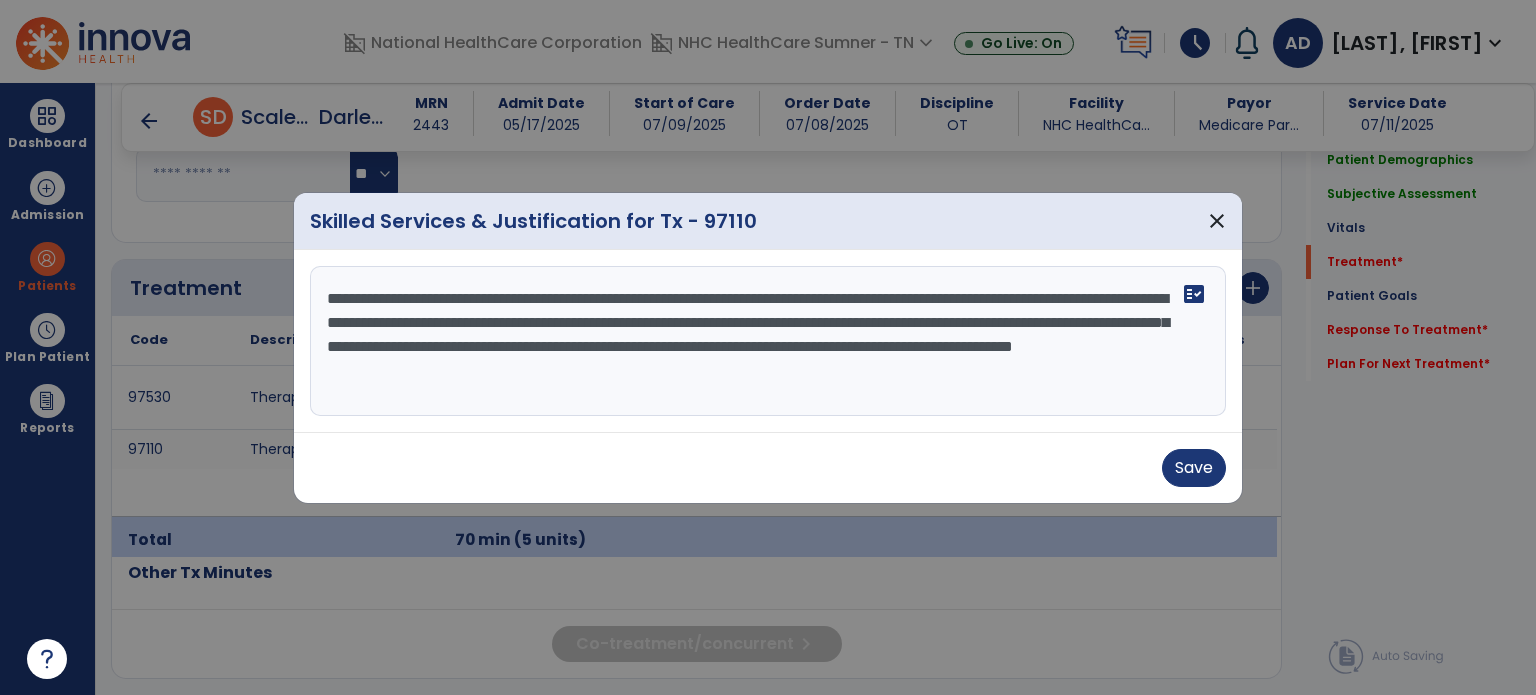 click on "**********" at bounding box center (768, 341) 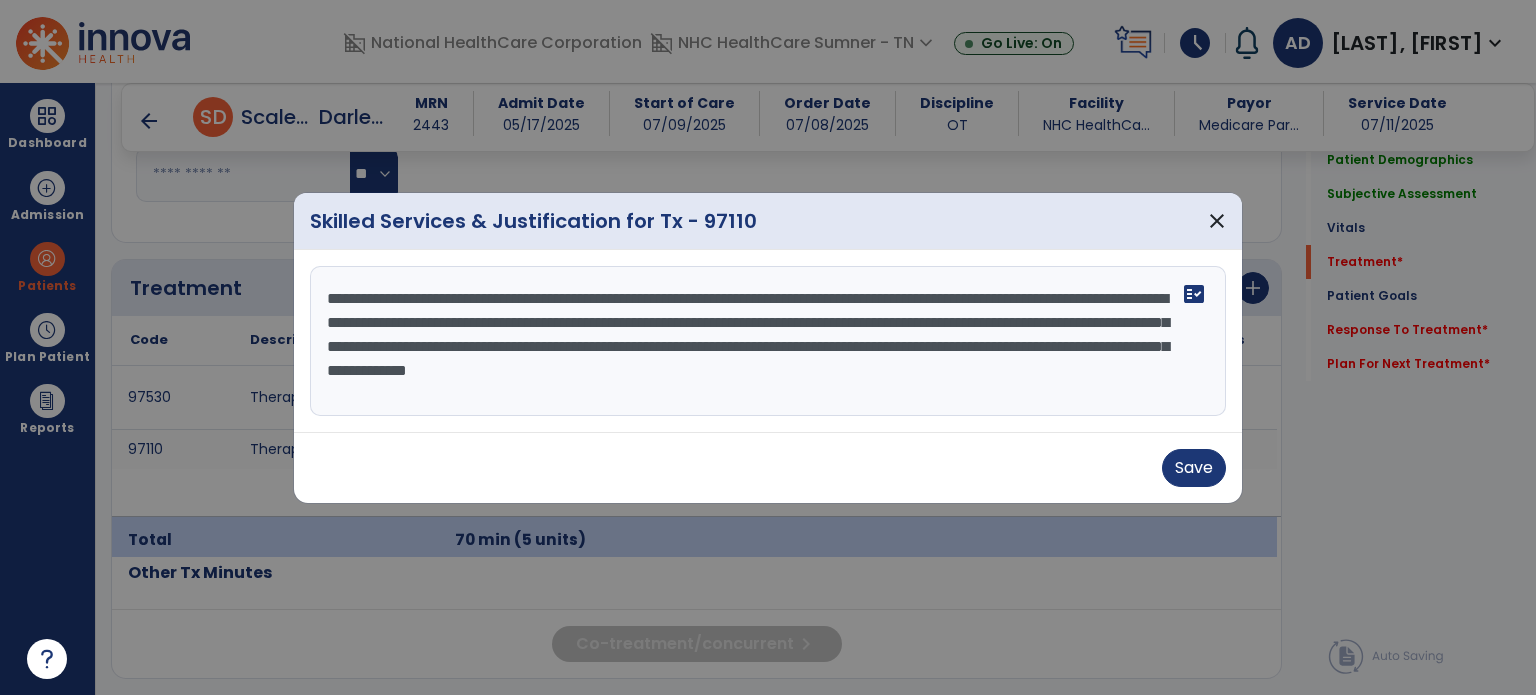 click on "**********" at bounding box center [768, 341] 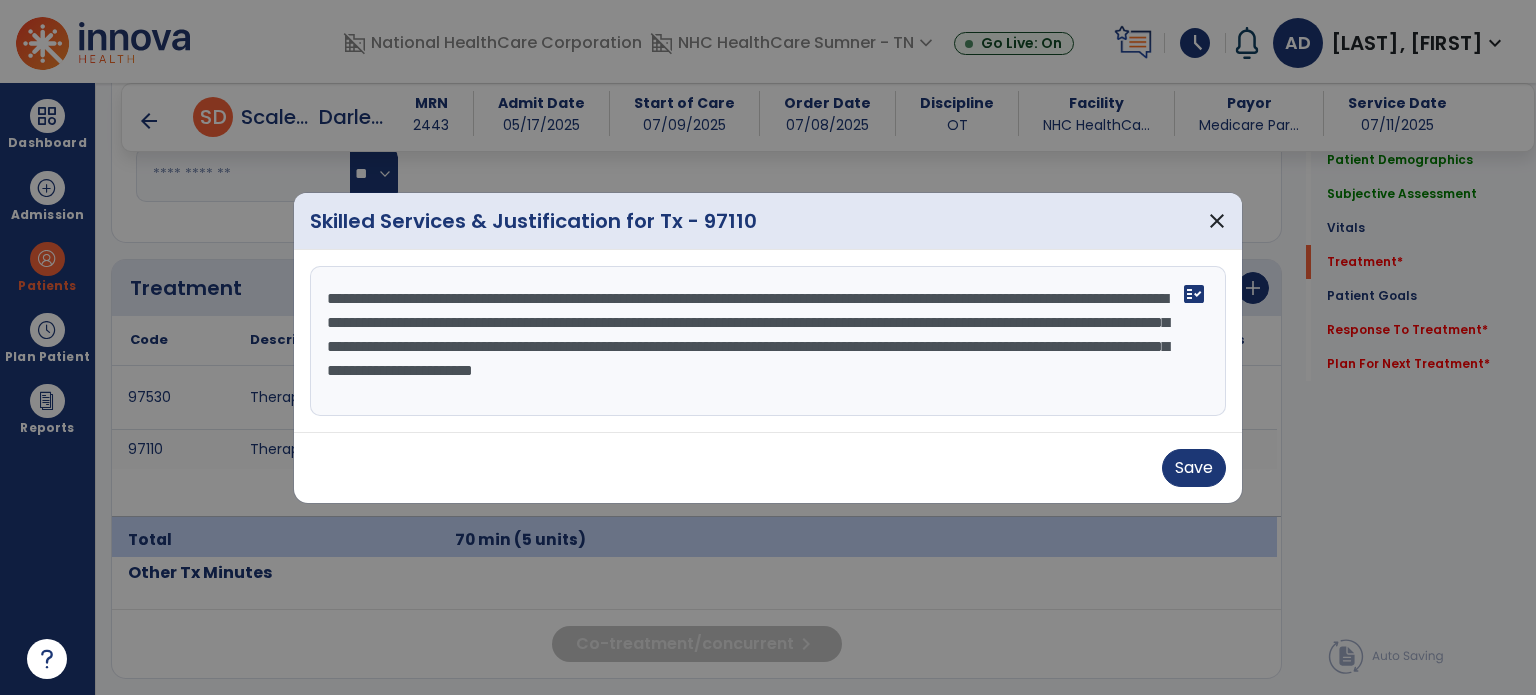click on "**********" at bounding box center [768, 341] 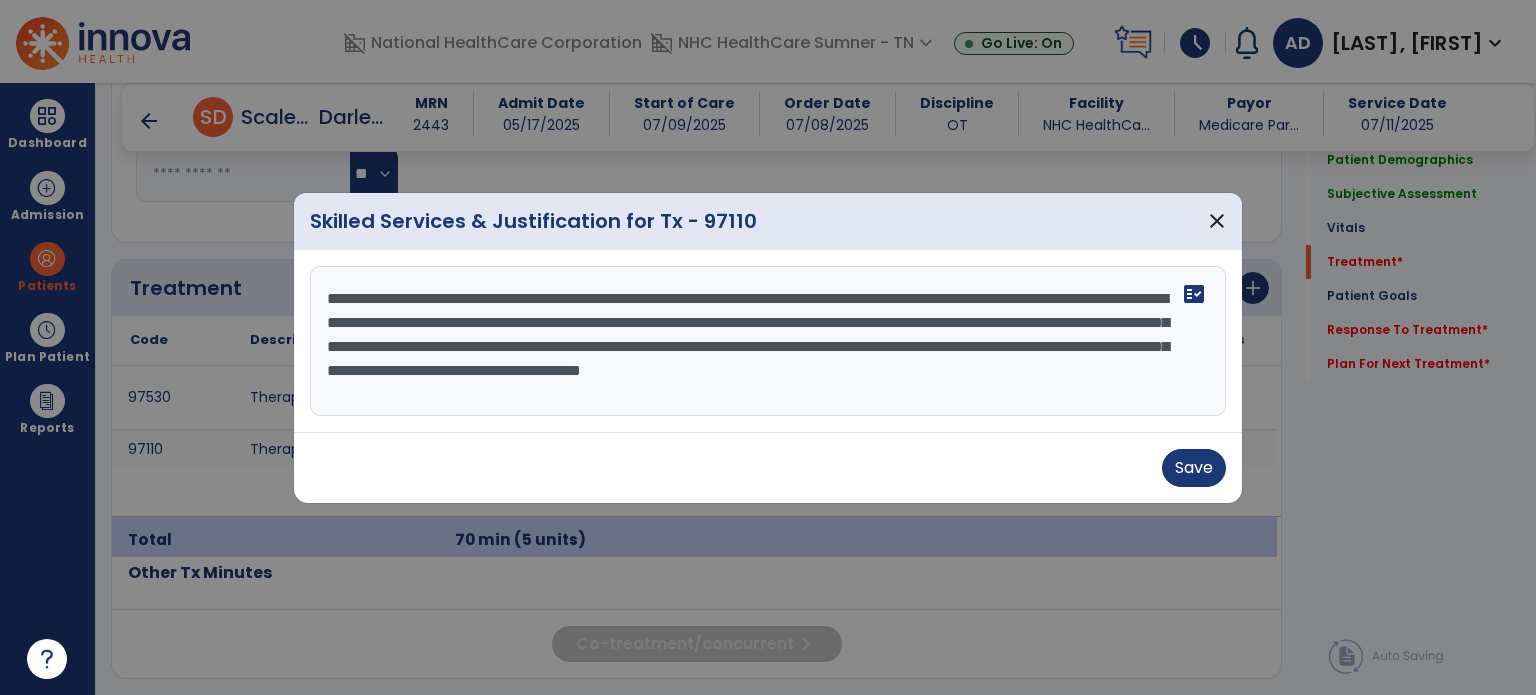 click on "**********" at bounding box center (768, 341) 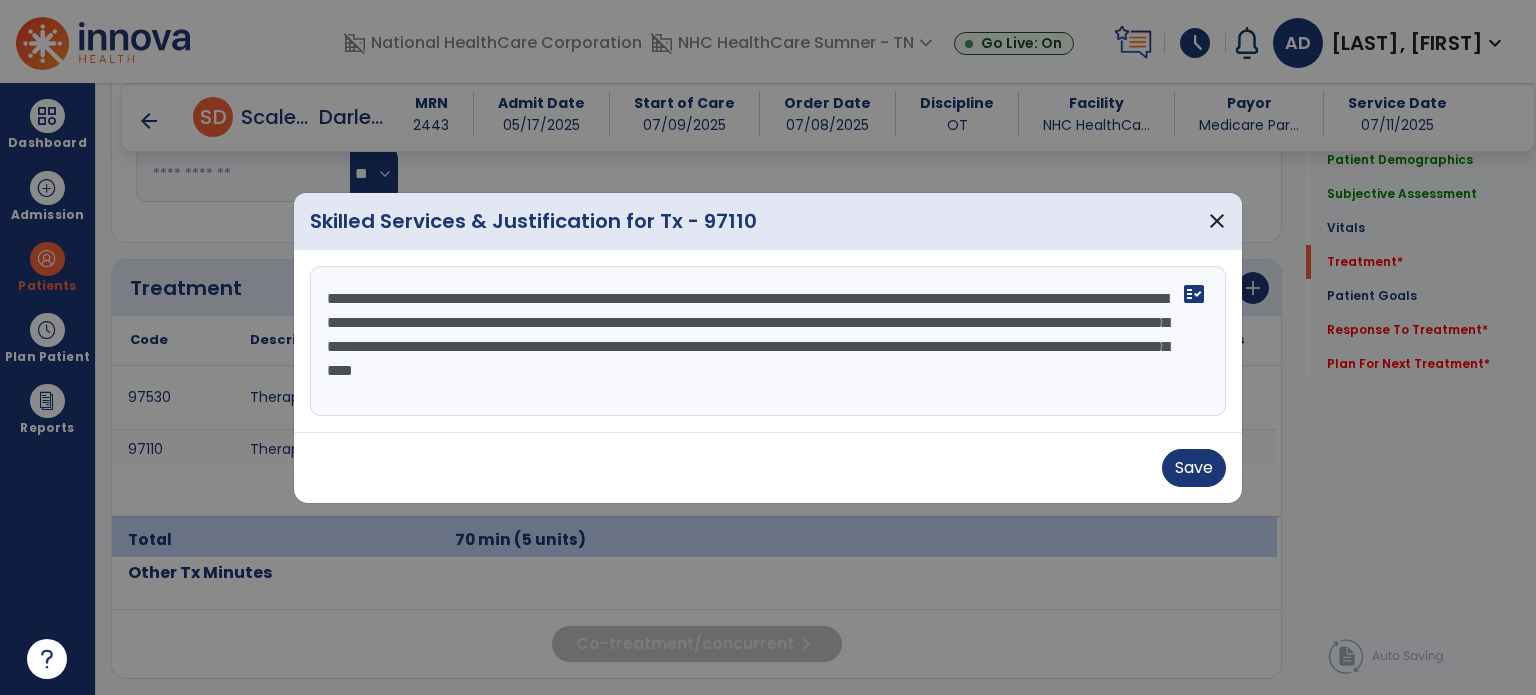 click on "**********" at bounding box center (768, 341) 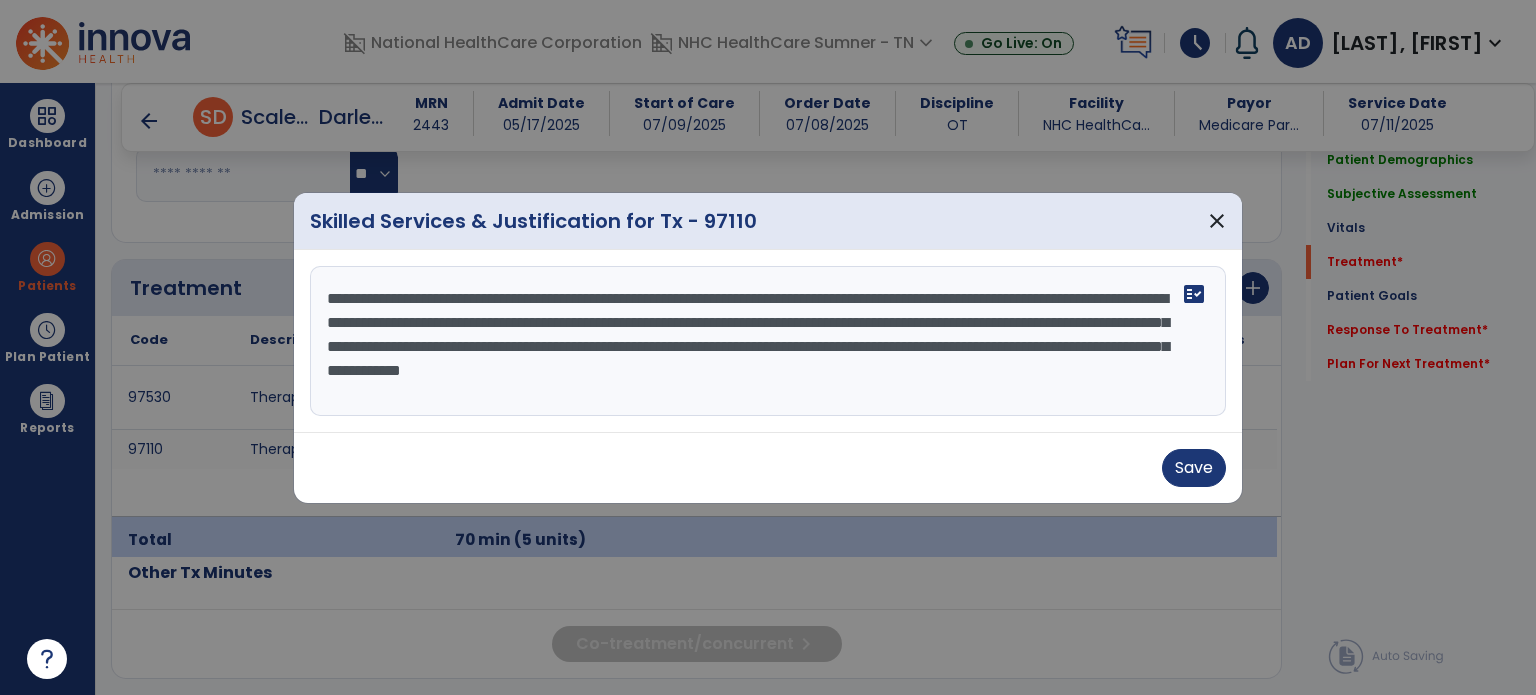 click on "**********" at bounding box center (768, 341) 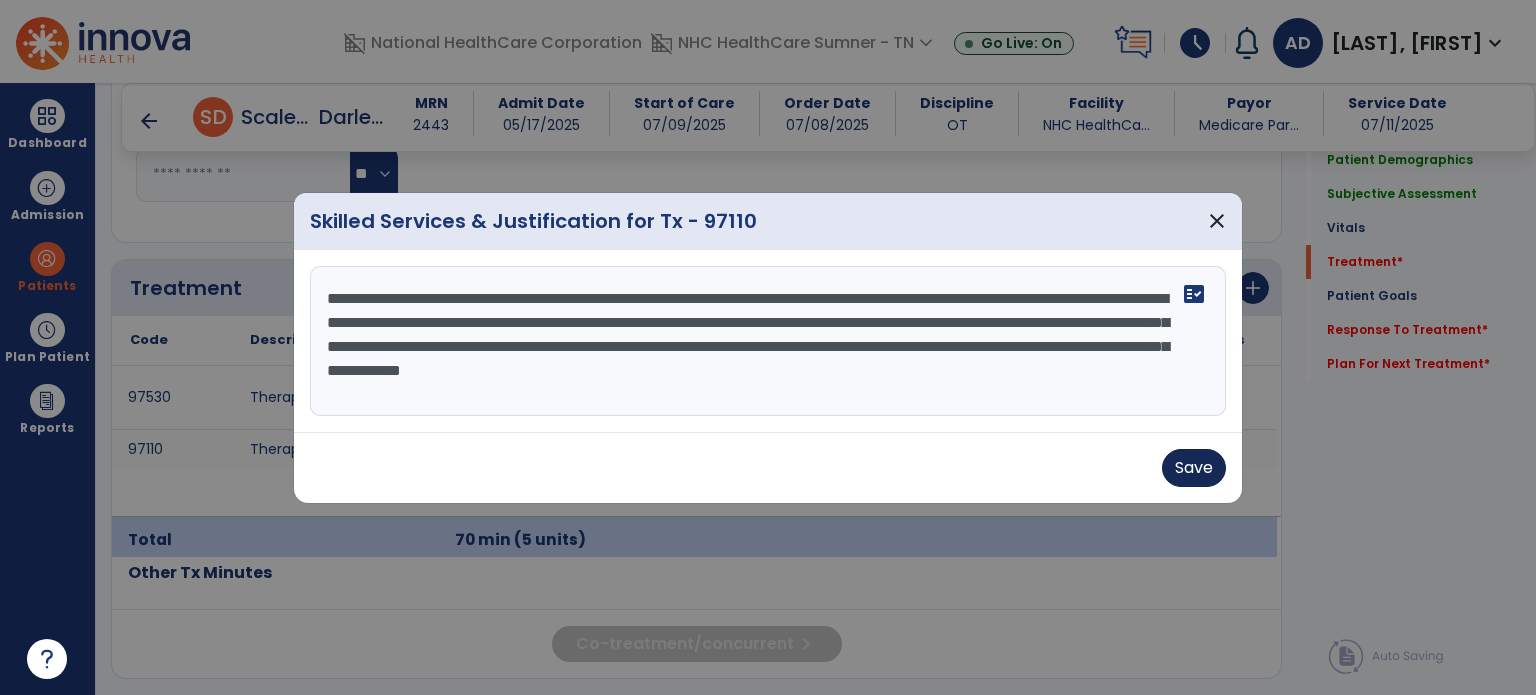 type on "**********" 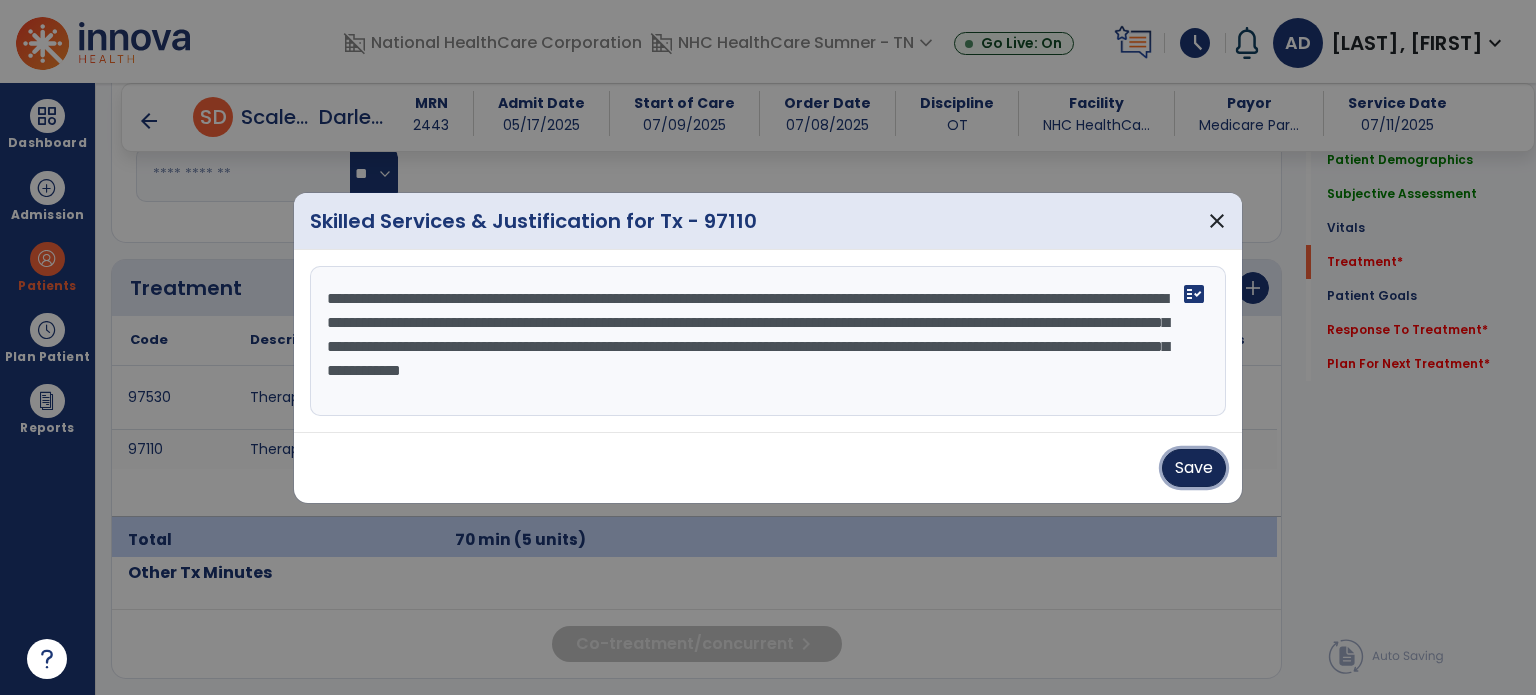 click on "Save" at bounding box center [1194, 468] 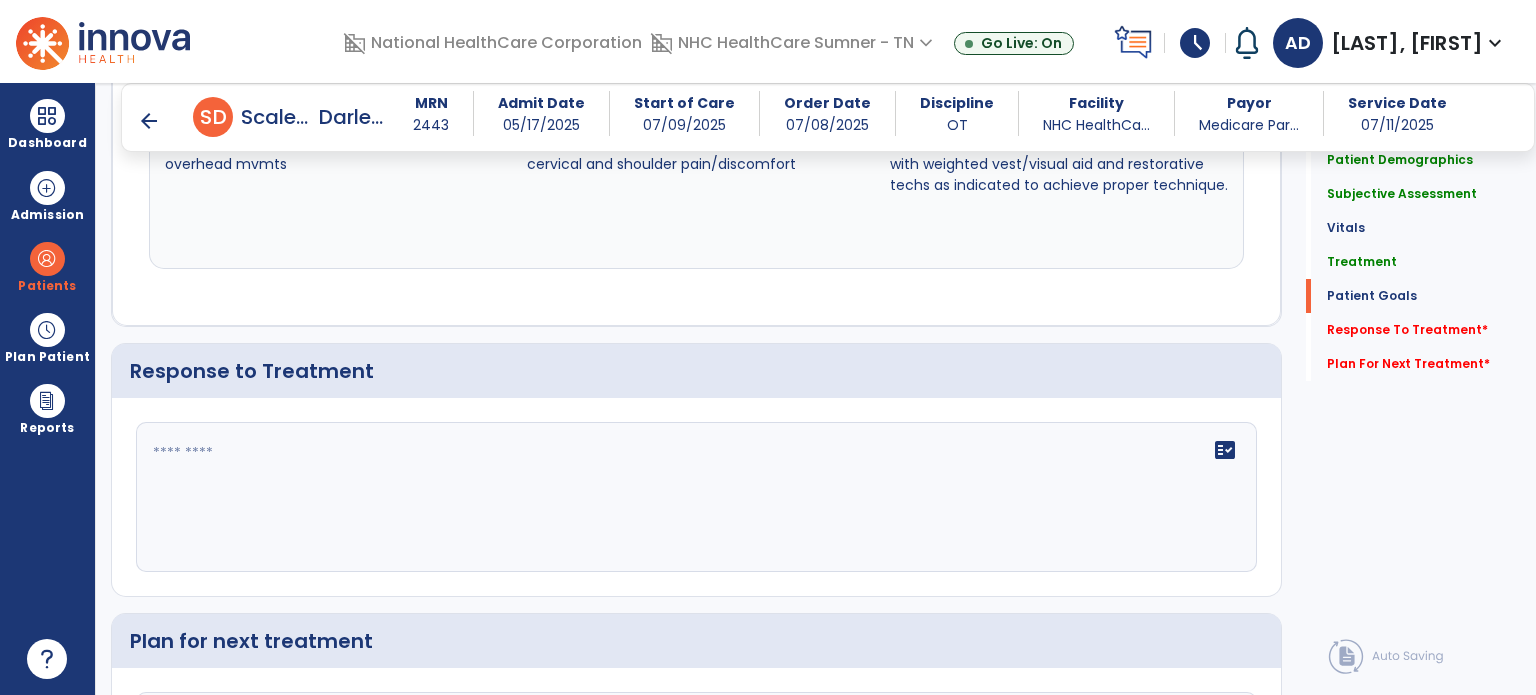 scroll, scrollTop: 3100, scrollLeft: 0, axis: vertical 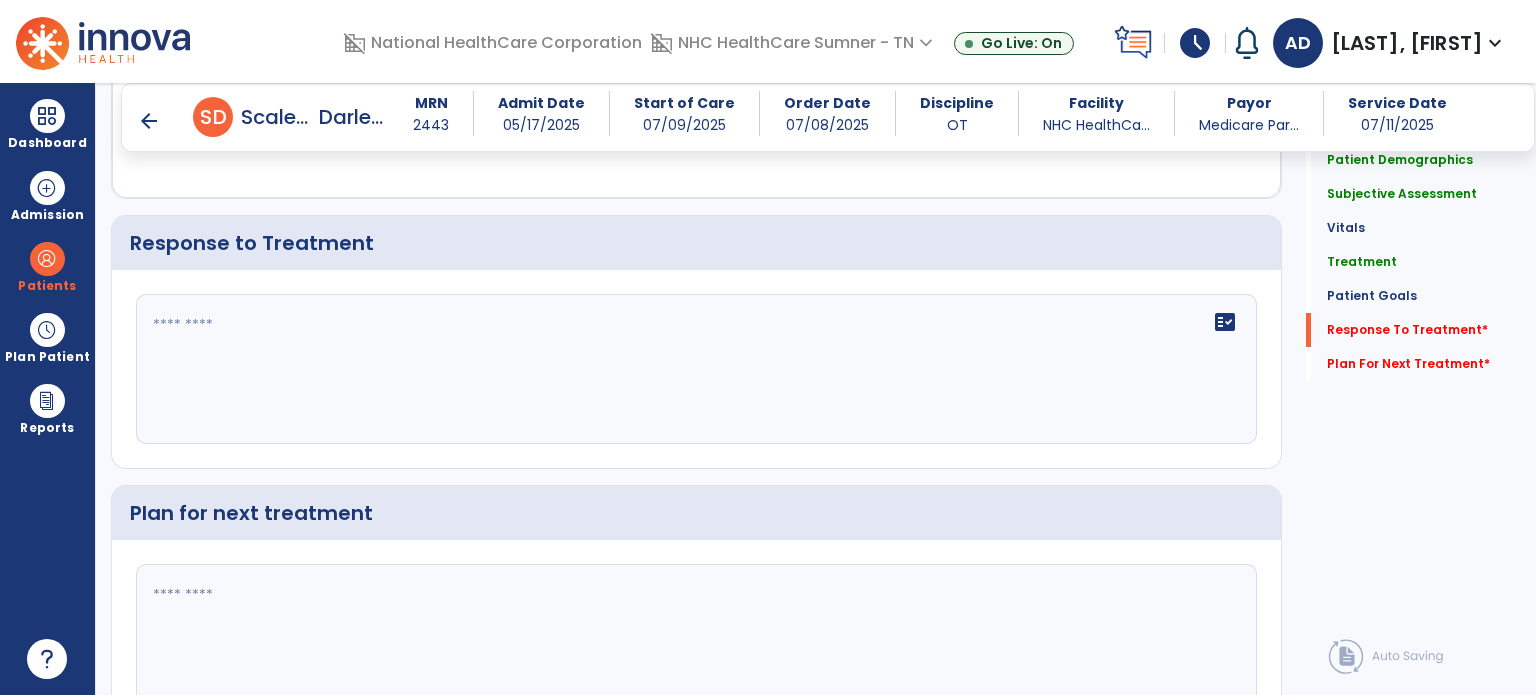 click on "fact_check" 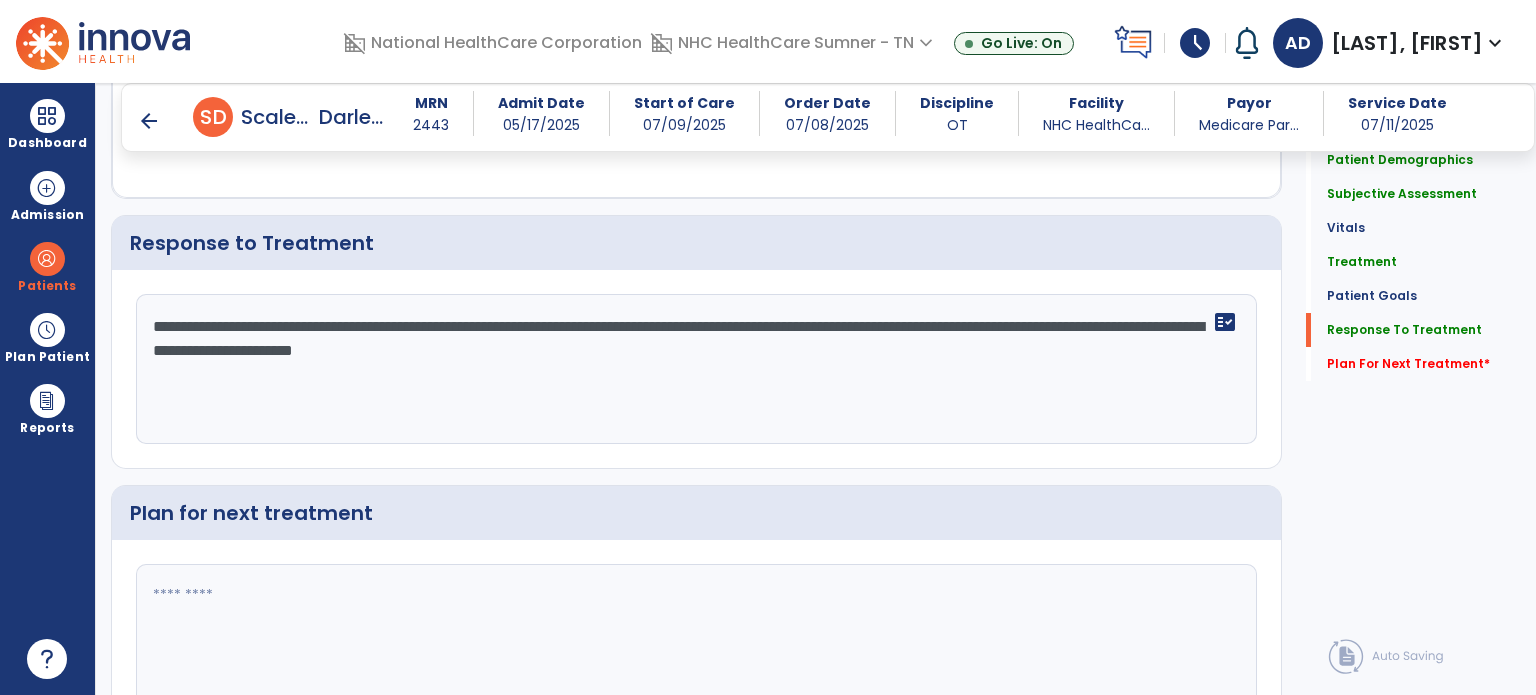 type on "**********" 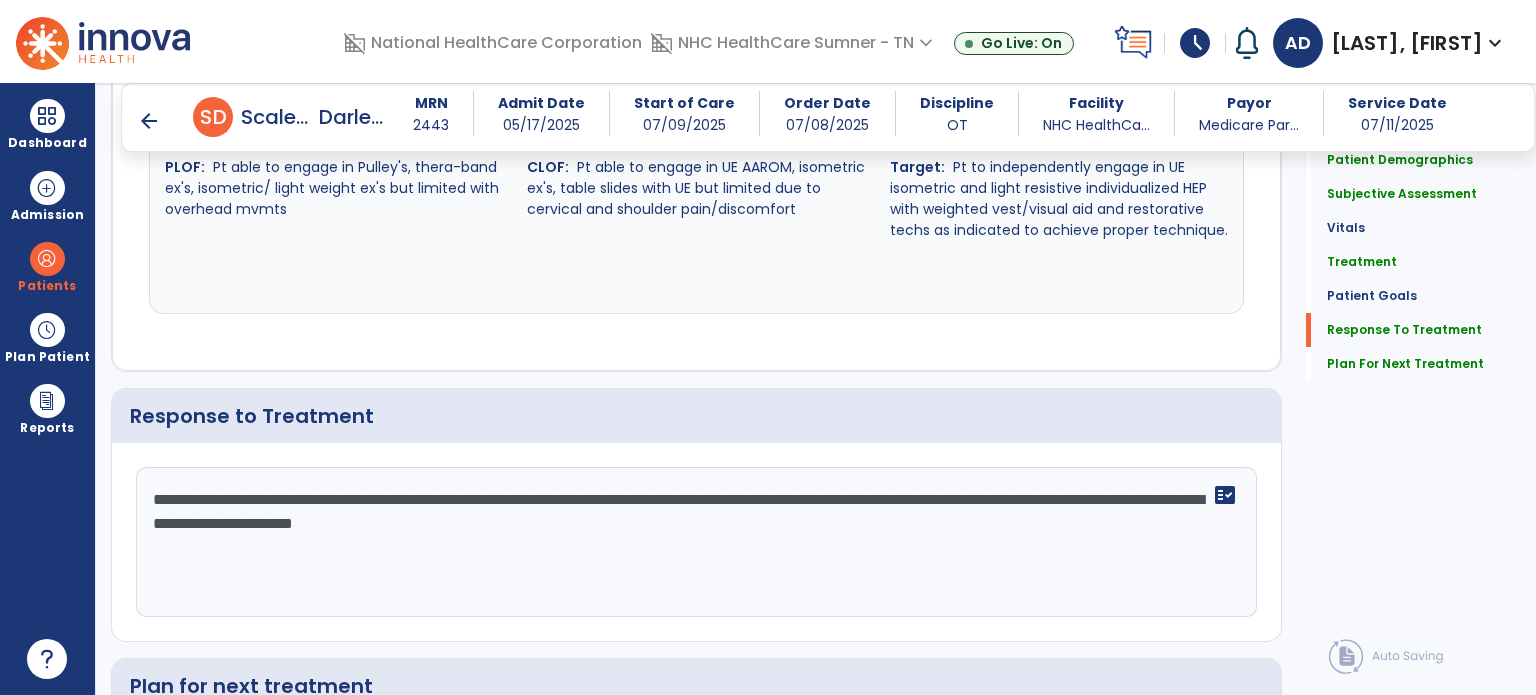 scroll, scrollTop: 3203, scrollLeft: 0, axis: vertical 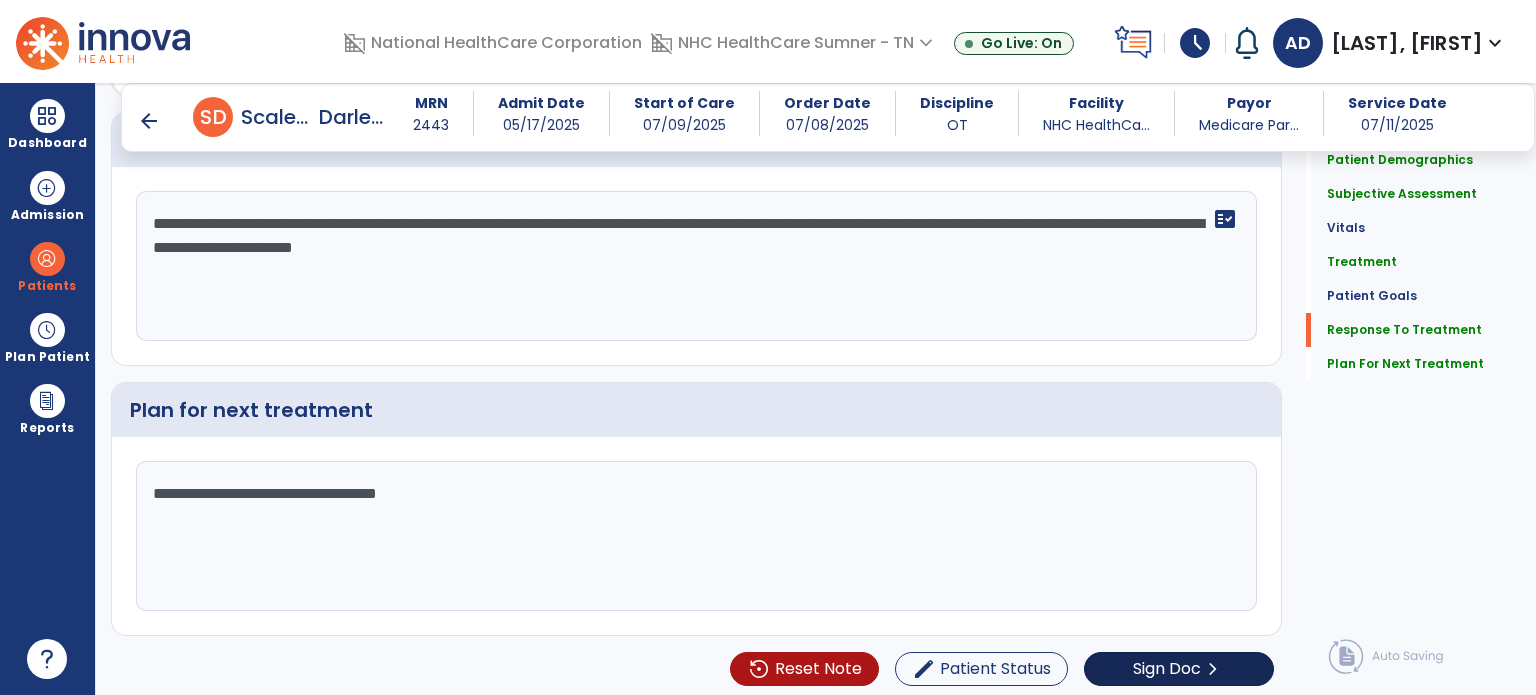 type on "**********" 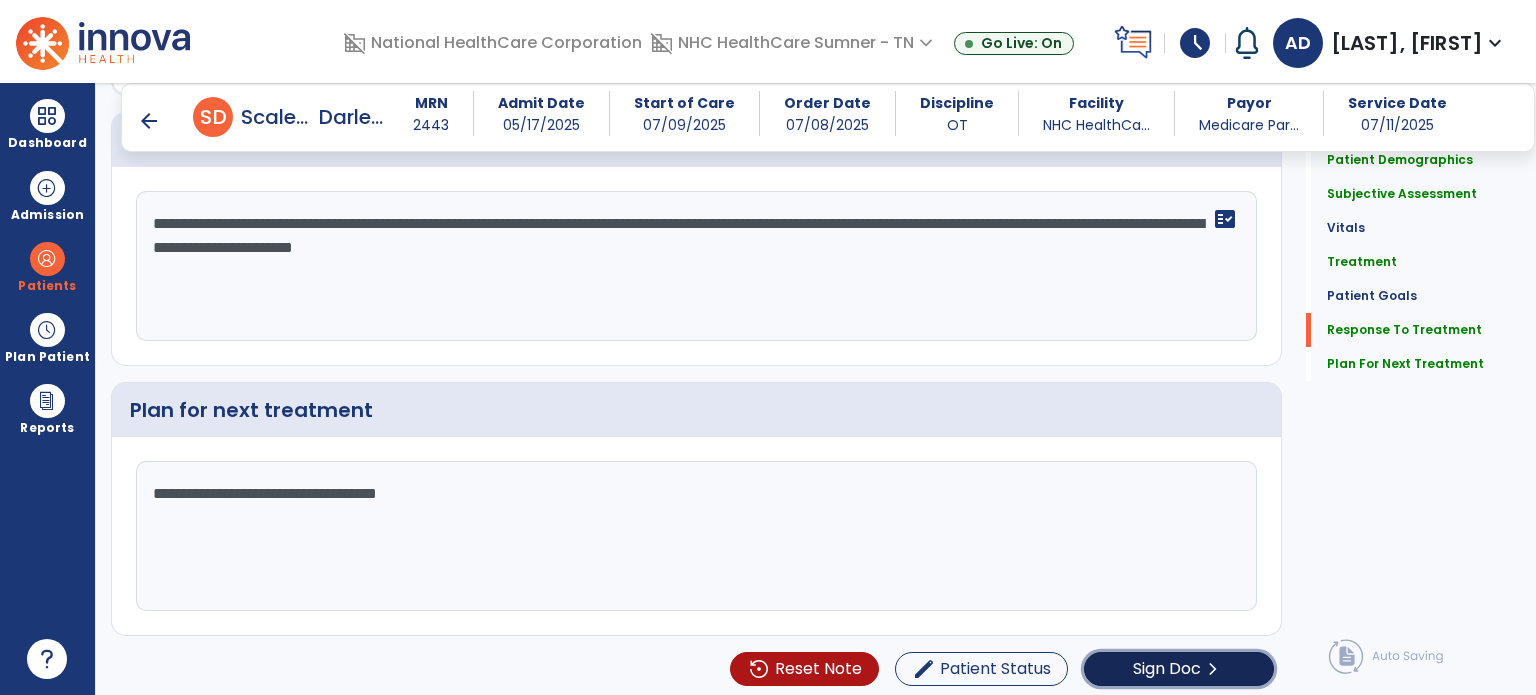click on "Sign Doc" 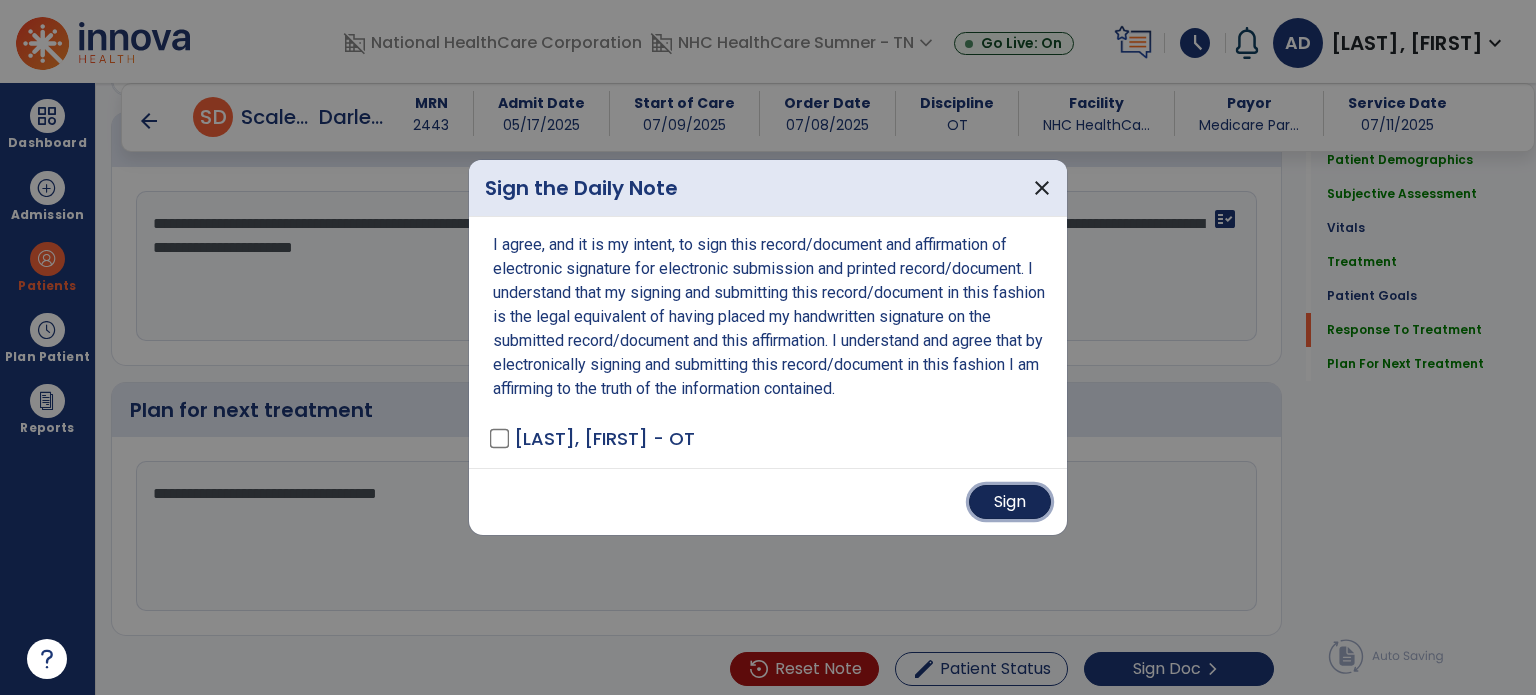 click on "Sign" at bounding box center [1010, 502] 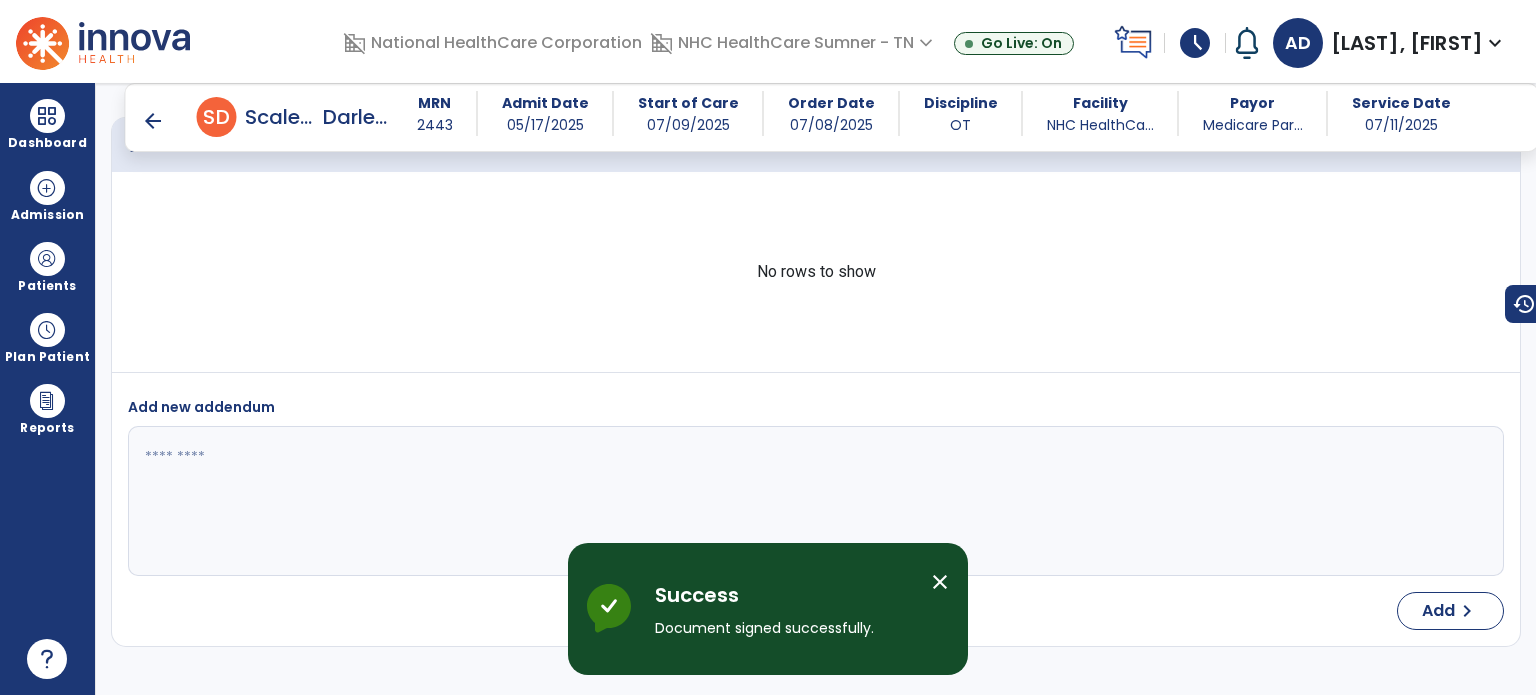 scroll, scrollTop: 4598, scrollLeft: 0, axis: vertical 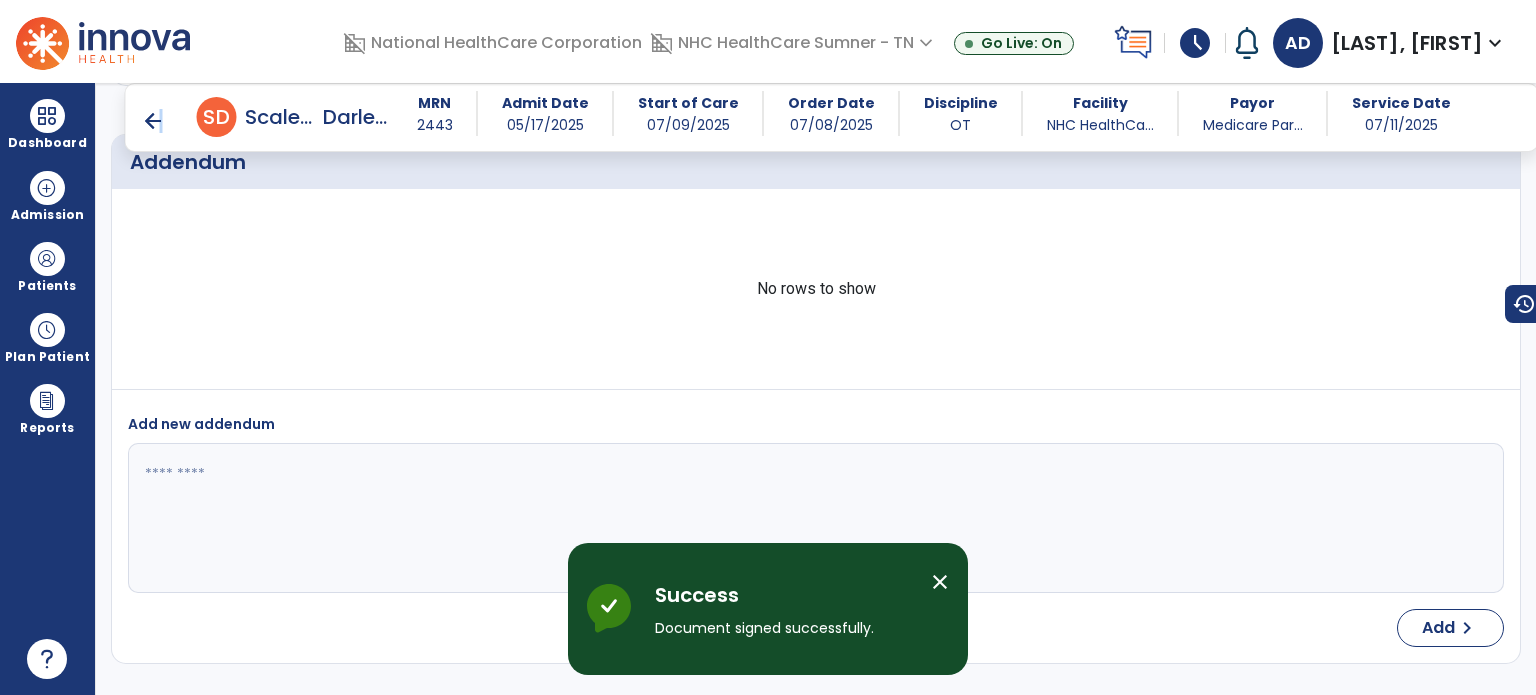 click on "arrow_back" at bounding box center (153, 121) 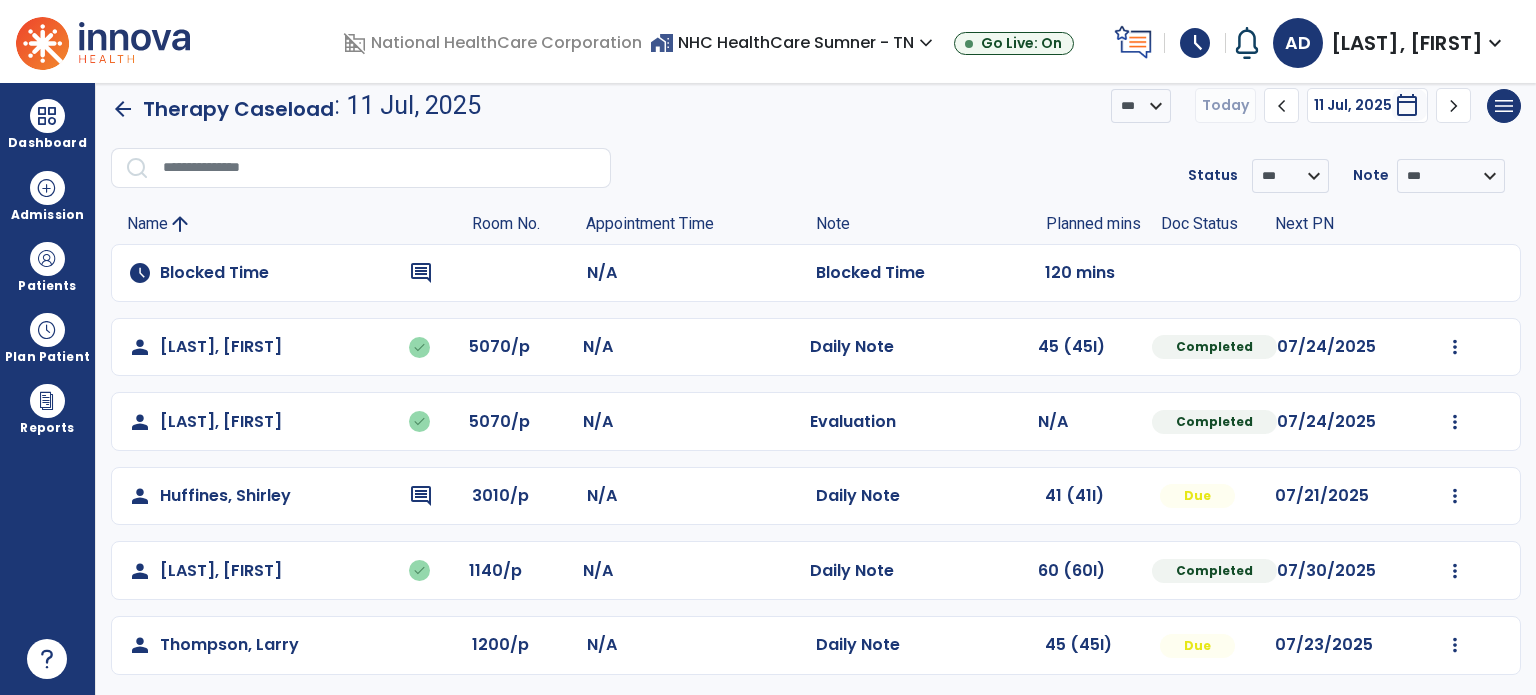 scroll, scrollTop: 18, scrollLeft: 0, axis: vertical 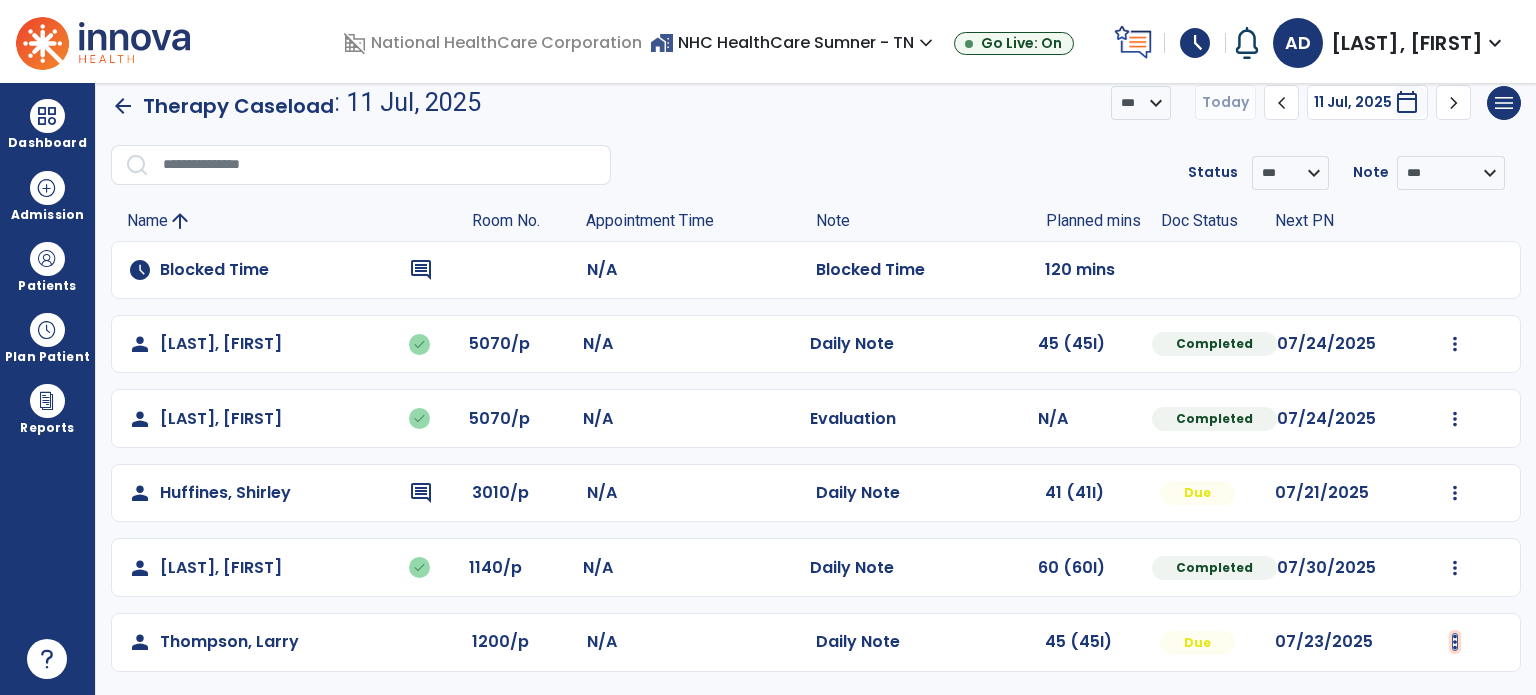 click at bounding box center [1455, 344] 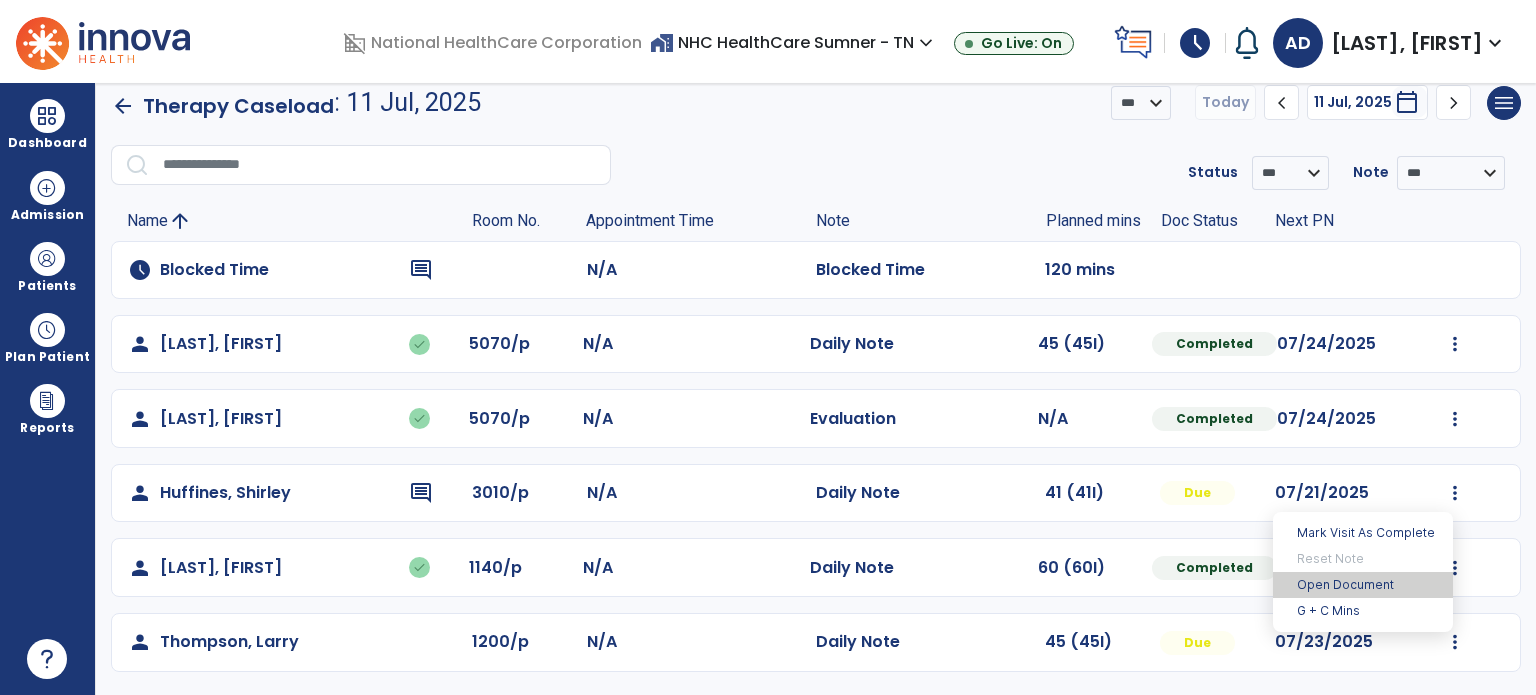 click on "Open Document" at bounding box center [1363, 585] 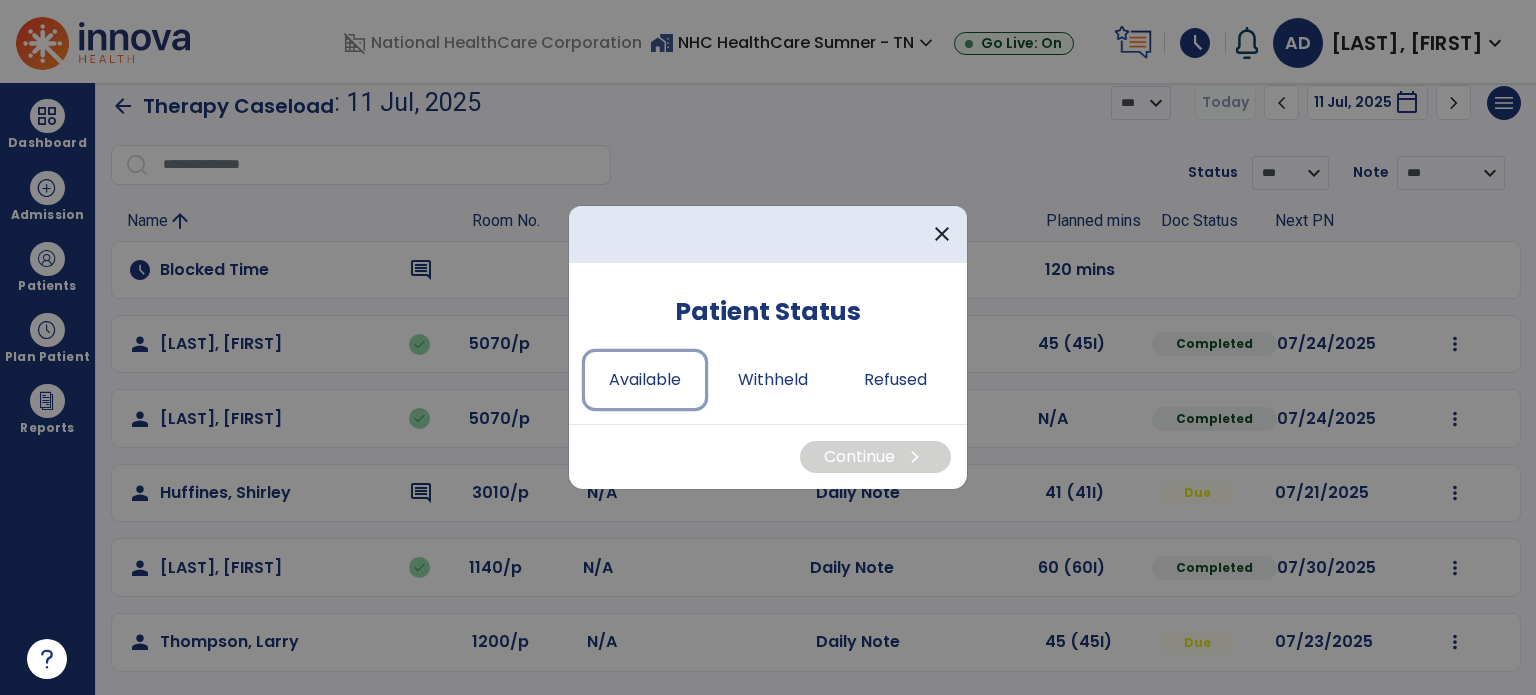 drag, startPoint x: 632, startPoint y: 387, endPoint x: 821, endPoint y: 407, distance: 190.05525 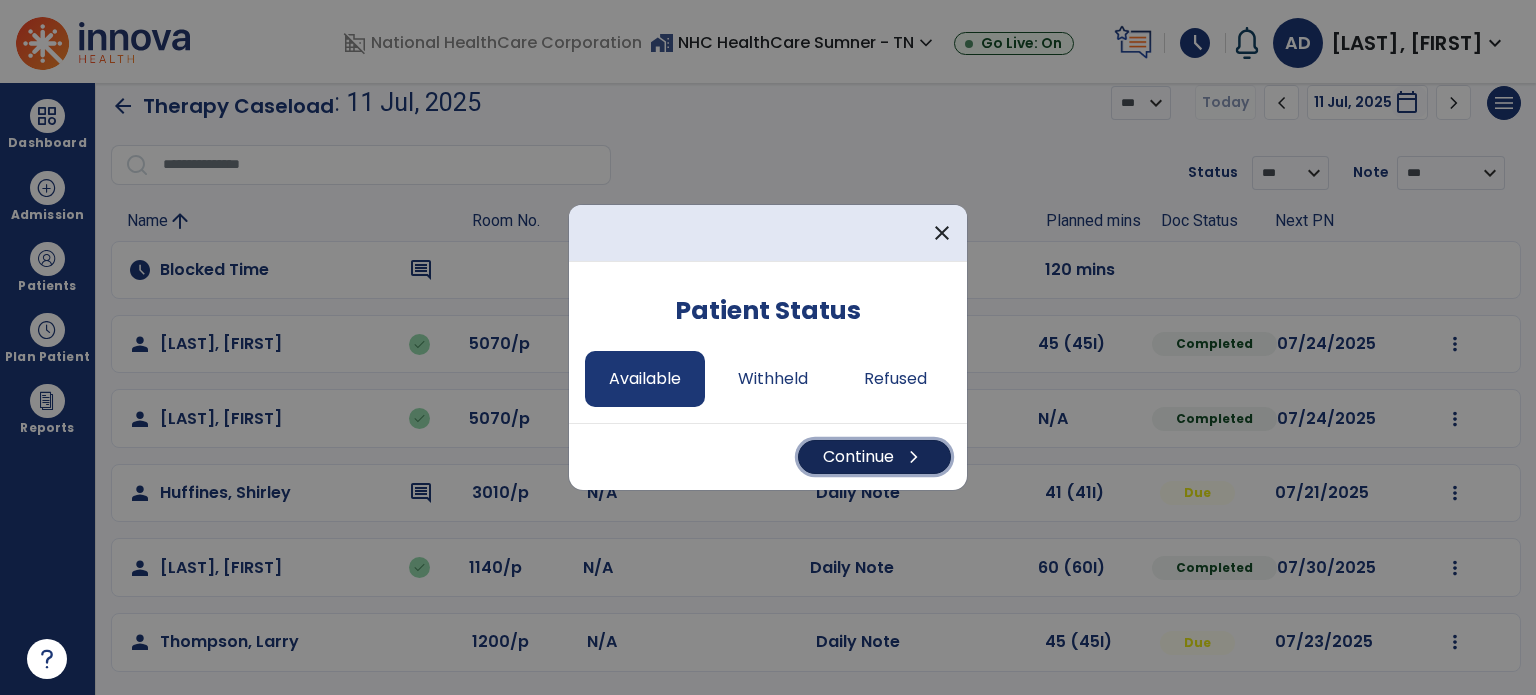 click on "Continue   chevron_right" at bounding box center [874, 457] 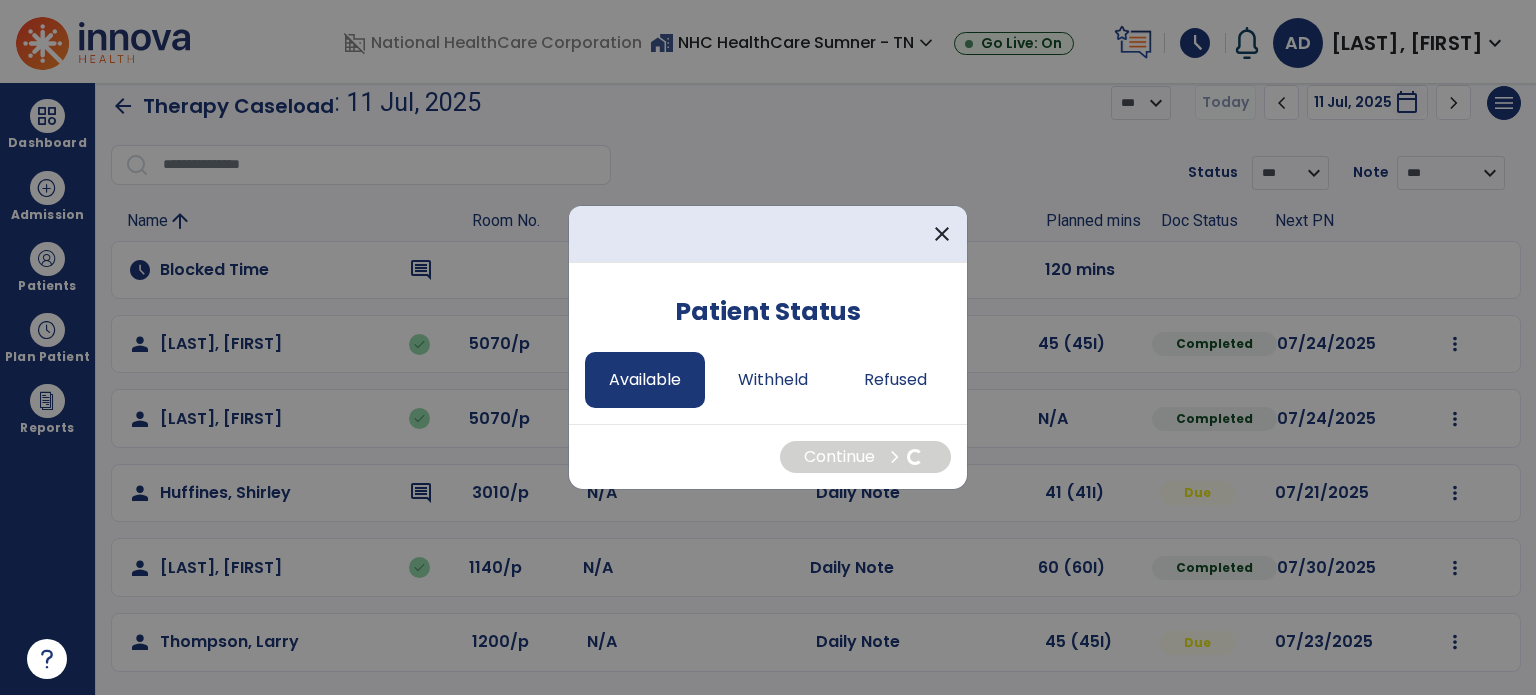select on "*" 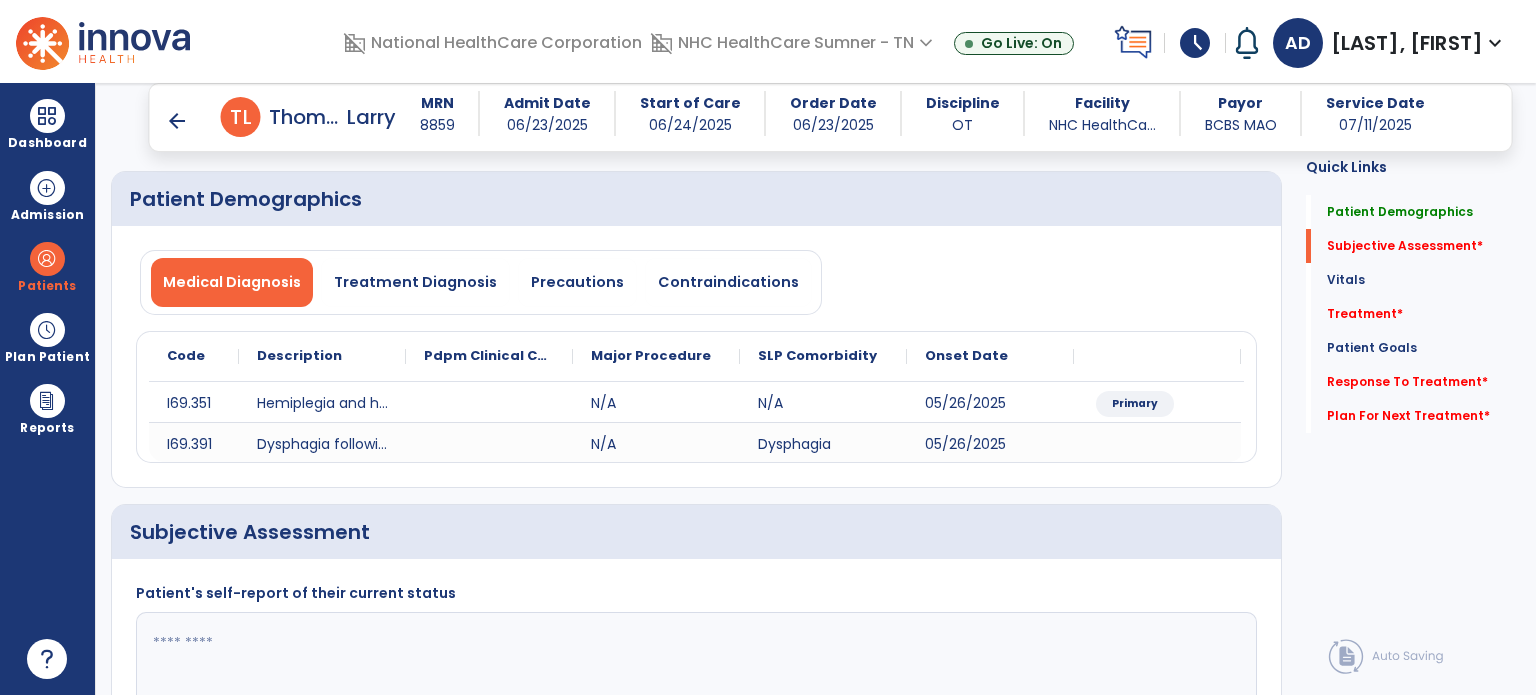 scroll, scrollTop: 0, scrollLeft: 0, axis: both 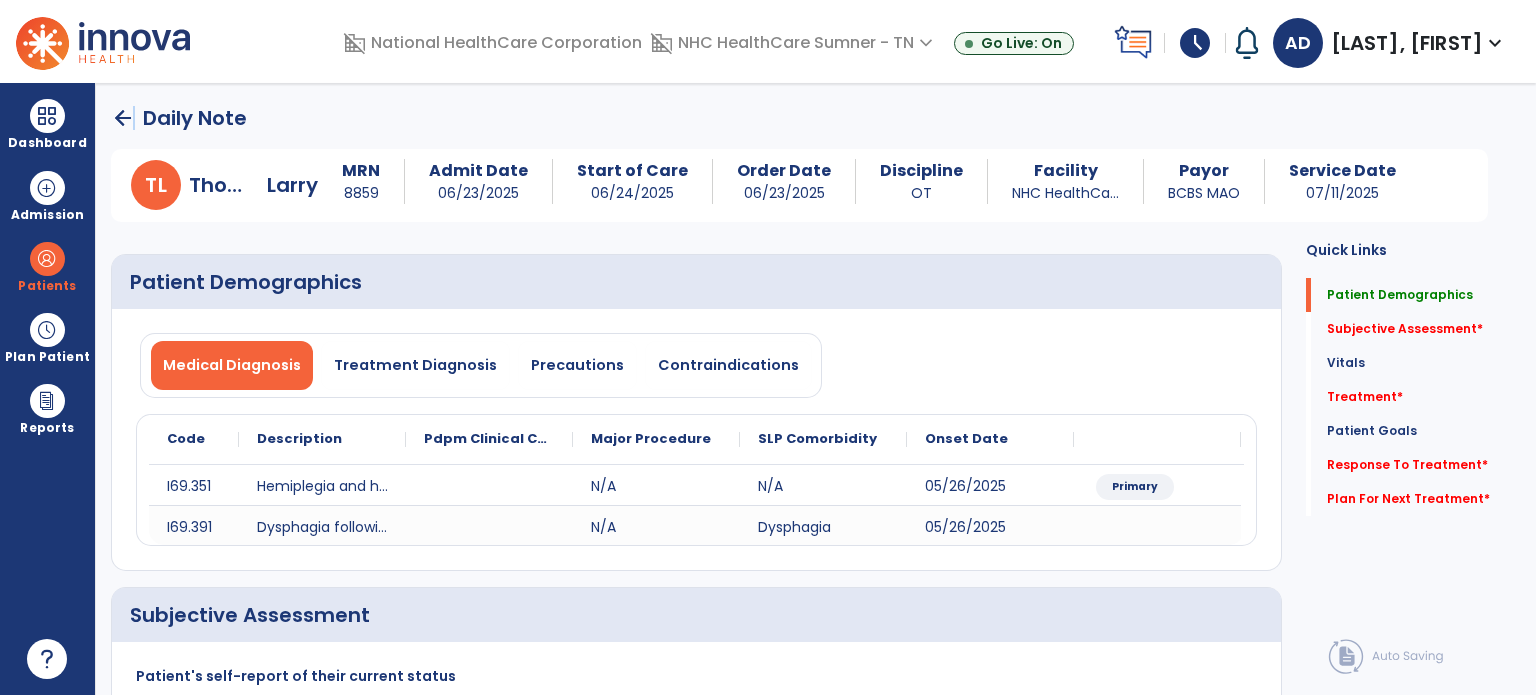 click on "arrow_back" 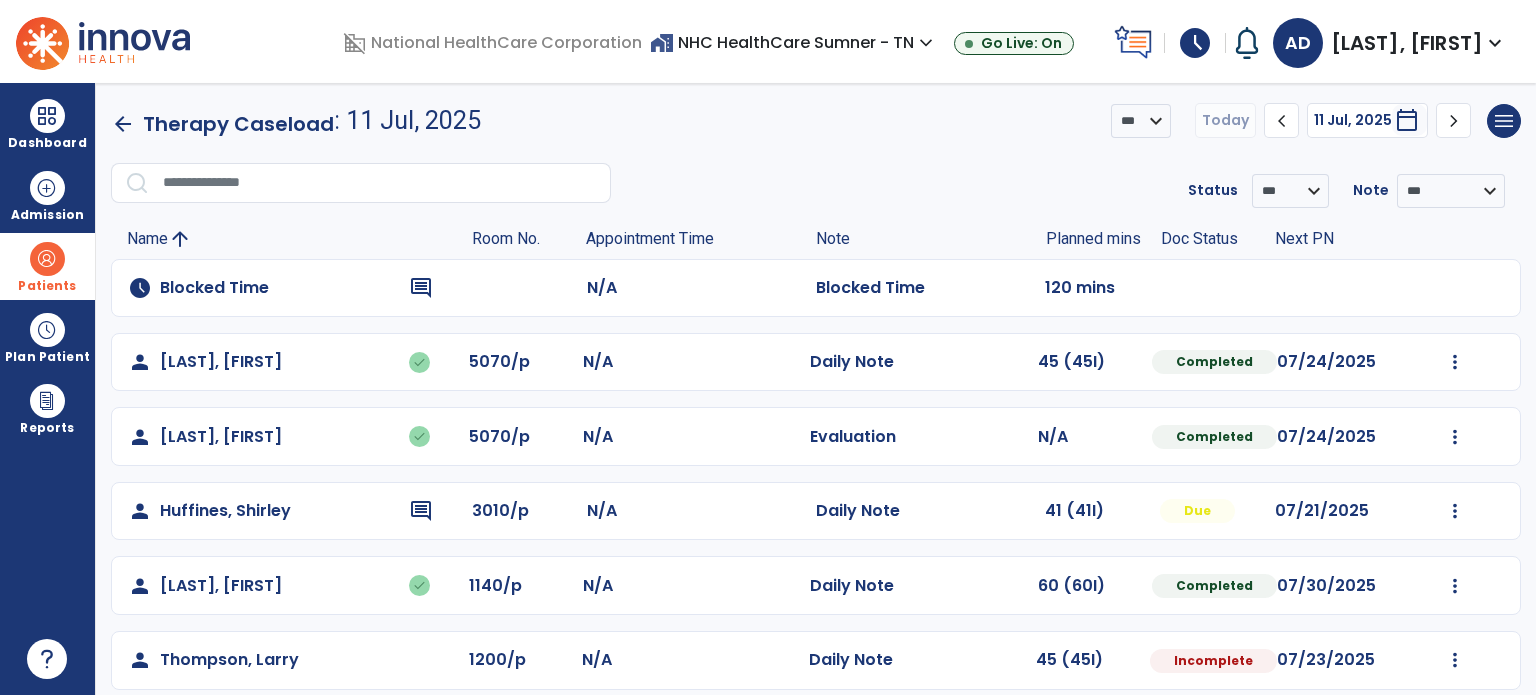 click at bounding box center (47, 259) 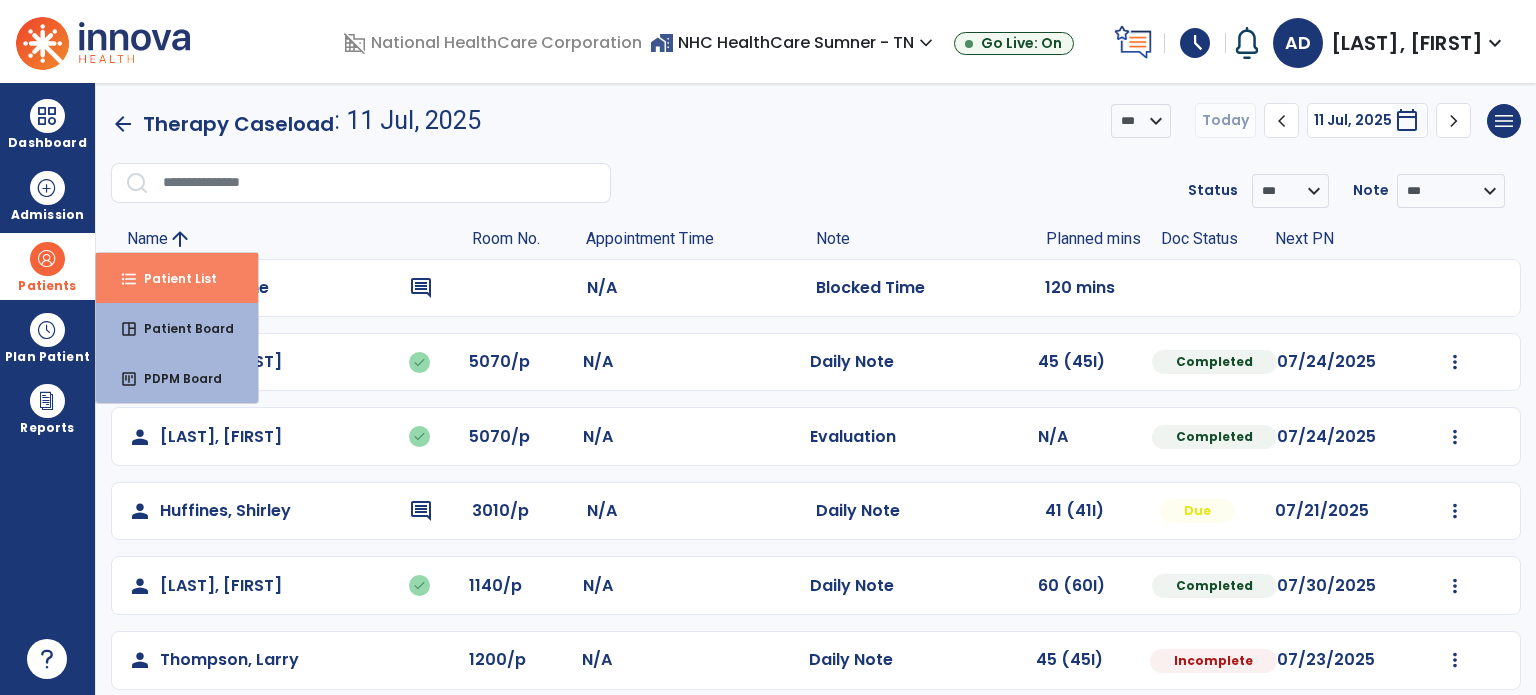 click on "Patient List" at bounding box center (172, 278) 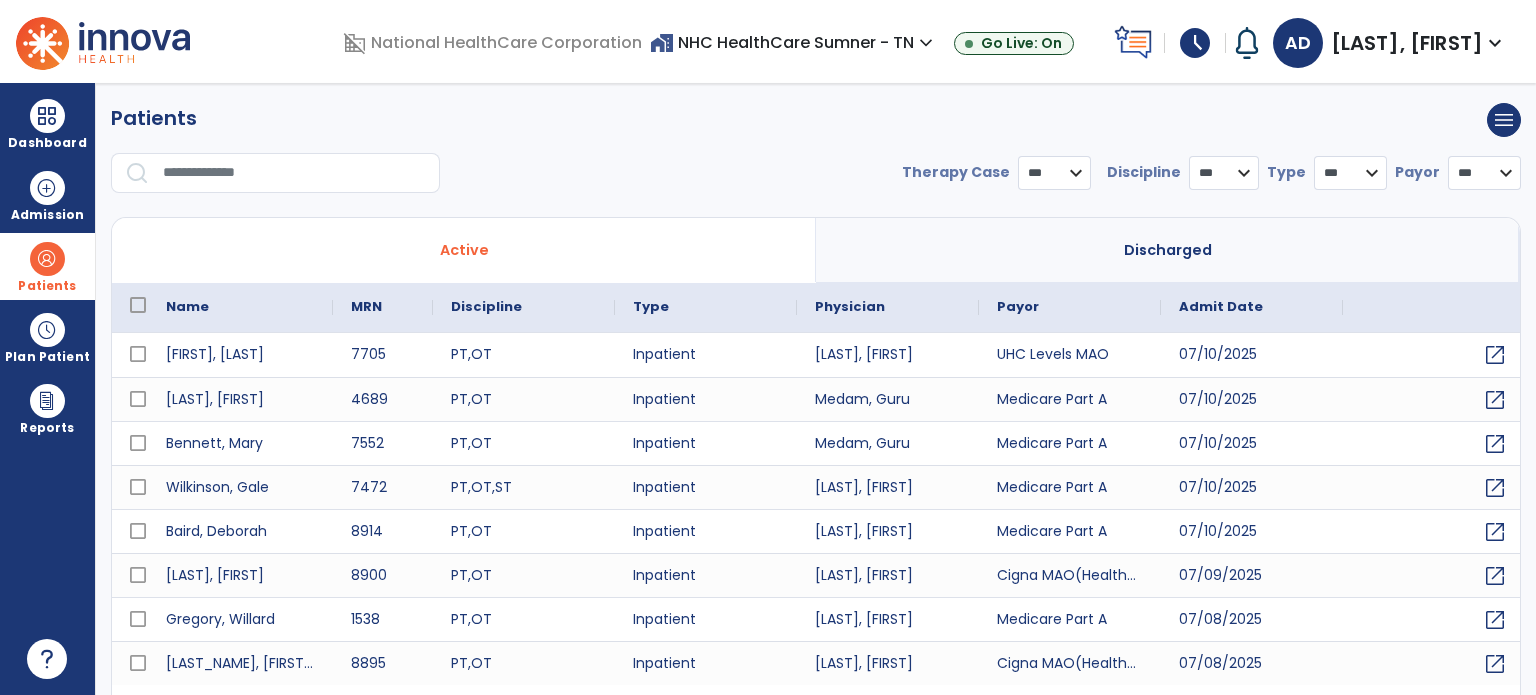 select on "***" 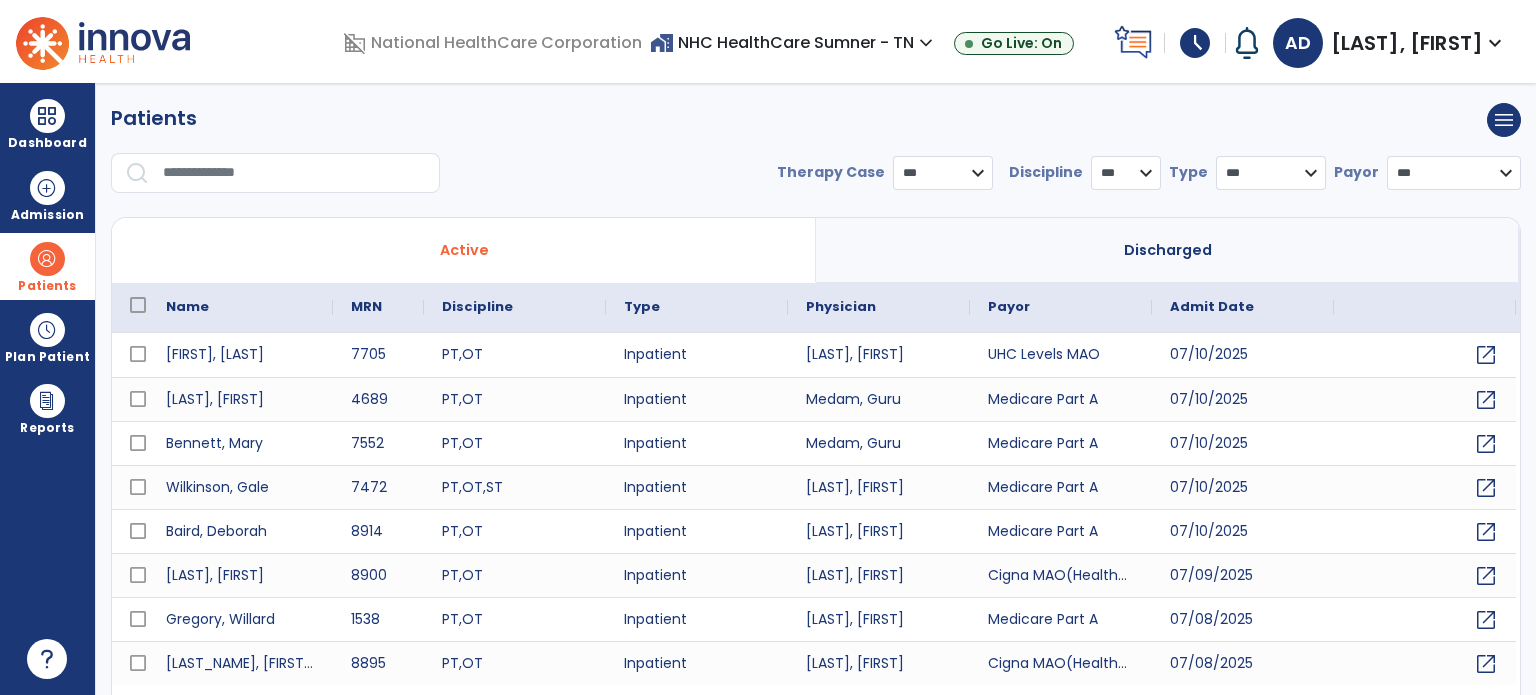 click at bounding box center [294, 173] 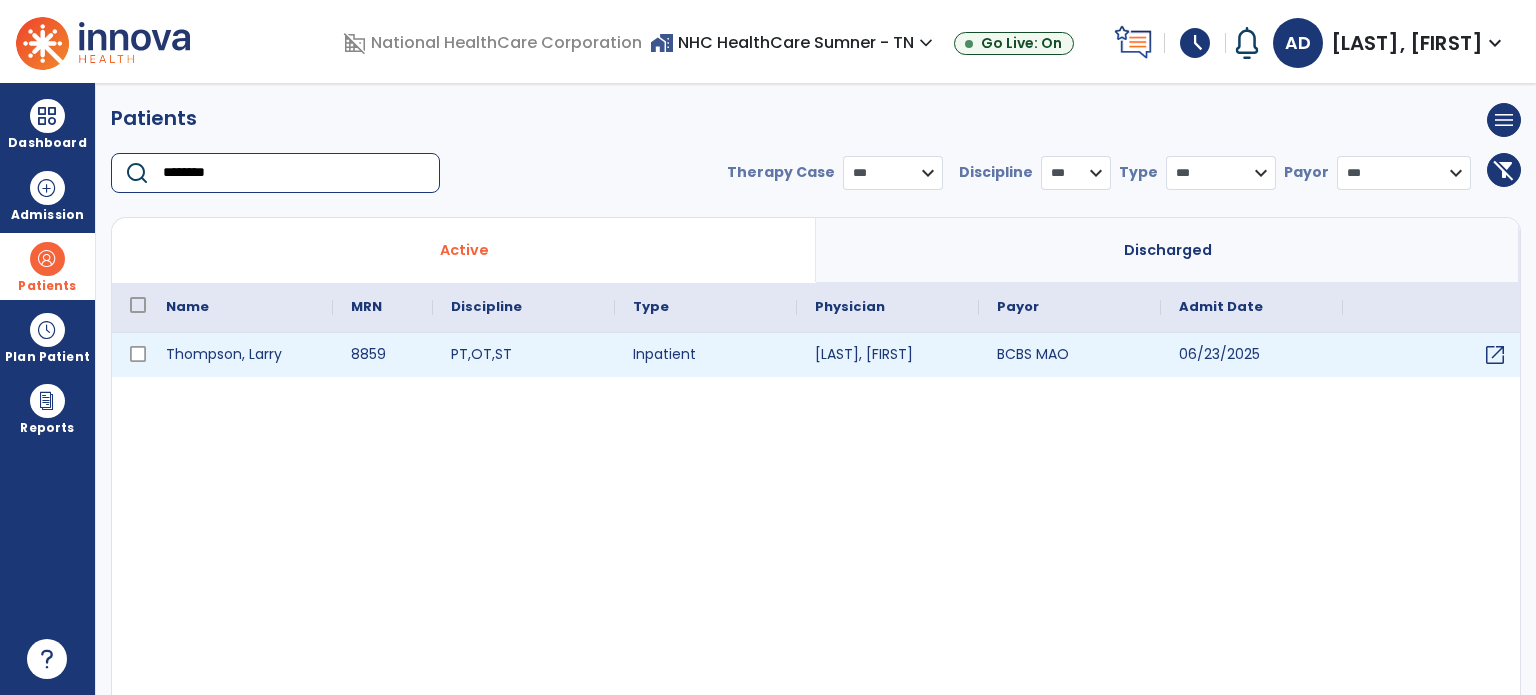 type on "********" 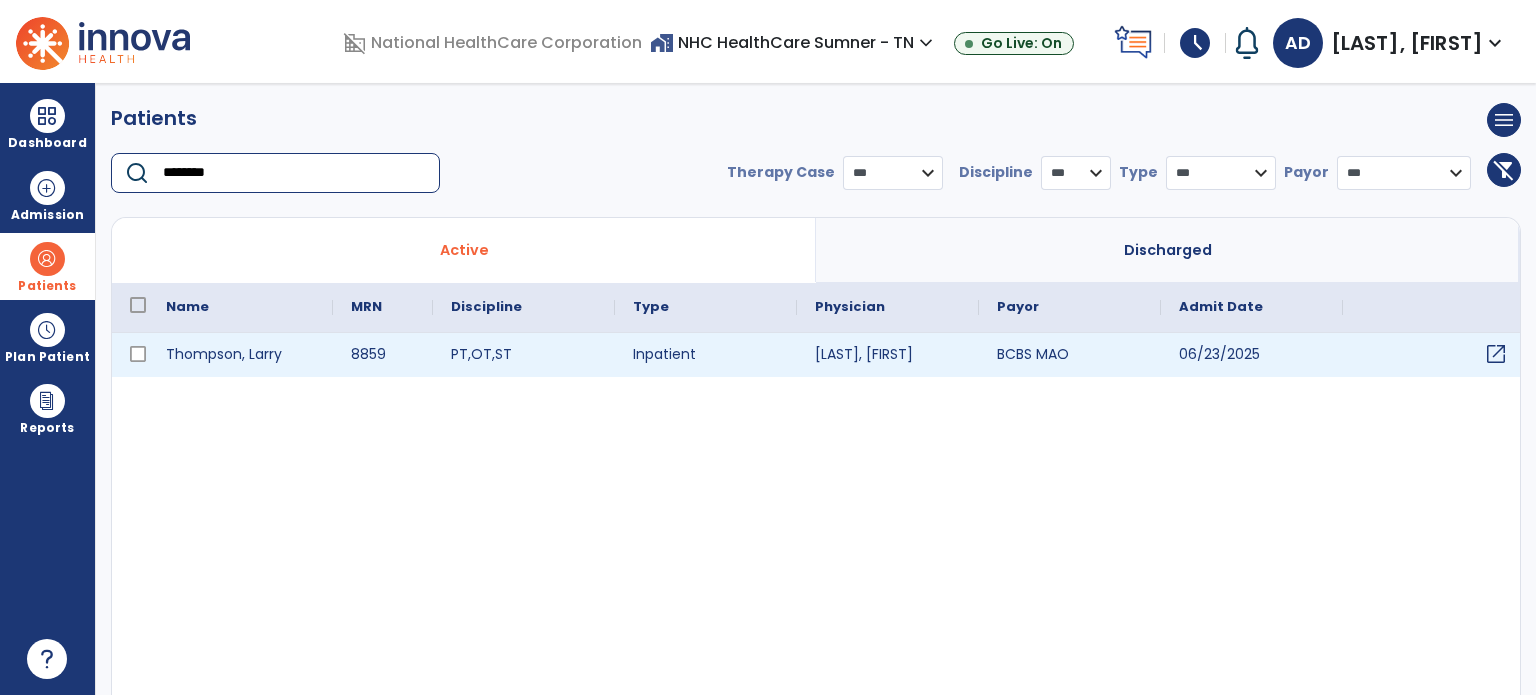 click on "open_in_new" at bounding box center (1496, 354) 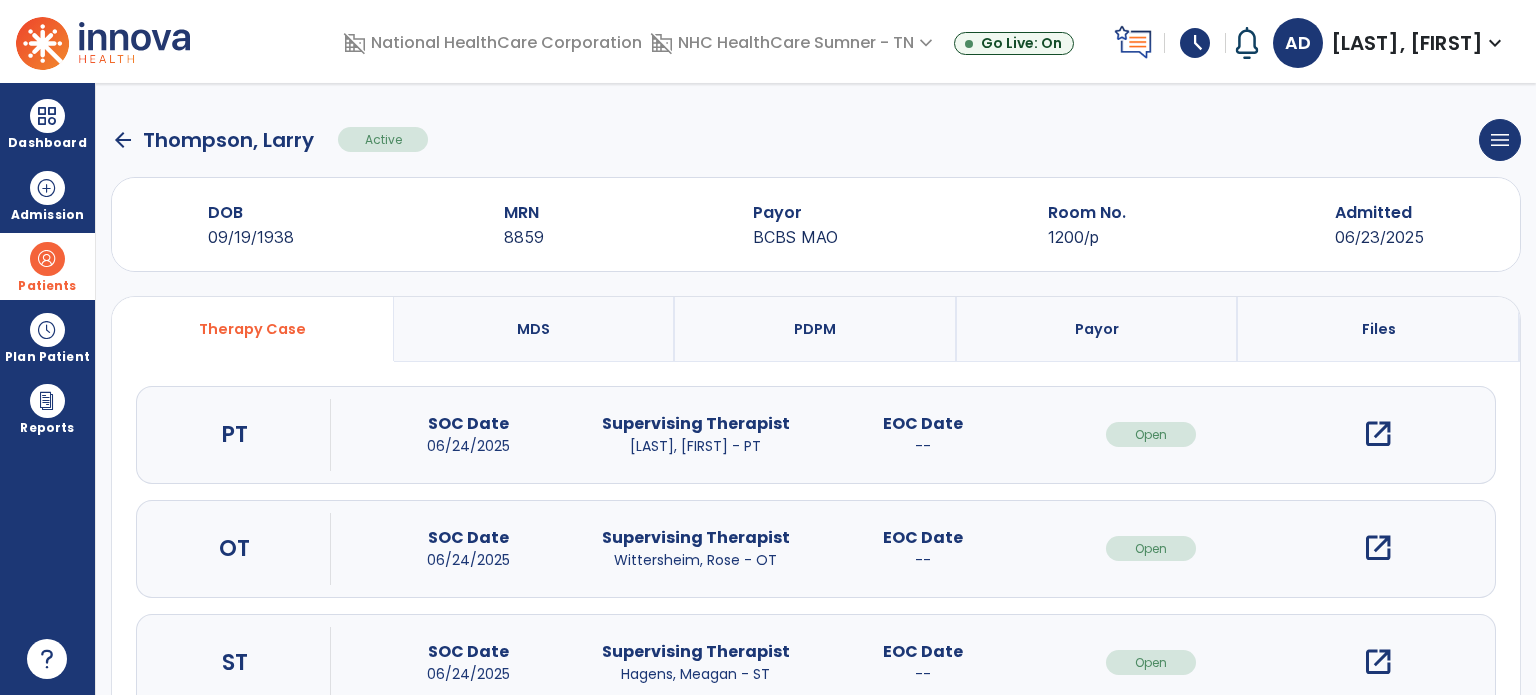 click on "open_in_new" at bounding box center (1378, 548) 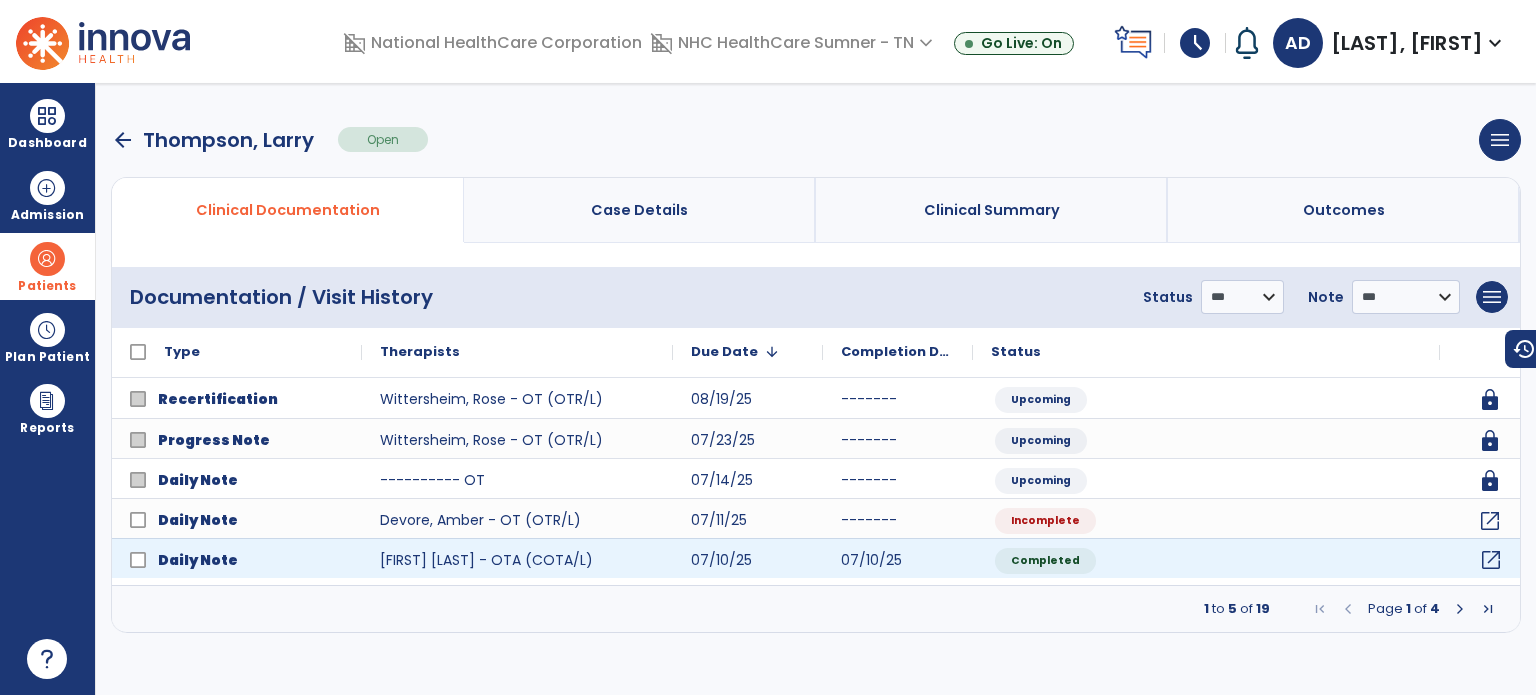 click on "open_in_new" 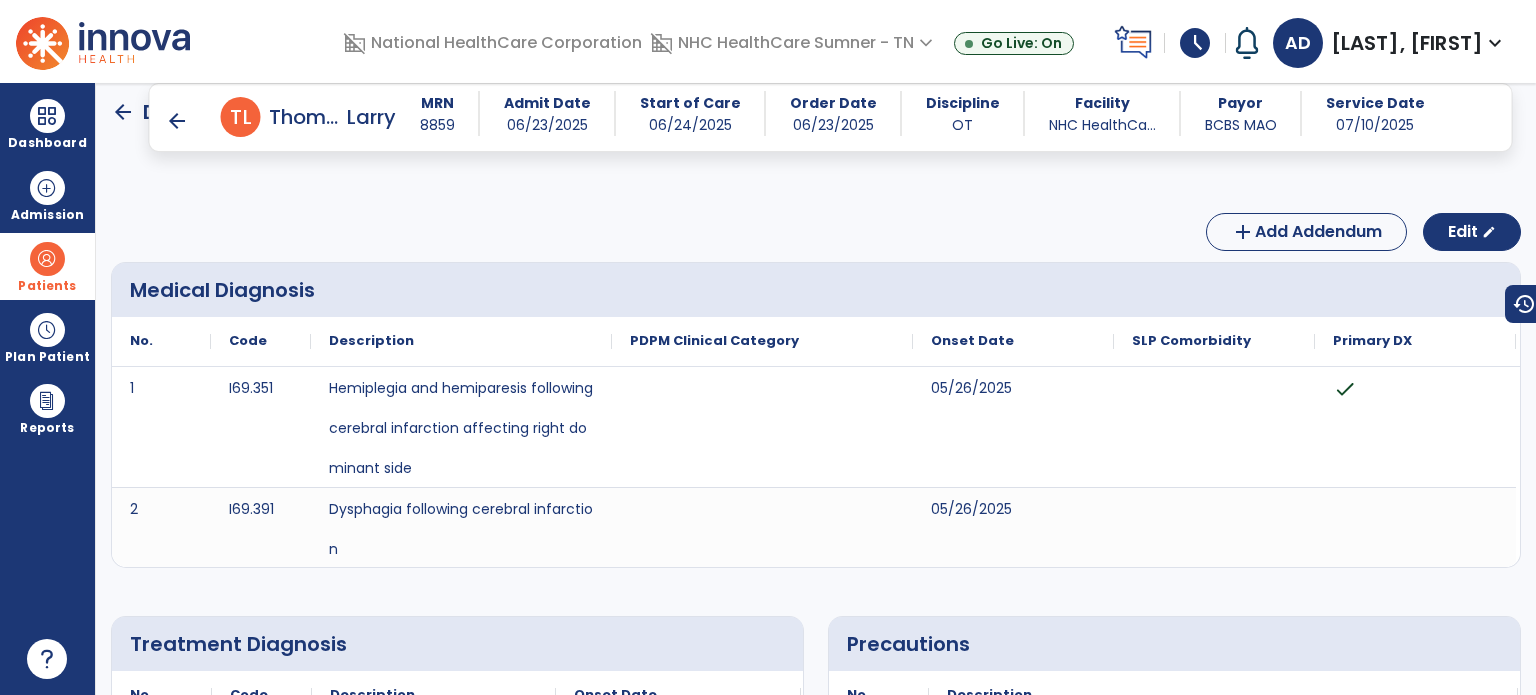 scroll, scrollTop: 0, scrollLeft: 0, axis: both 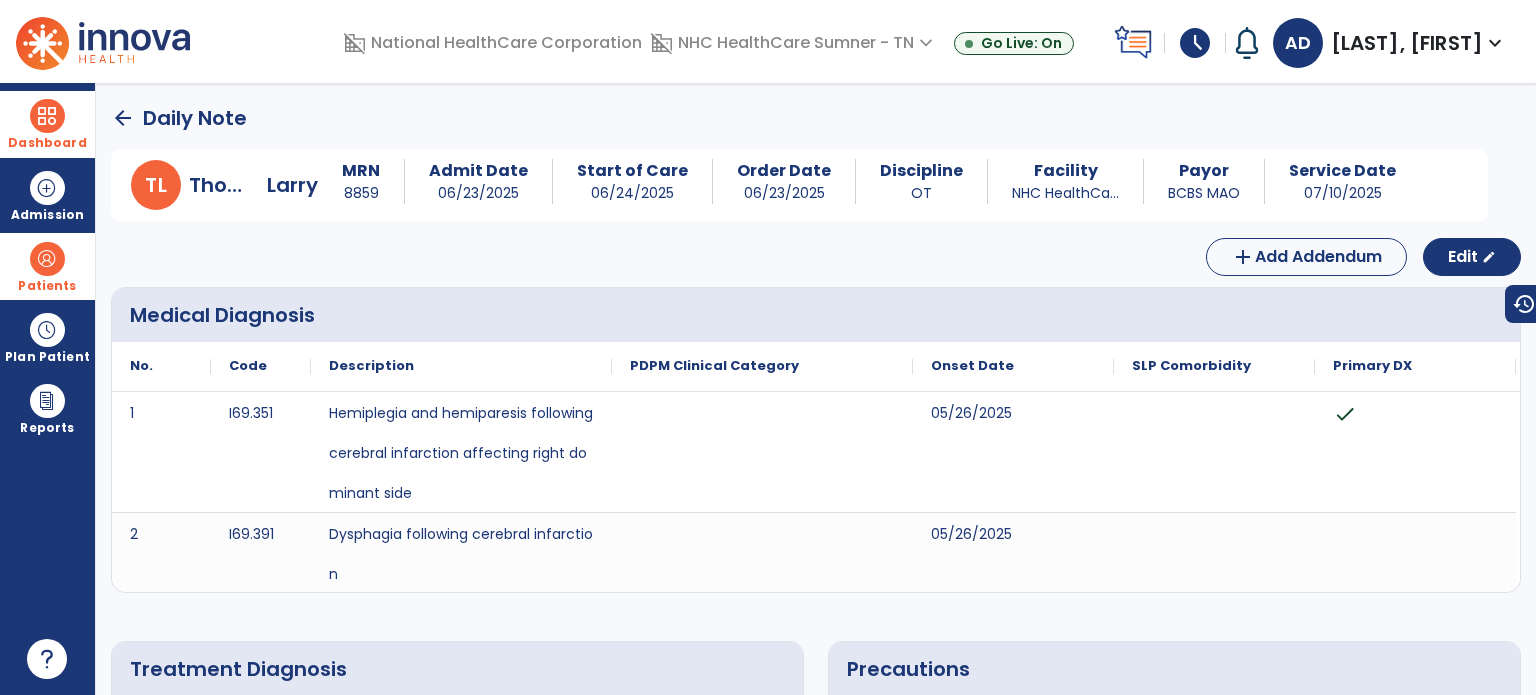 click at bounding box center (47, 116) 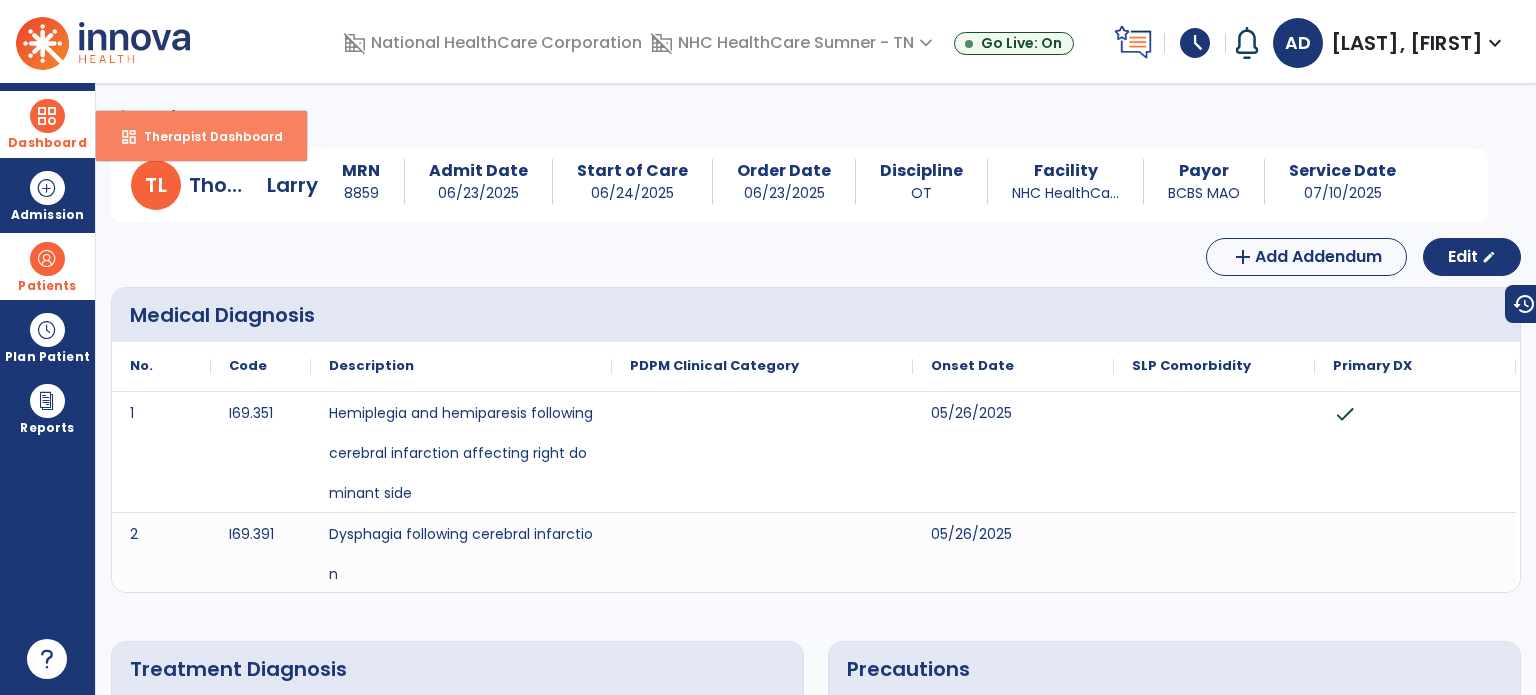 drag, startPoint x: 135, startPoint y: 142, endPoint x: 147, endPoint y: 137, distance: 13 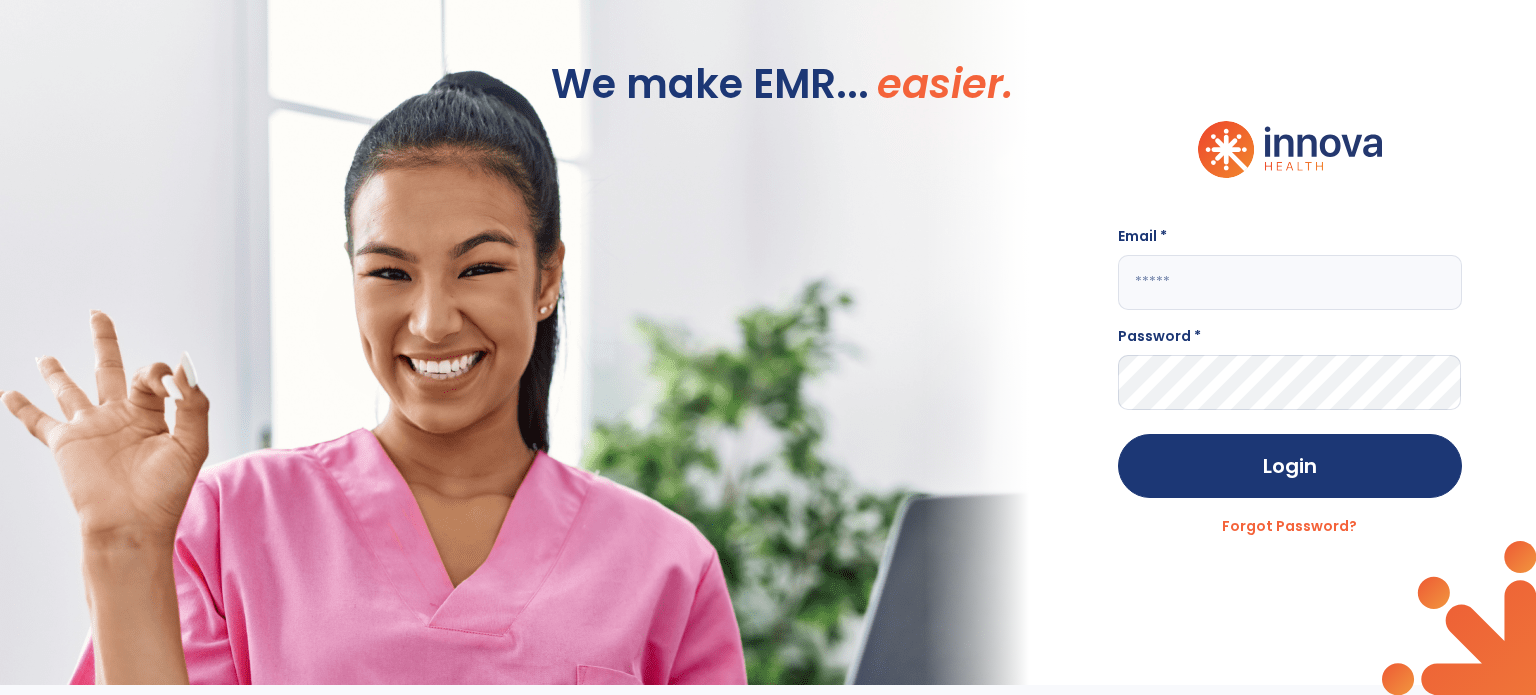 type on "**********" 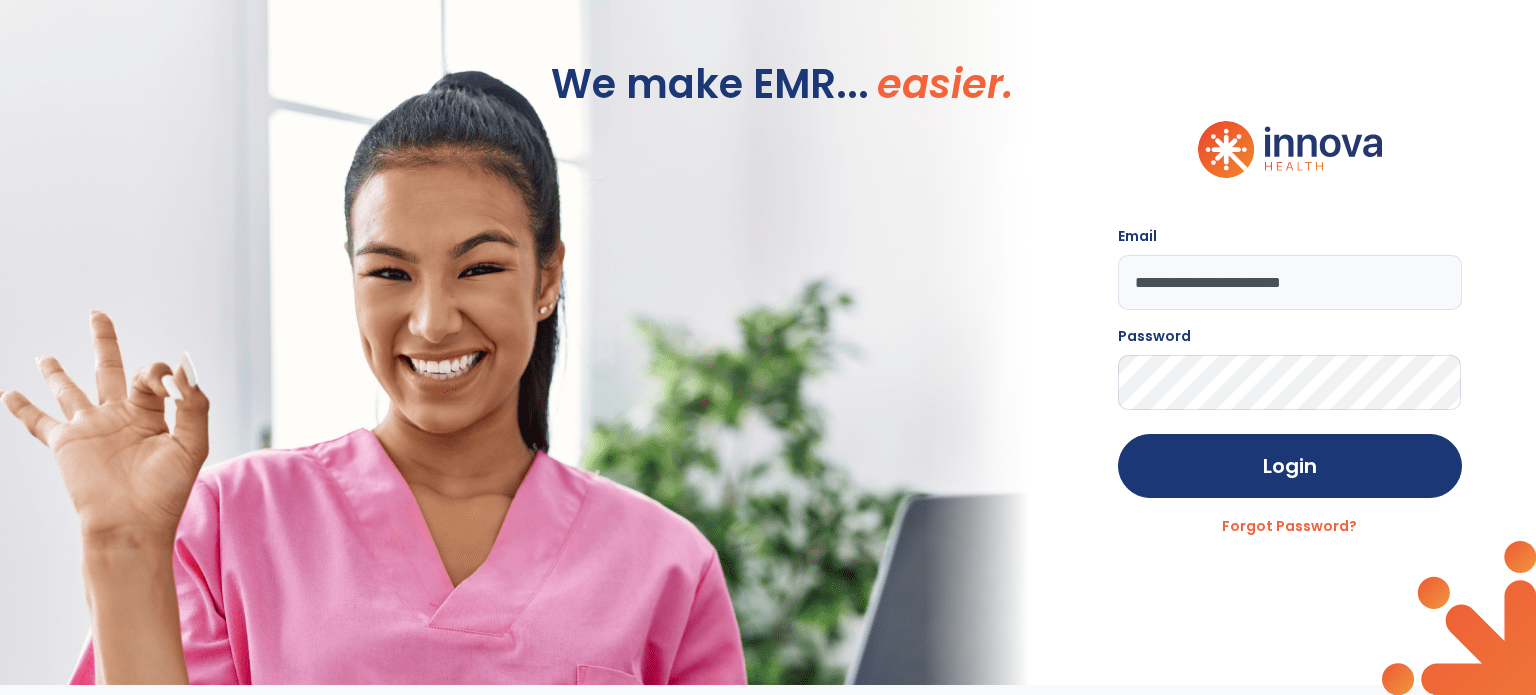 drag, startPoint x: 1526, startPoint y: 184, endPoint x: 700, endPoint y: 188, distance: 826.0097 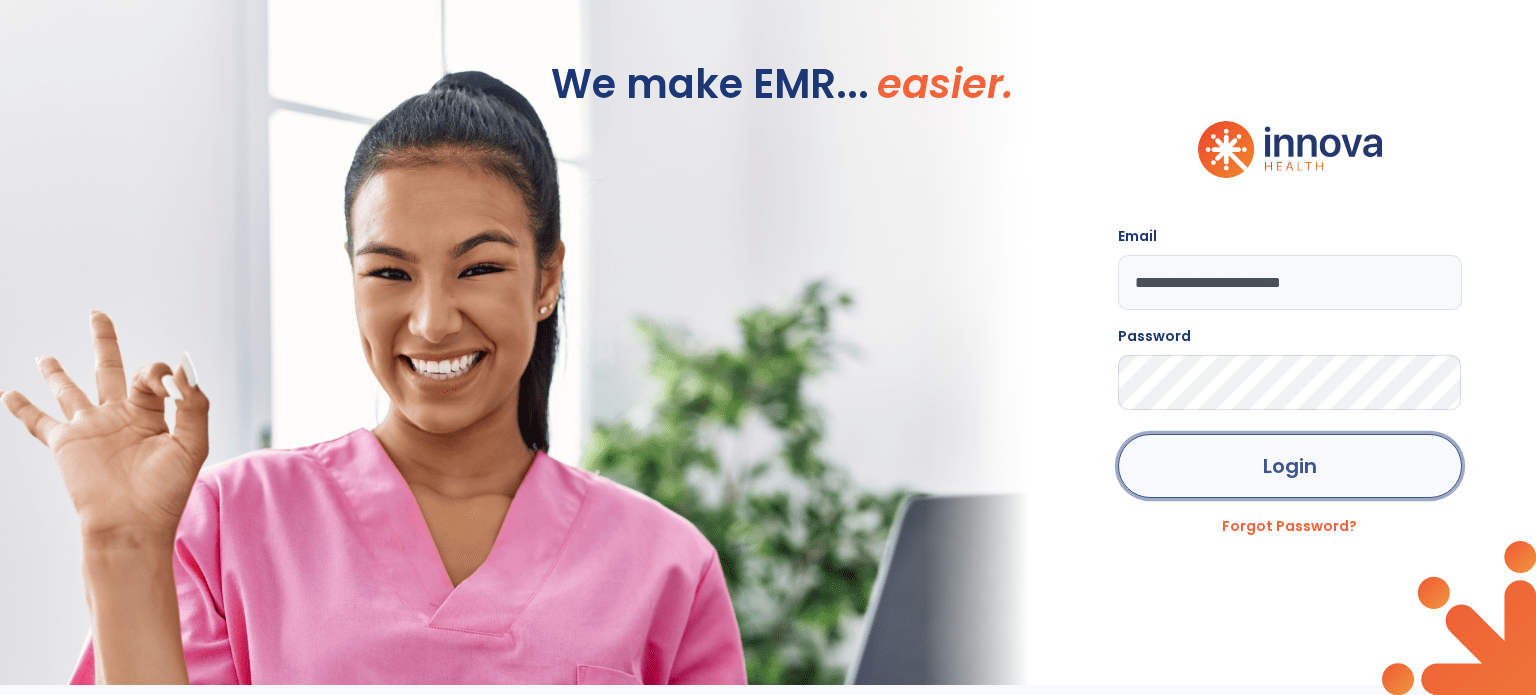 click on "Login" 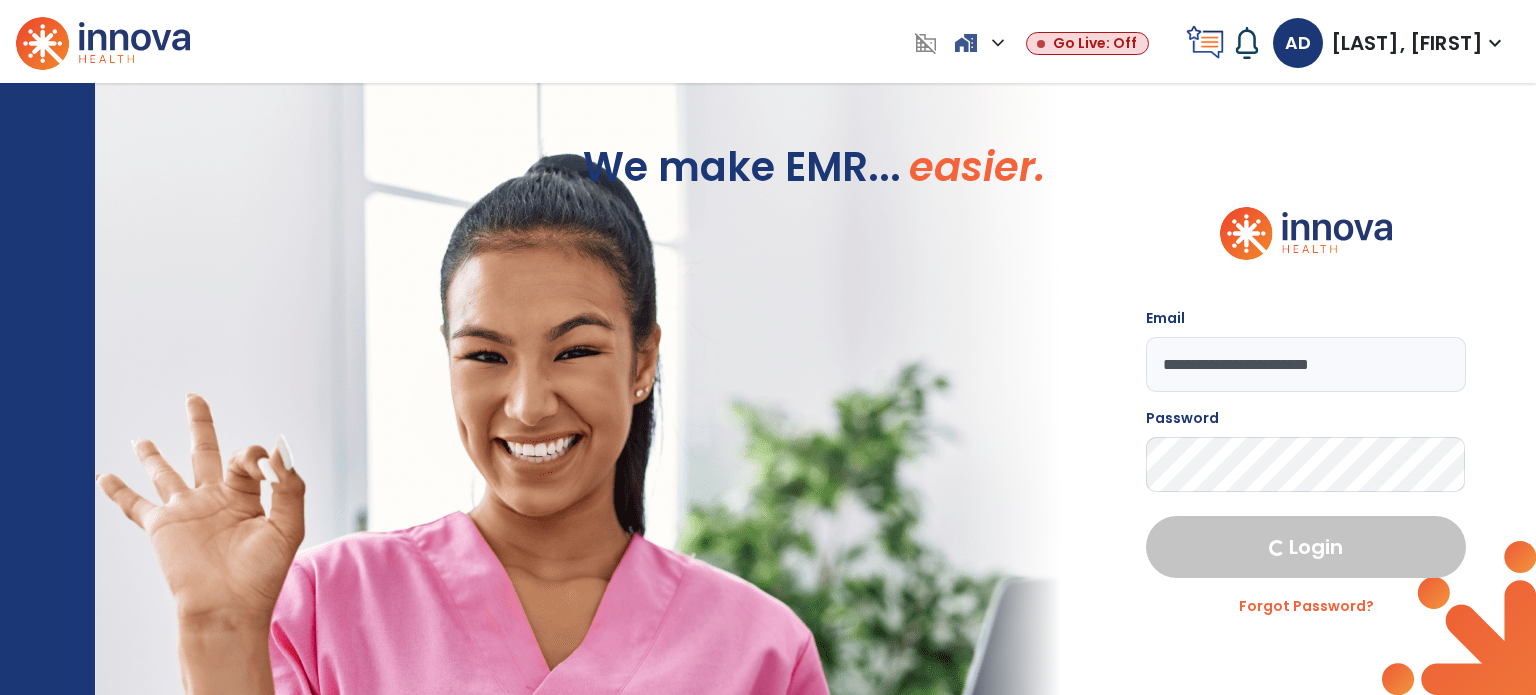 select on "****" 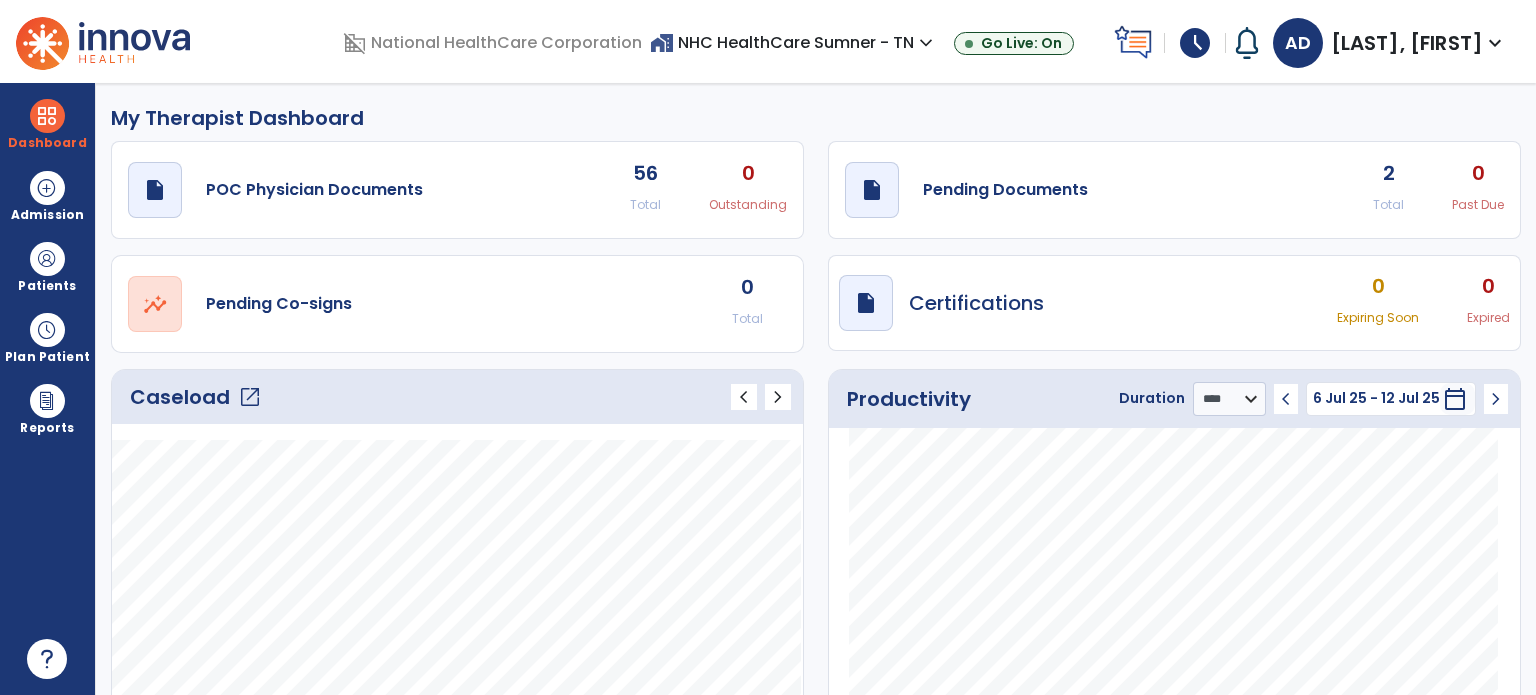 click on "Caseload   open_in_new   chevron_left   chevron_right" 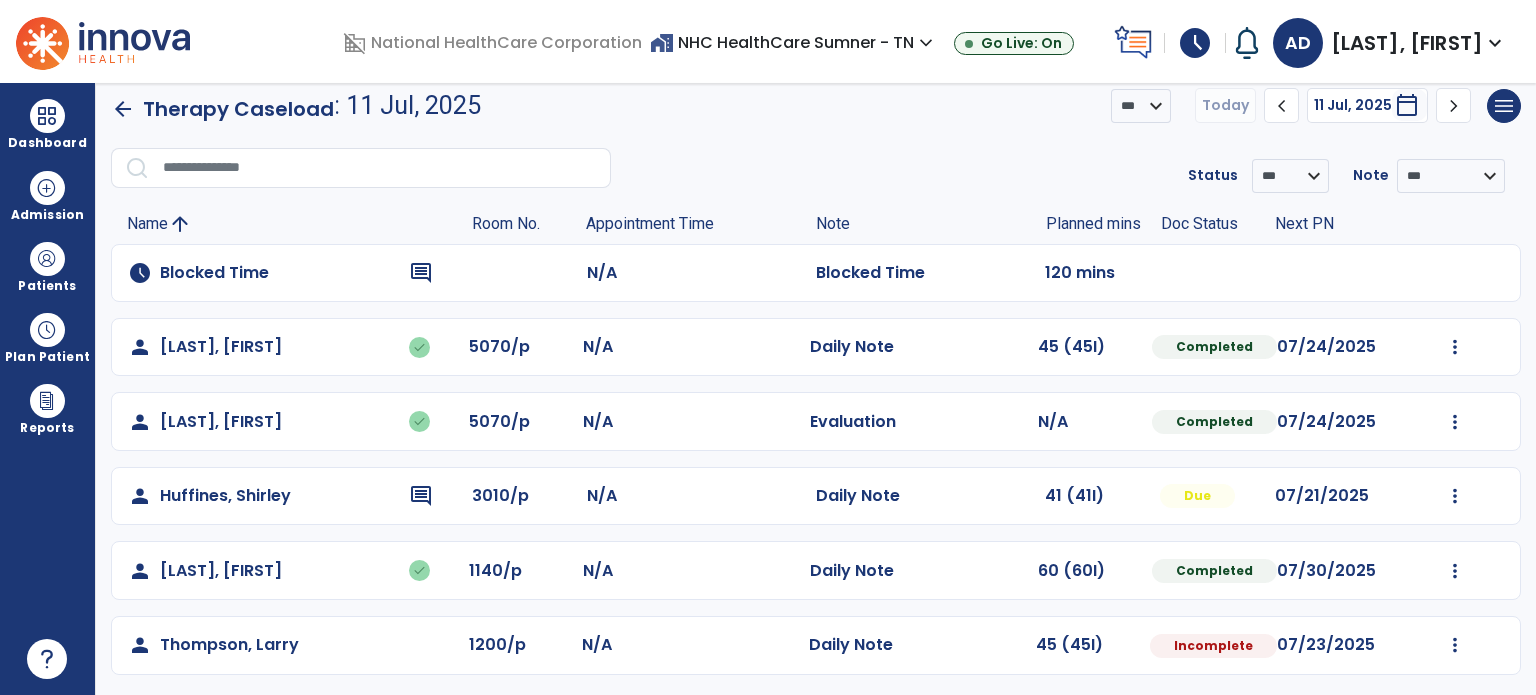 scroll, scrollTop: 18, scrollLeft: 0, axis: vertical 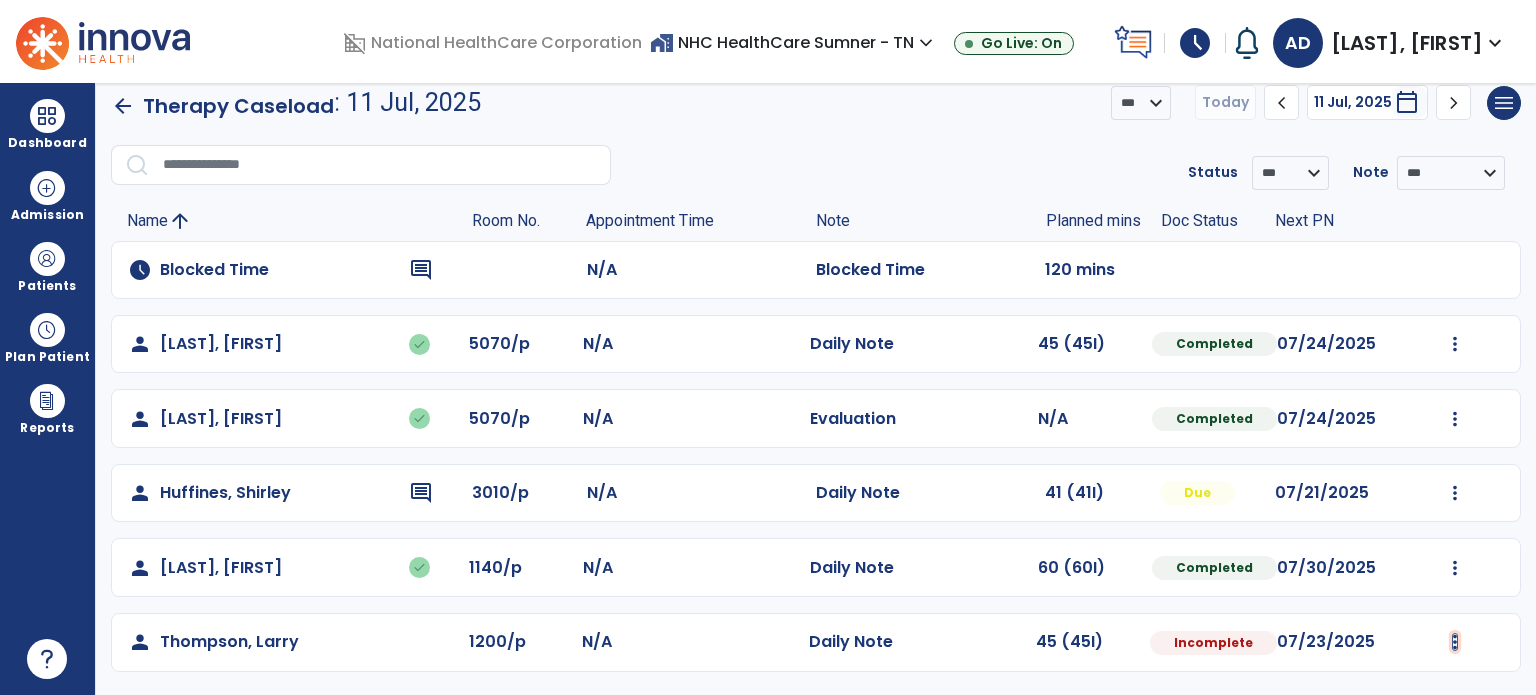 click at bounding box center (1455, 344) 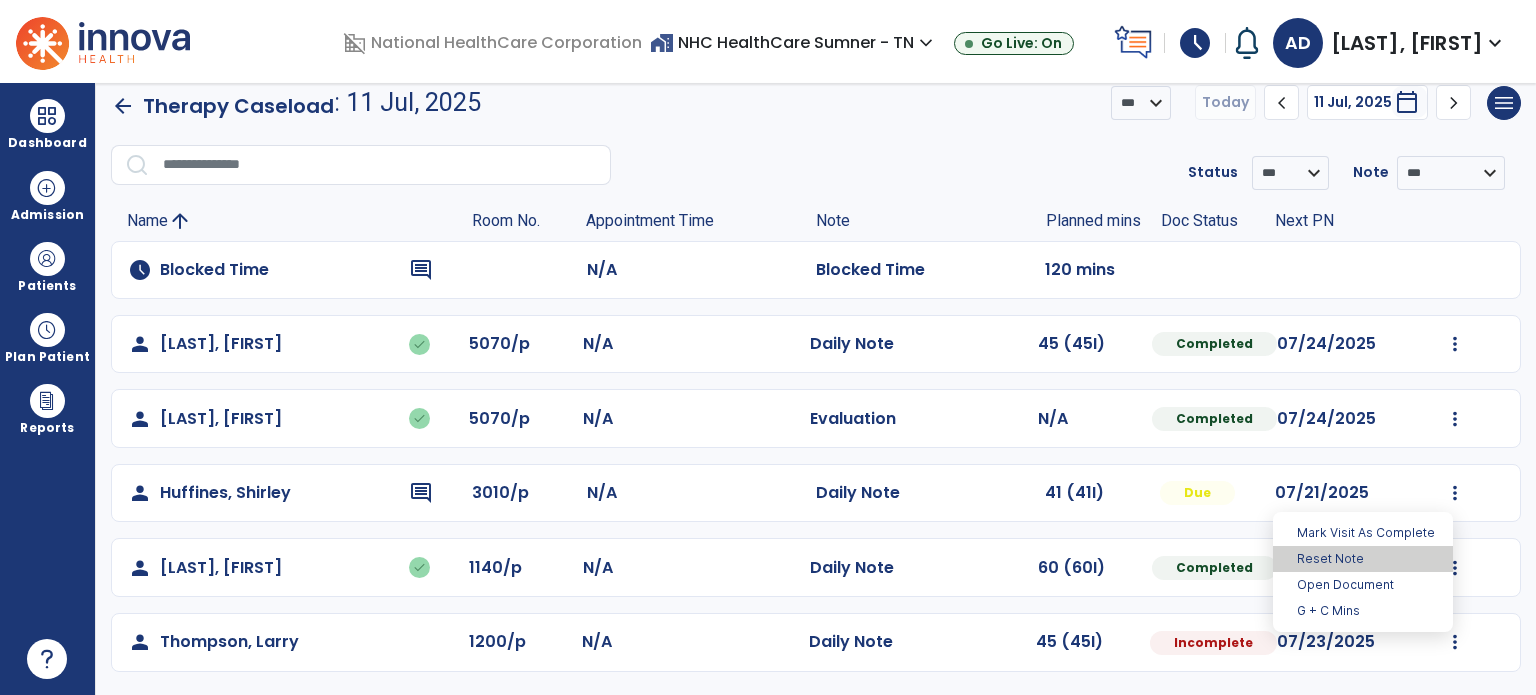 click on "Reset Note" at bounding box center (1363, 559) 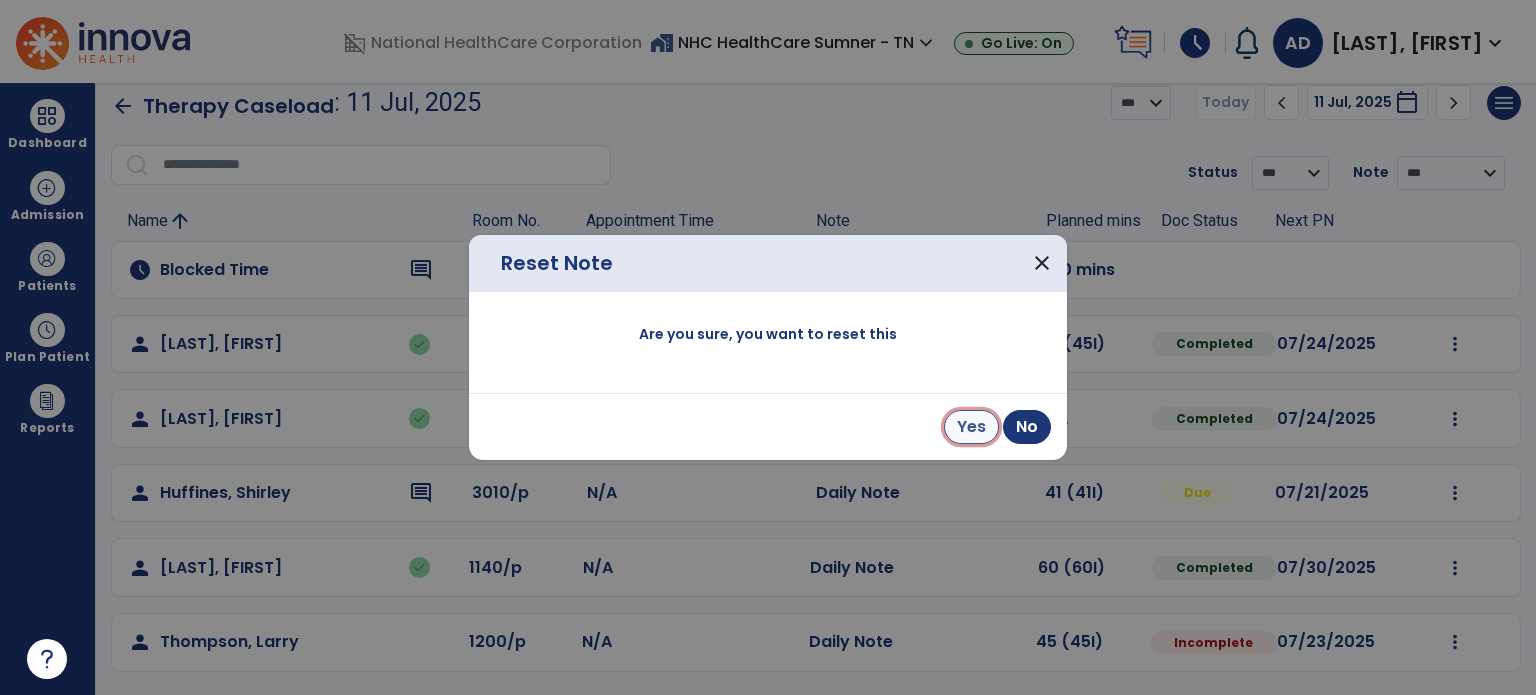 click on "Yes" at bounding box center [971, 427] 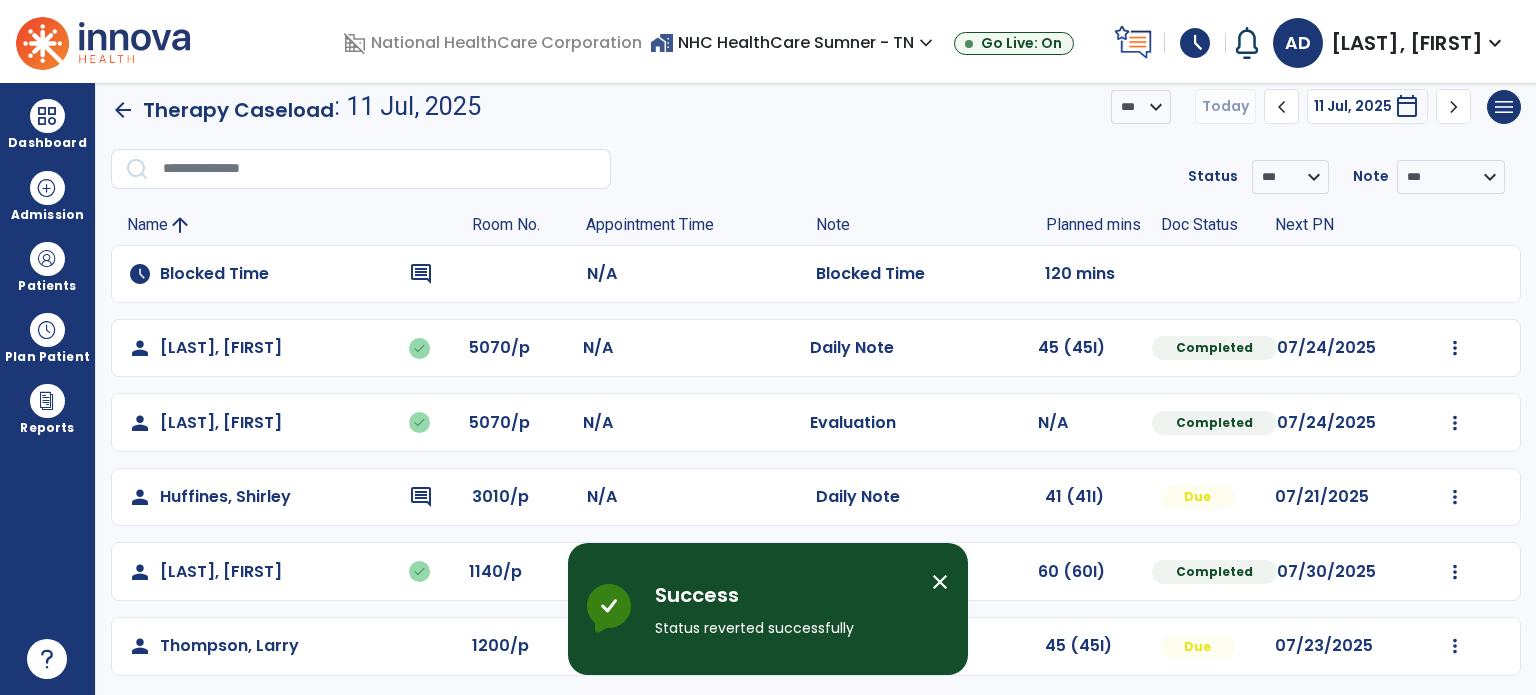 scroll, scrollTop: 18, scrollLeft: 0, axis: vertical 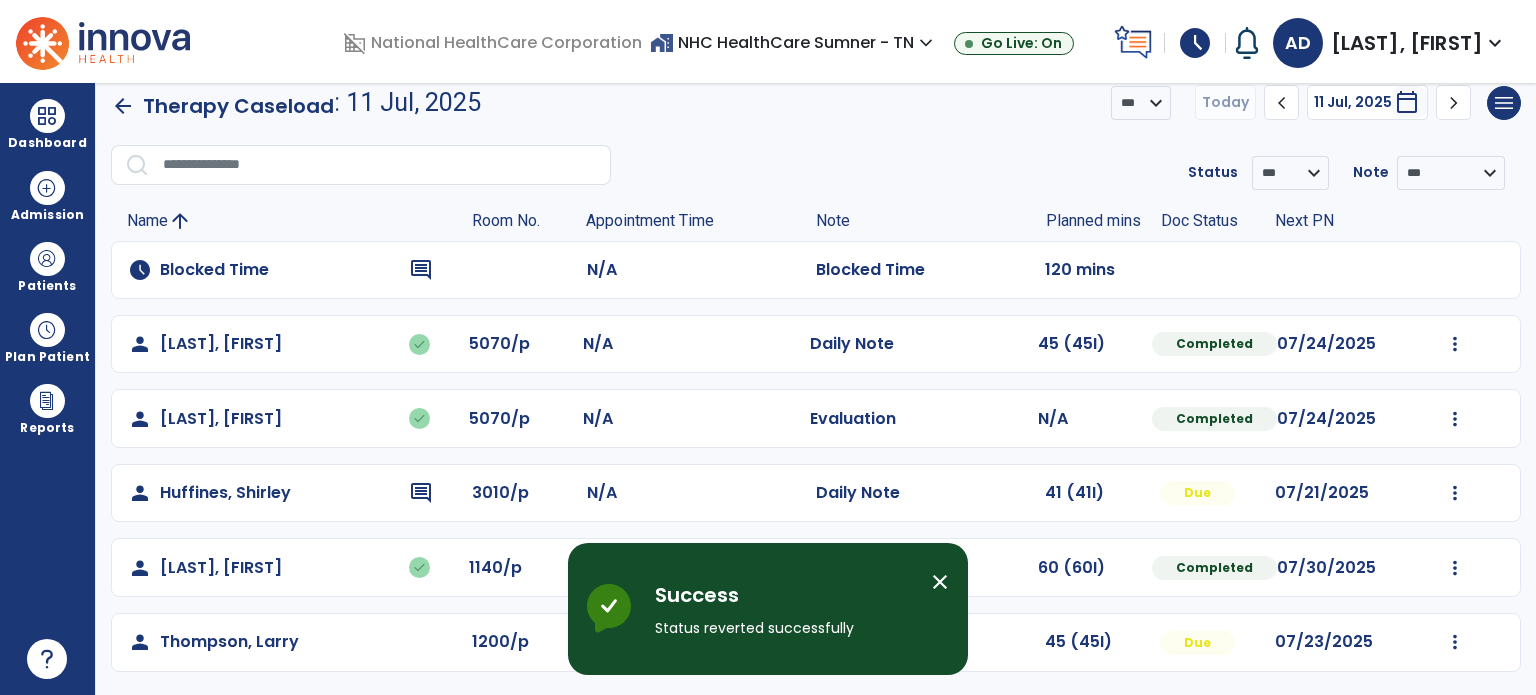 click on "close" at bounding box center [940, 582] 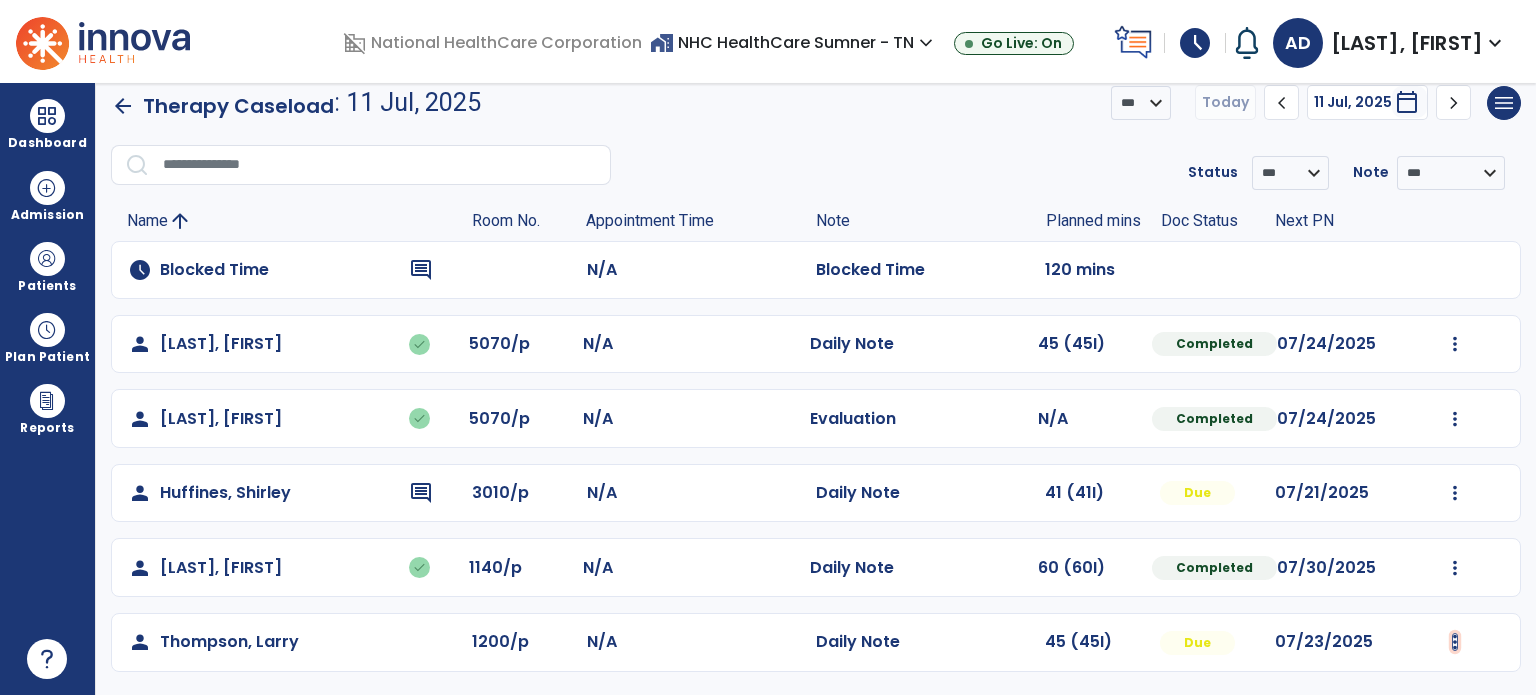 click at bounding box center (1455, 344) 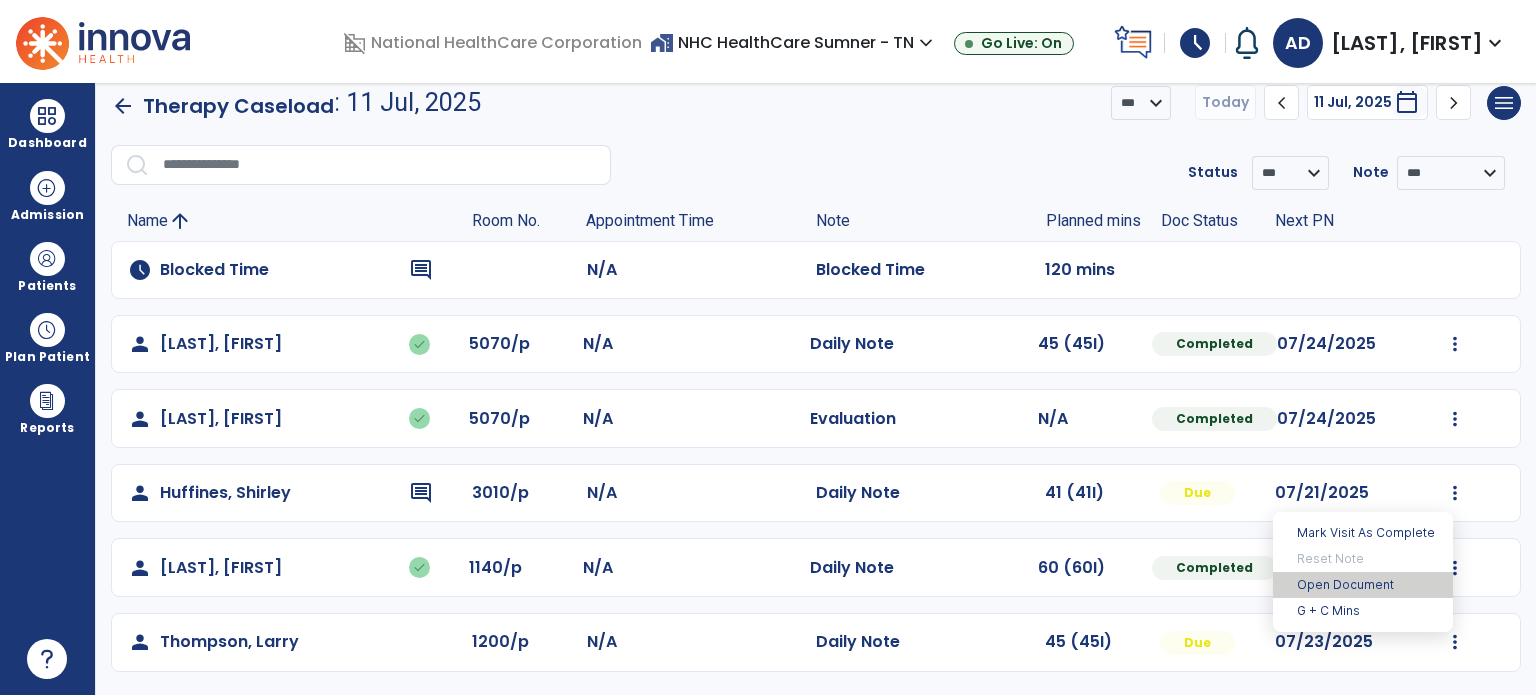 click on "Open Document" at bounding box center [1363, 585] 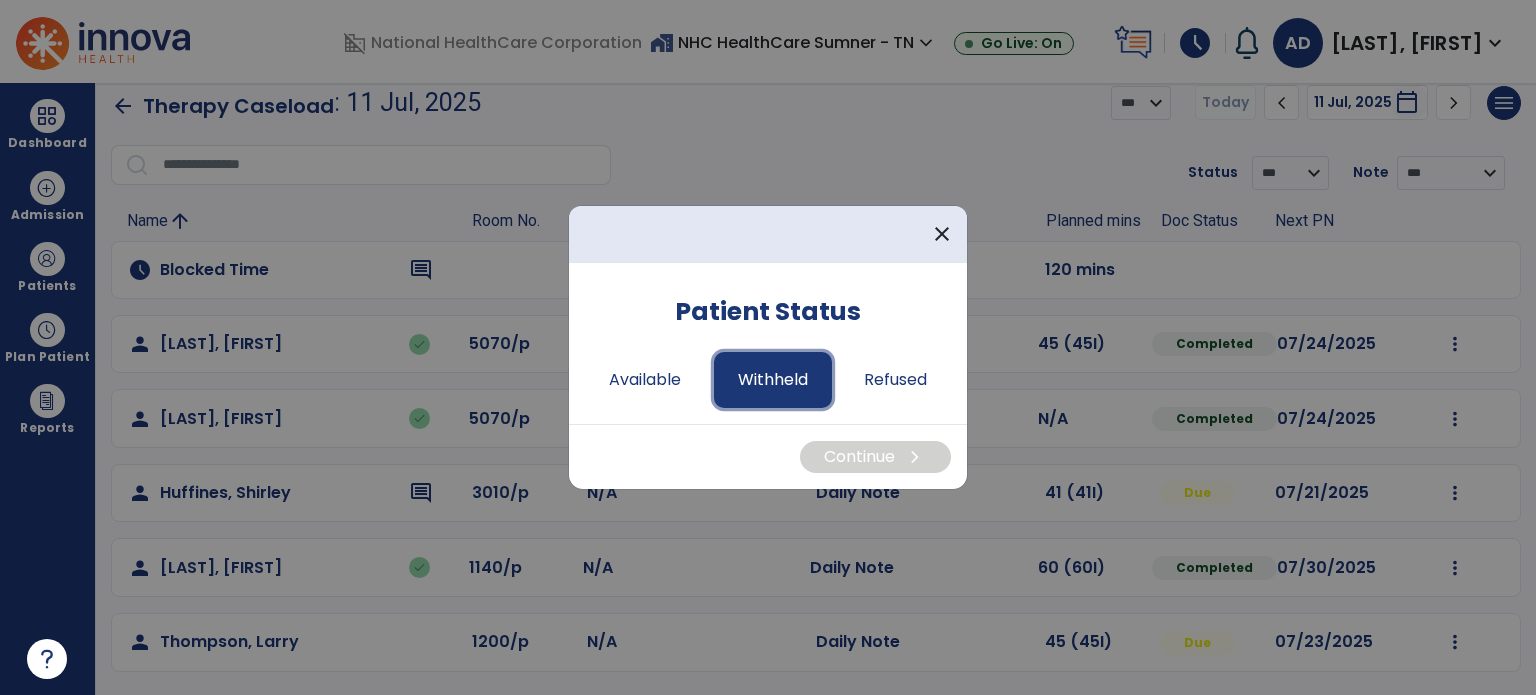 click on "Withheld" at bounding box center [773, 380] 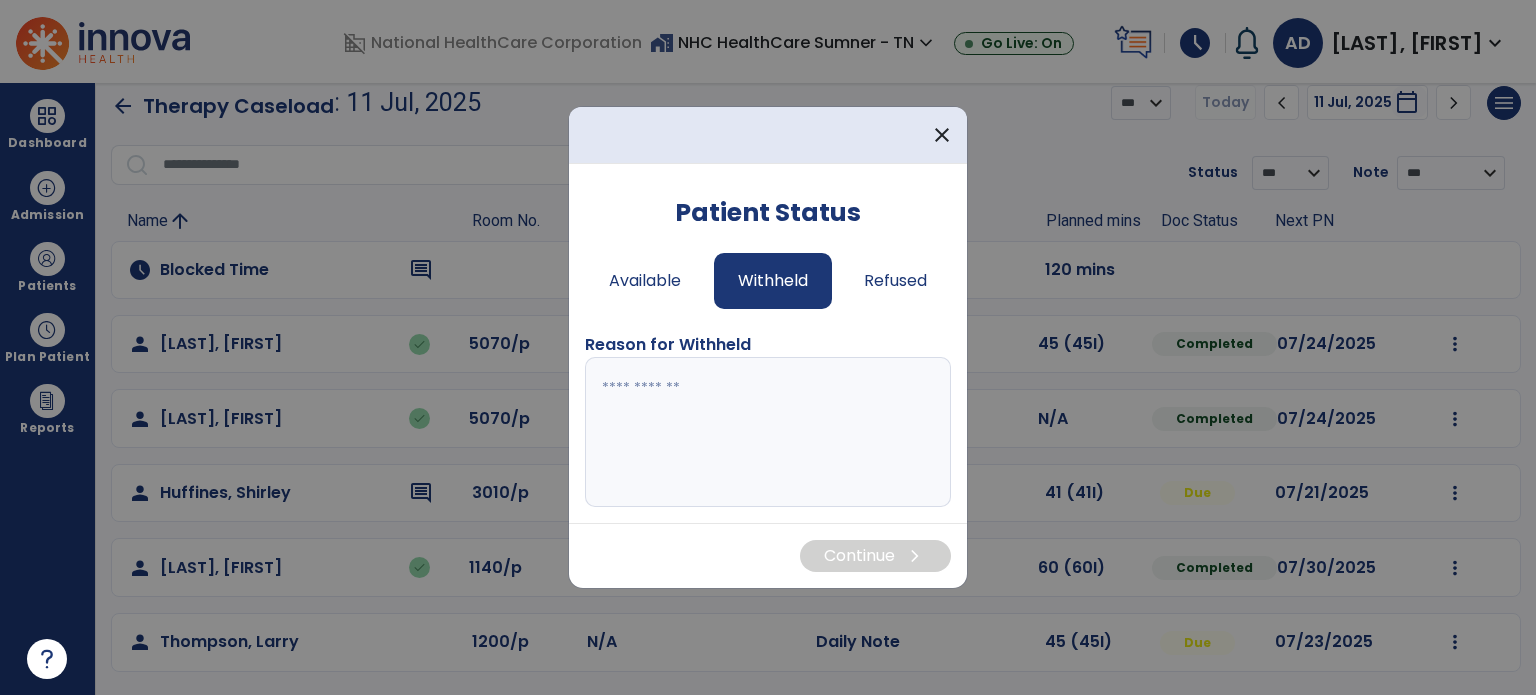 click at bounding box center (768, 432) 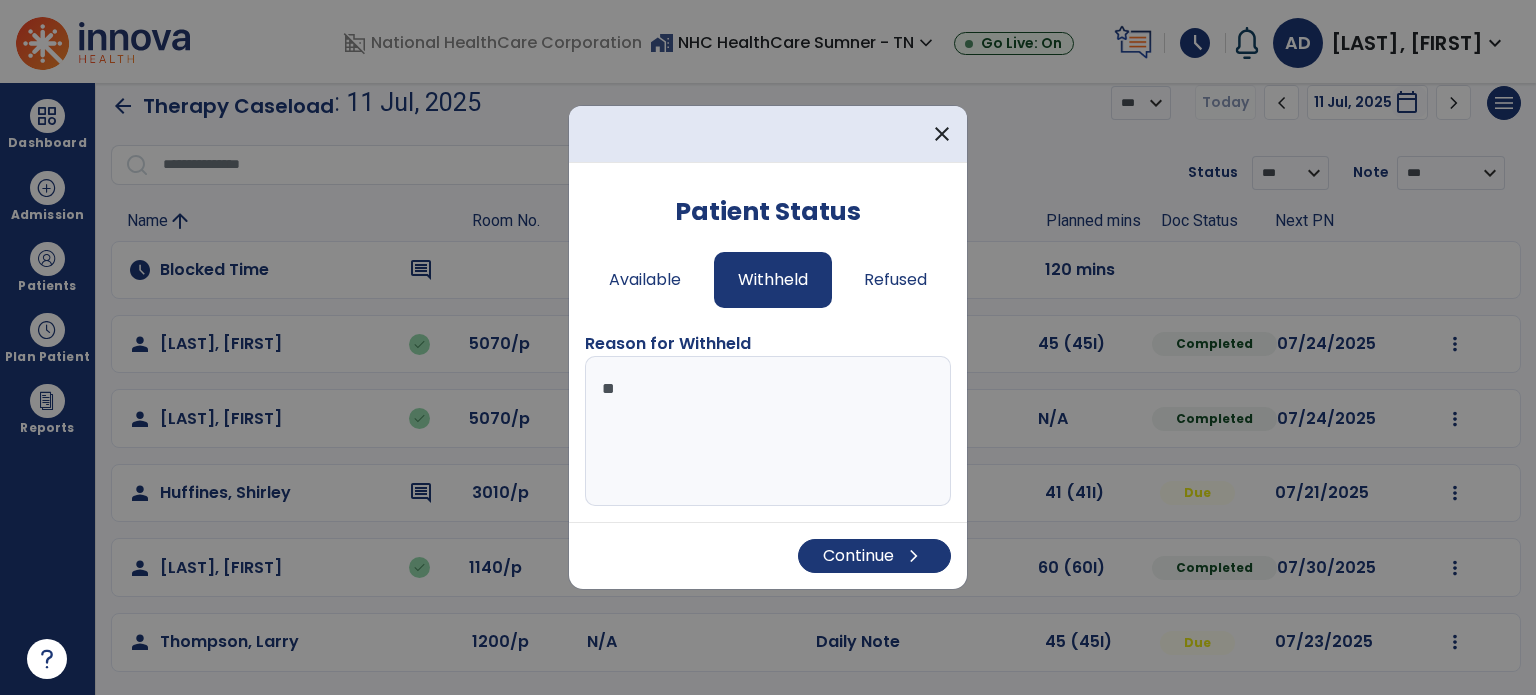 type on "*" 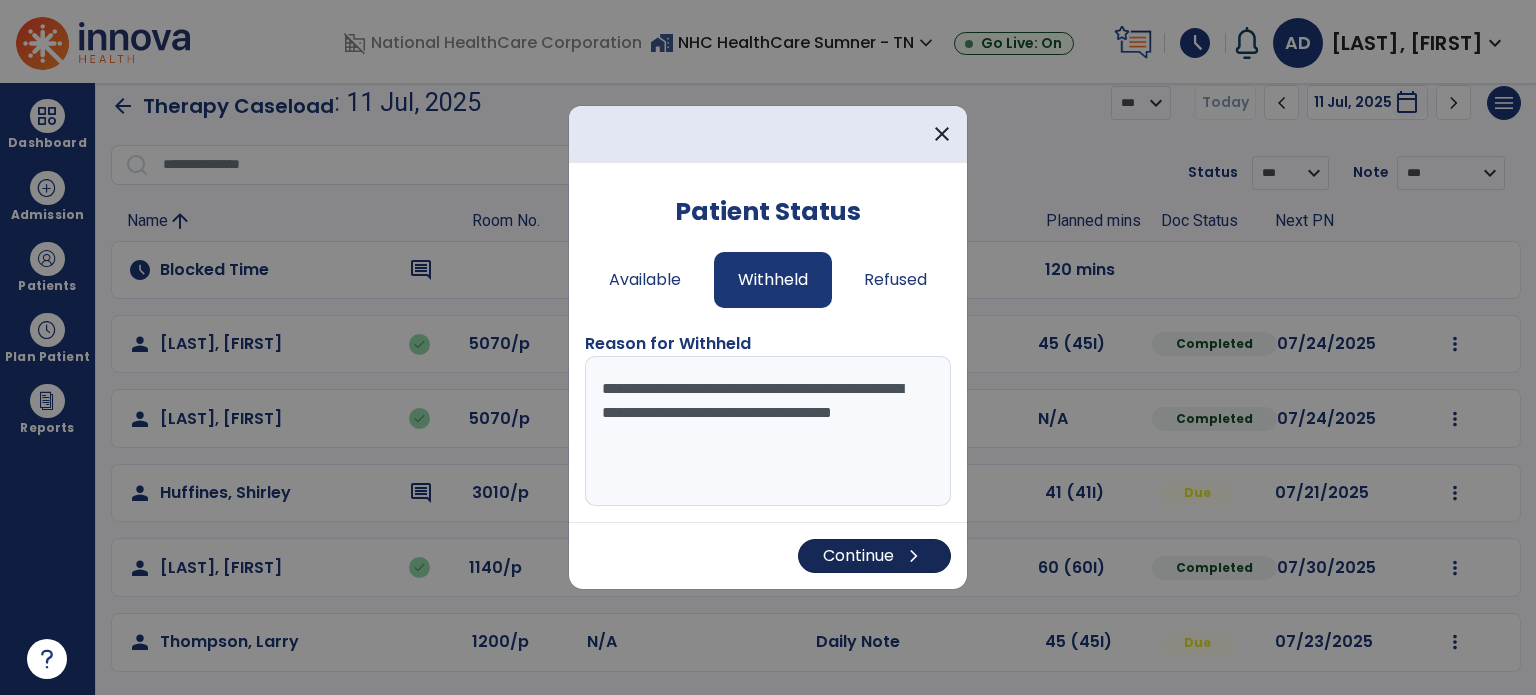 type on "**********" 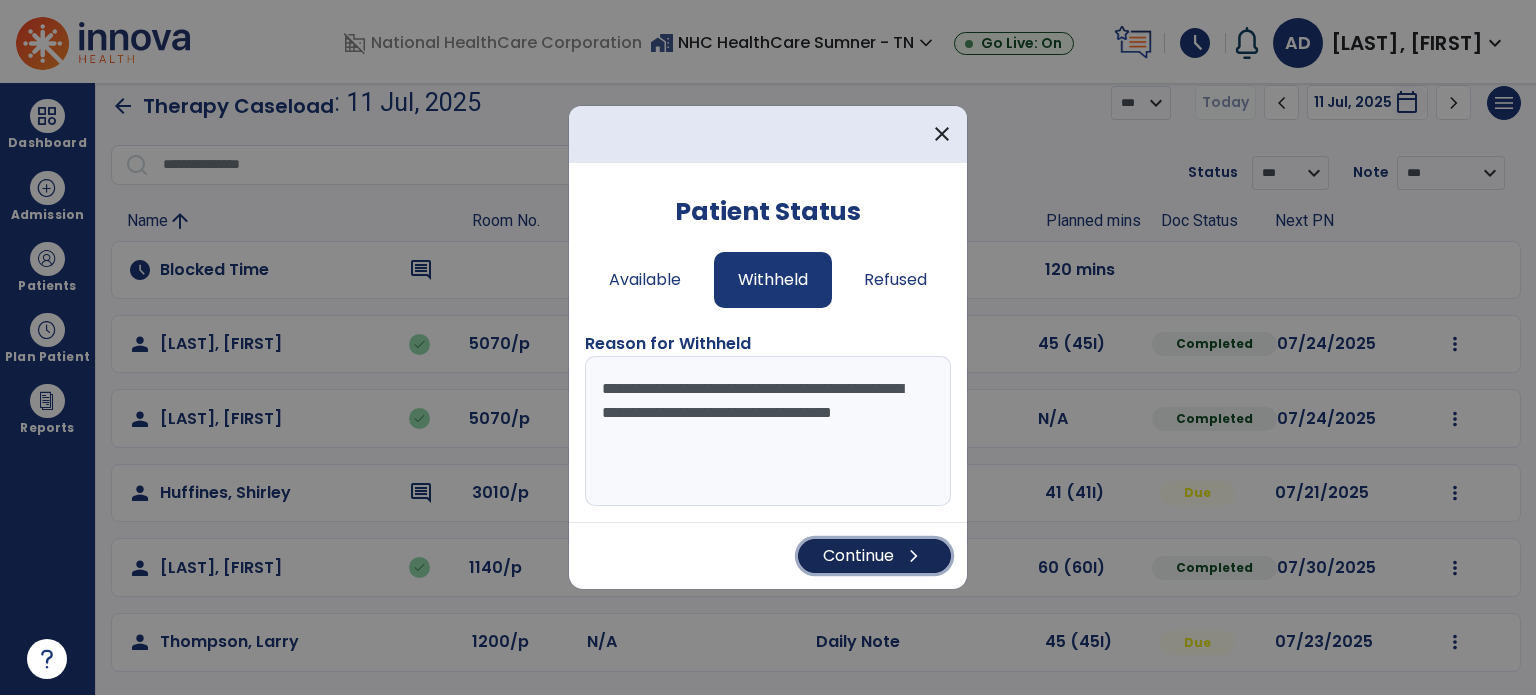 click on "Continue   chevron_right" at bounding box center [874, 556] 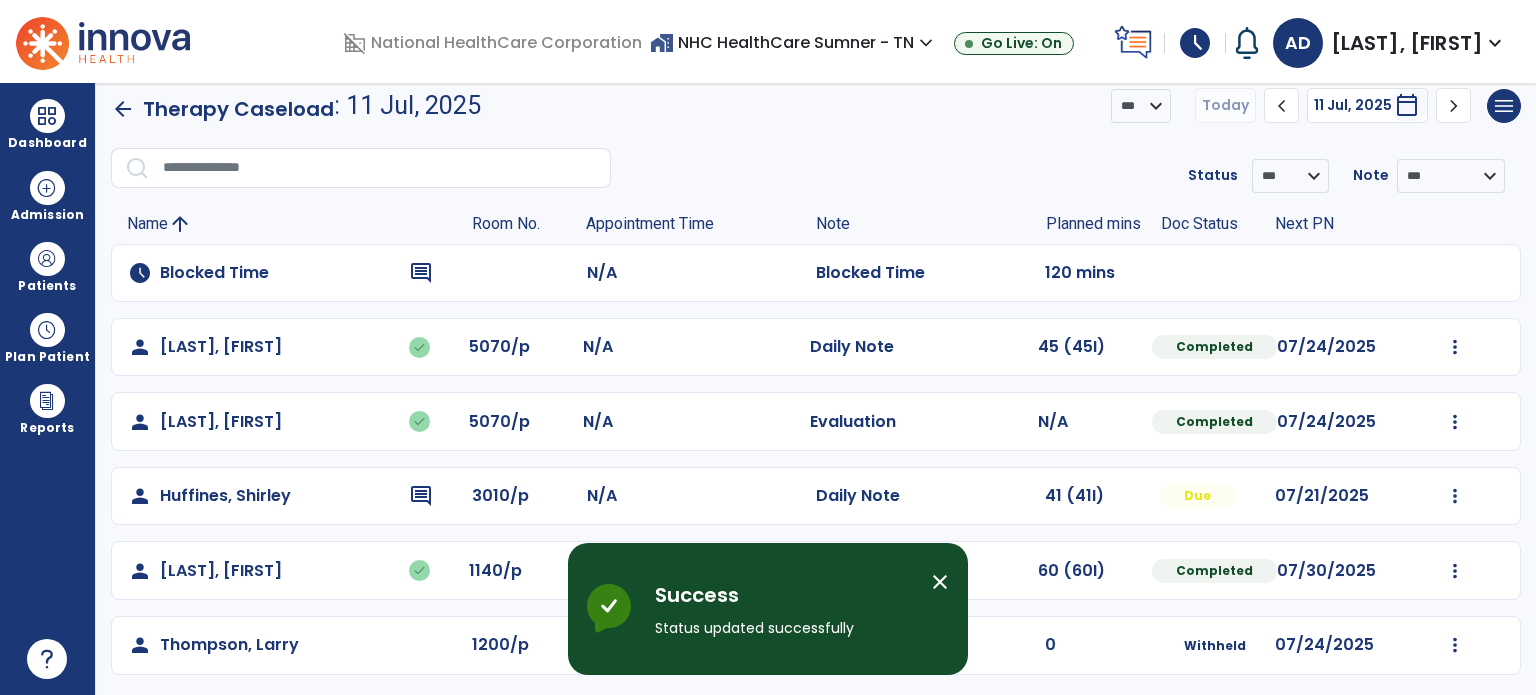 scroll, scrollTop: 18, scrollLeft: 0, axis: vertical 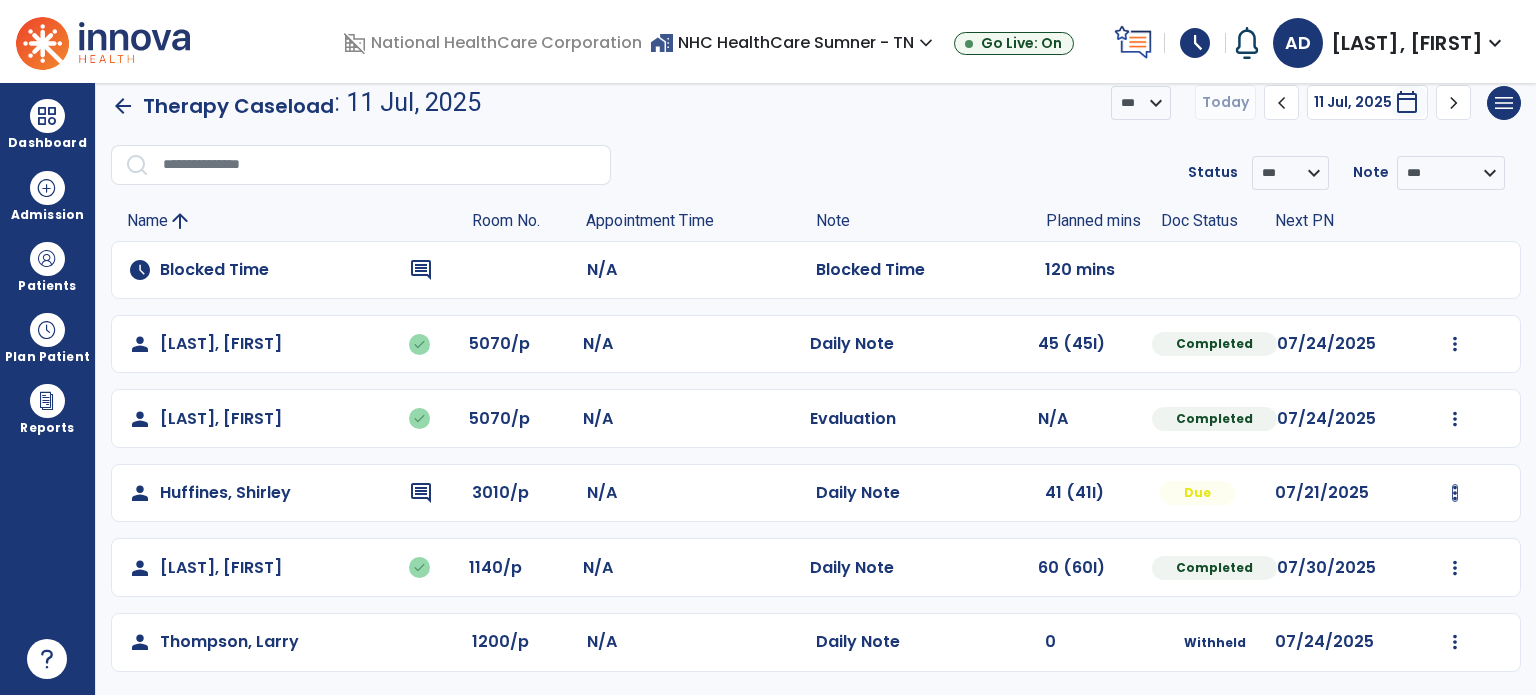 click on "Mark Visit As Complete   Reset Note   Open Document   G + C Mins" 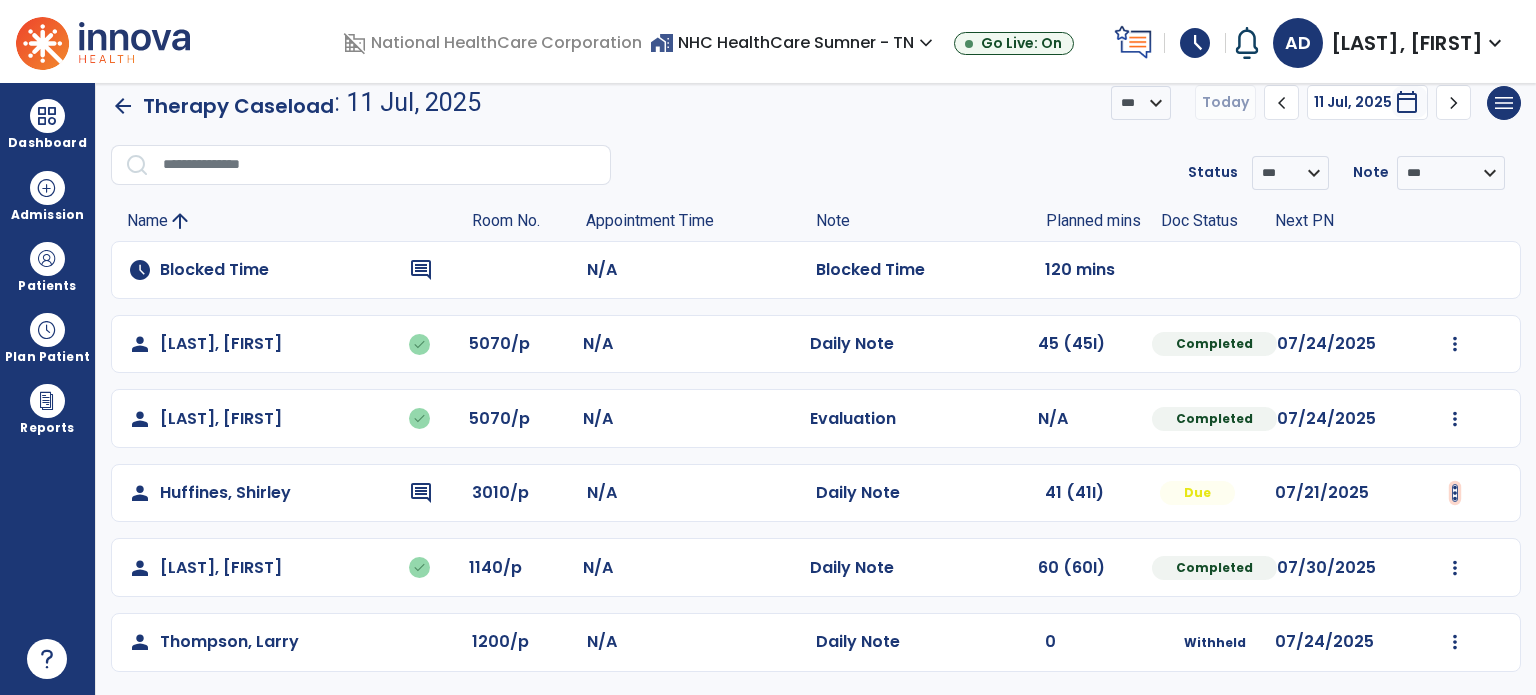 click at bounding box center (1455, 344) 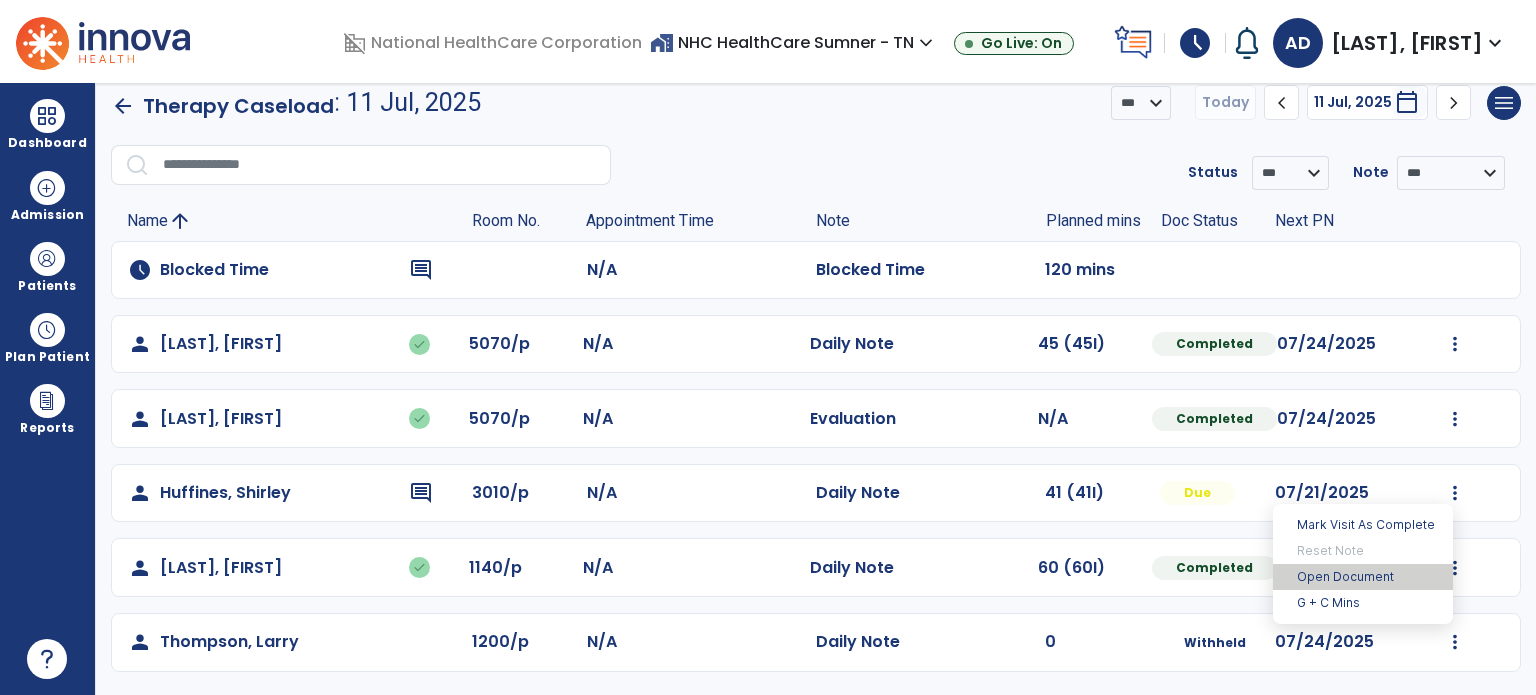 click on "Open Document" at bounding box center [1363, 577] 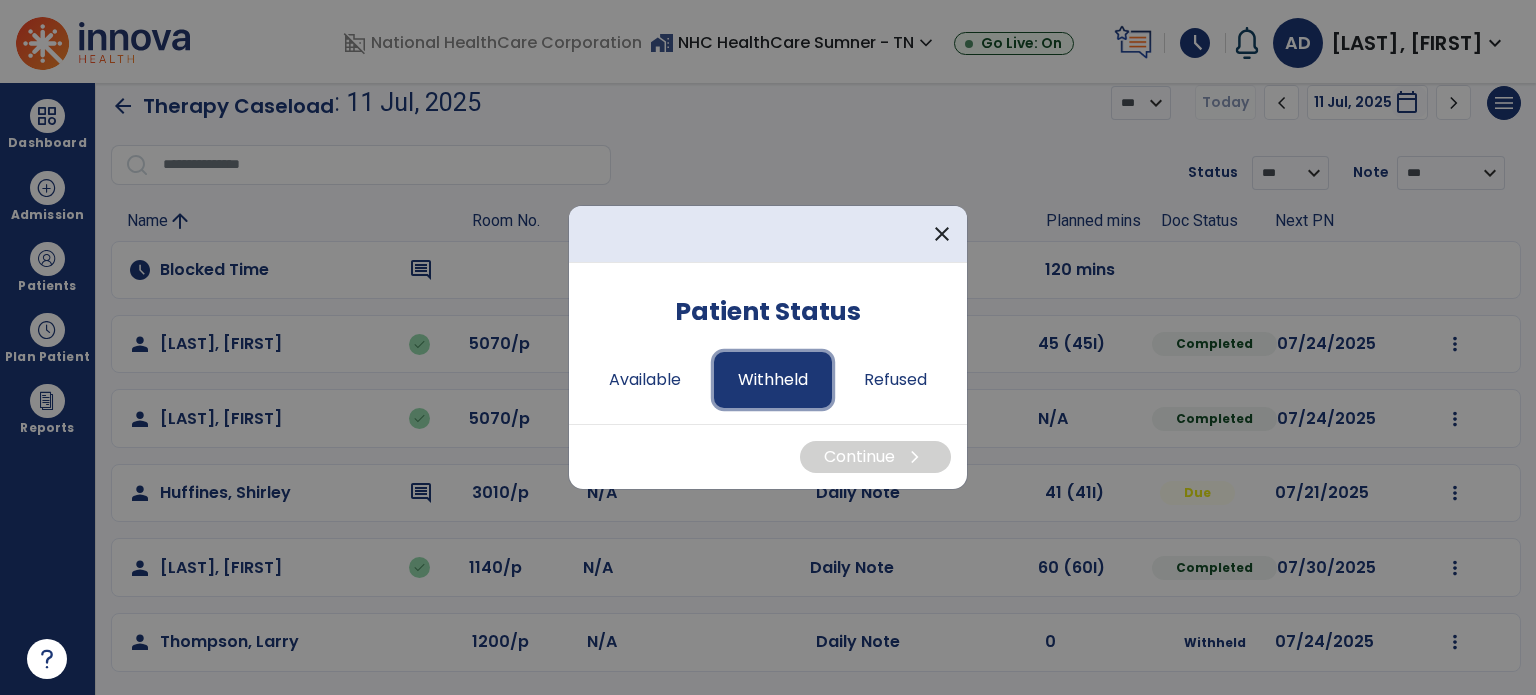 click on "Withheld" at bounding box center [773, 380] 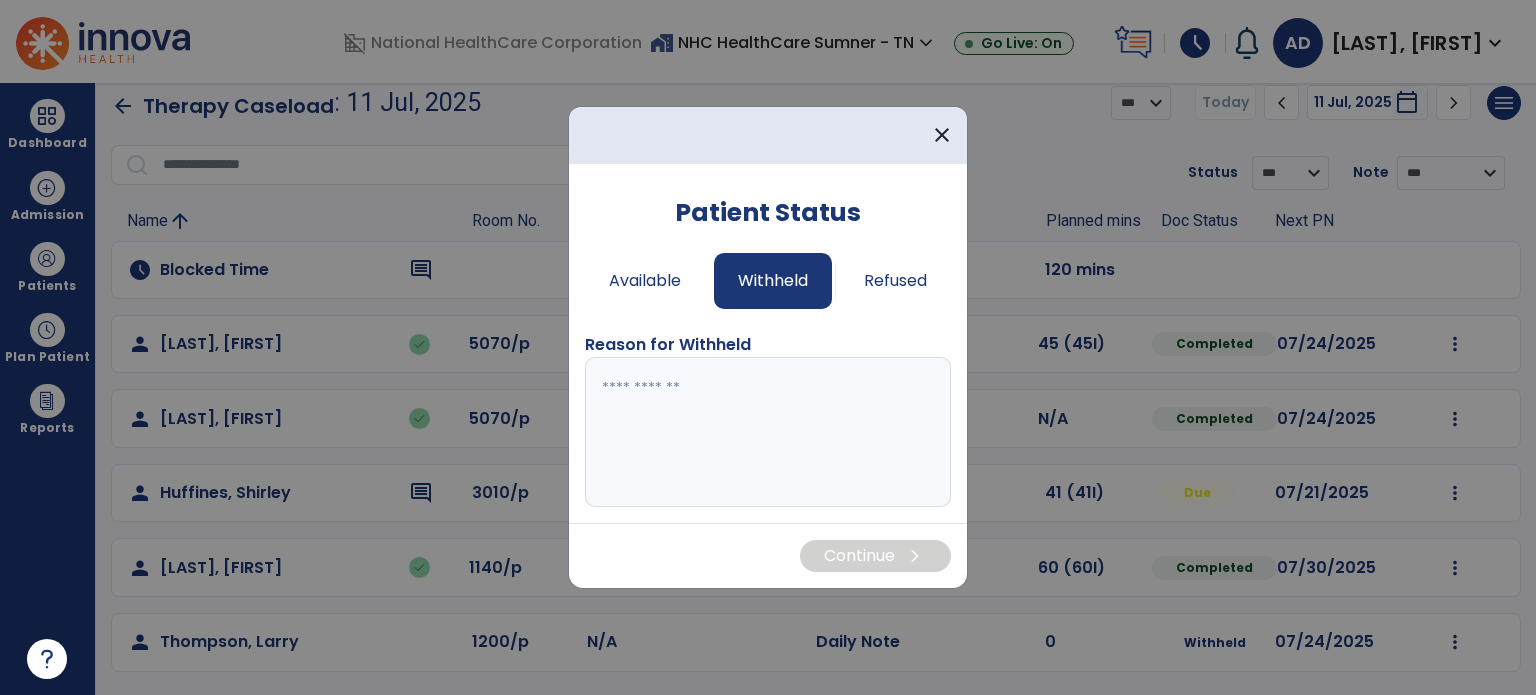 drag, startPoint x: 793, startPoint y: 406, endPoint x: 802, endPoint y: 387, distance: 21.023796 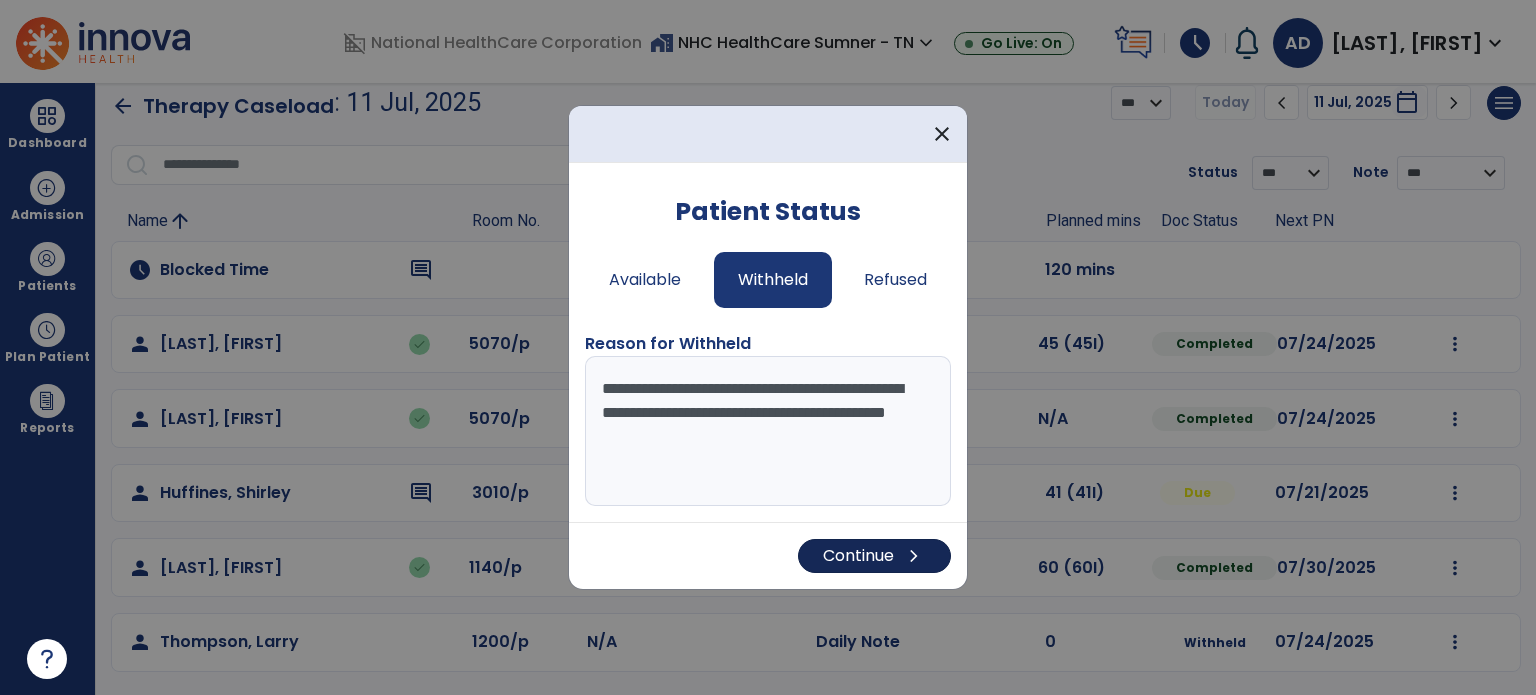 type on "**********" 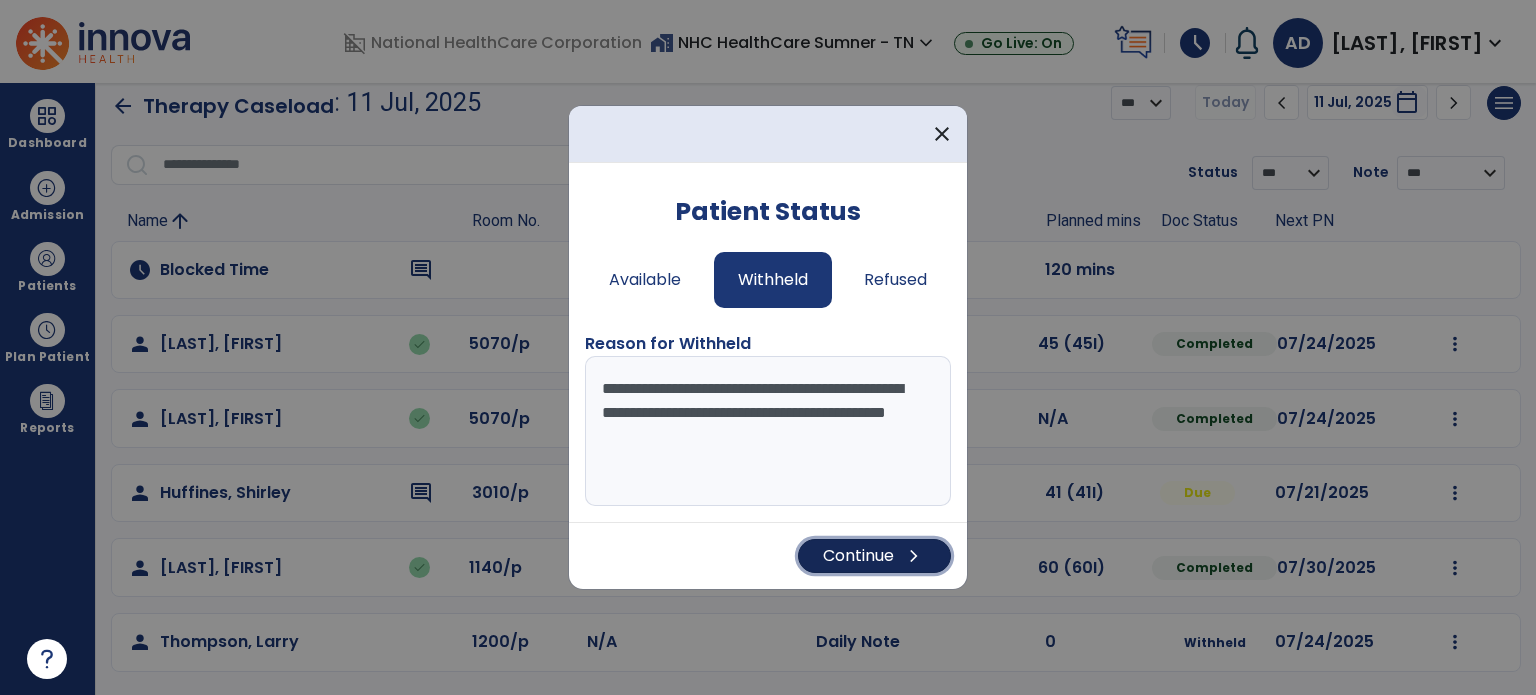 click on "Continue   chevron_right" at bounding box center [874, 556] 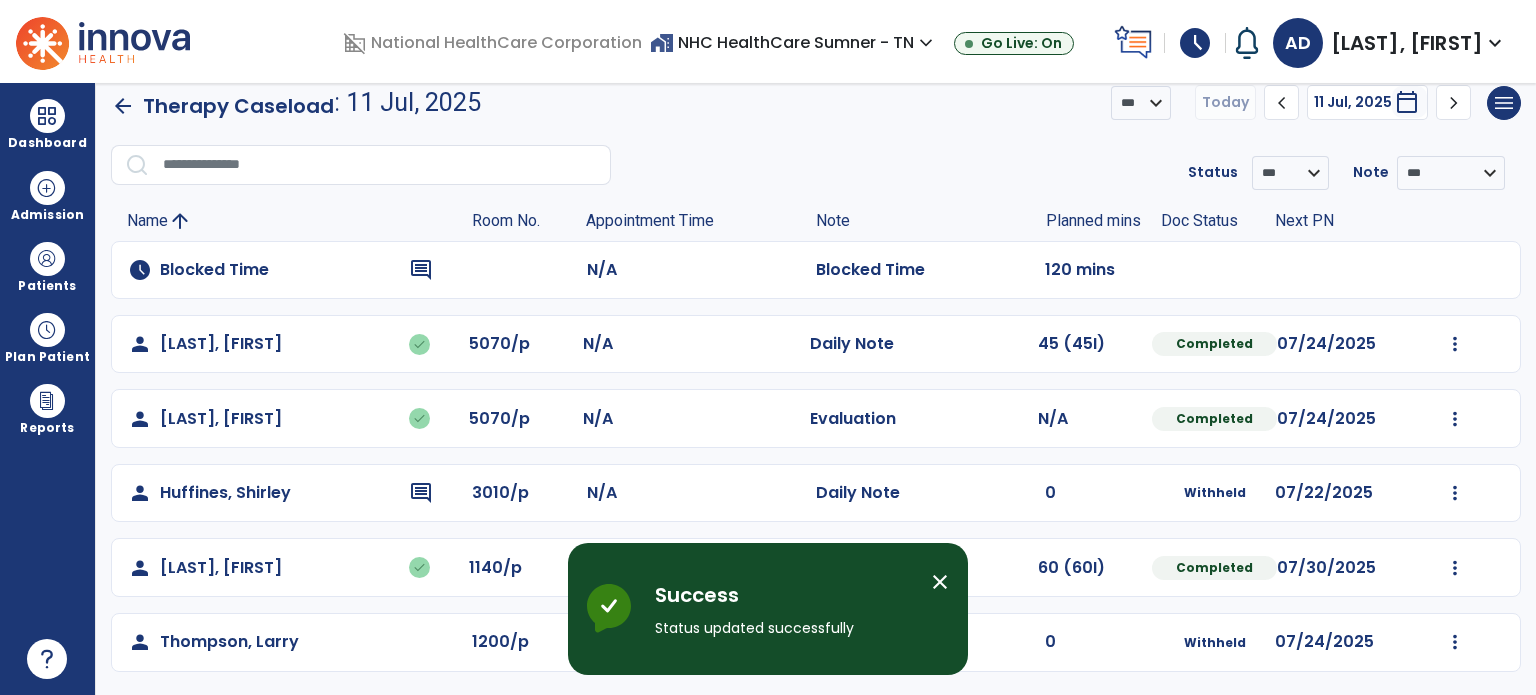 scroll, scrollTop: 0, scrollLeft: 0, axis: both 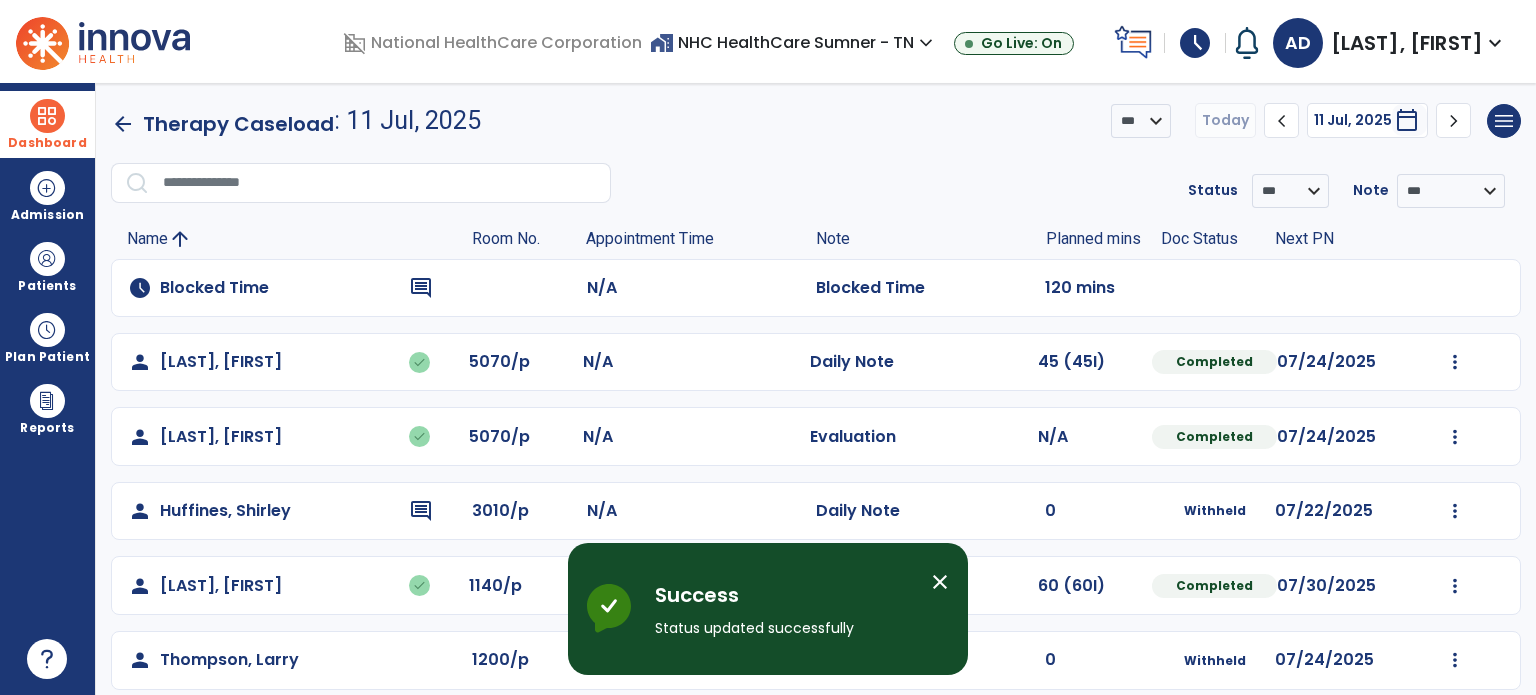click at bounding box center [47, 116] 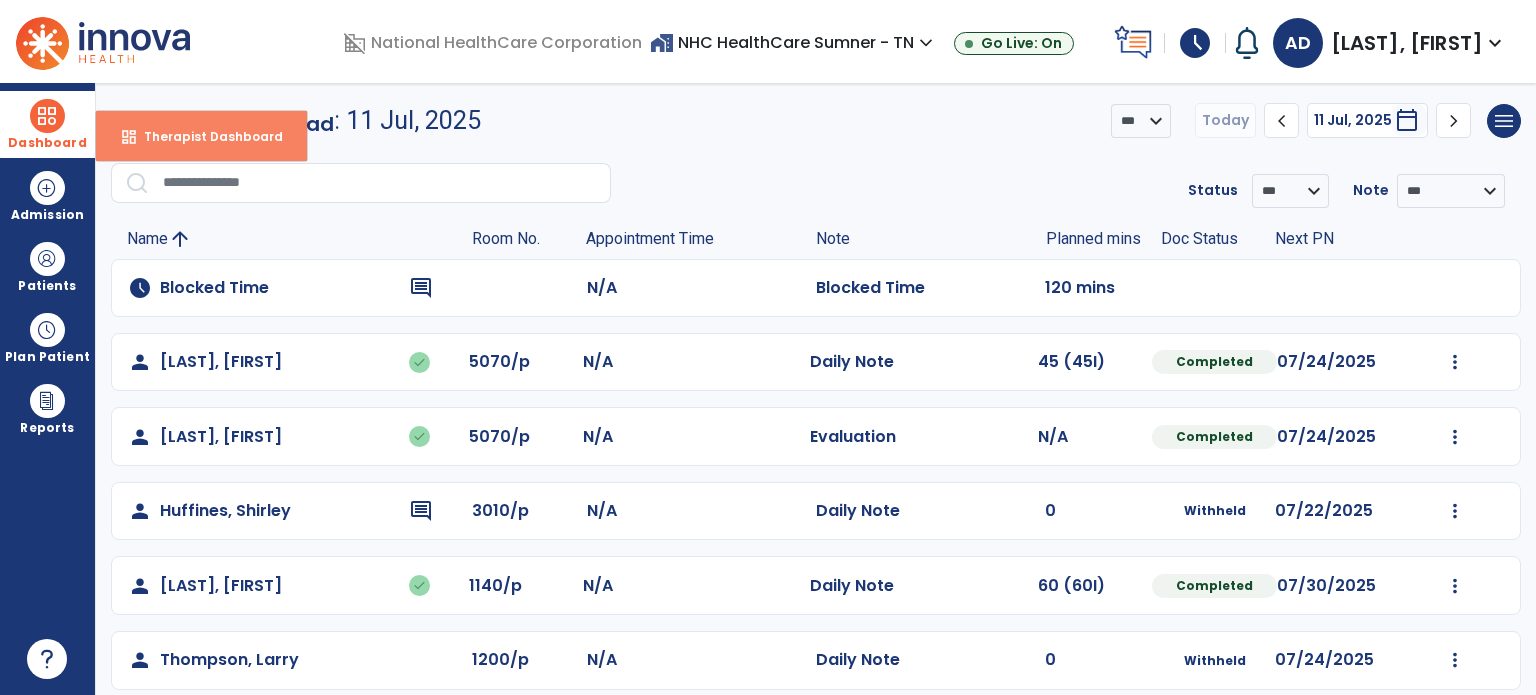 click on "dashboard  Therapist Dashboard" at bounding box center (201, 136) 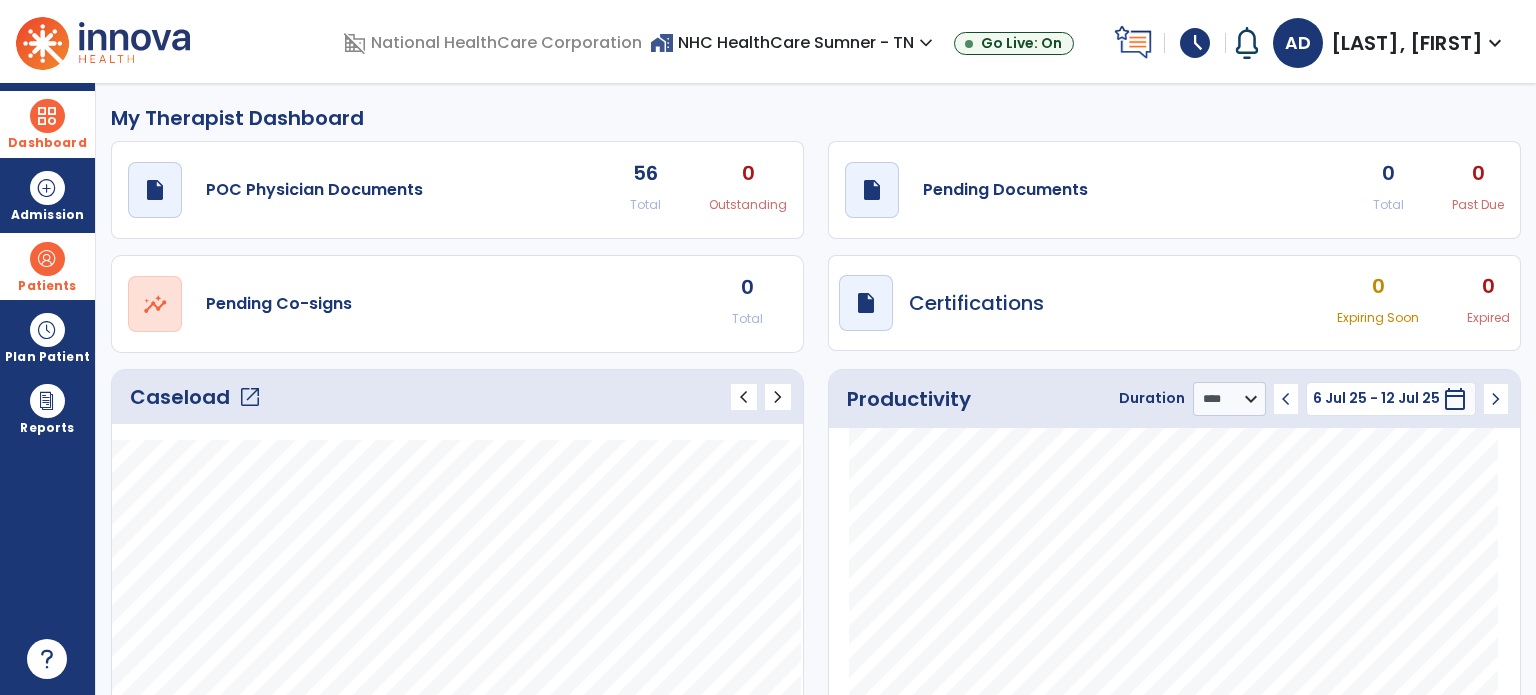 click at bounding box center [47, 259] 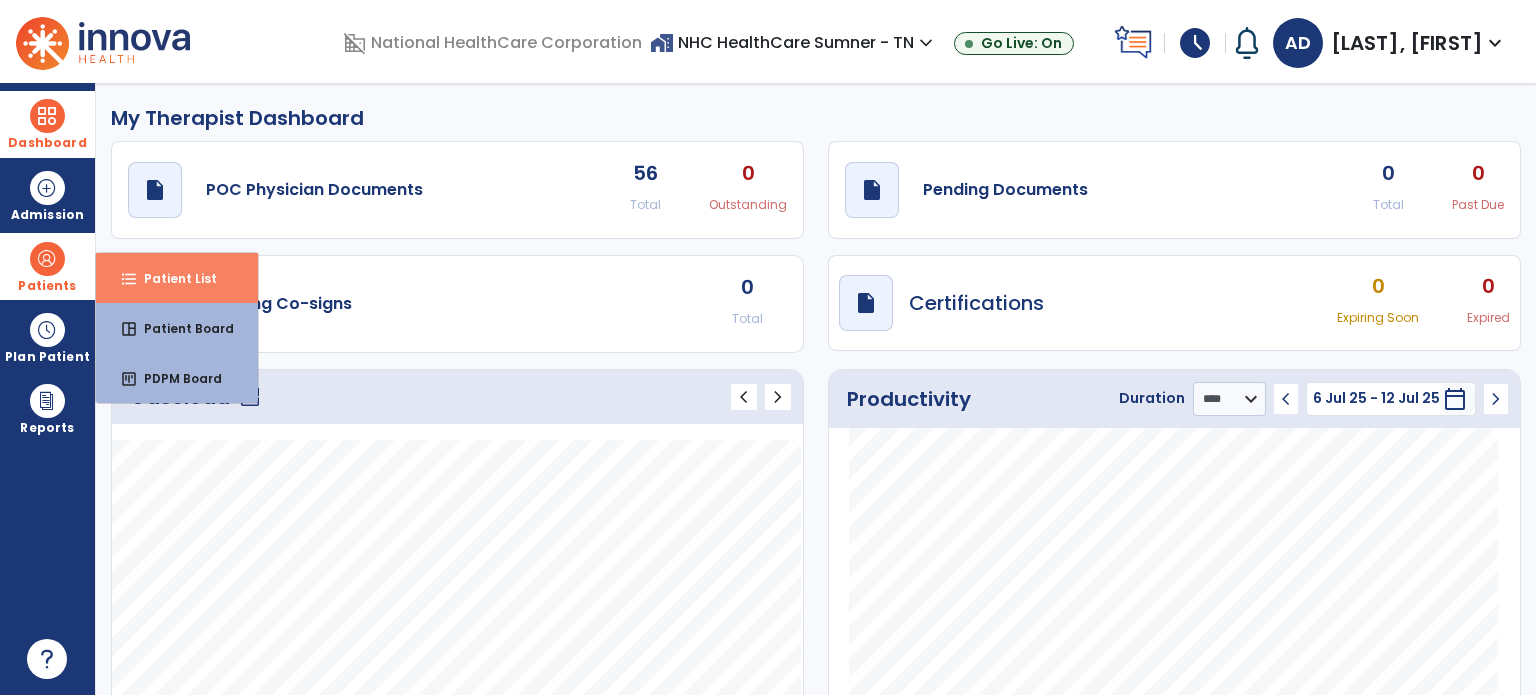 click on "Patient List" at bounding box center (172, 278) 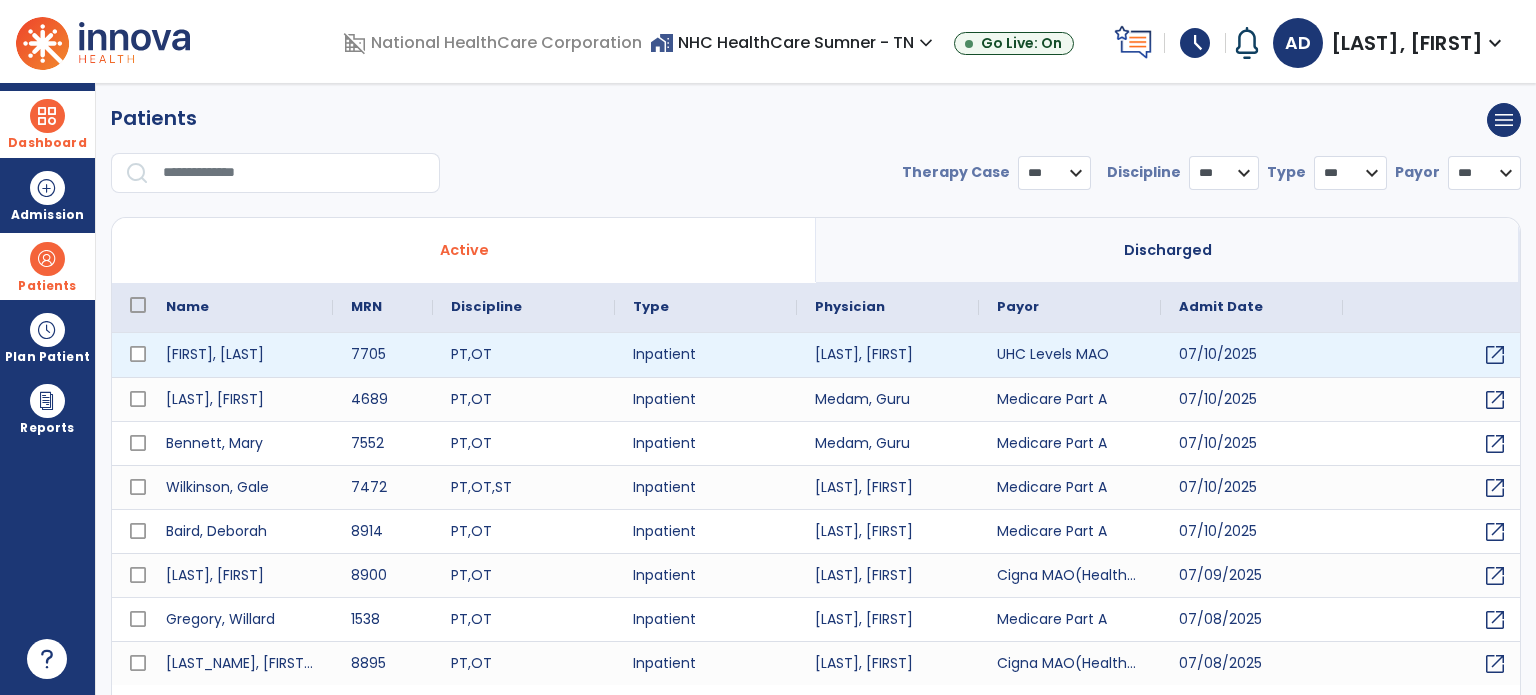 select on "***" 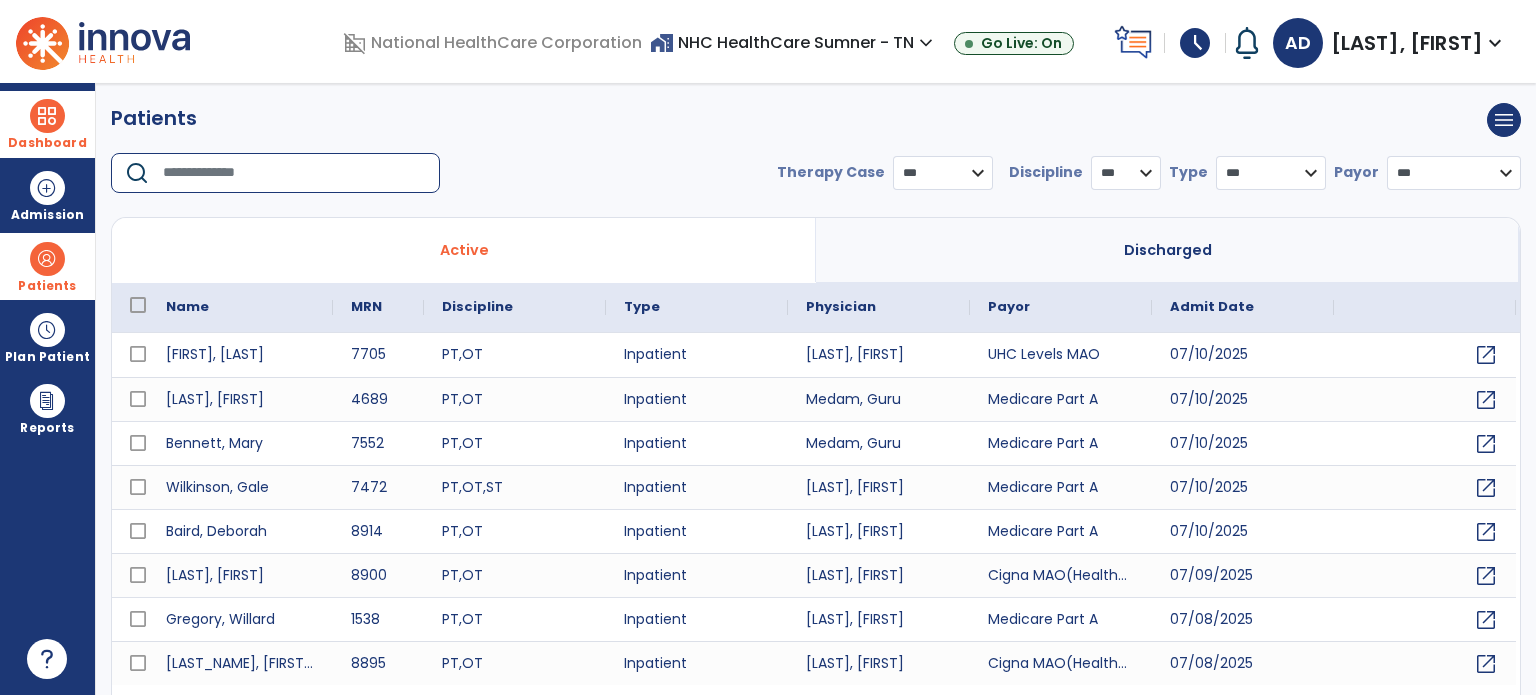 click at bounding box center (294, 173) 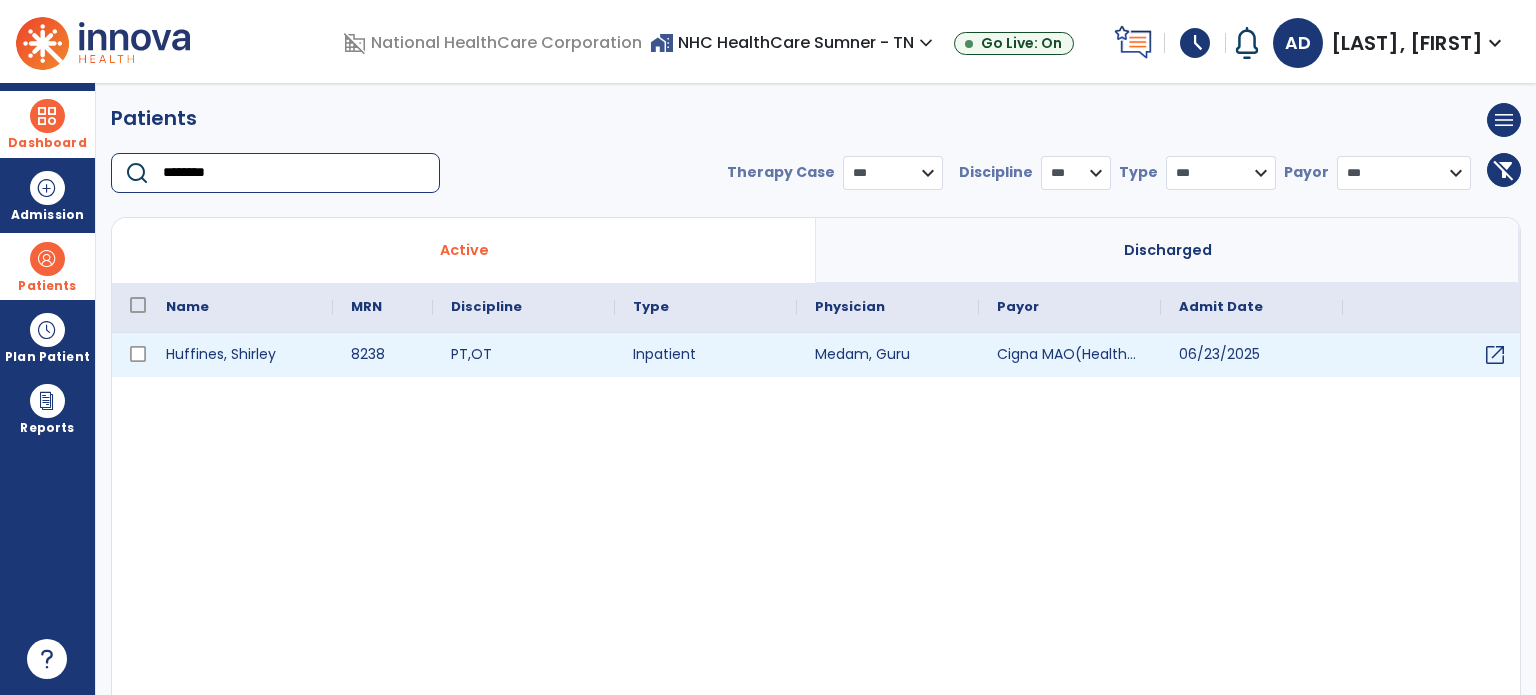 type on "********" 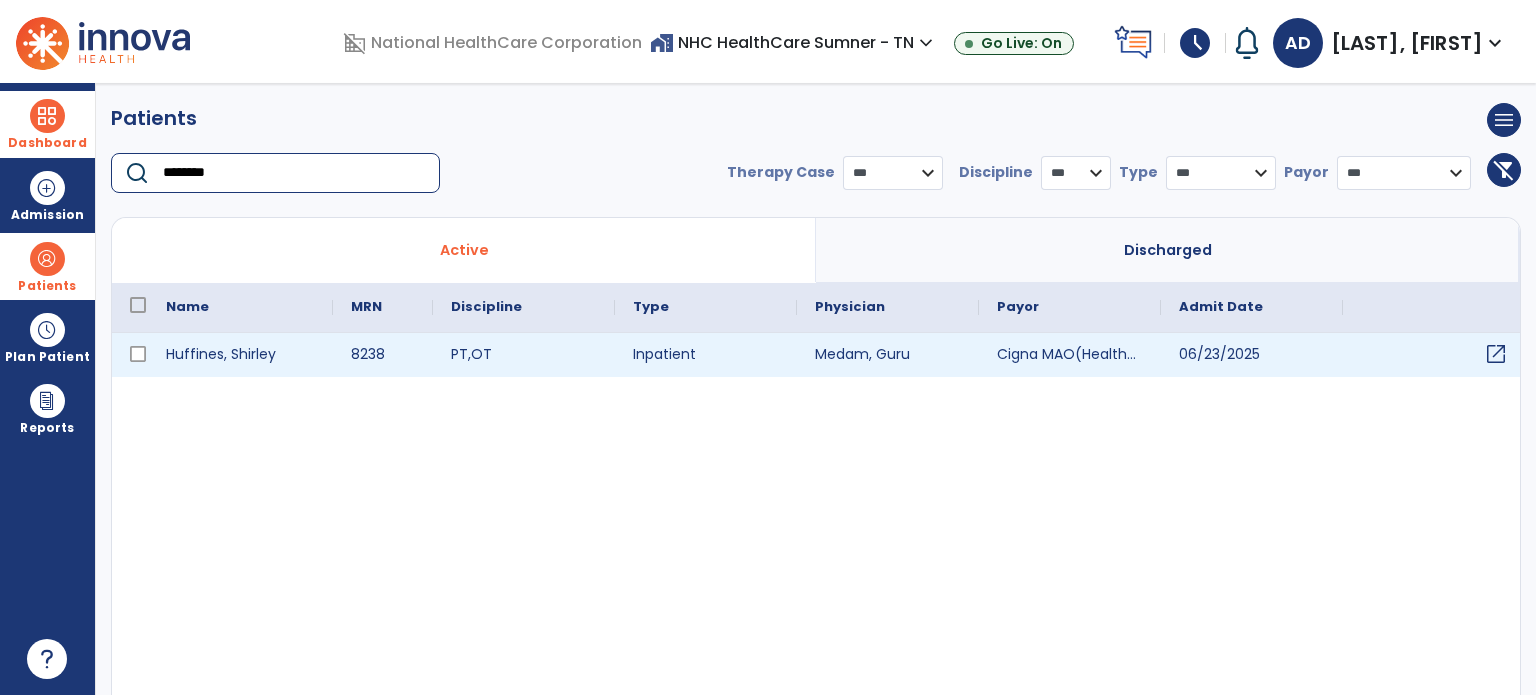 click on "open_in_new" at bounding box center [1496, 354] 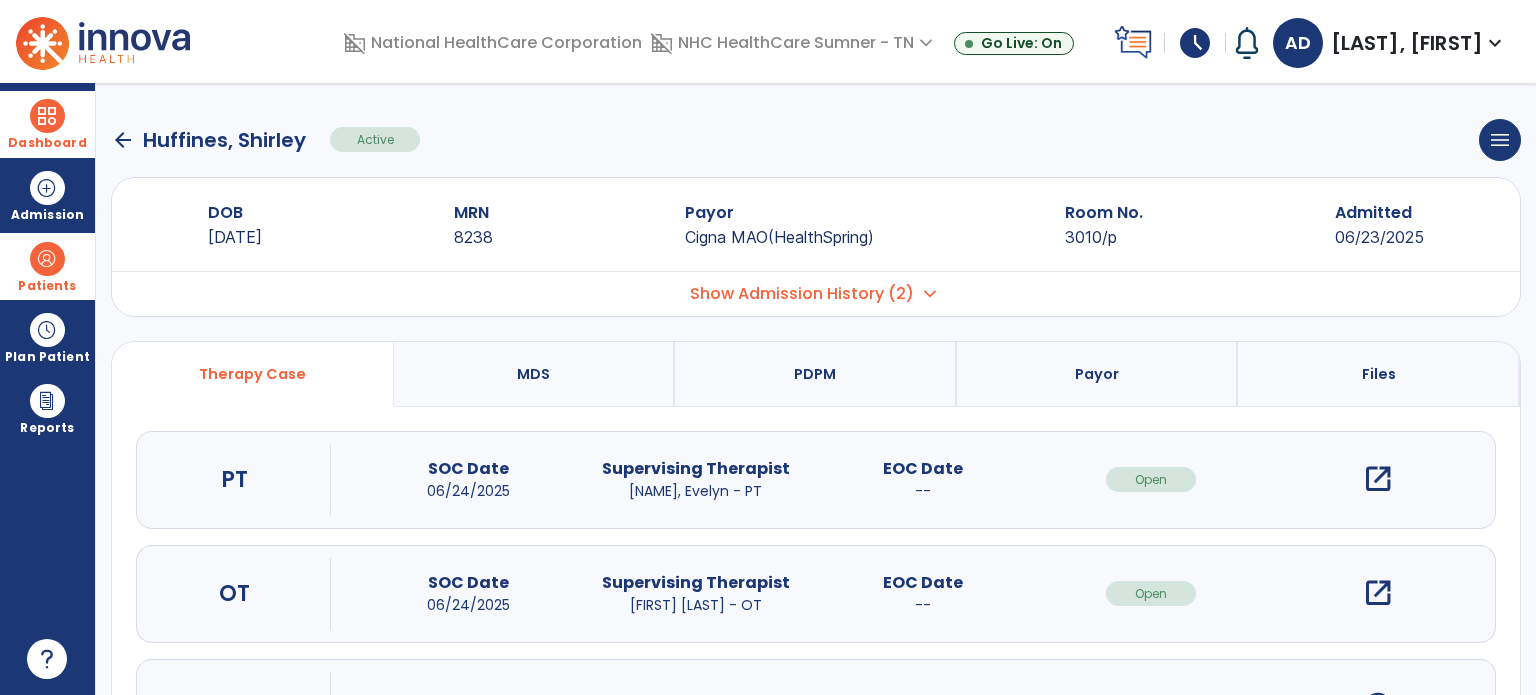 click on "open_in_new" at bounding box center [1378, 593] 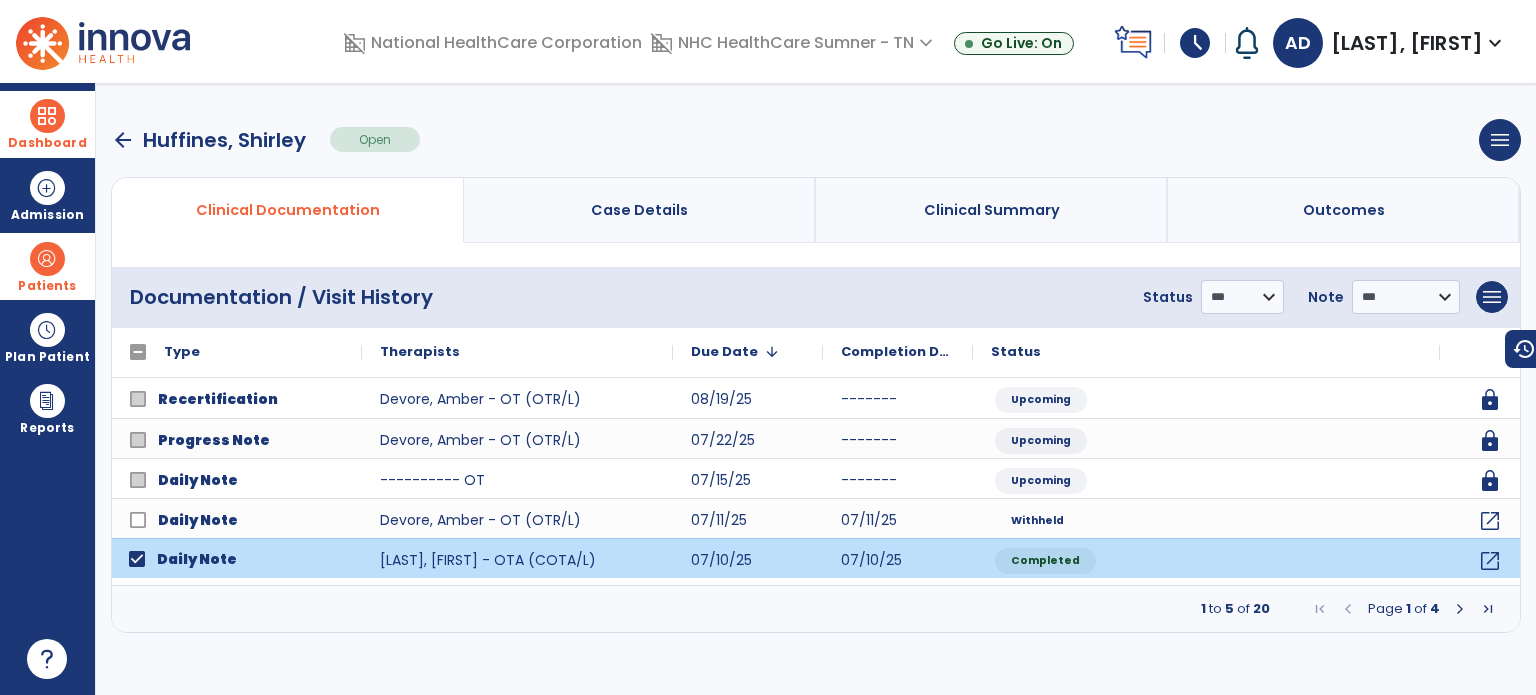 click at bounding box center (1460, 609) 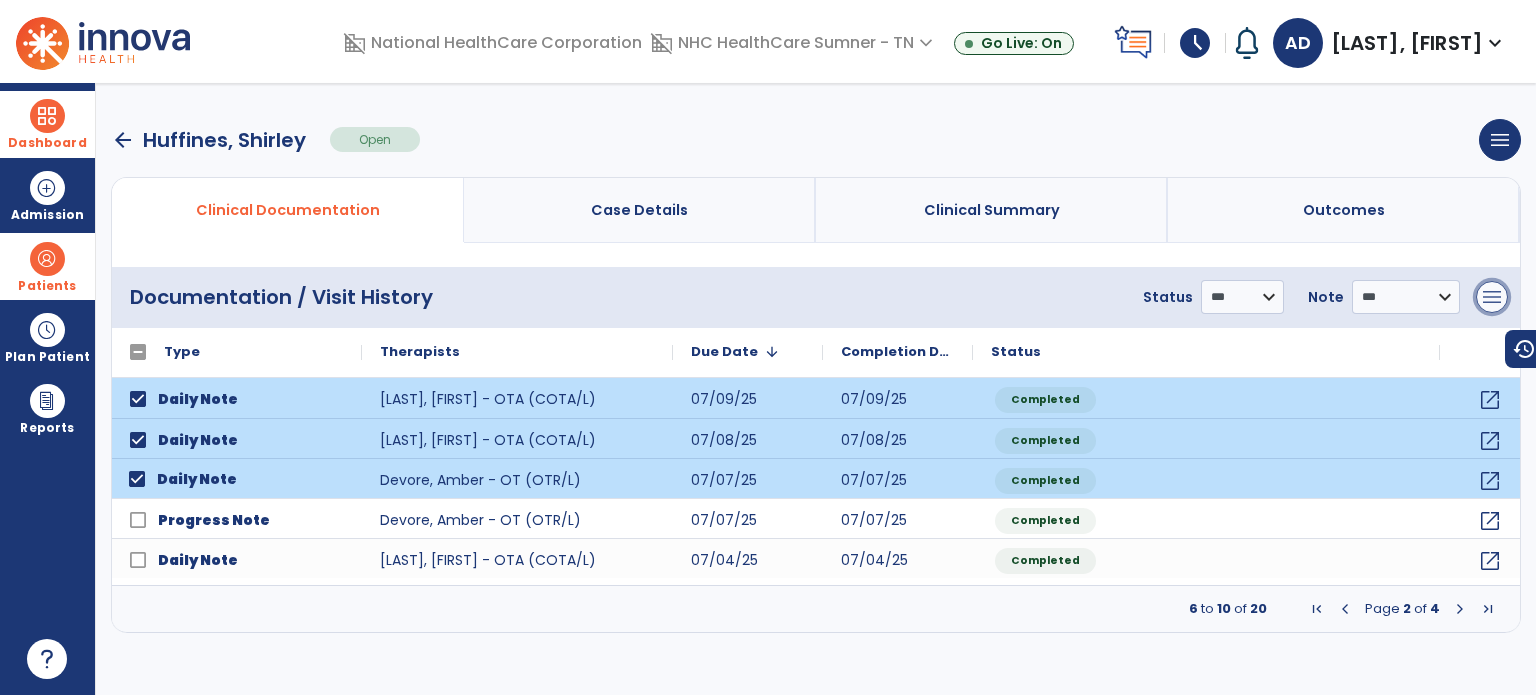 click on "menu" at bounding box center (1492, 297) 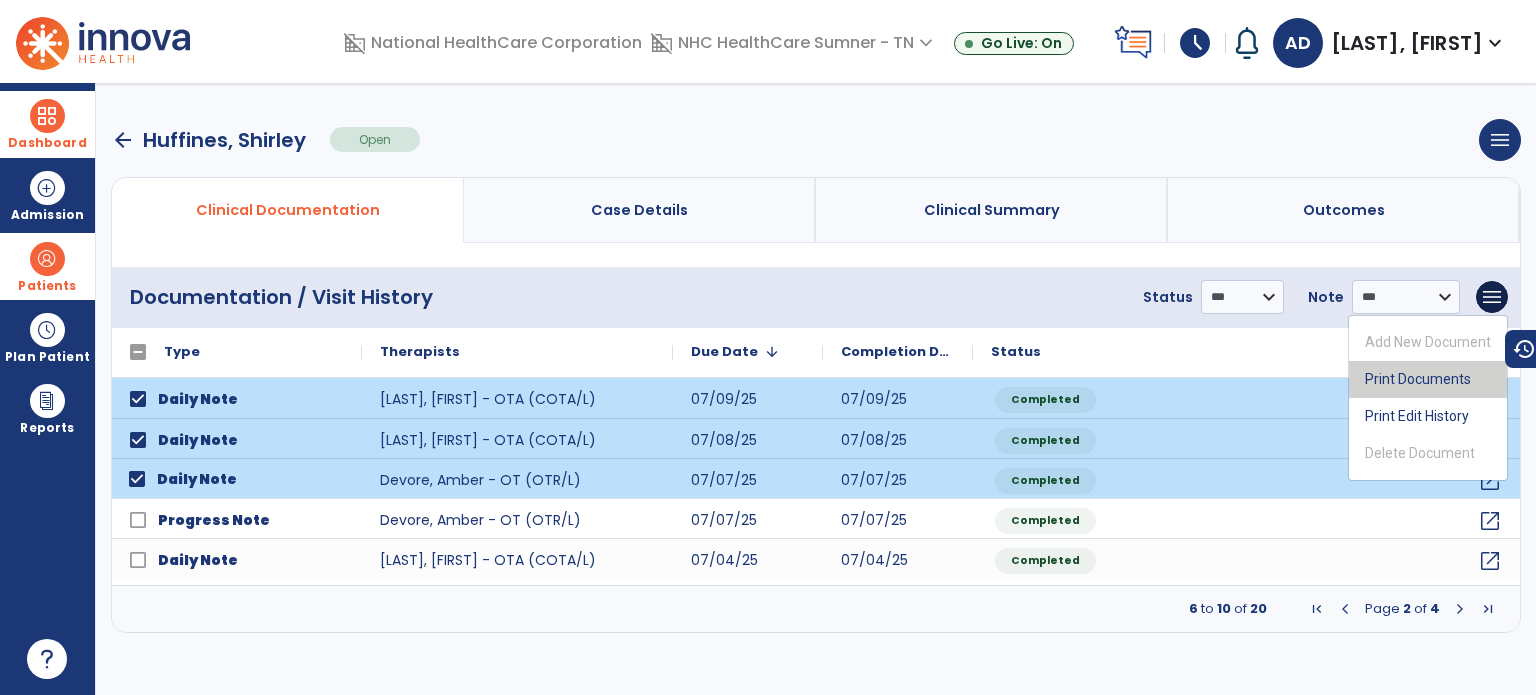click on "Print Documents" at bounding box center (1428, 379) 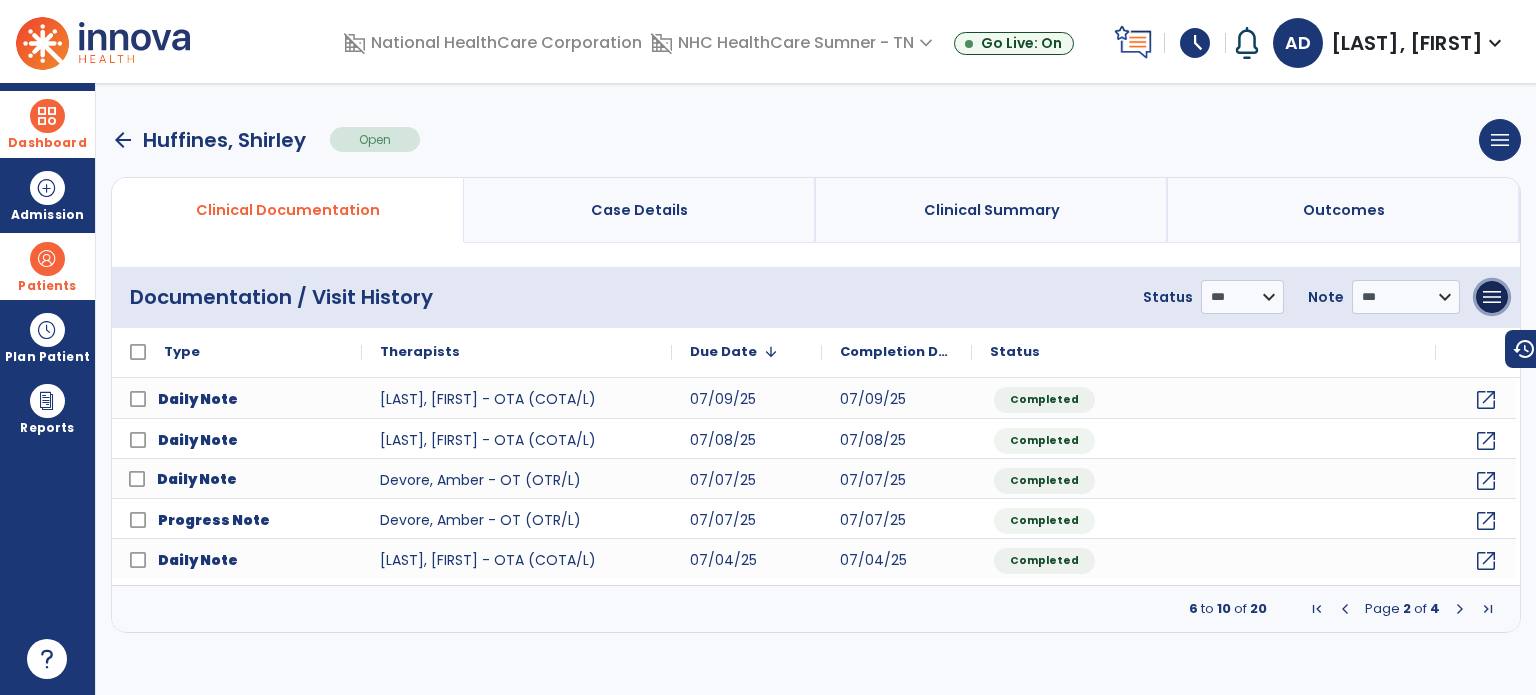 drag, startPoint x: 1486, startPoint y: 303, endPoint x: 1470, endPoint y: 322, distance: 24.839485 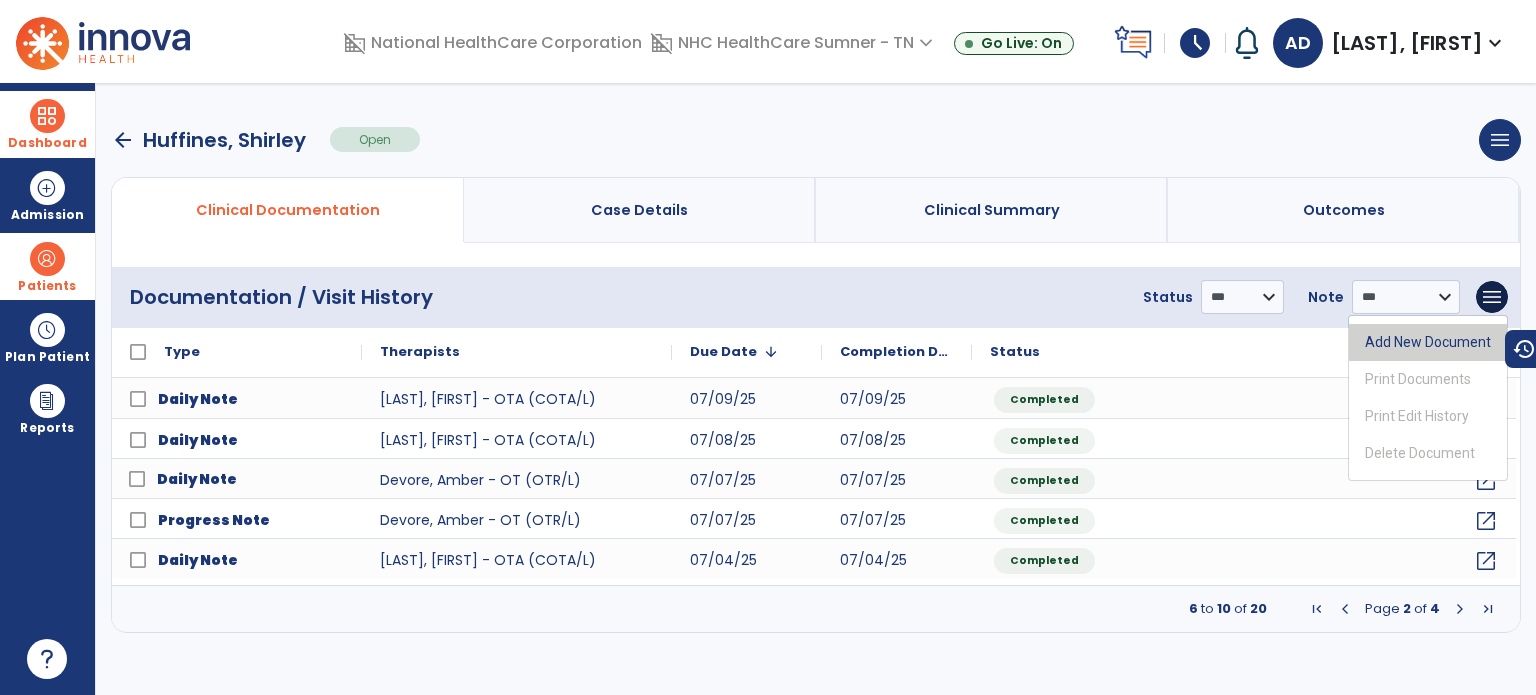 click on "Add New Document" at bounding box center [1428, 342] 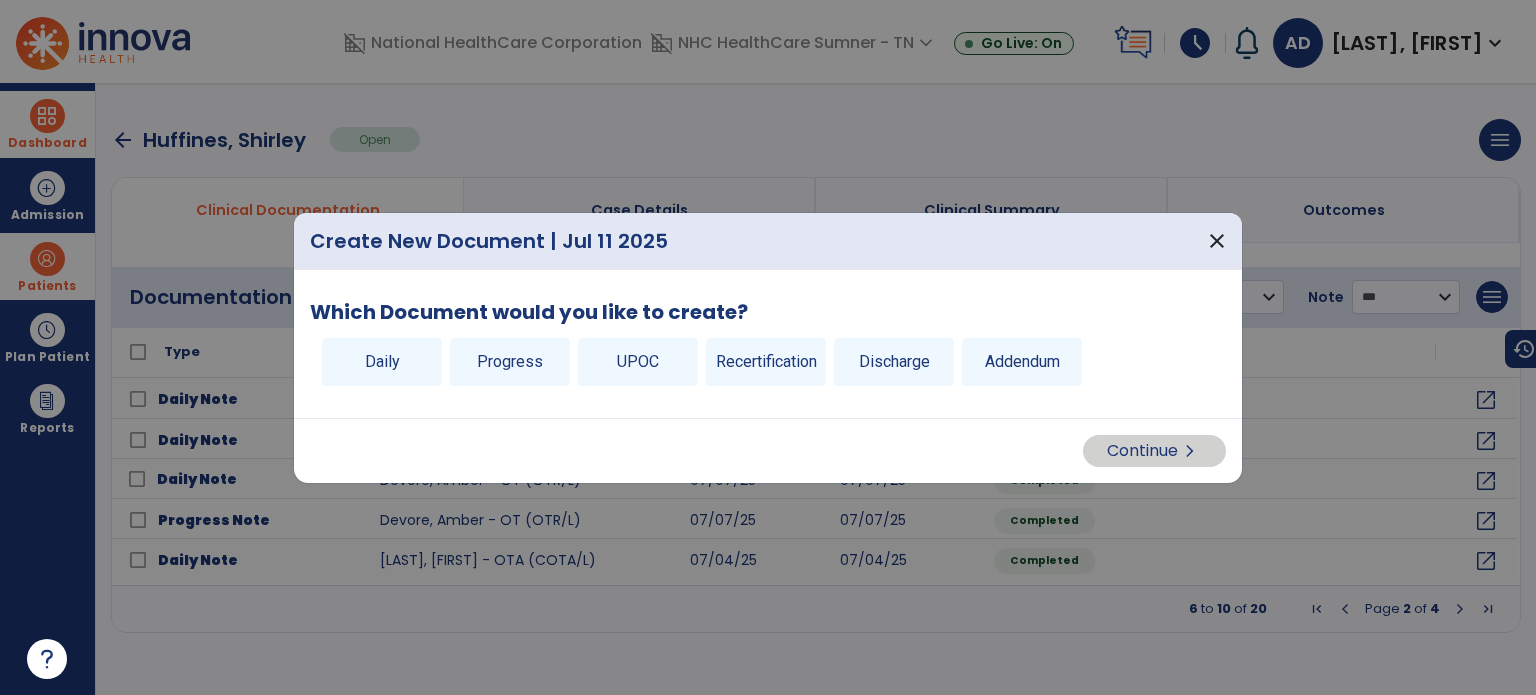 drag, startPoint x: 912, startPoint y: 352, endPoint x: 937, endPoint y: 371, distance: 31.400637 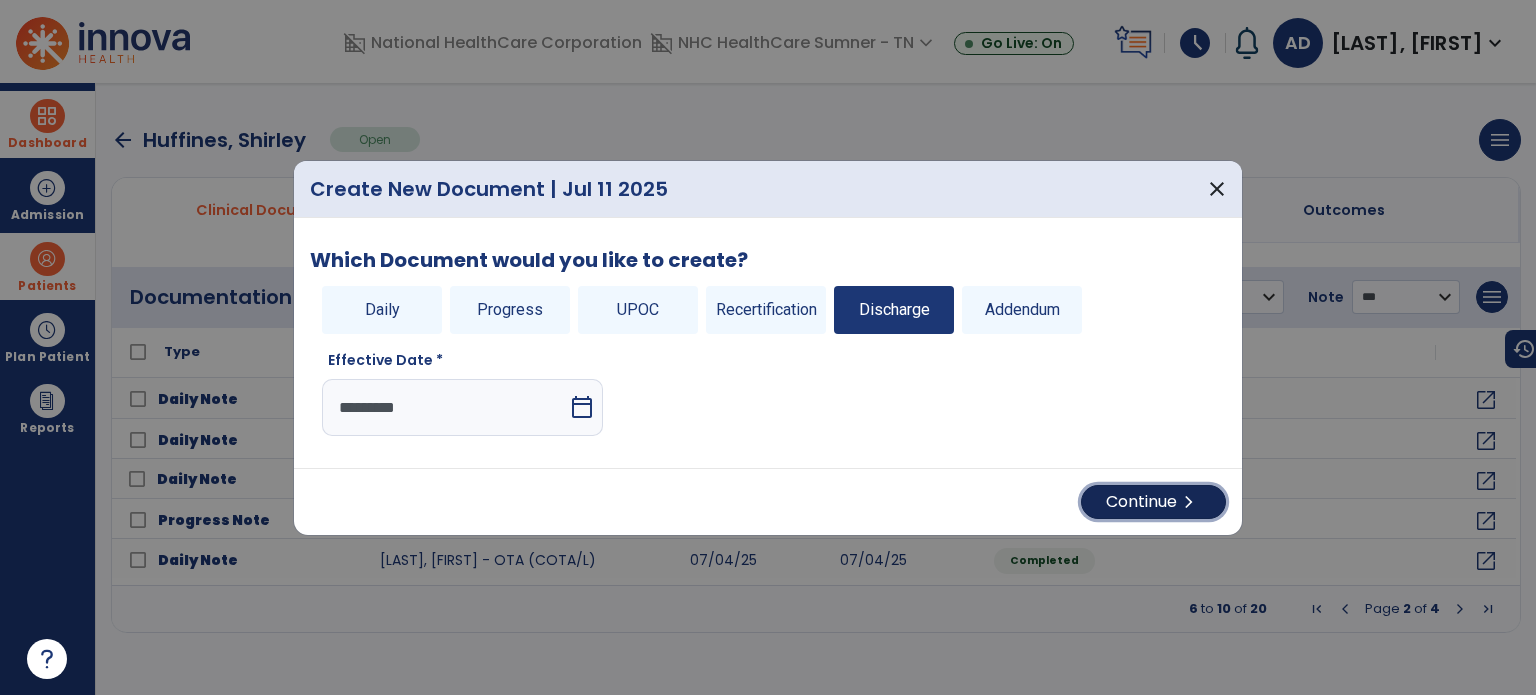 click on "Continue   chevron_right" at bounding box center (1153, 502) 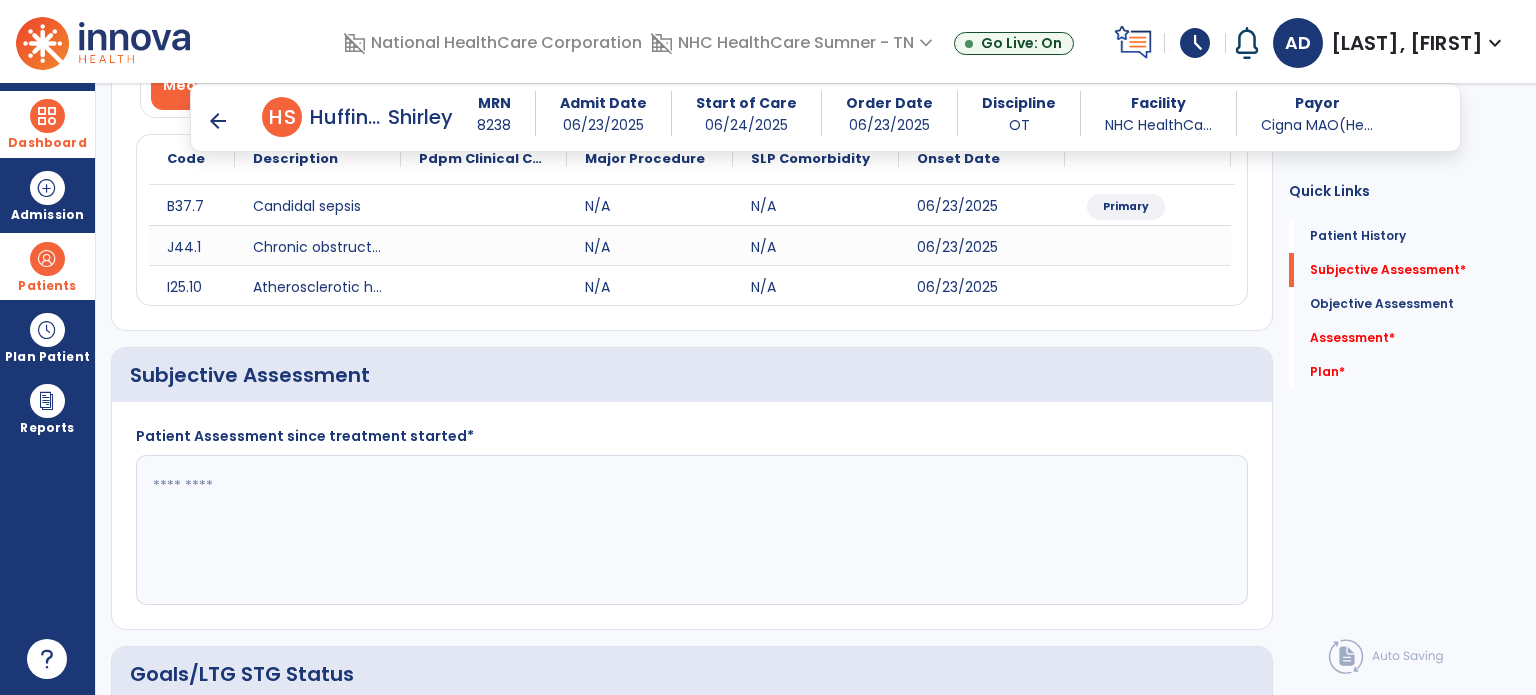 scroll, scrollTop: 300, scrollLeft: 0, axis: vertical 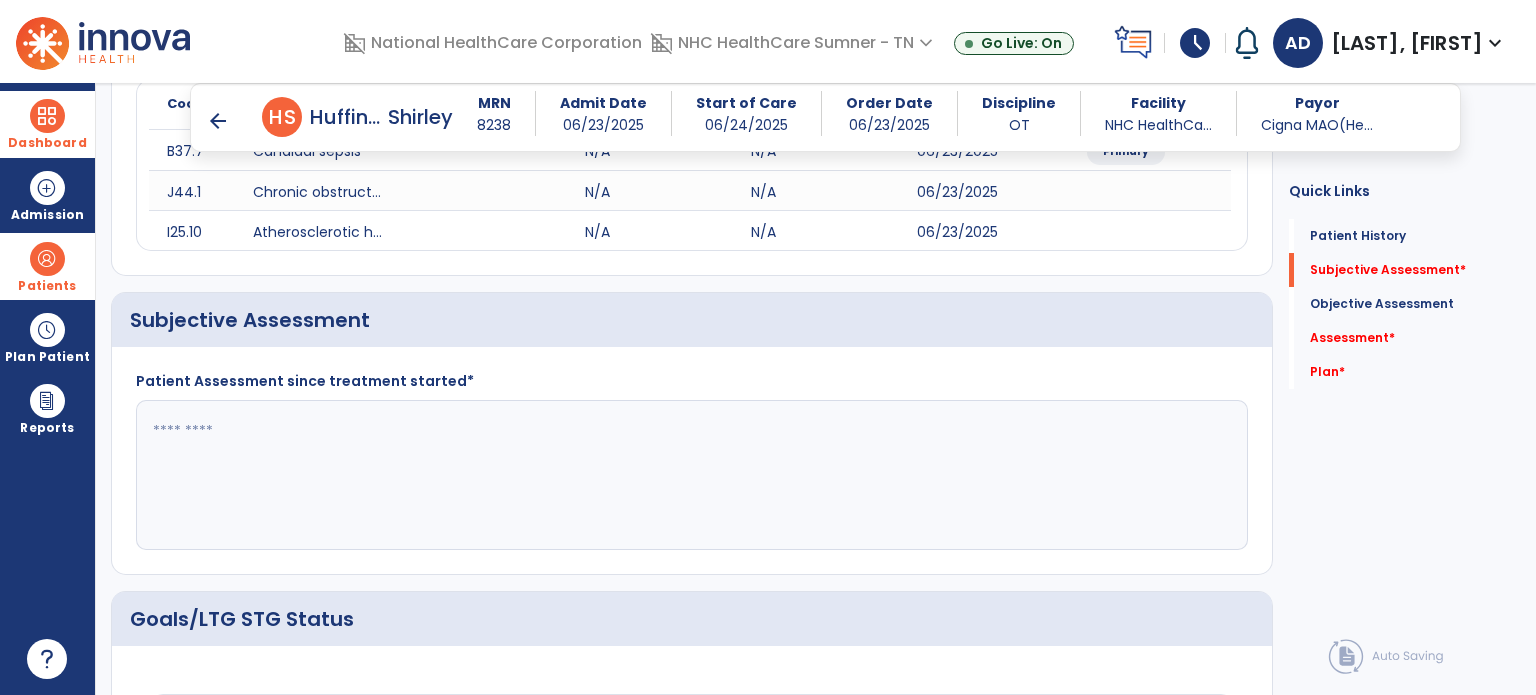 click 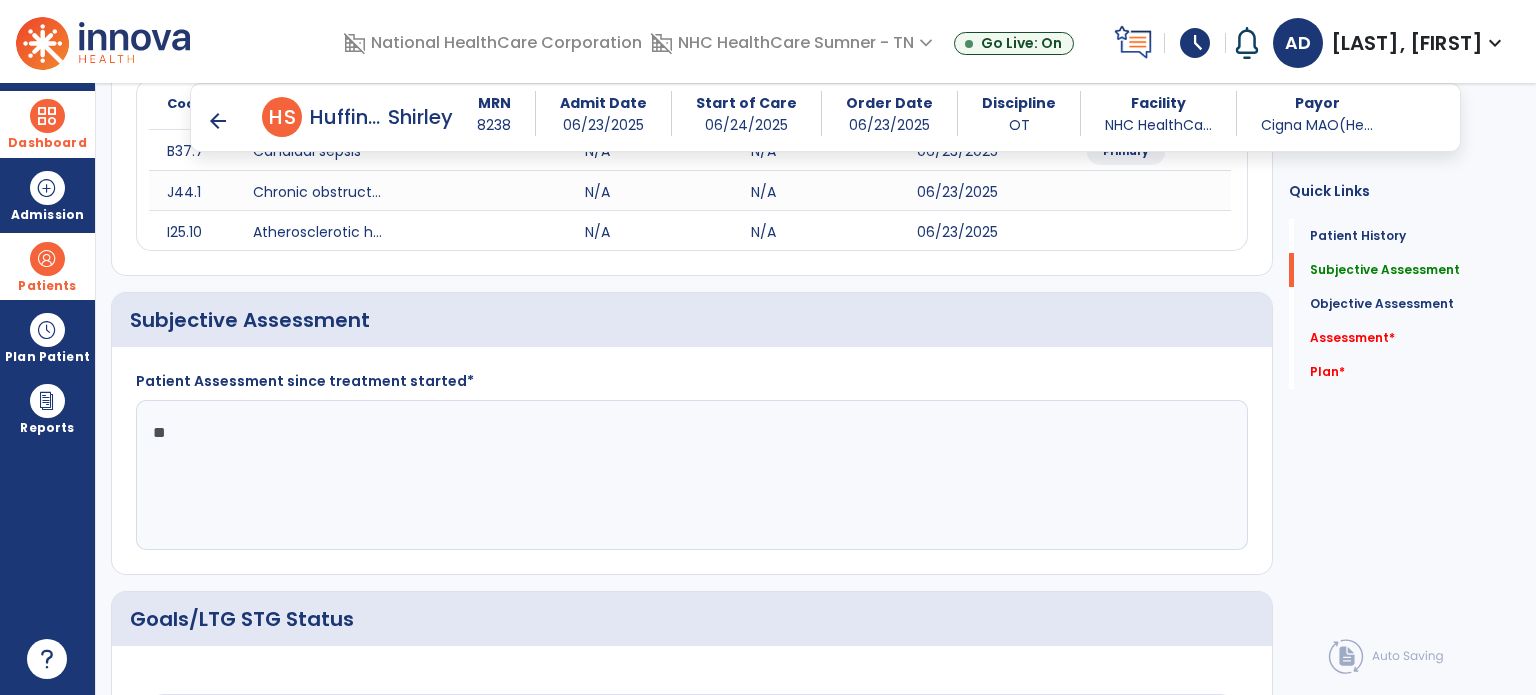 type on "*" 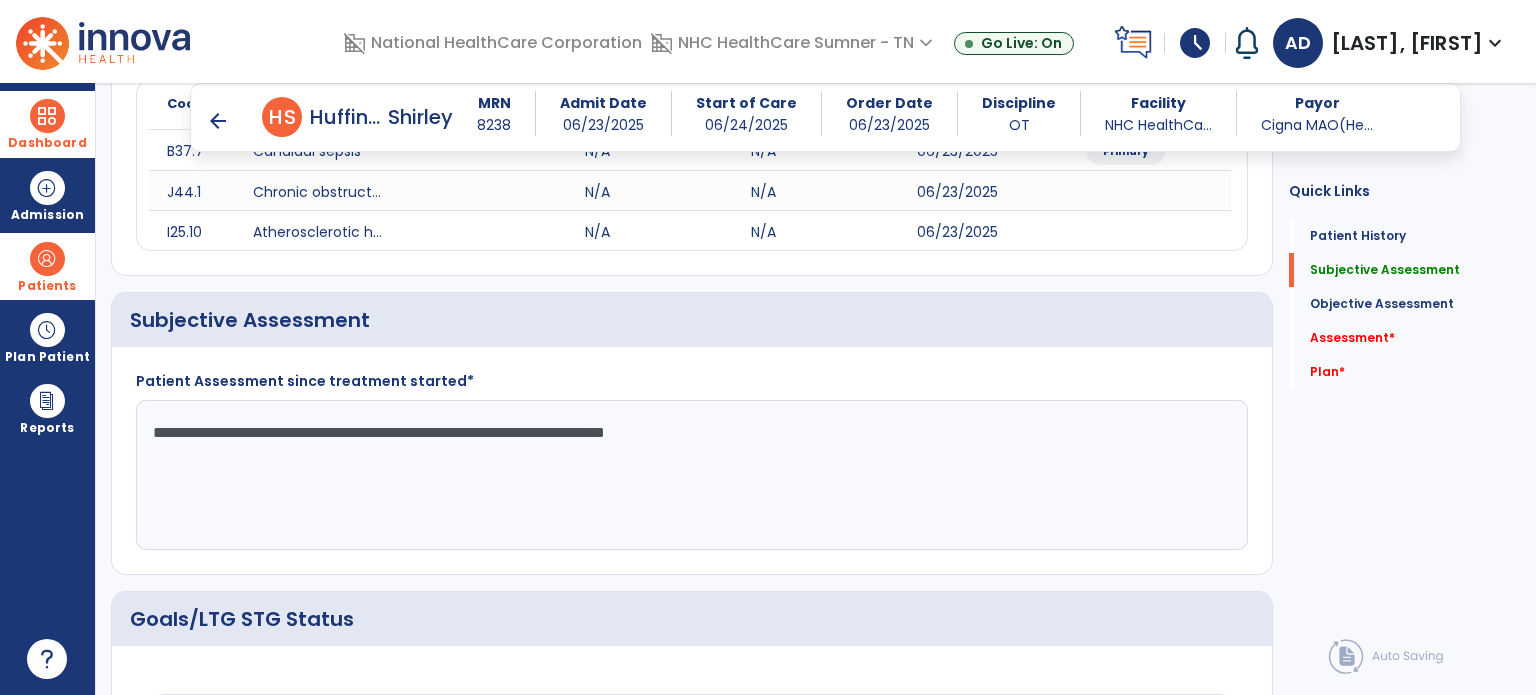 click on "**********" 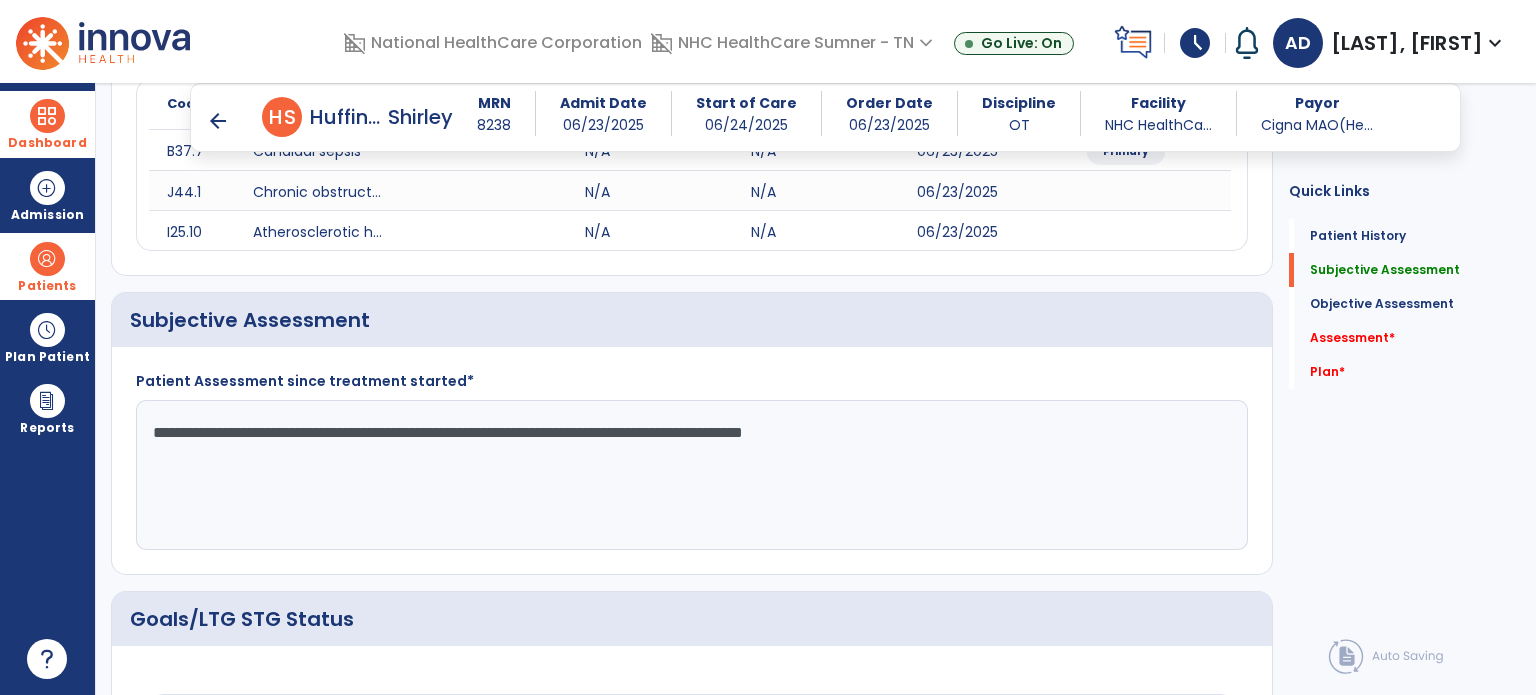 click on "**********" 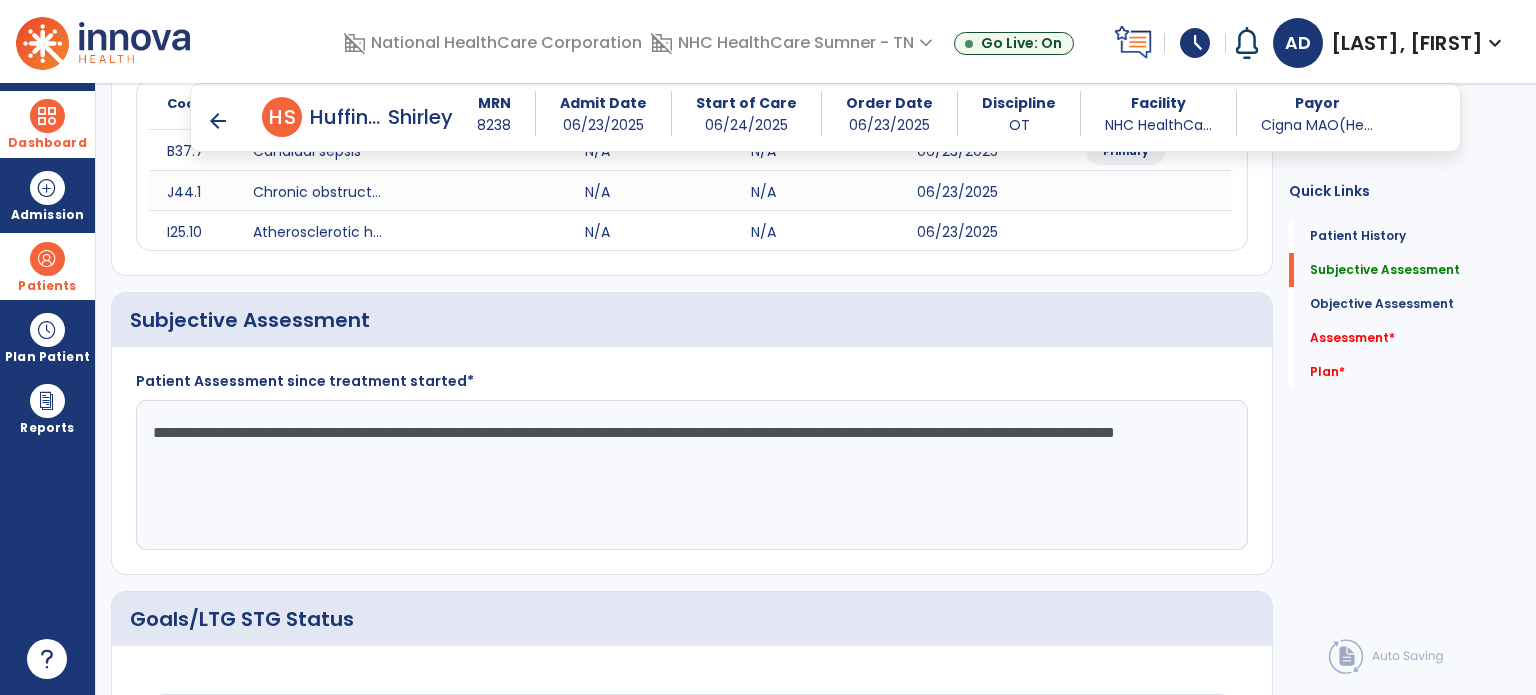 click on "**********" 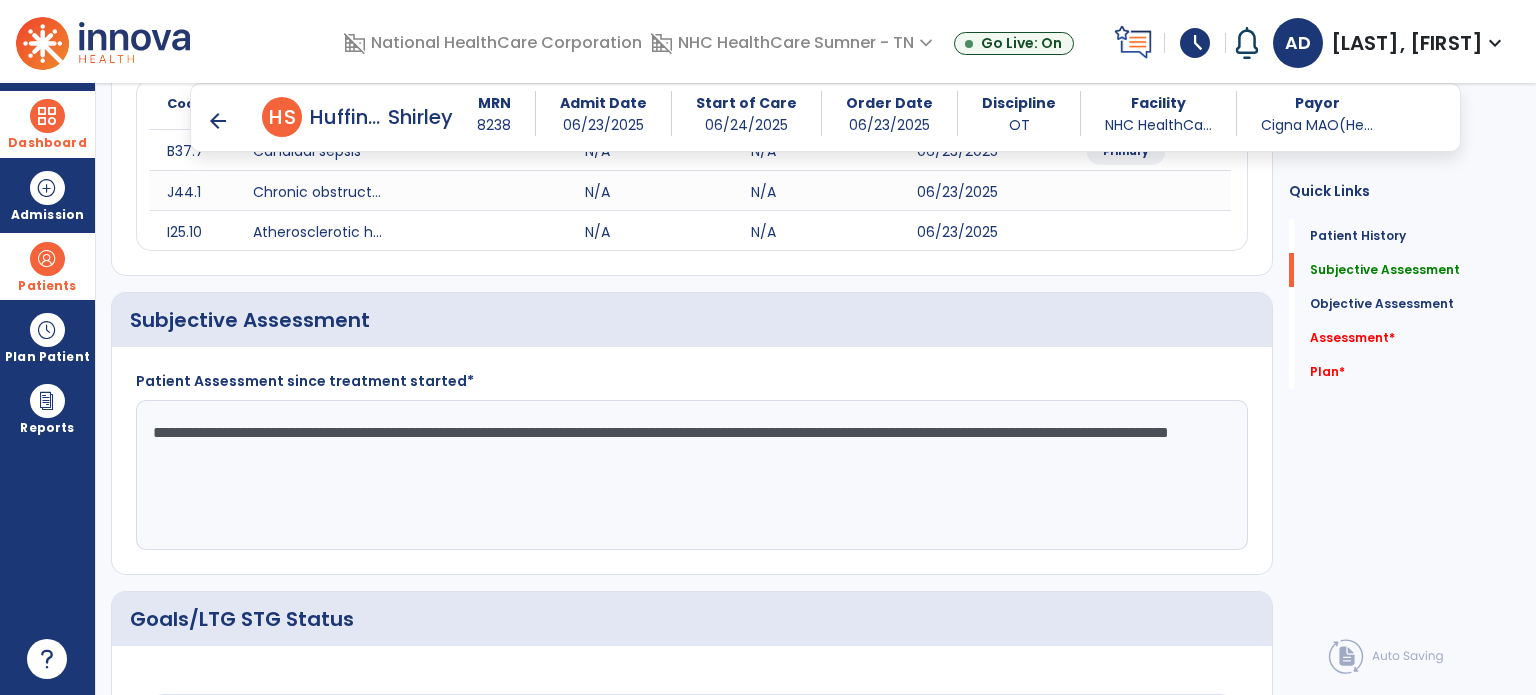 drag, startPoint x: 1124, startPoint y: 431, endPoint x: 1172, endPoint y: 461, distance: 56.603886 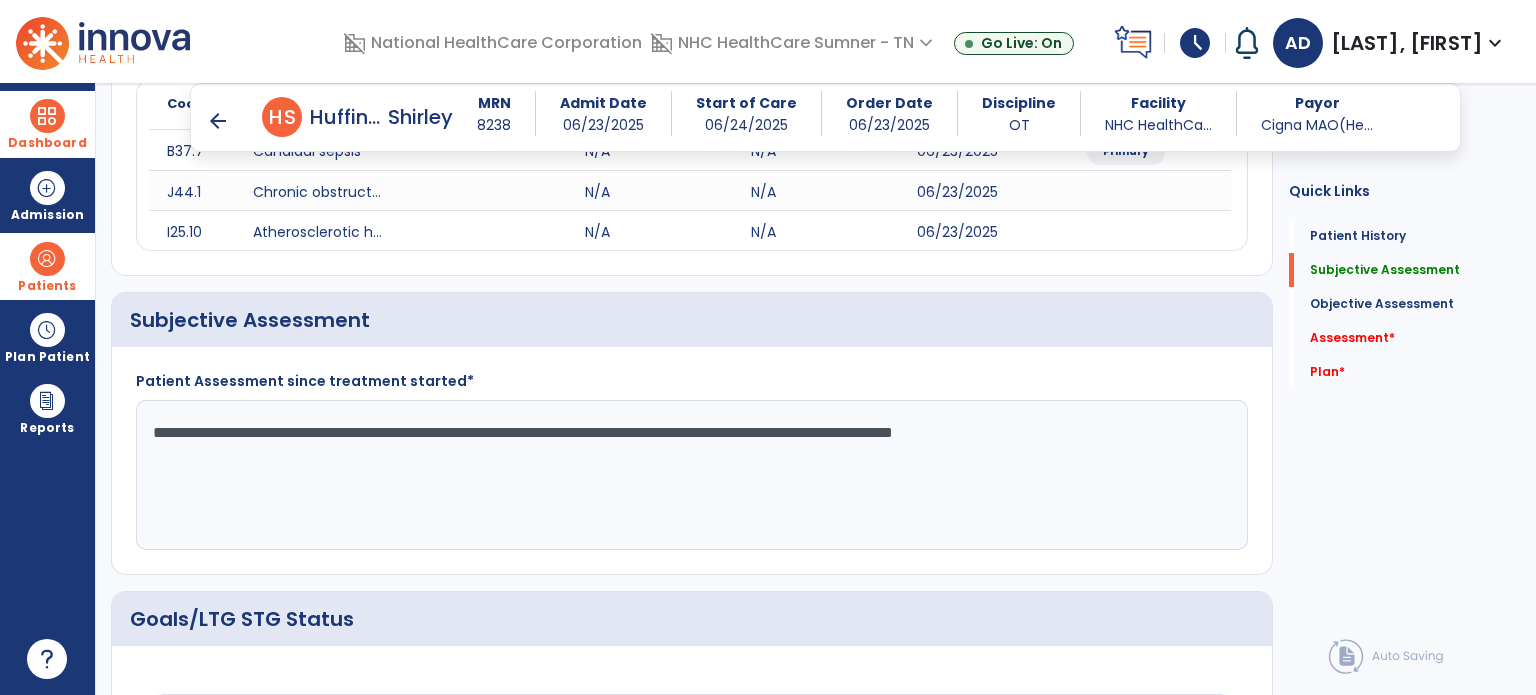 drag, startPoint x: 1203, startPoint y: 432, endPoint x: 156, endPoint y: 435, distance: 1047.0043 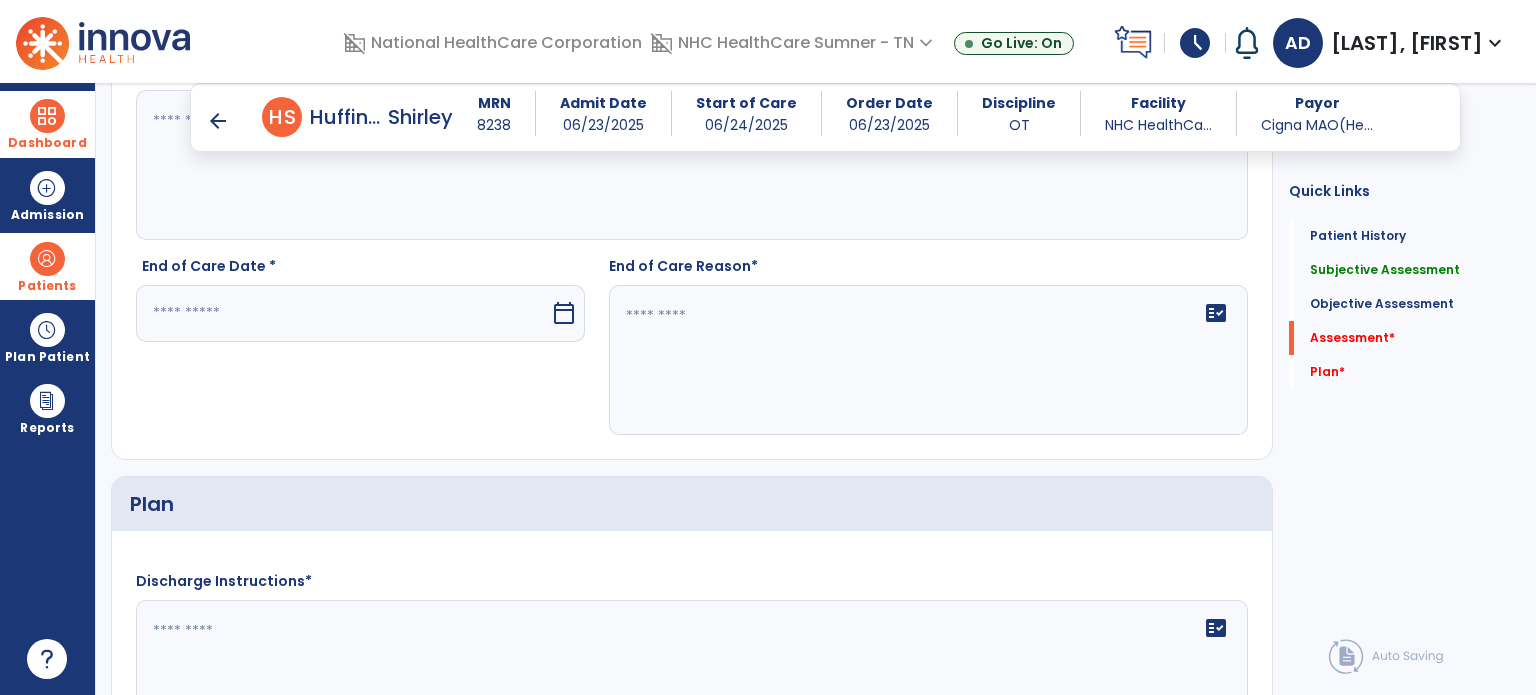 scroll, scrollTop: 3900, scrollLeft: 0, axis: vertical 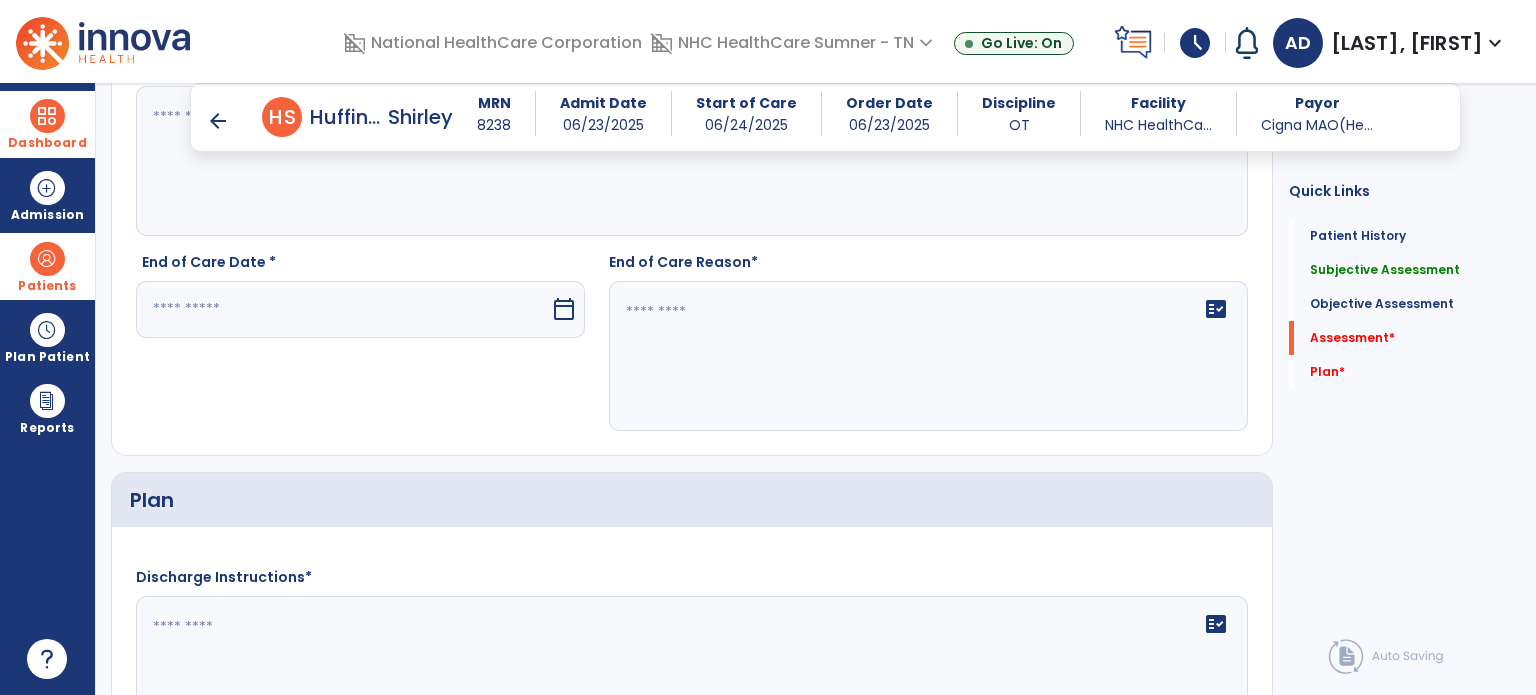 type on "**********" 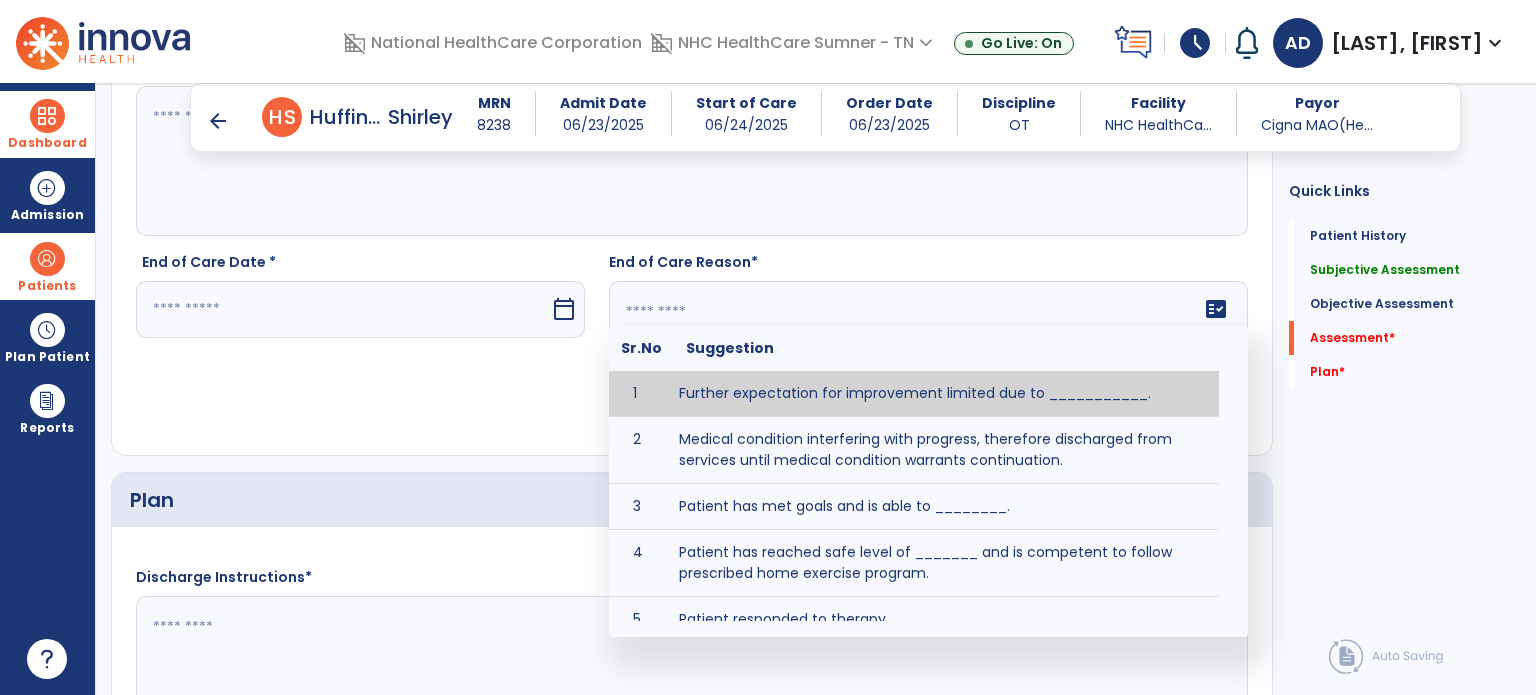 click 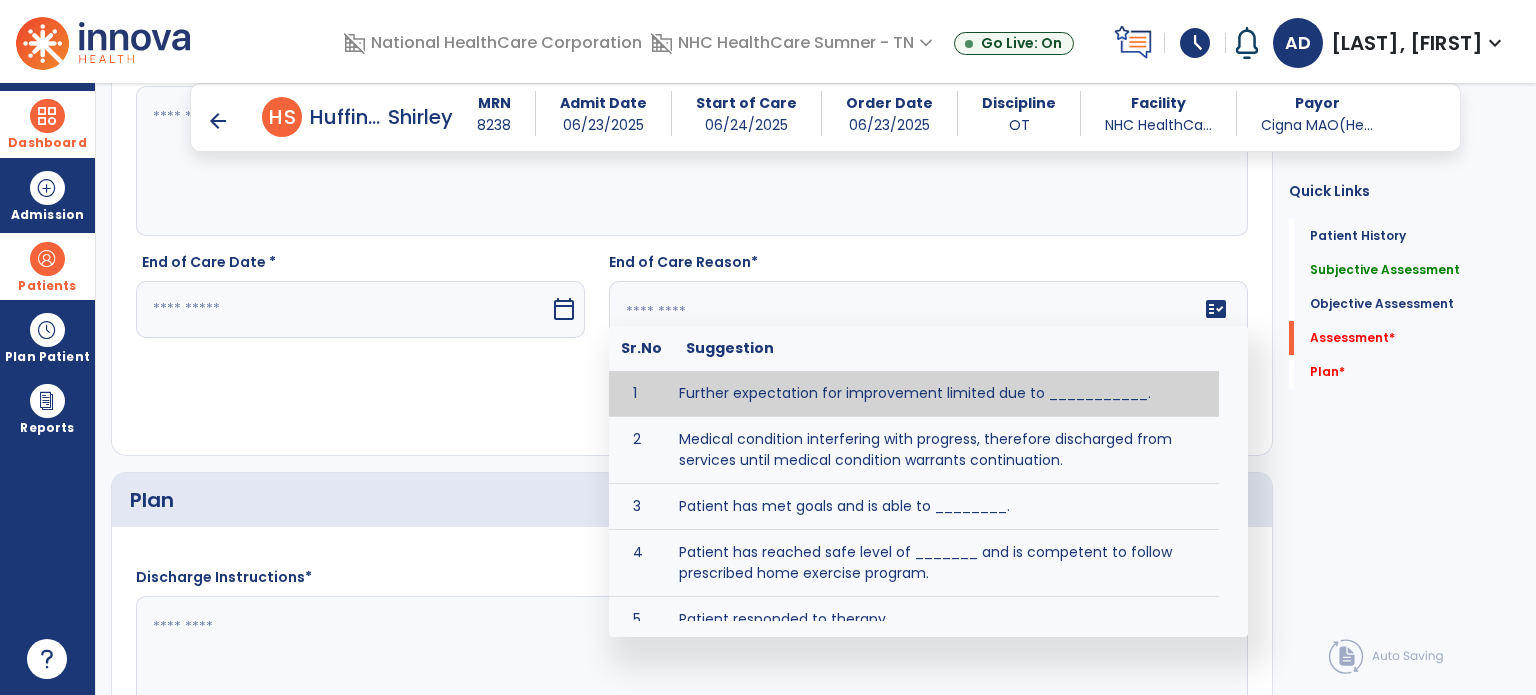 paste on "**********" 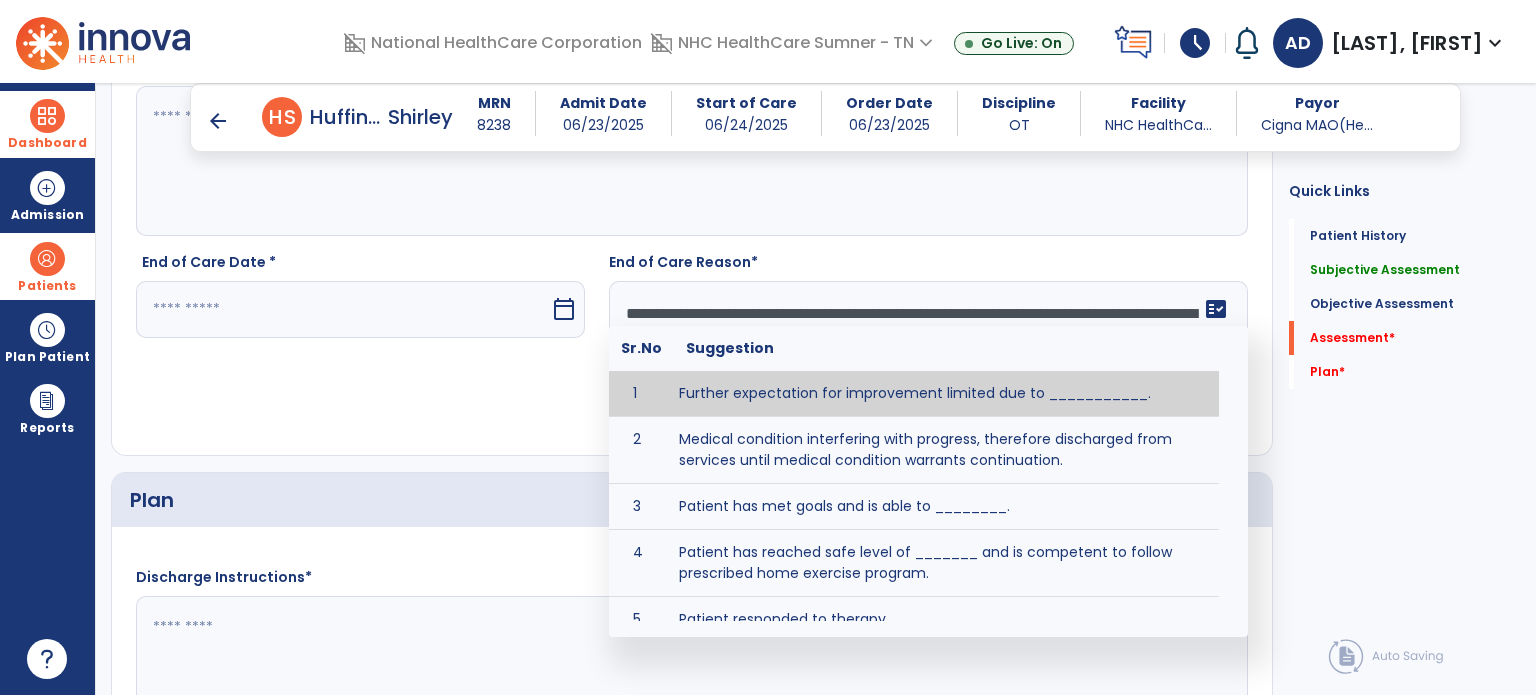 click on "**********" 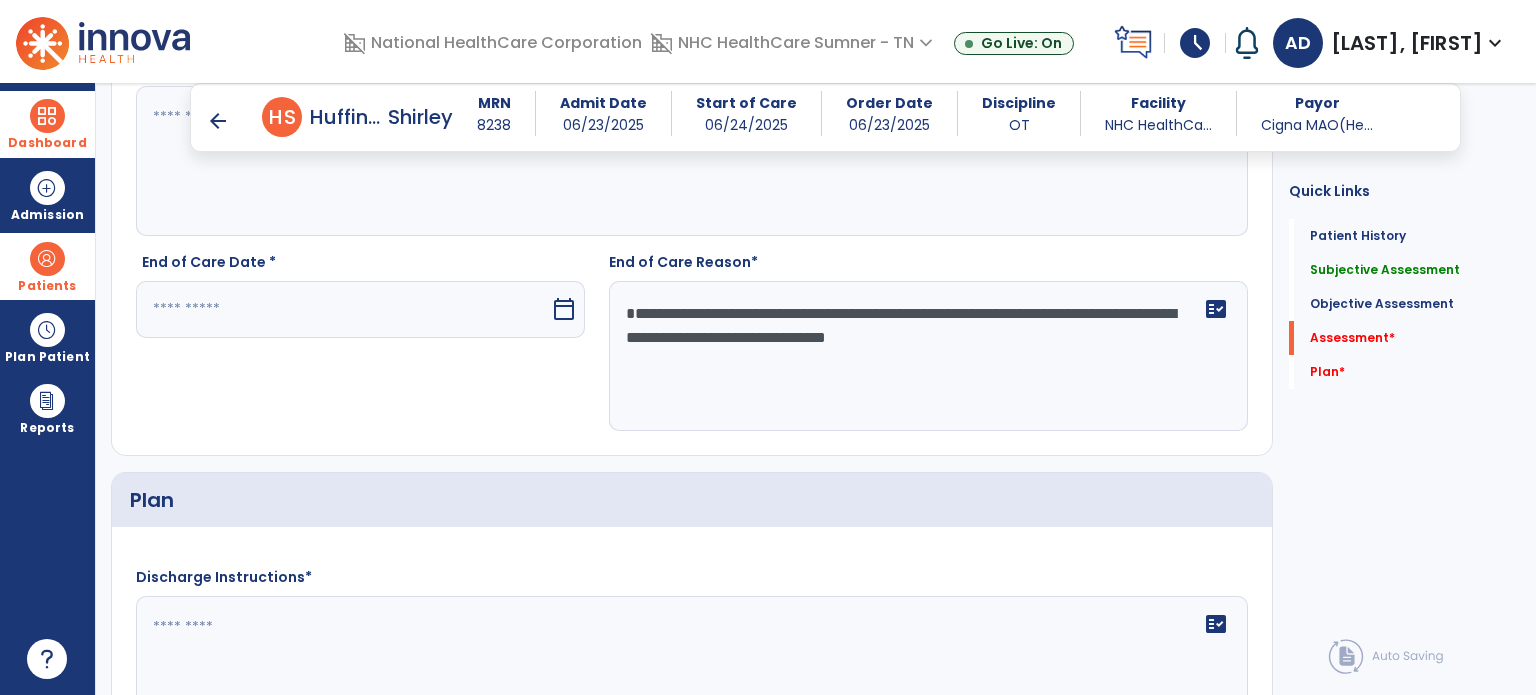 click on "**********" 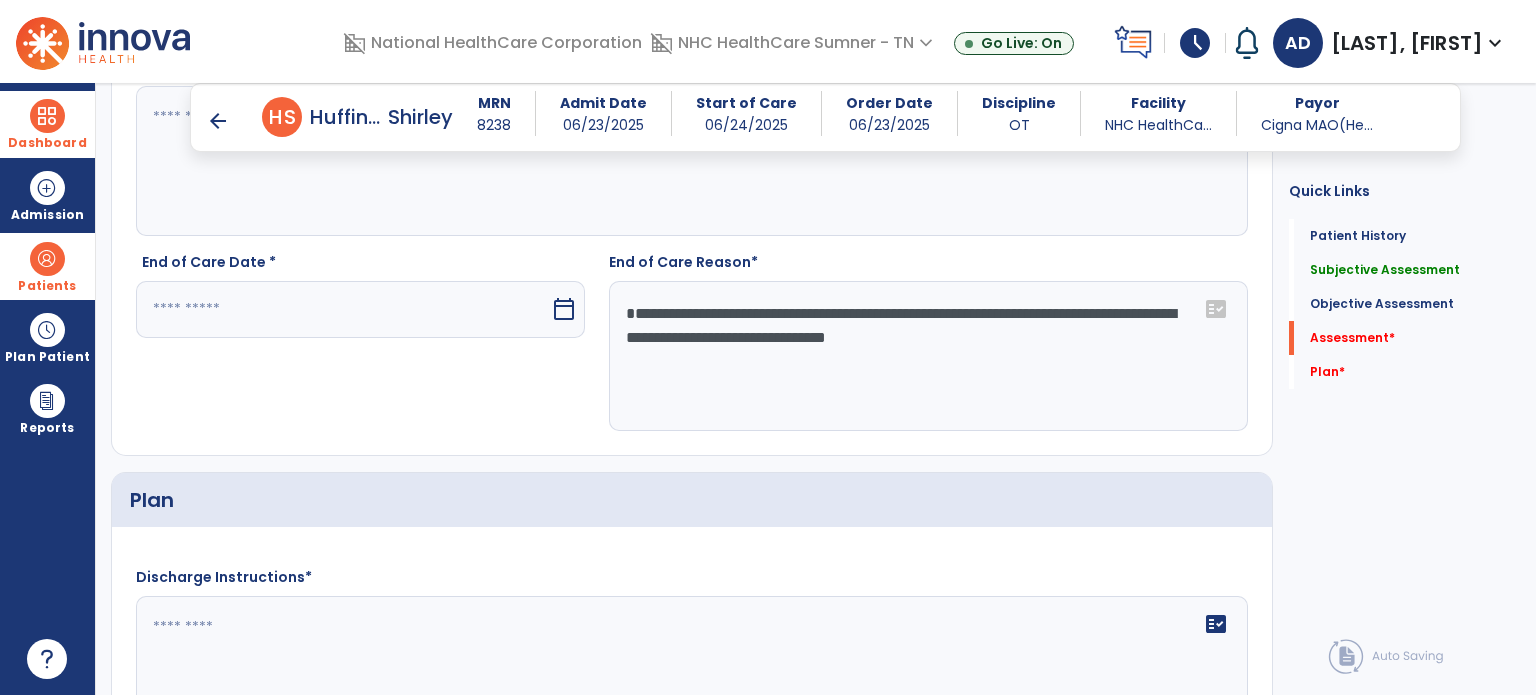 type on "**********" 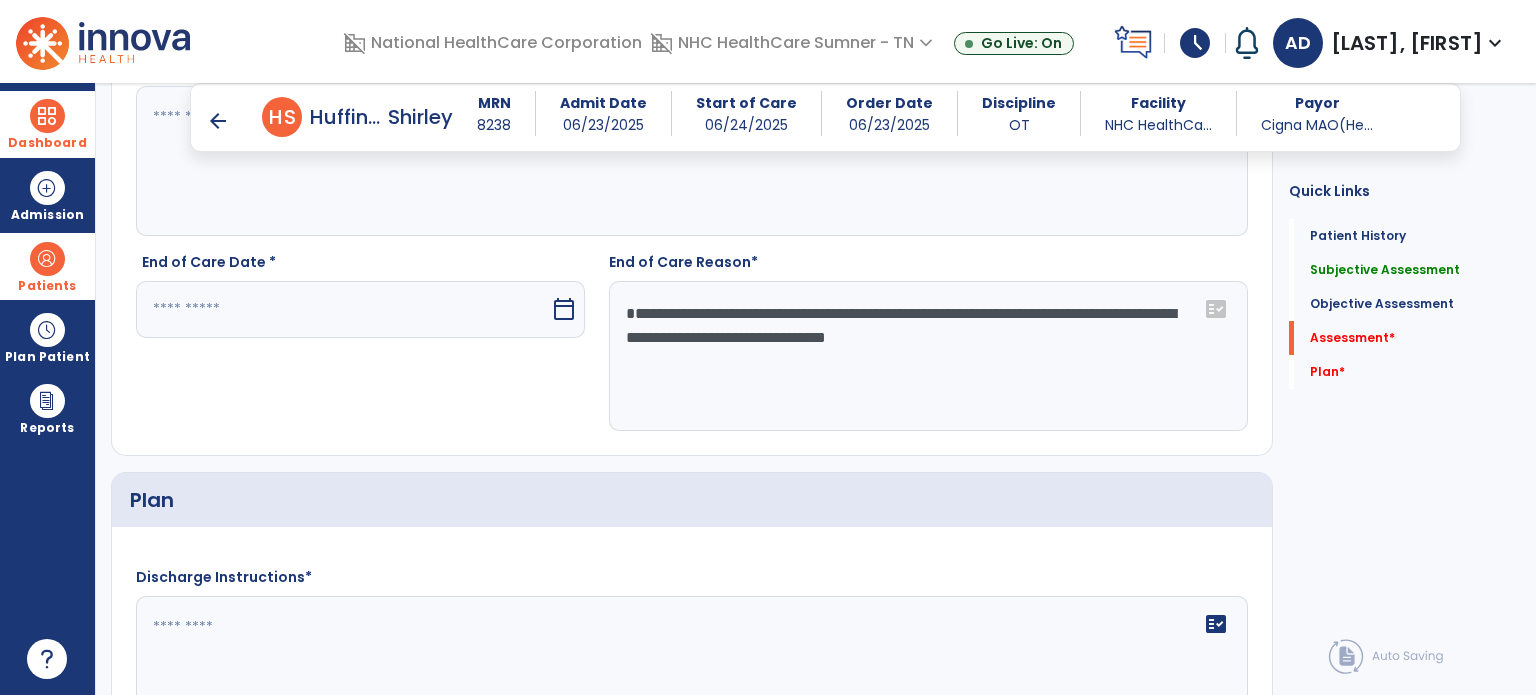 click at bounding box center [343, 309] 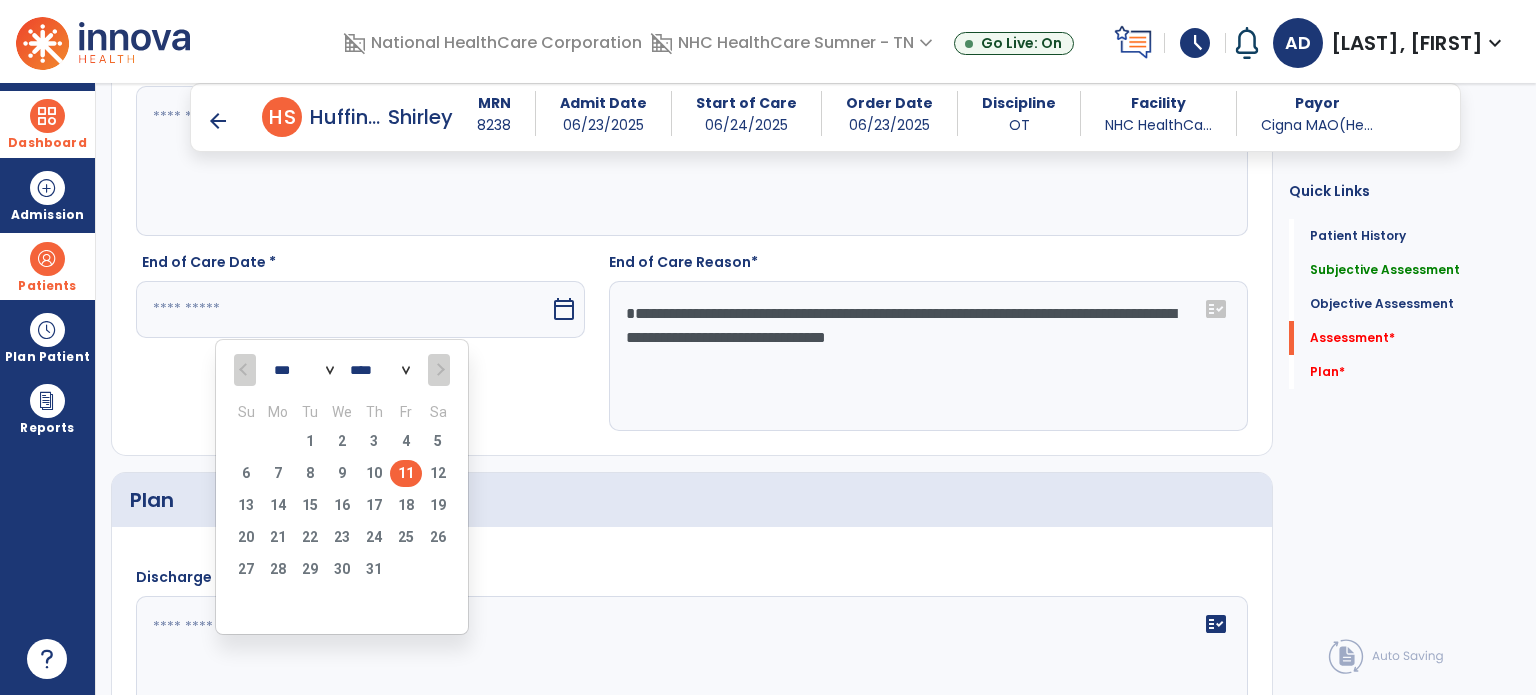 click on "11" at bounding box center (406, 473) 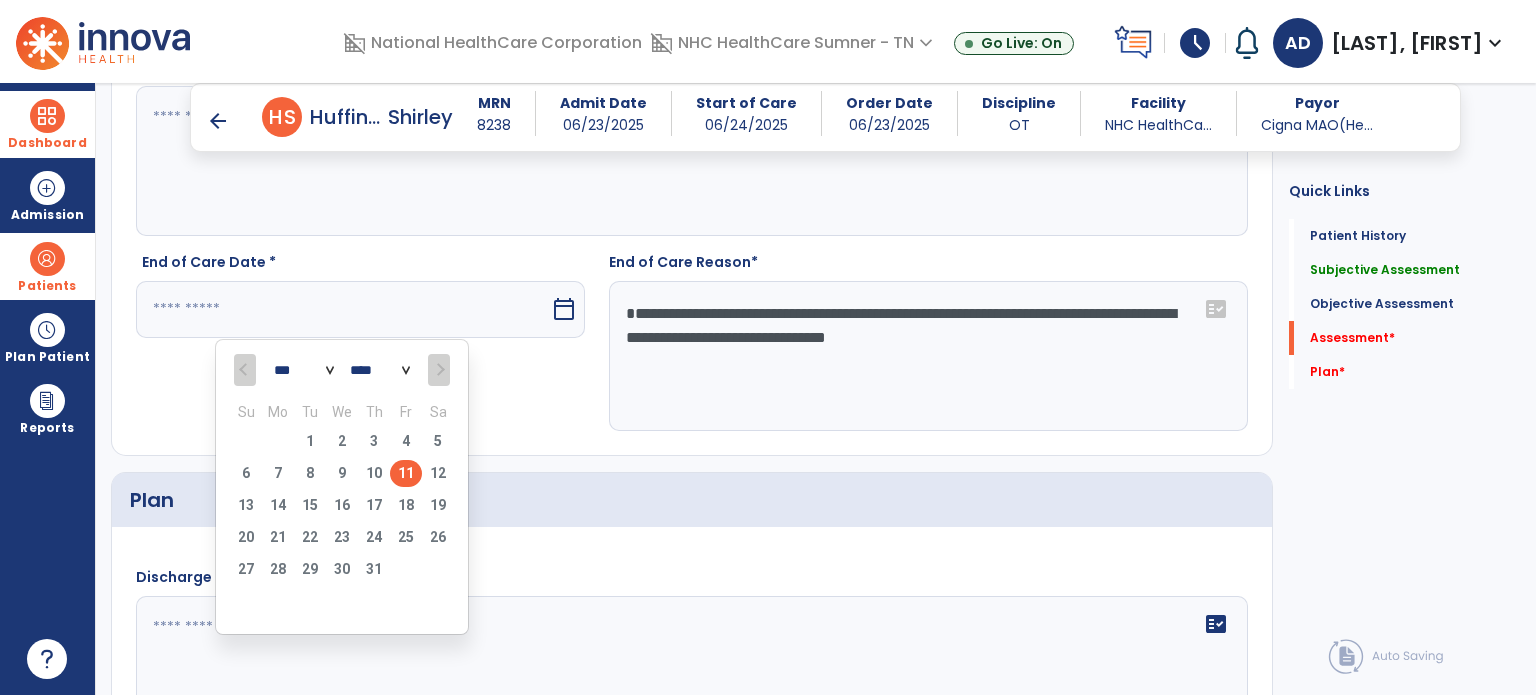 type on "*********" 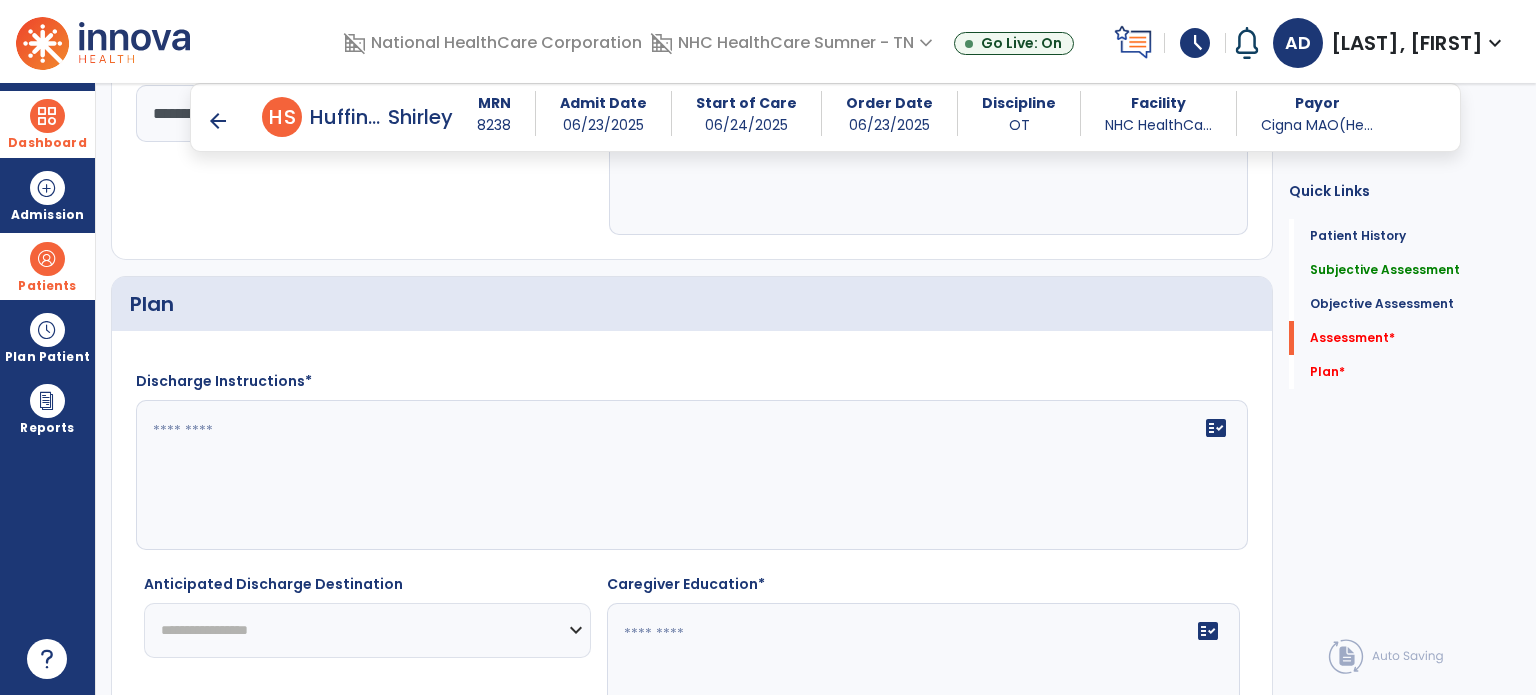 scroll, scrollTop: 4100, scrollLeft: 0, axis: vertical 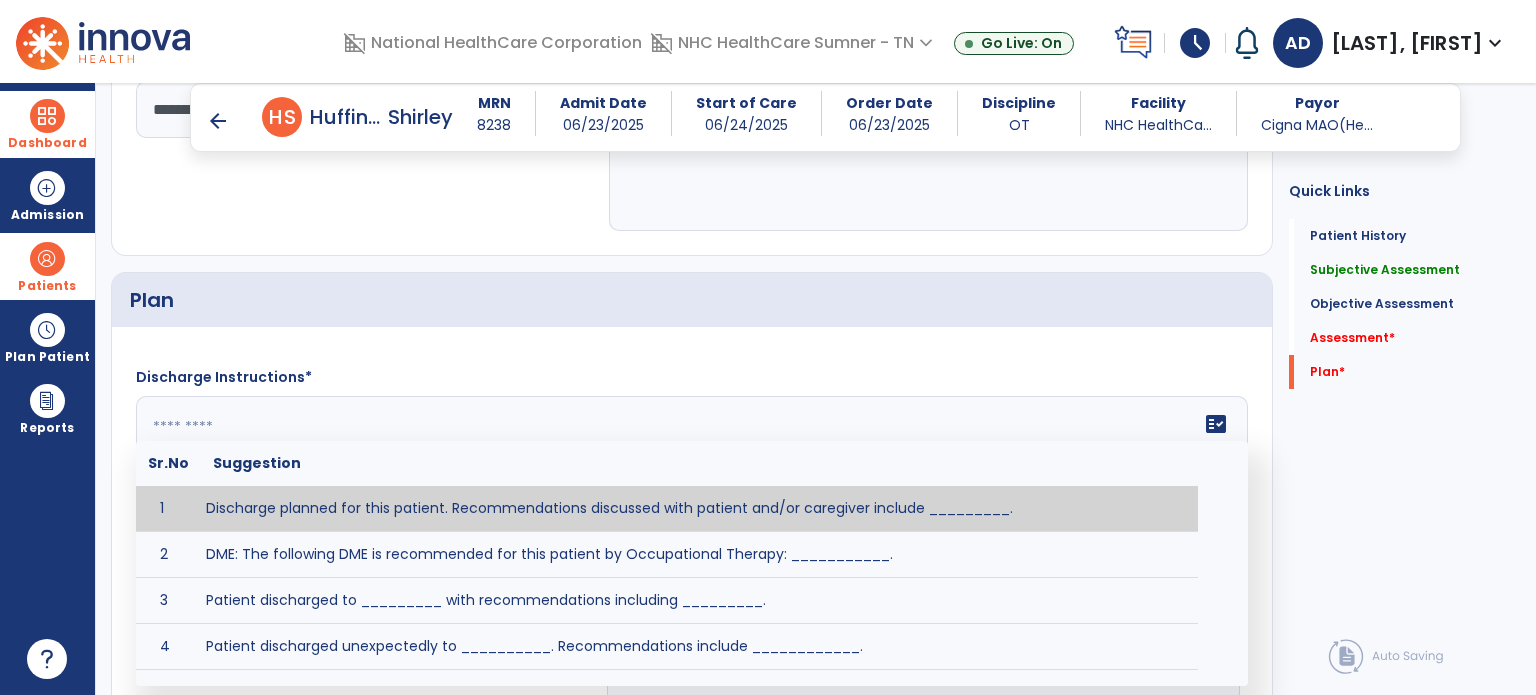 click on "fact_check  Sr.No Suggestion 1 Discharge planned for this patient. Recommendations discussed with patient and/or caregiver include _________. 2 DME: The following DME is recommended for this patient by Occupational Therapy: ___________. 3 Patient discharged to _________ with recommendations including _________. 4 Patient discharged unexpectedly to __________. Recommendations include ____________." 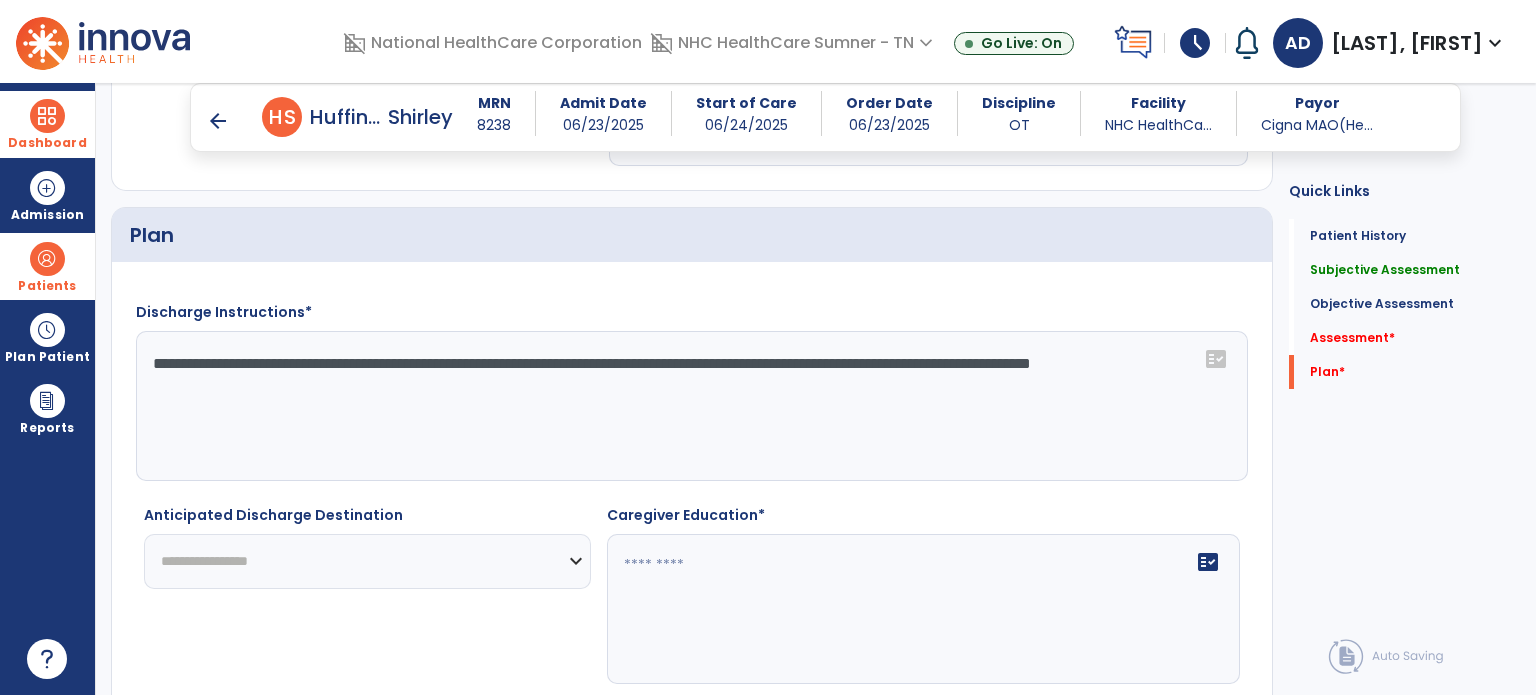 scroll, scrollTop: 4200, scrollLeft: 0, axis: vertical 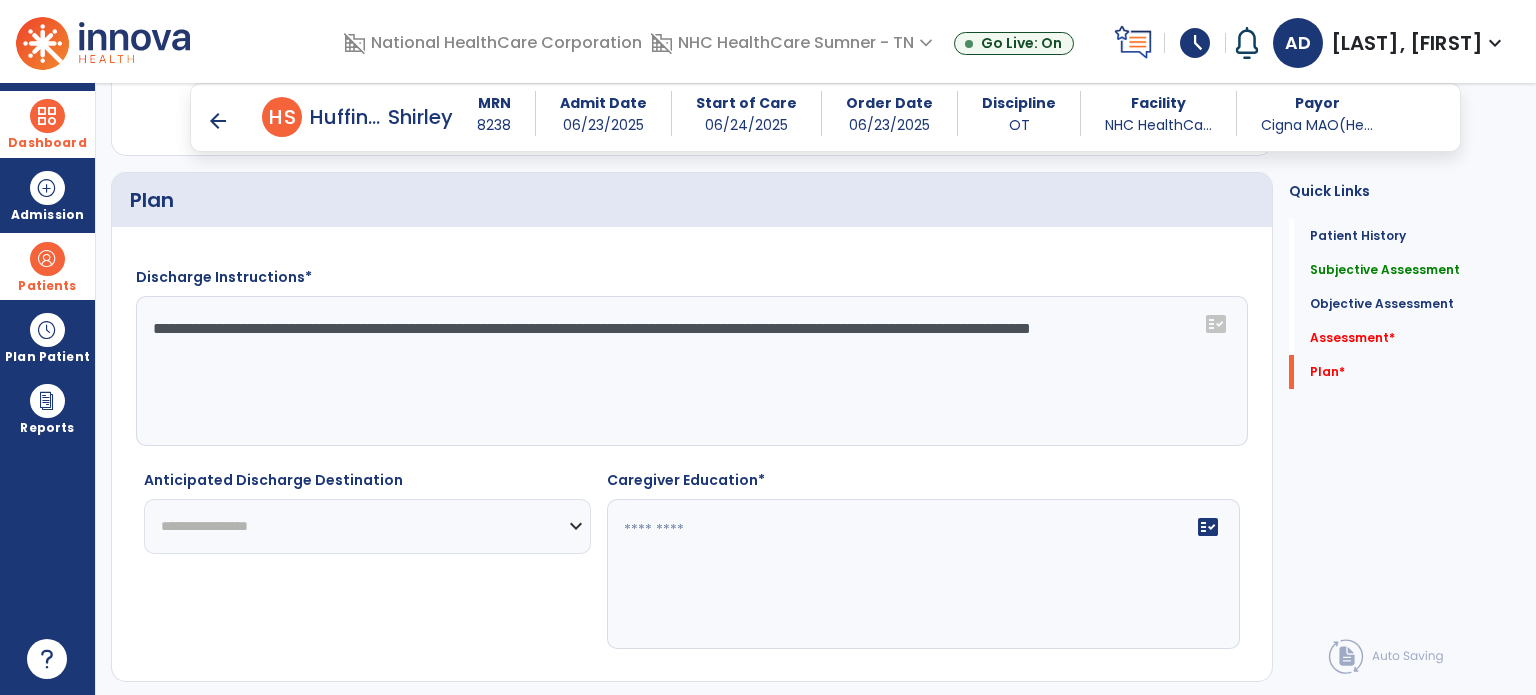 type on "**********" 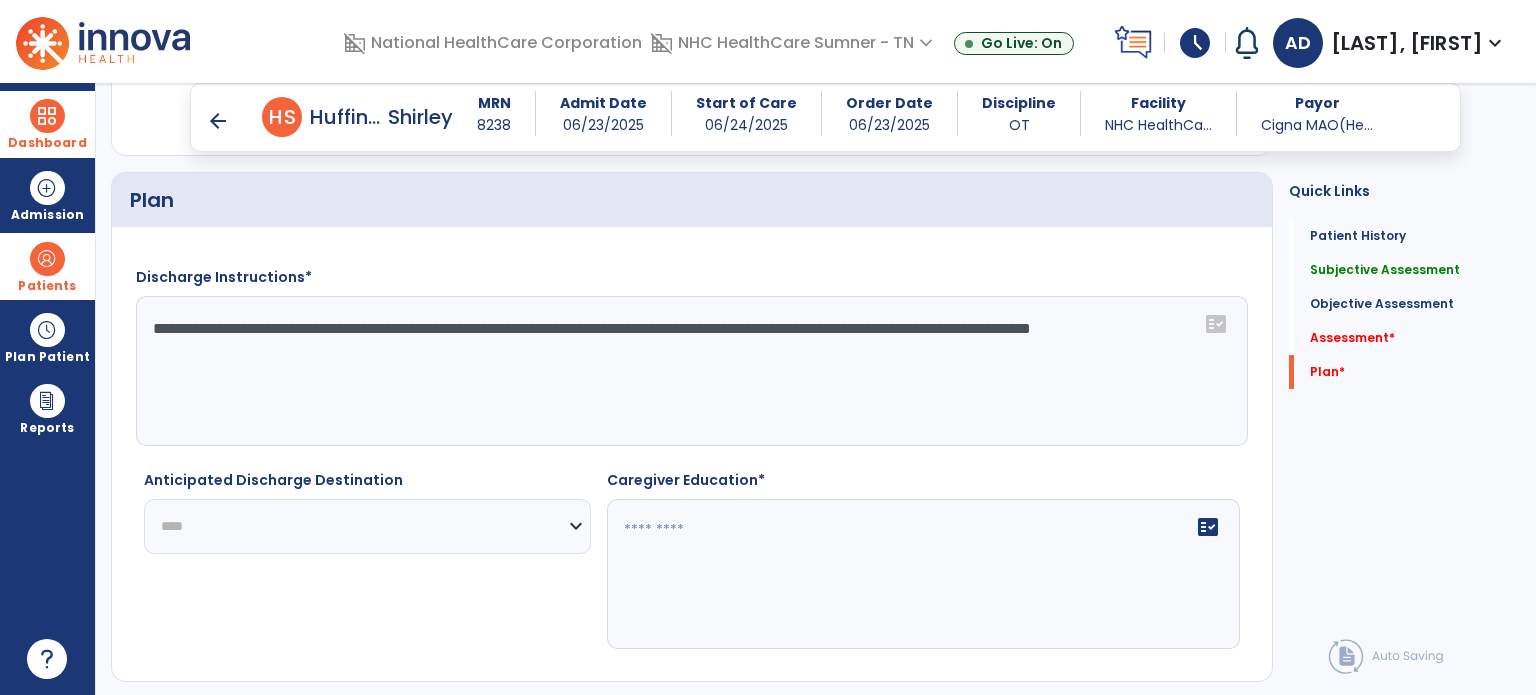 click on "**********" 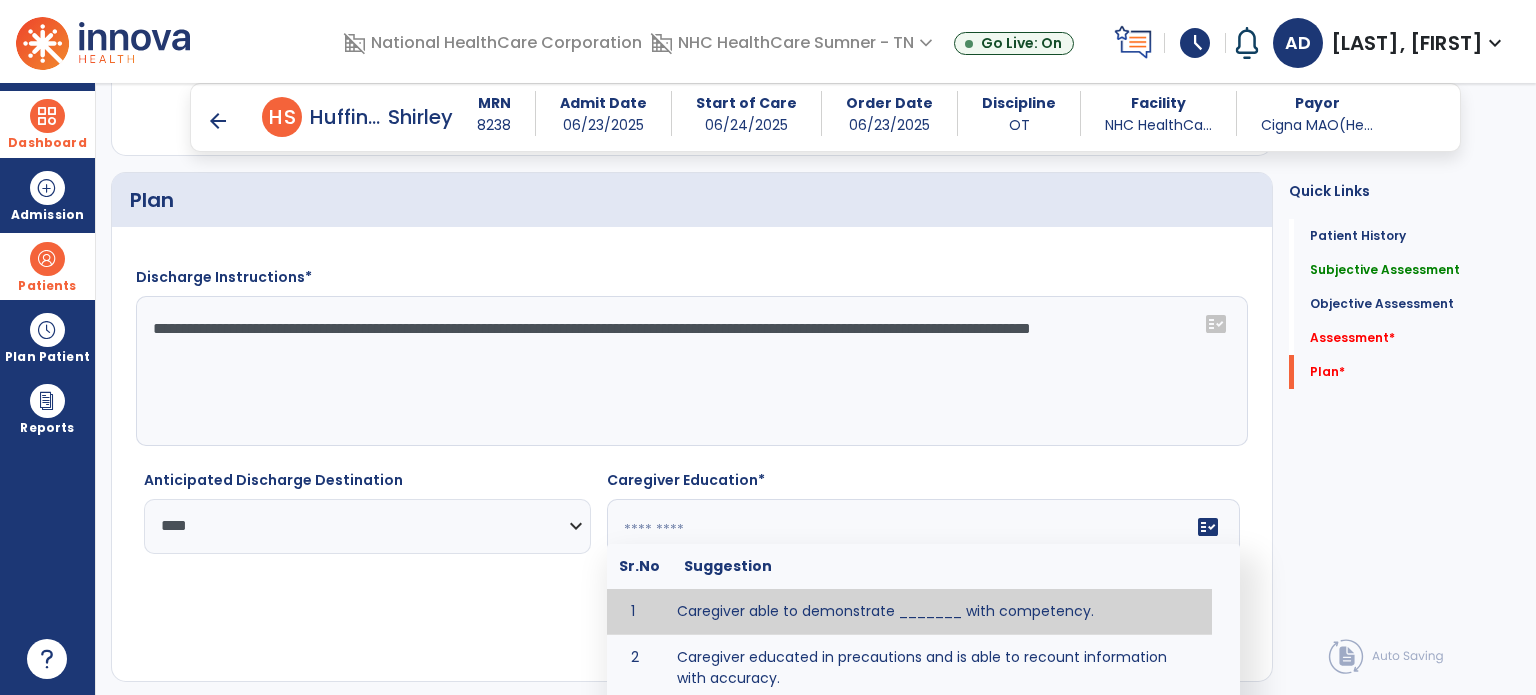 click on "fact_check  Sr.No Suggestion 1 Caregiver able to demonstrate _______ with competency. 2 Caregiver educated in precautions and is able to recount information with accuracy. 3 Caregiver education initiated with _______ focusing on the following tasks/activities __________. 4 Home exercise program initiated with caregiver focusing on __________. 5 Patient educated in precautions and is able to recount information with [VALUE]% accuracy." 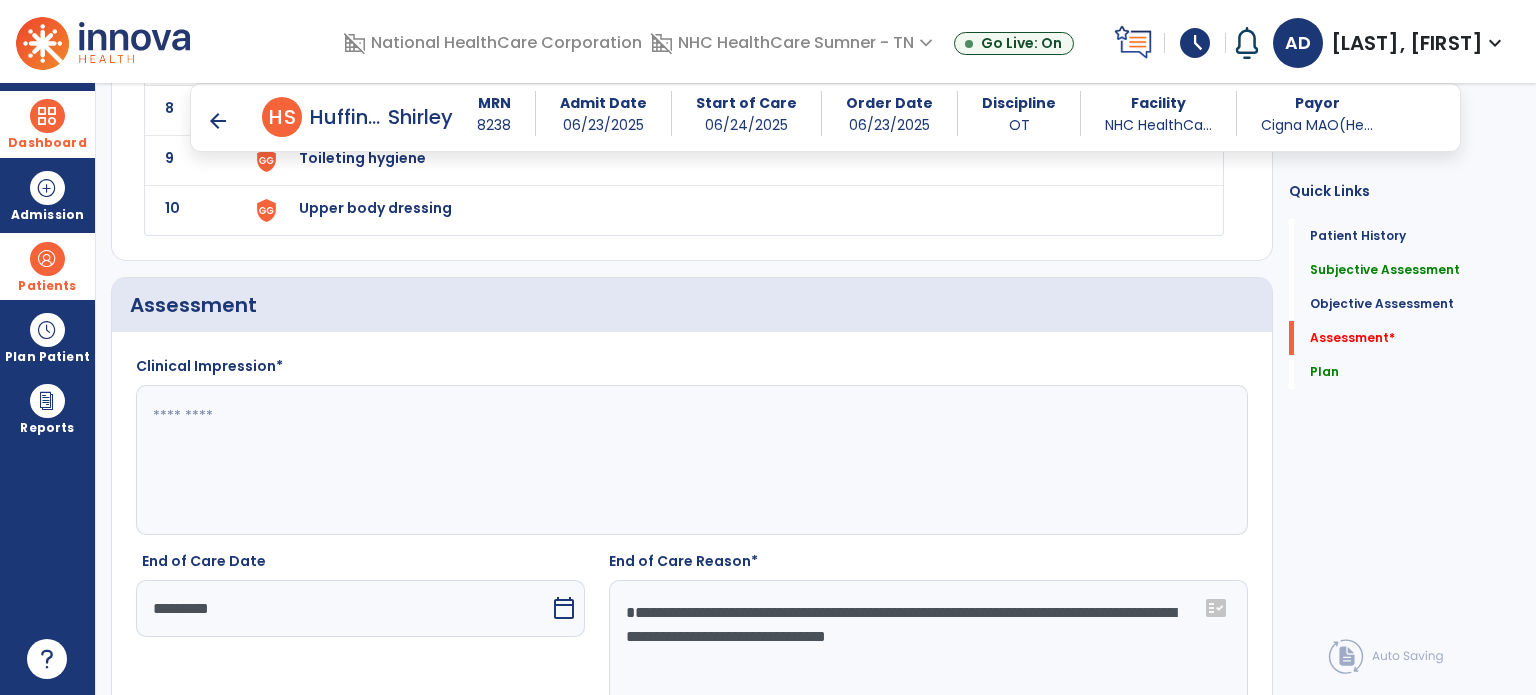 scroll, scrollTop: 3600, scrollLeft: 0, axis: vertical 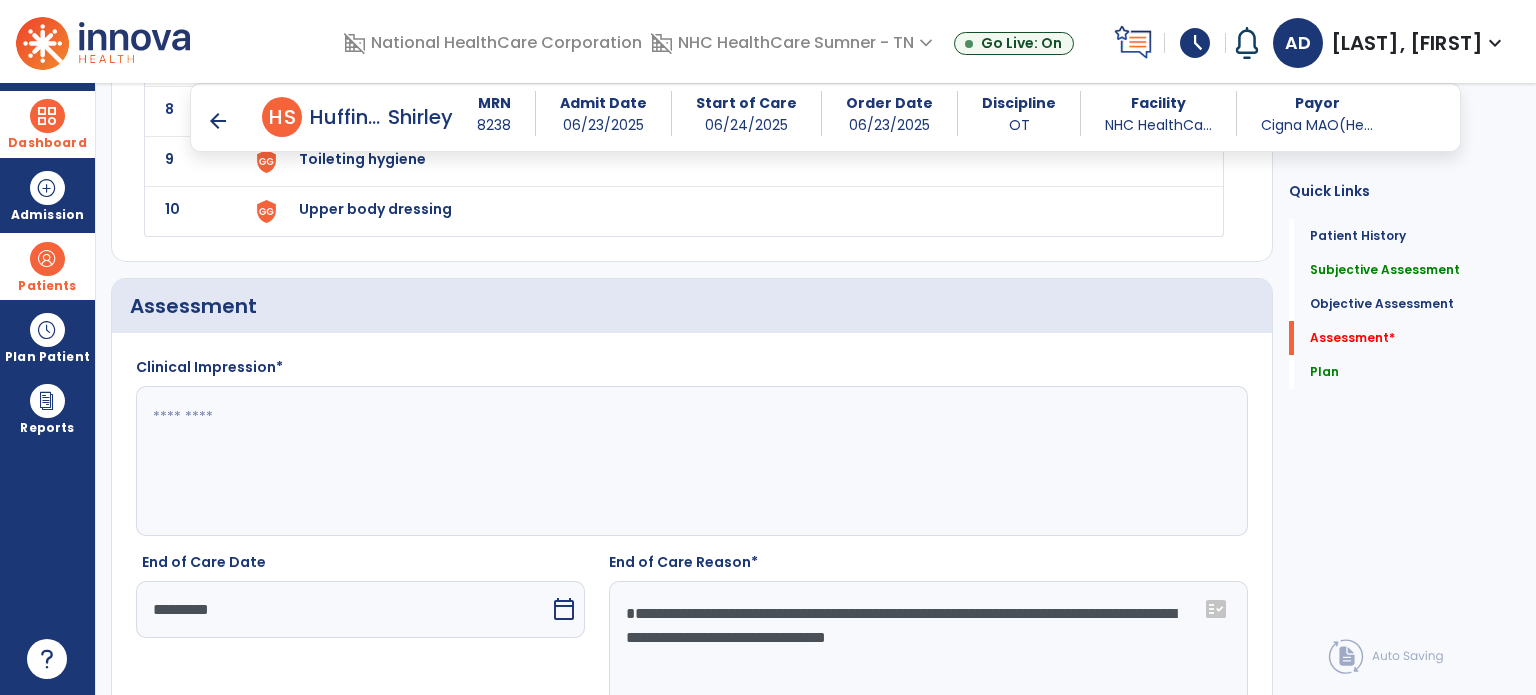 type on "**********" 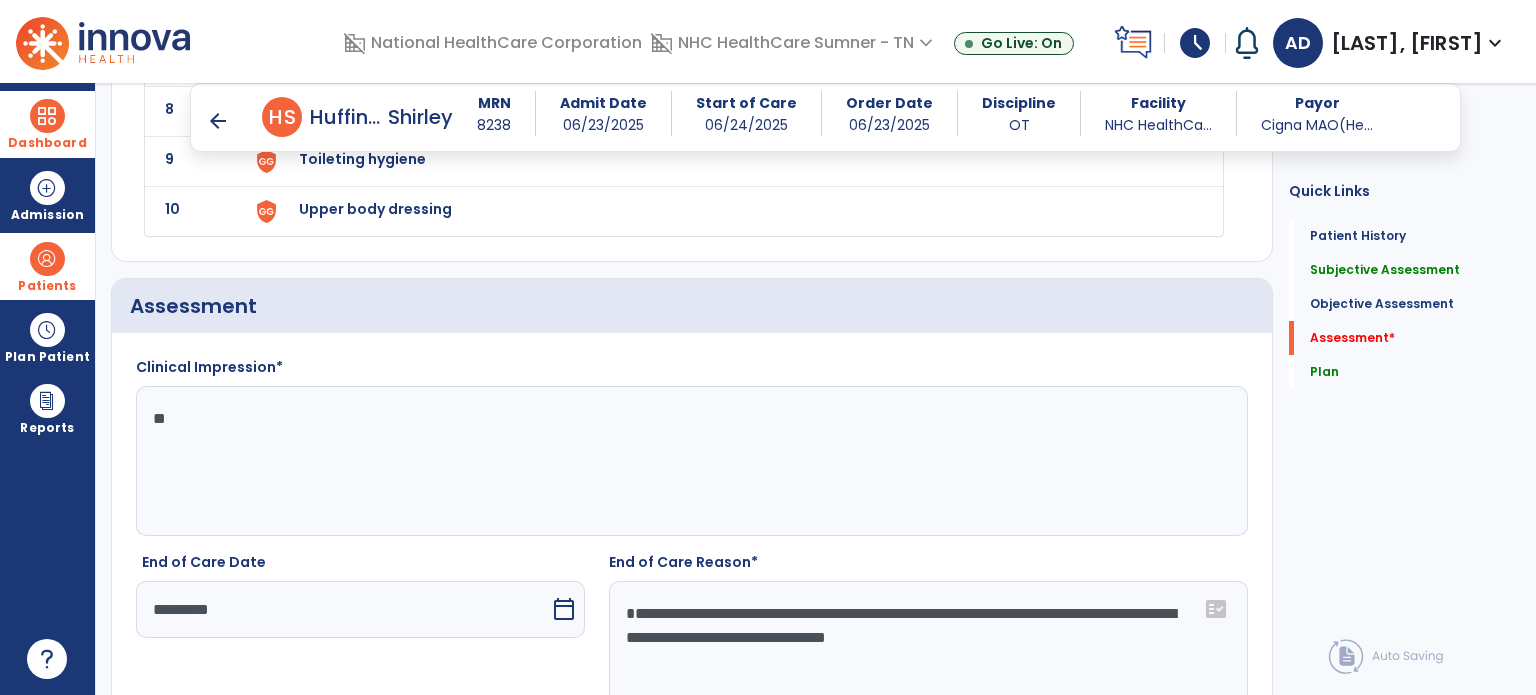type on "*" 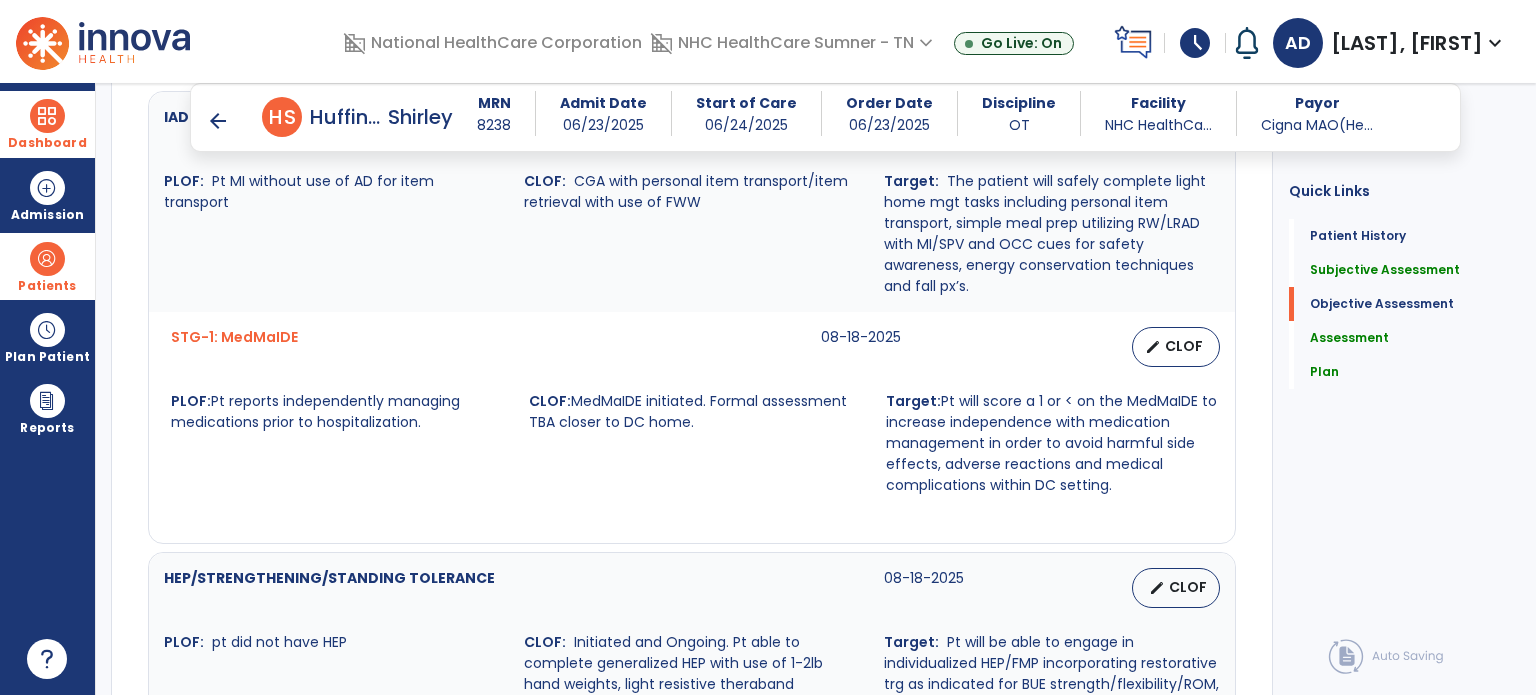 scroll, scrollTop: 2100, scrollLeft: 0, axis: vertical 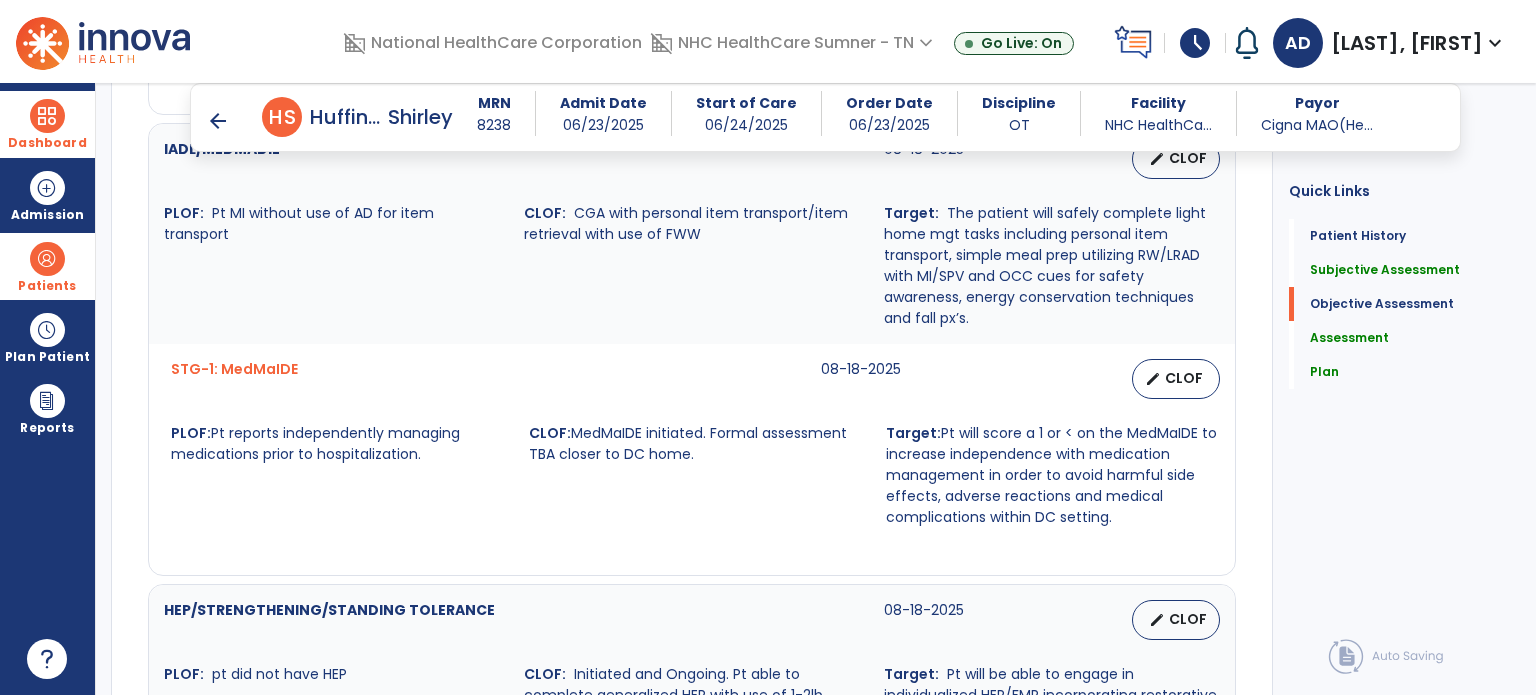 type on "**********" 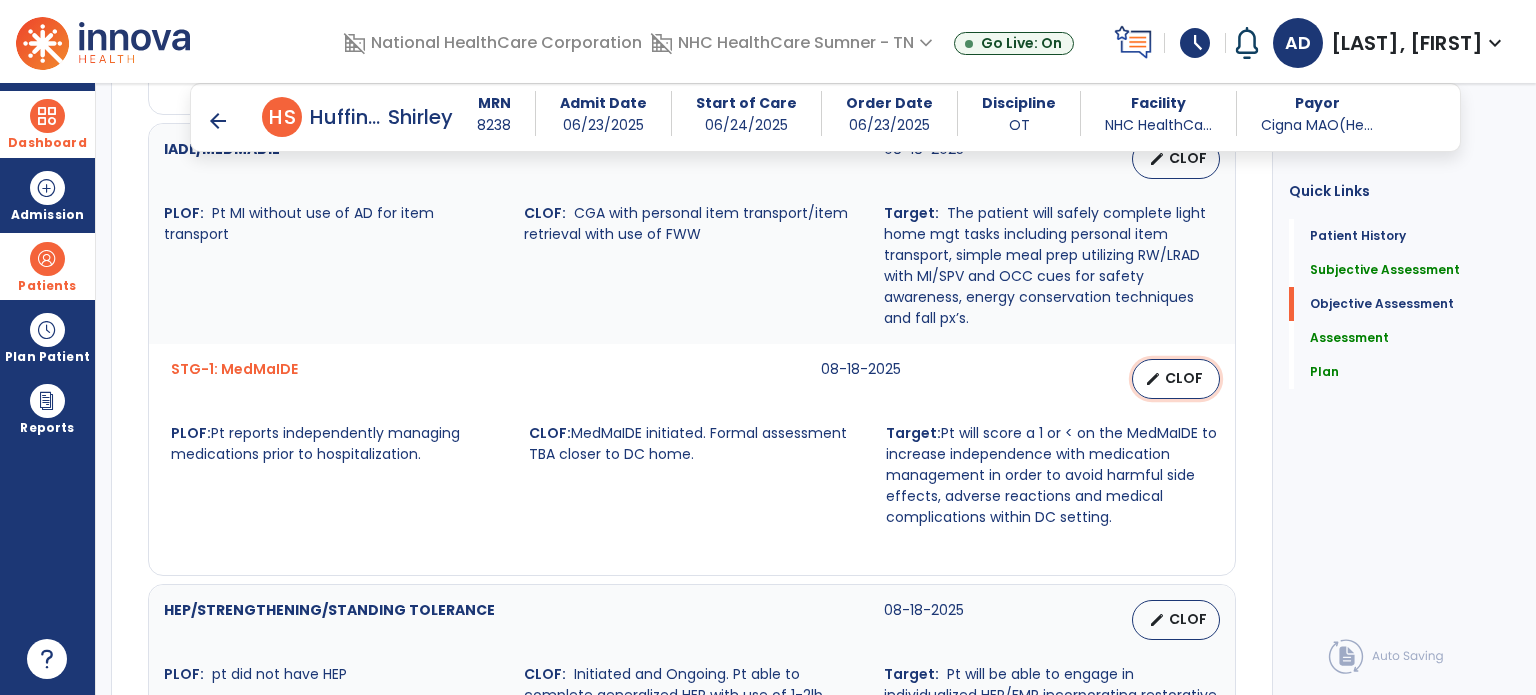 click on "CLOF" at bounding box center (1184, 378) 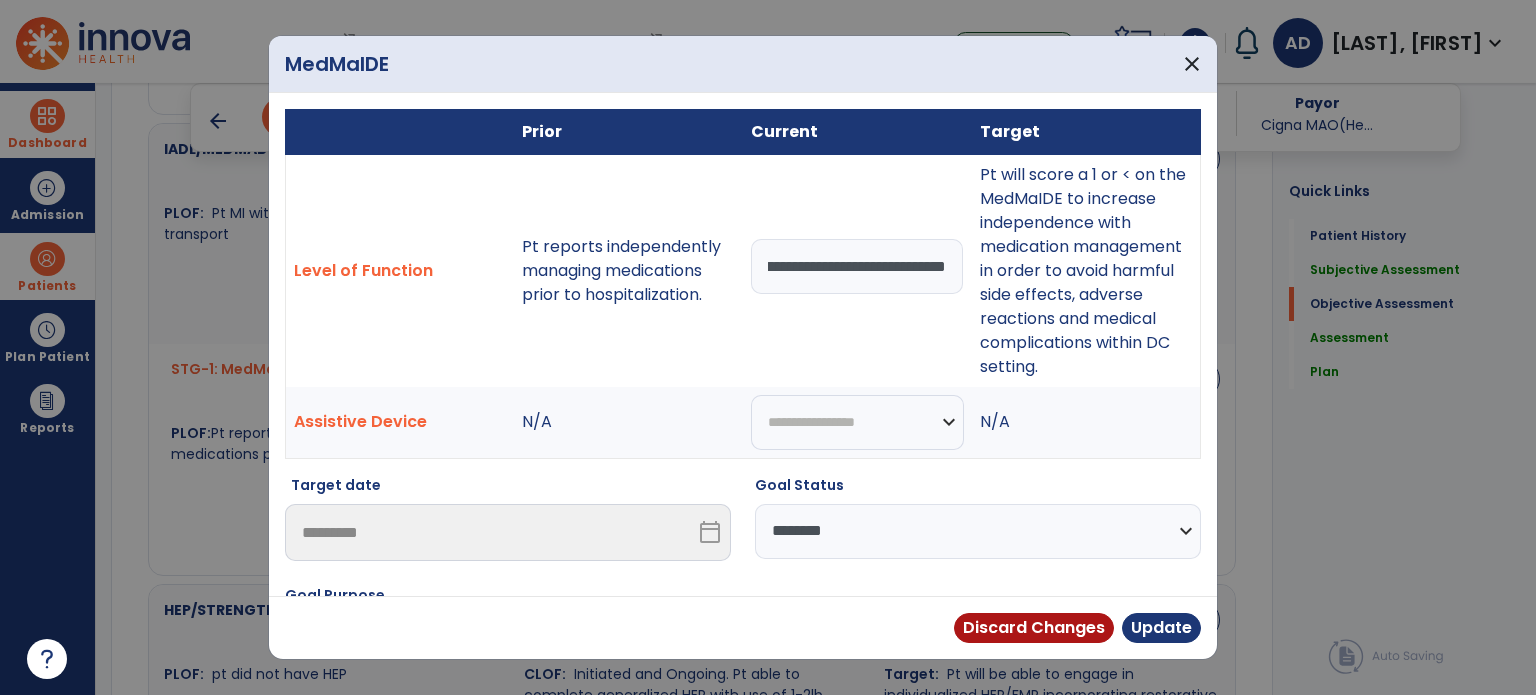 scroll, scrollTop: 0, scrollLeft: 330, axis: horizontal 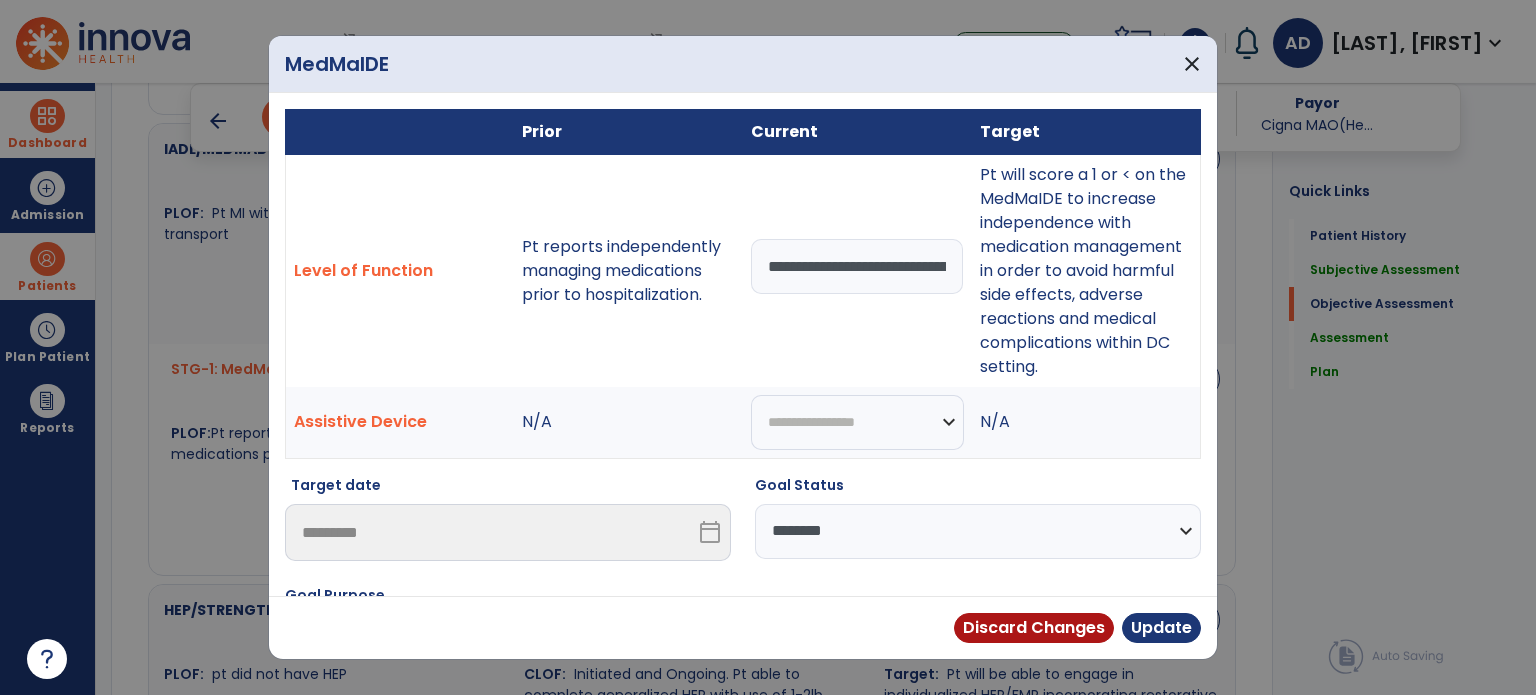 select on "**********" 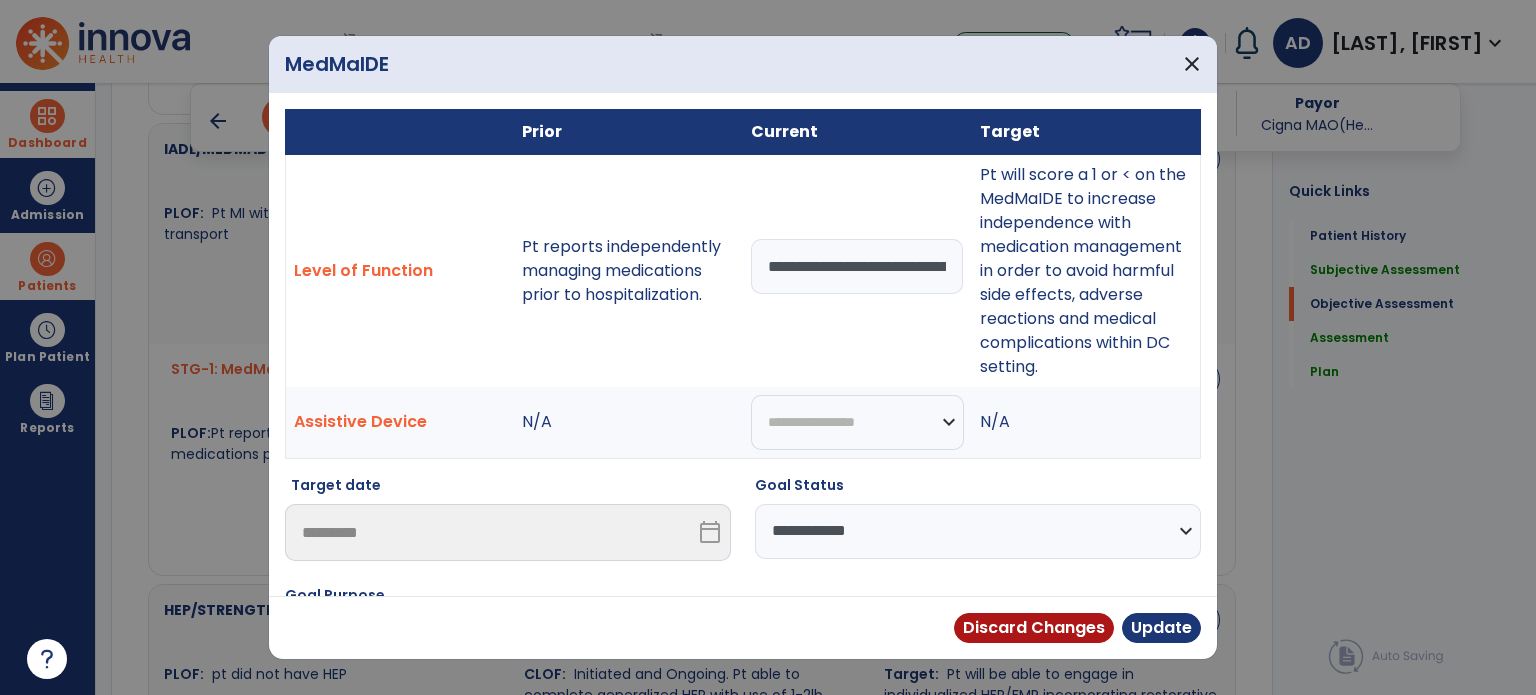 click on "**********" at bounding box center (978, 531) 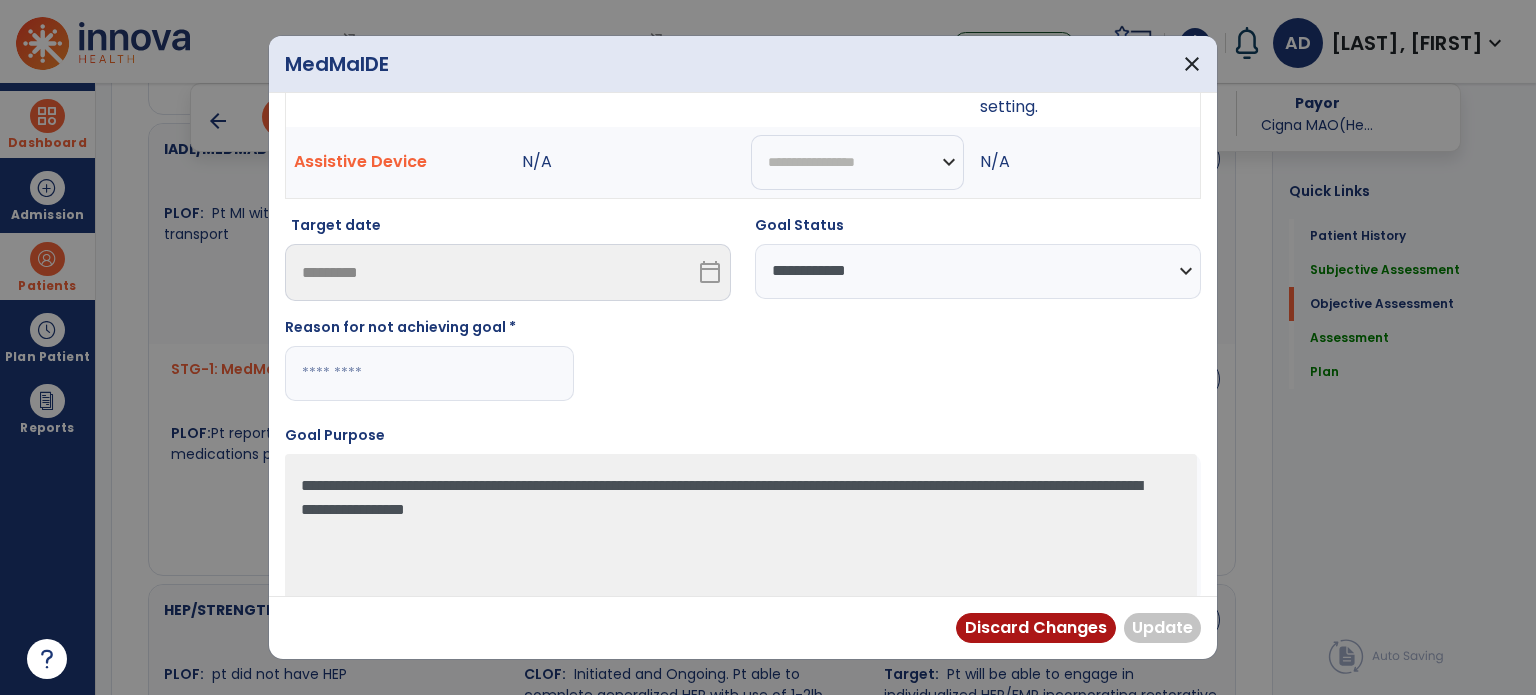 scroll, scrollTop: 278, scrollLeft: 0, axis: vertical 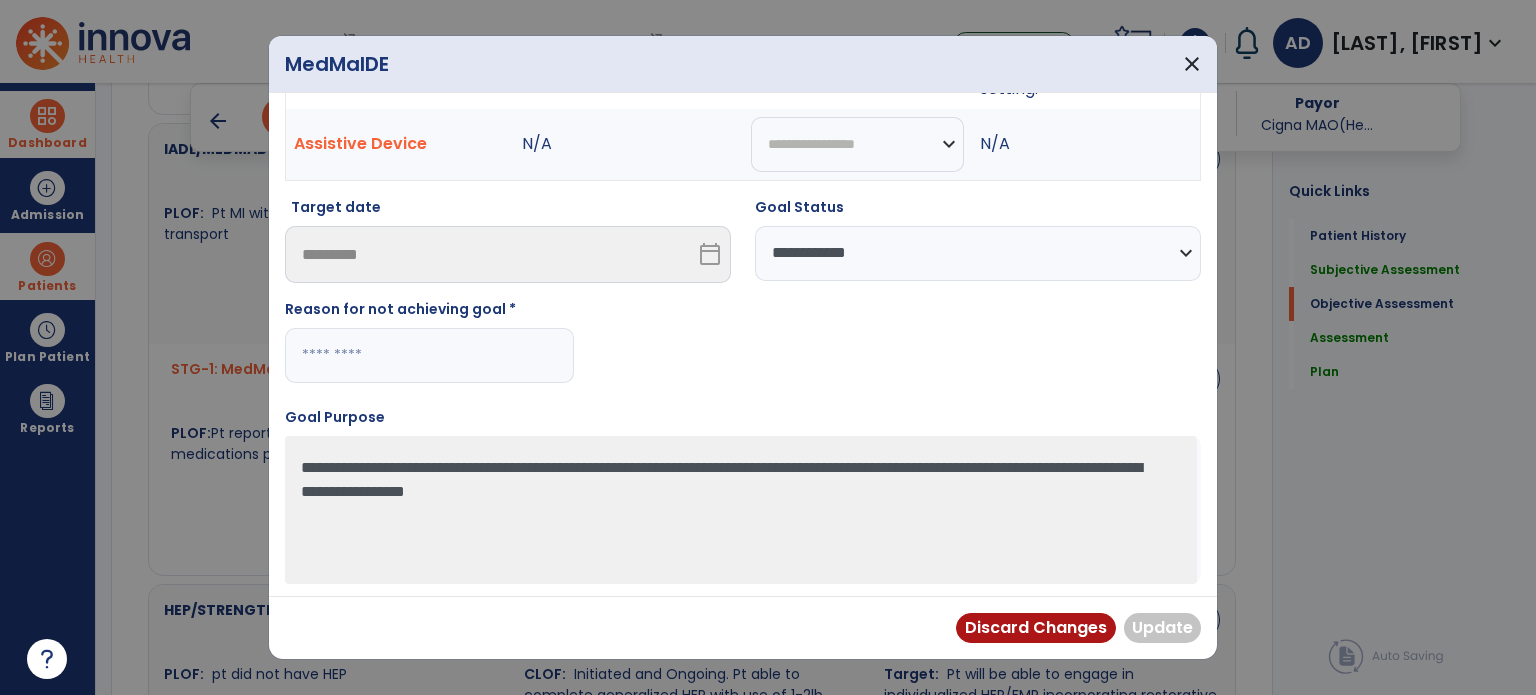 click at bounding box center (429, 355) 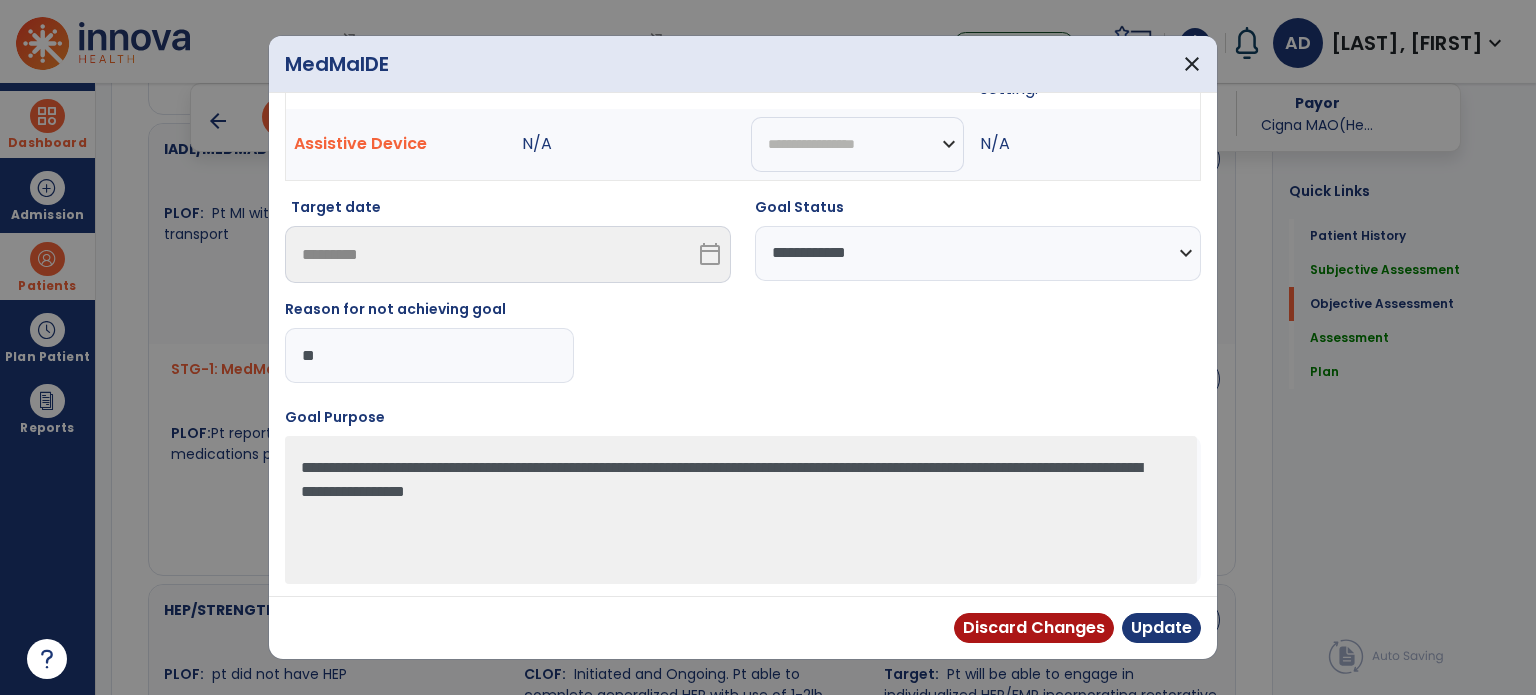 type on "*" 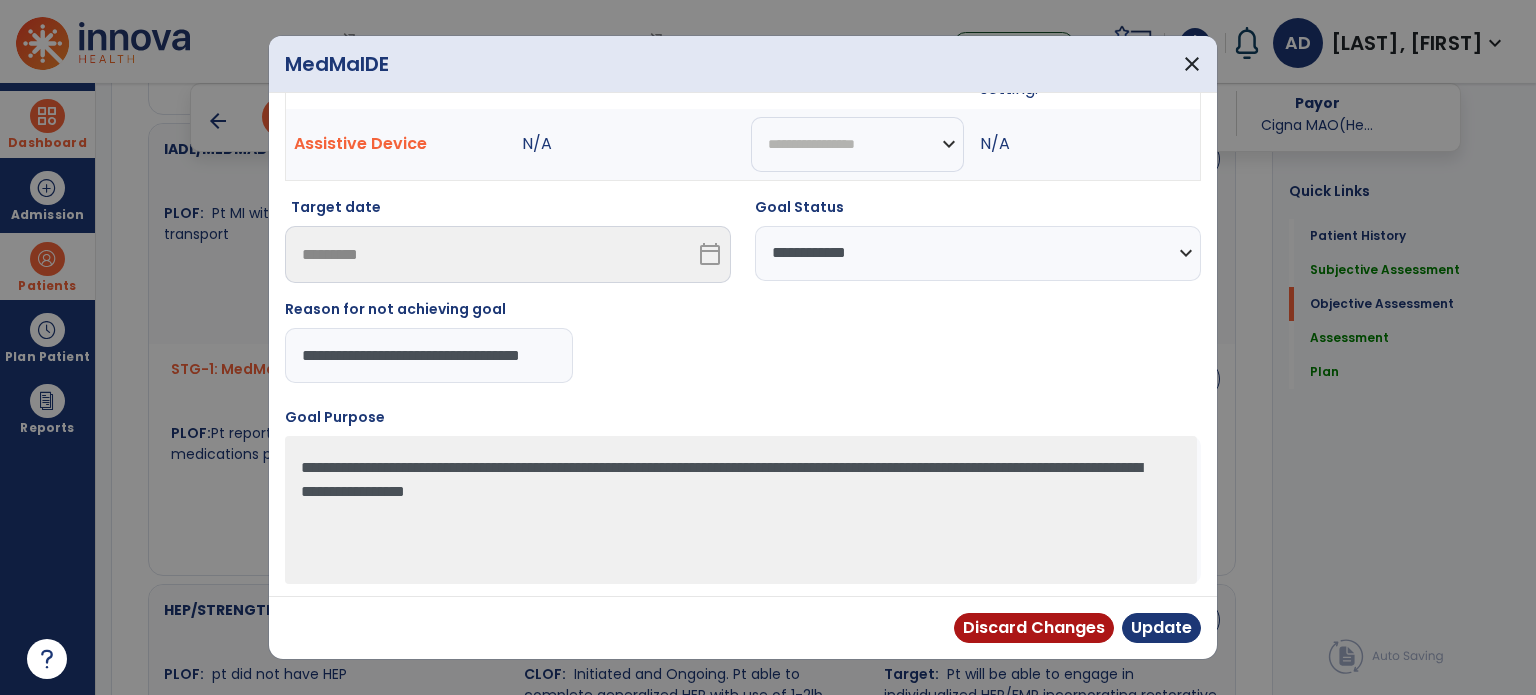 scroll, scrollTop: 0, scrollLeft: 28, axis: horizontal 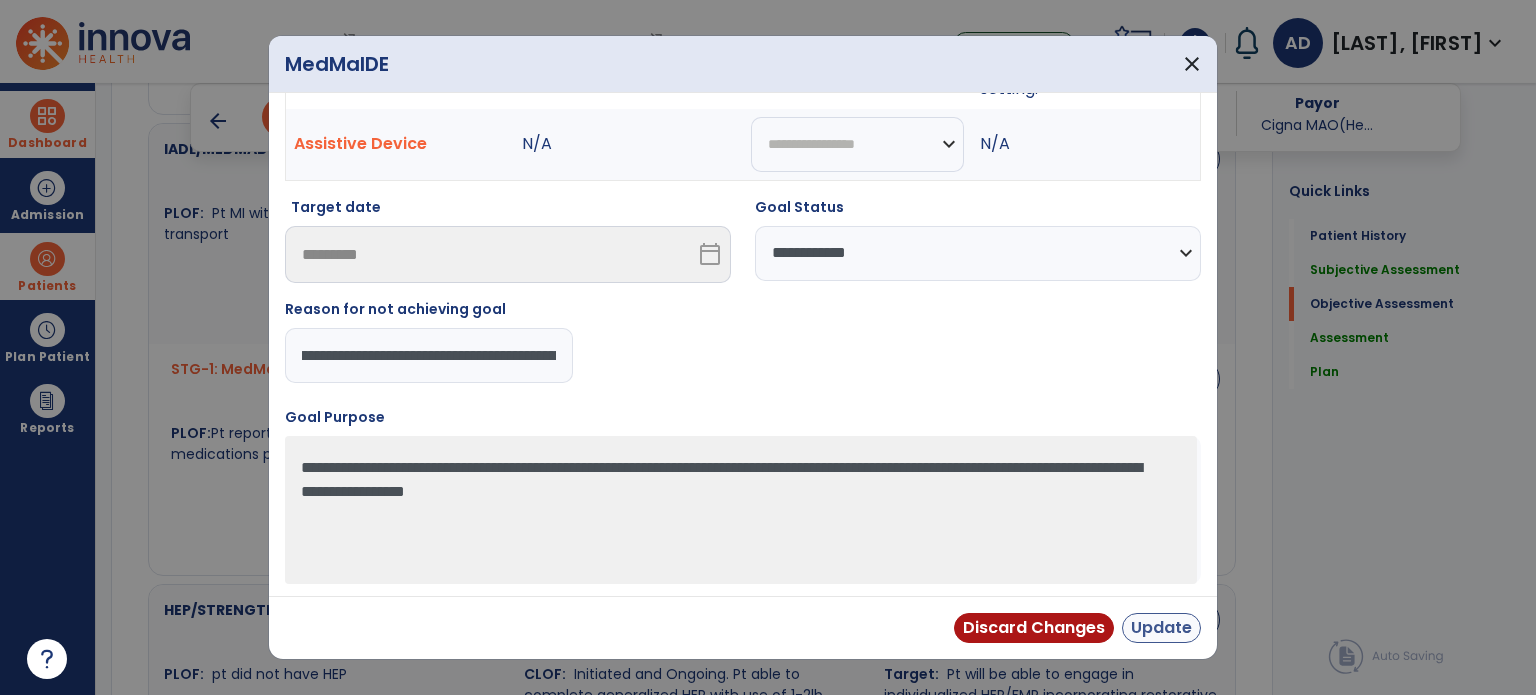 type on "**********" 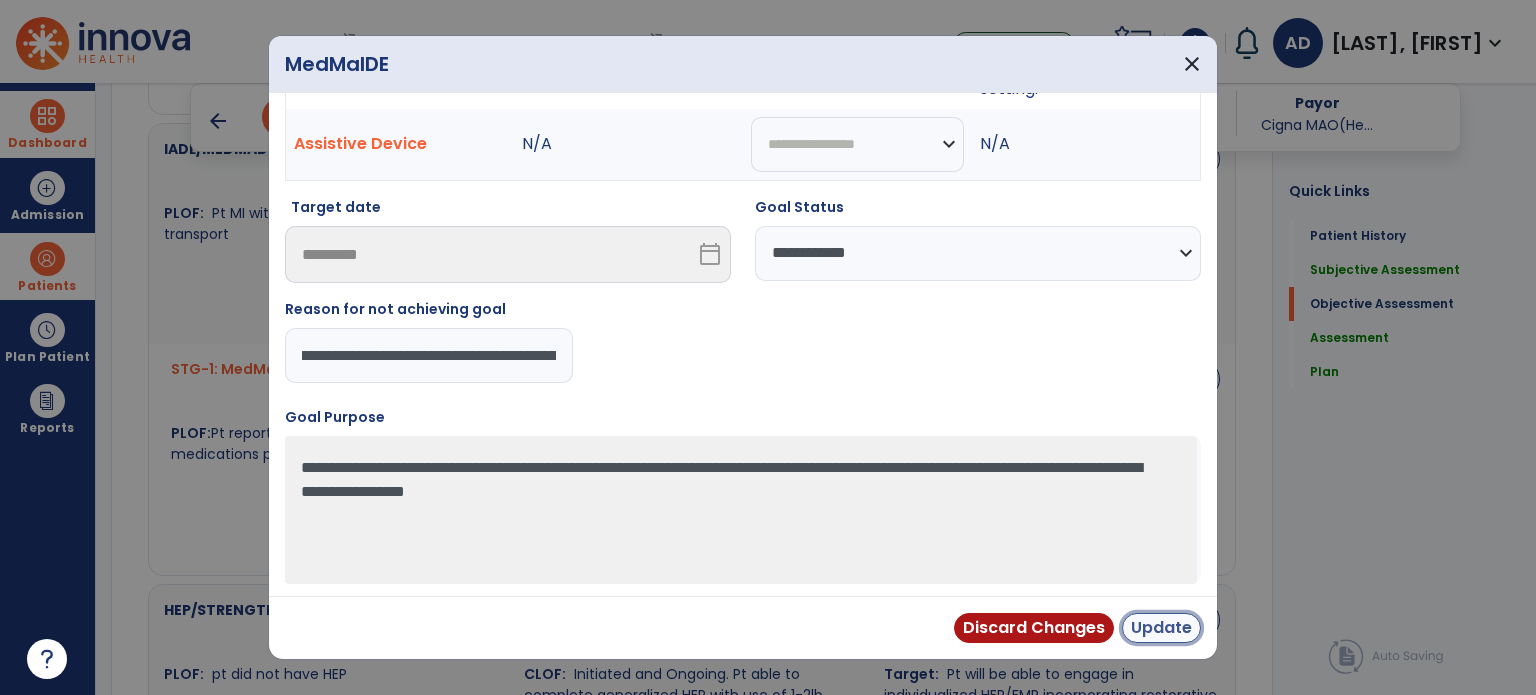 click on "Update" at bounding box center [1161, 628] 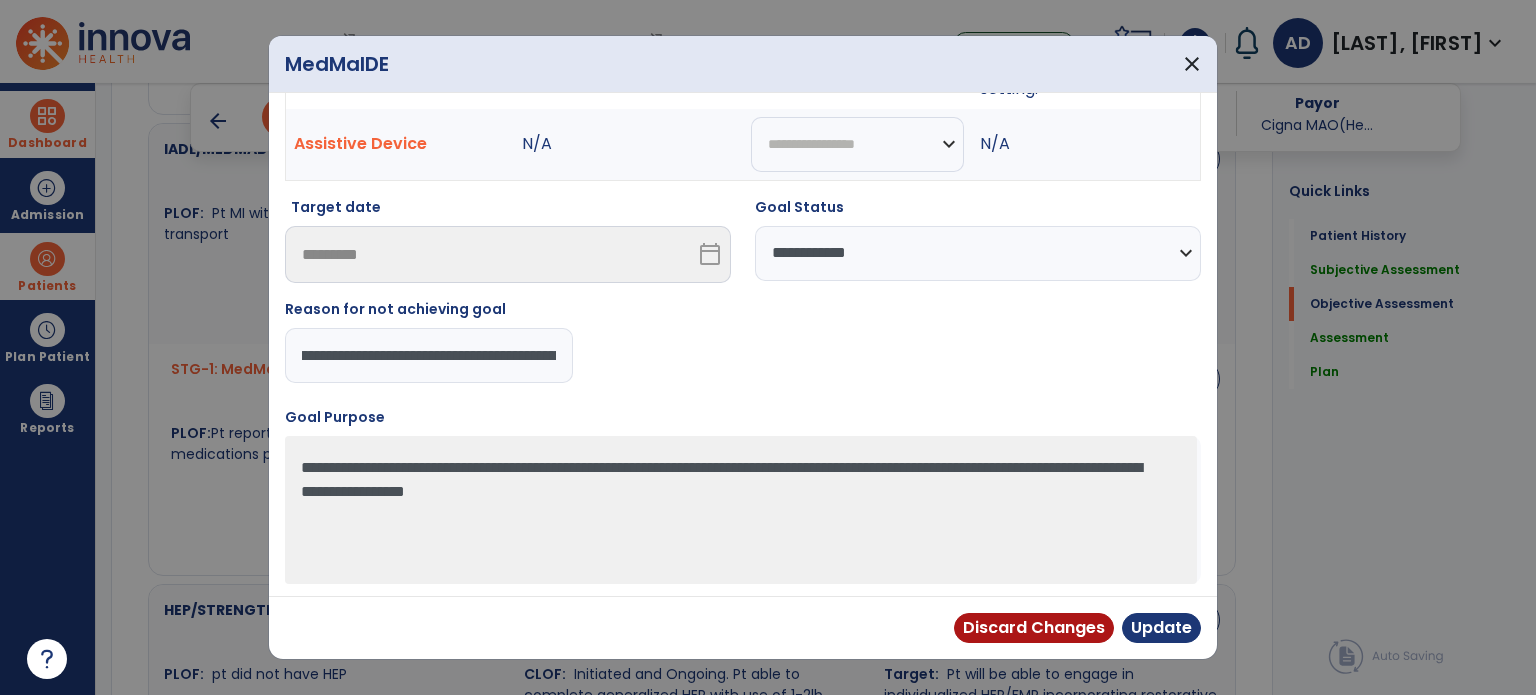 scroll, scrollTop: 0, scrollLeft: 0, axis: both 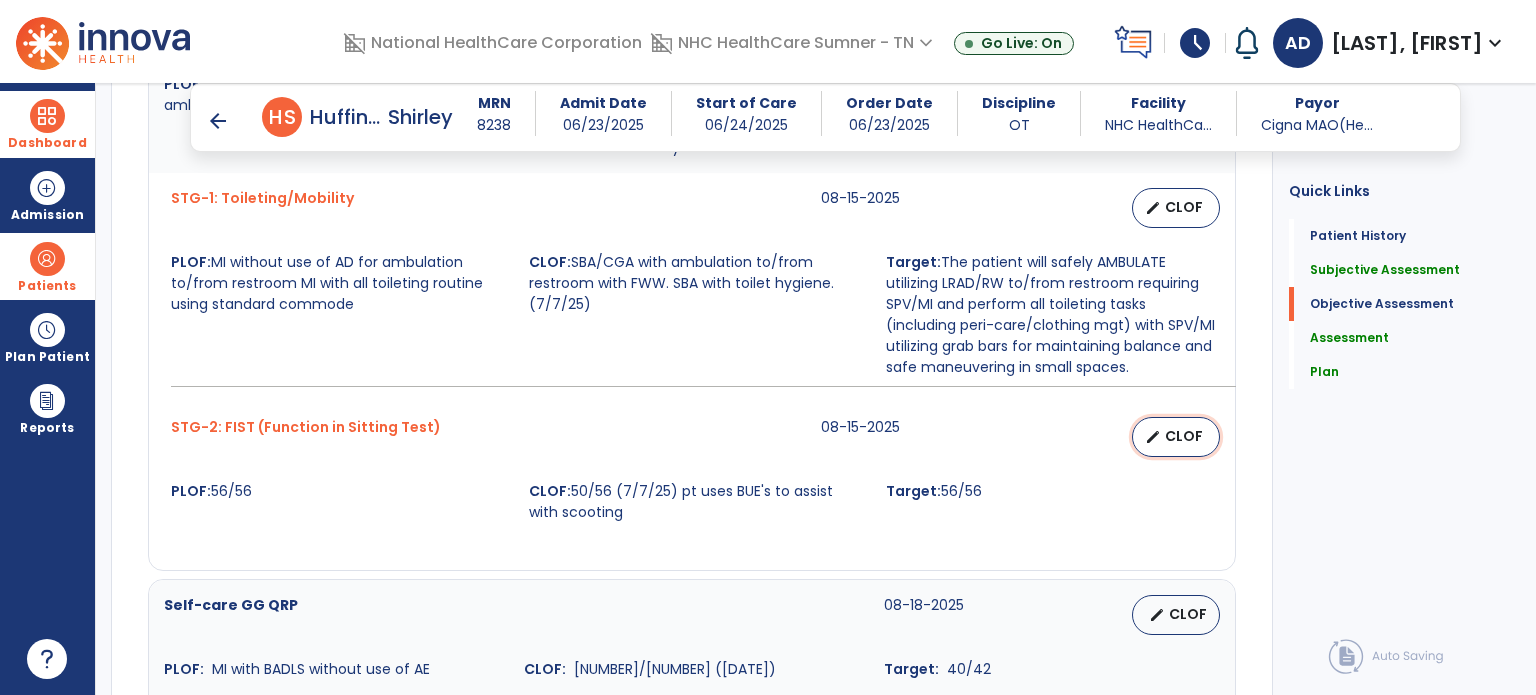 click on "CLOF" at bounding box center (1184, 436) 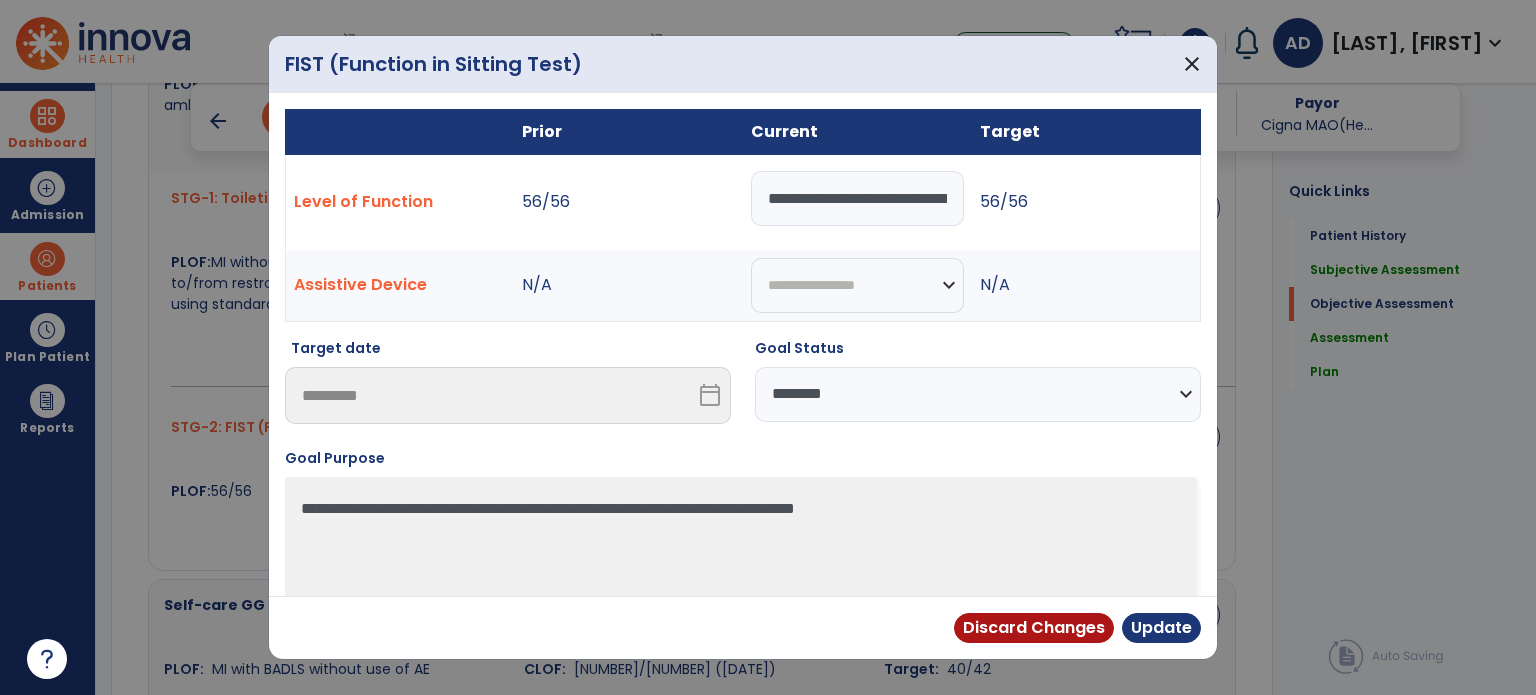 scroll, scrollTop: 0, scrollLeft: 227, axis: horizontal 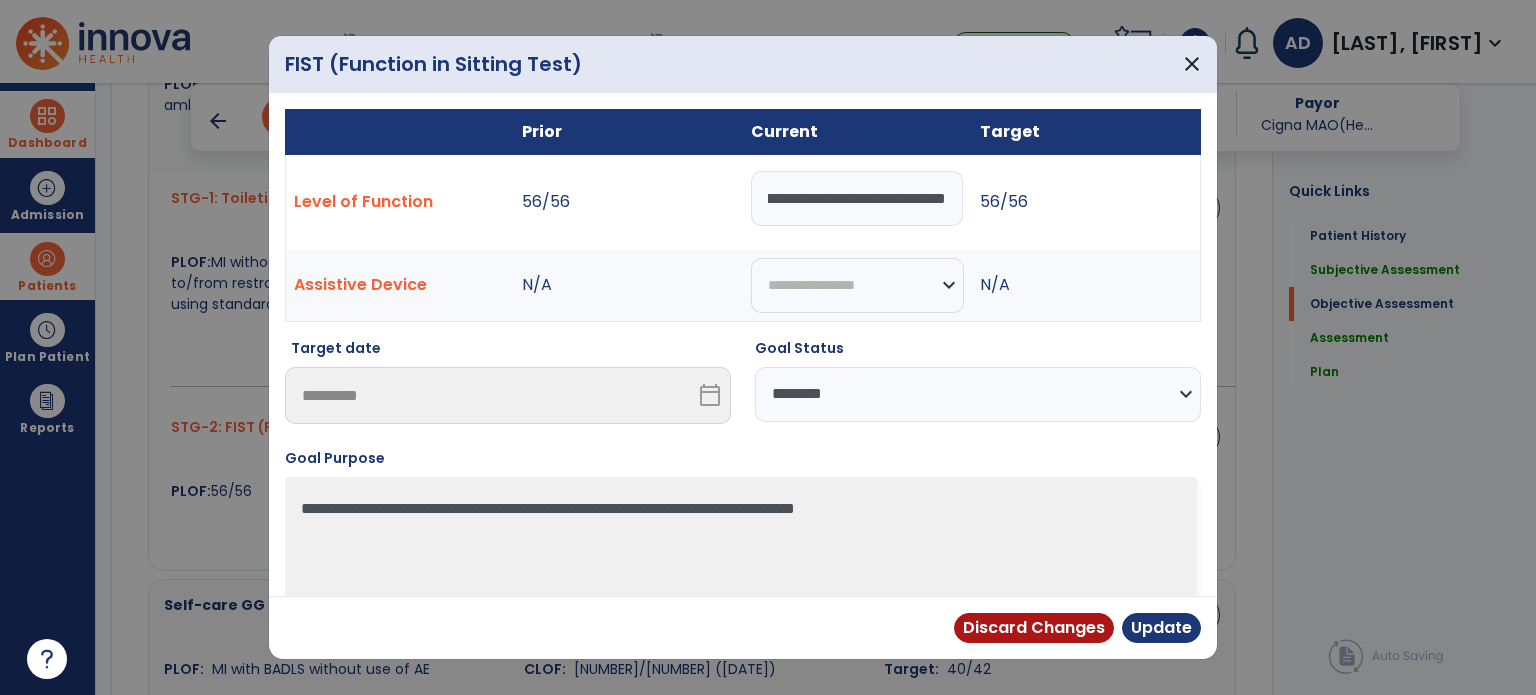 drag, startPoint x: 757, startPoint y: 191, endPoint x: 1046, endPoint y: 195, distance: 289.02768 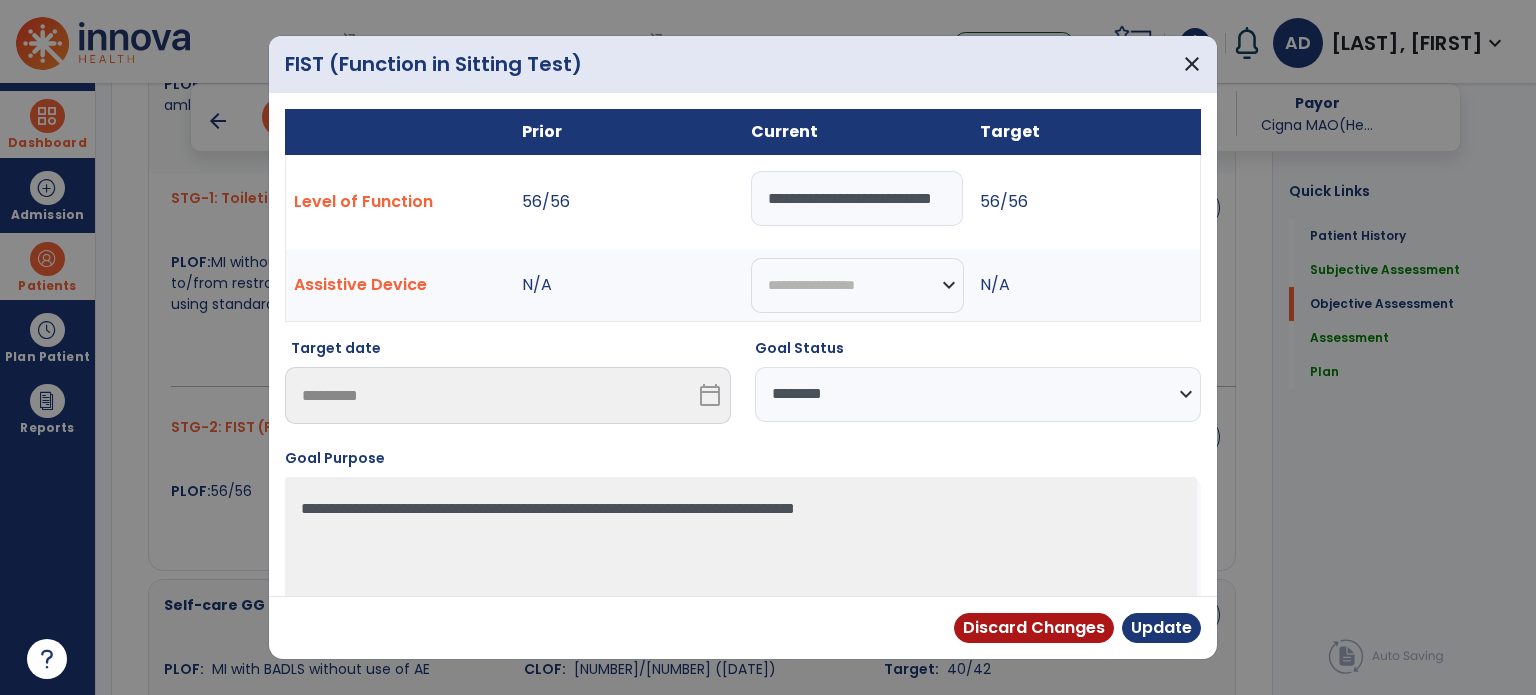 scroll, scrollTop: 0, scrollLeft: 60, axis: horizontal 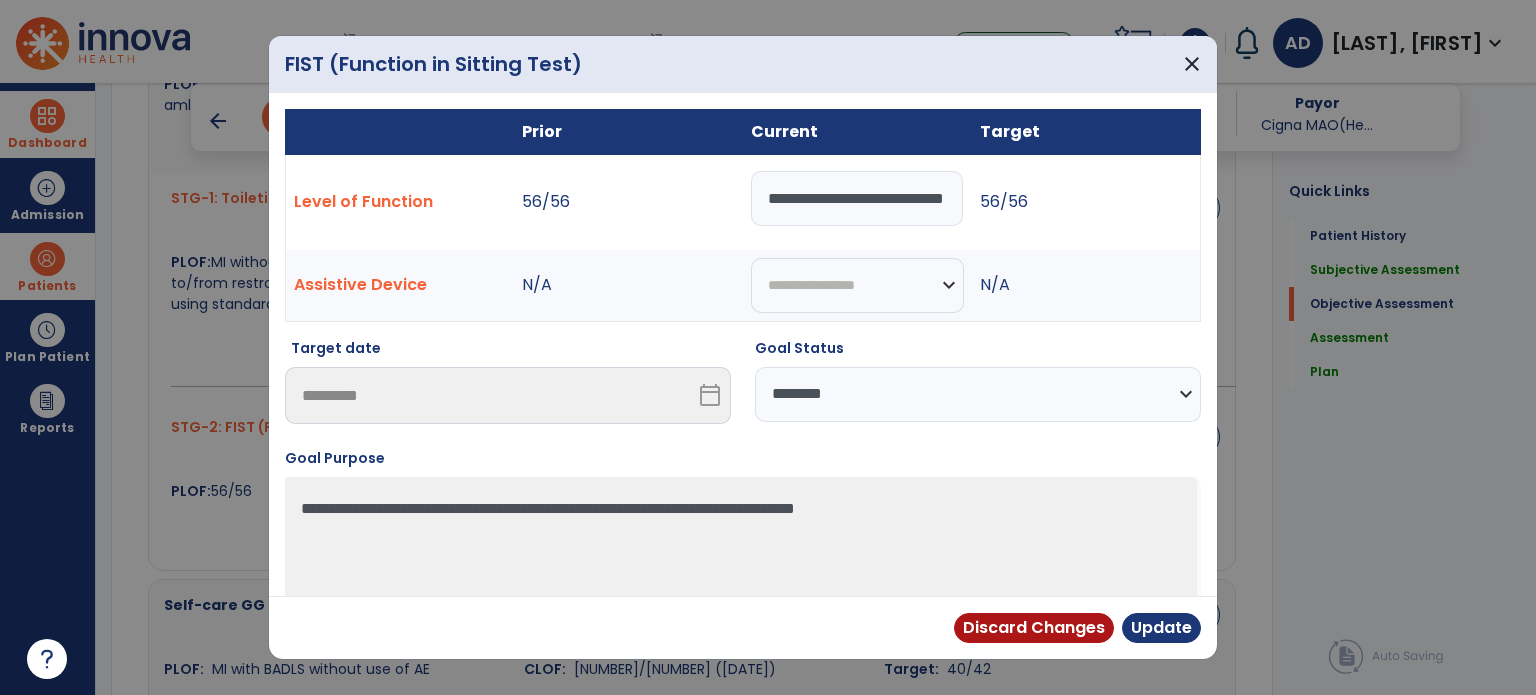 type on "**********" 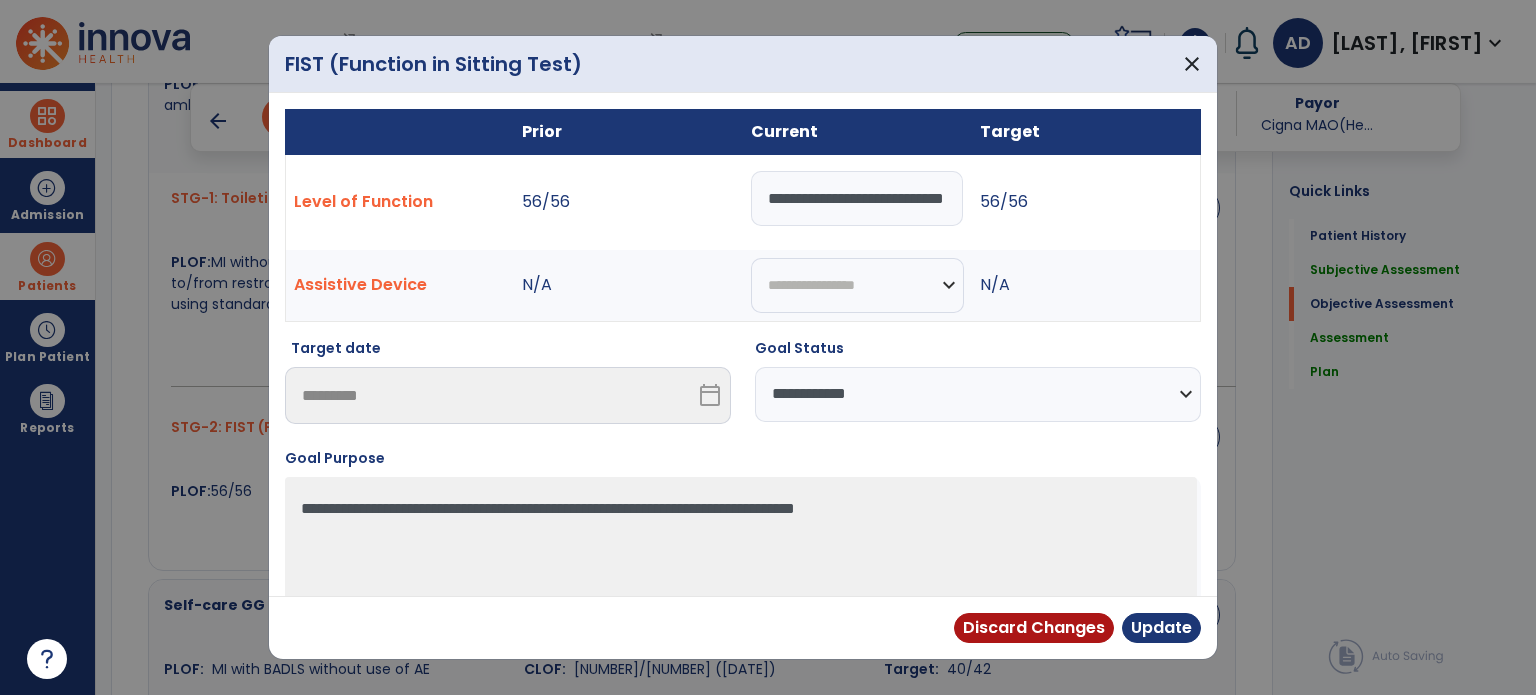 click on "**********" at bounding box center [978, 394] 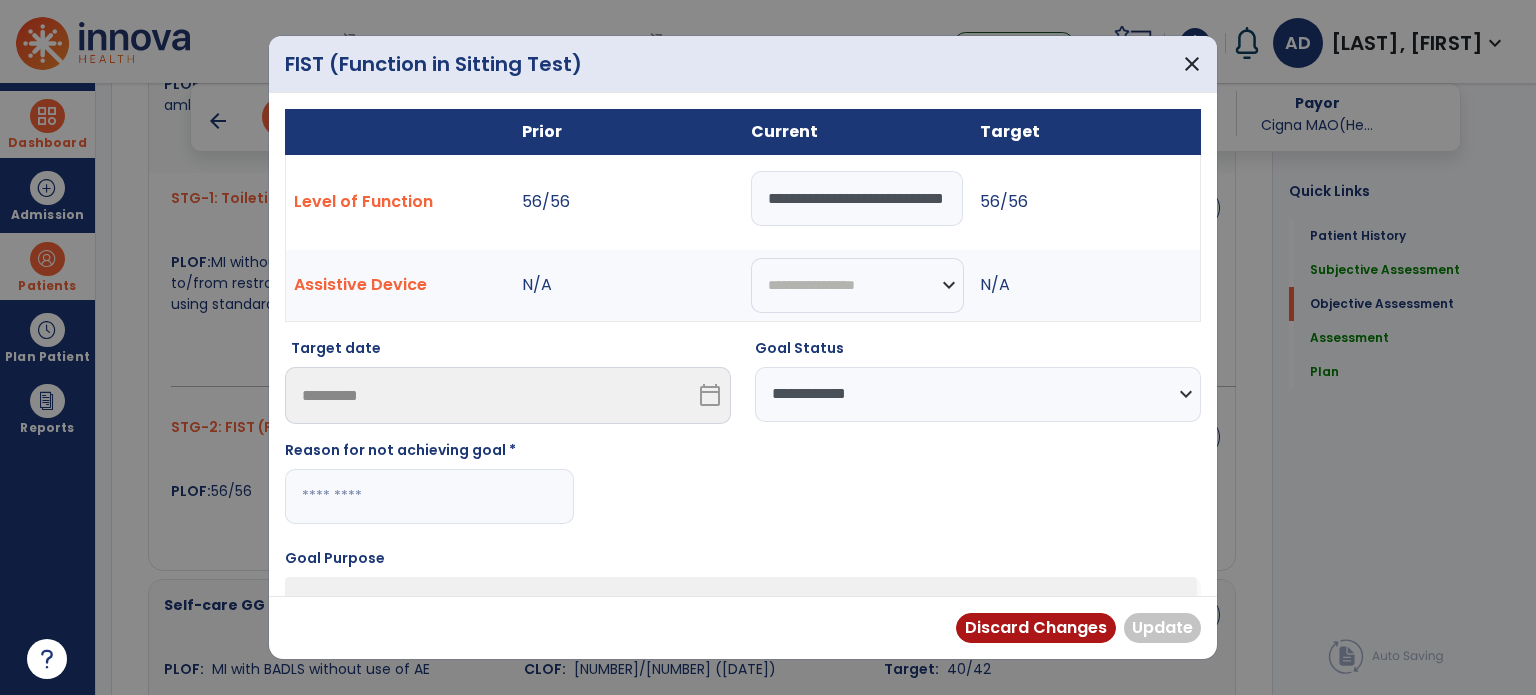 click at bounding box center (429, 496) 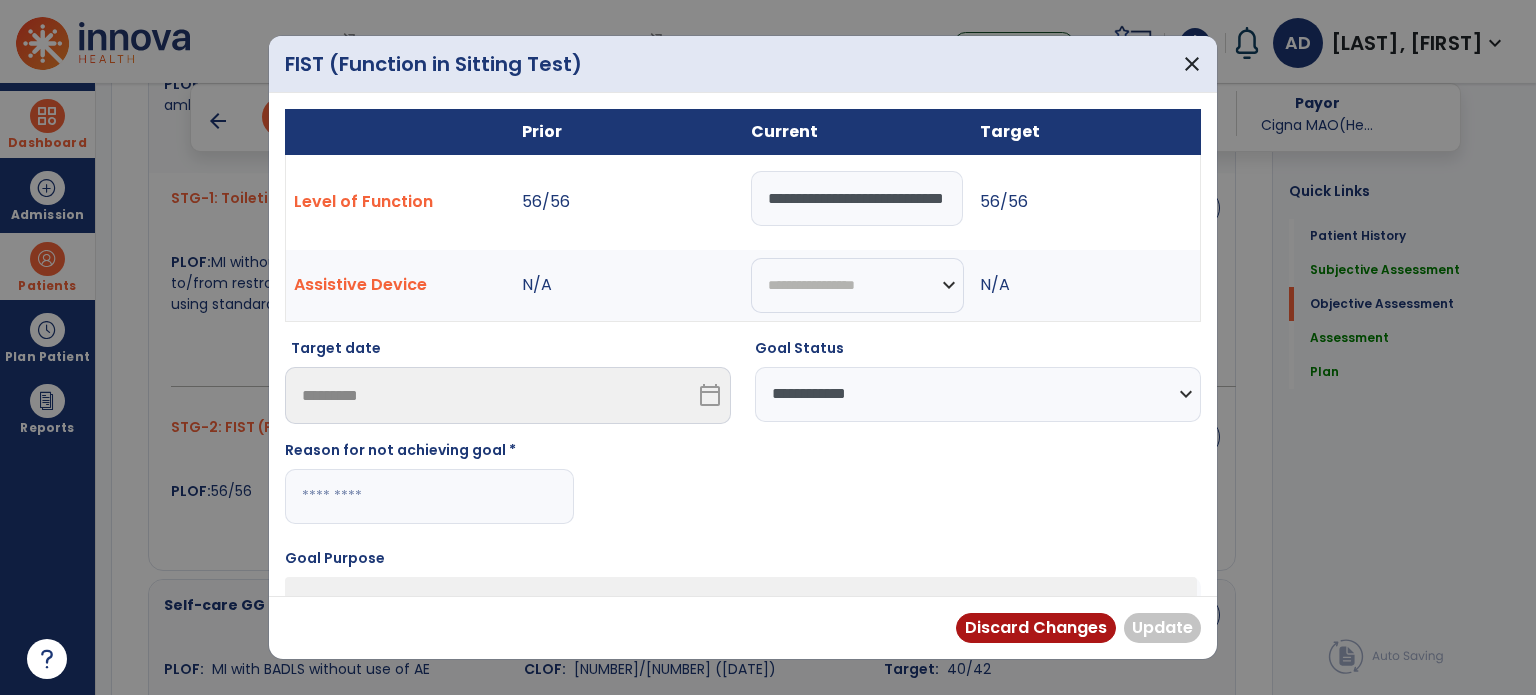 type on "*" 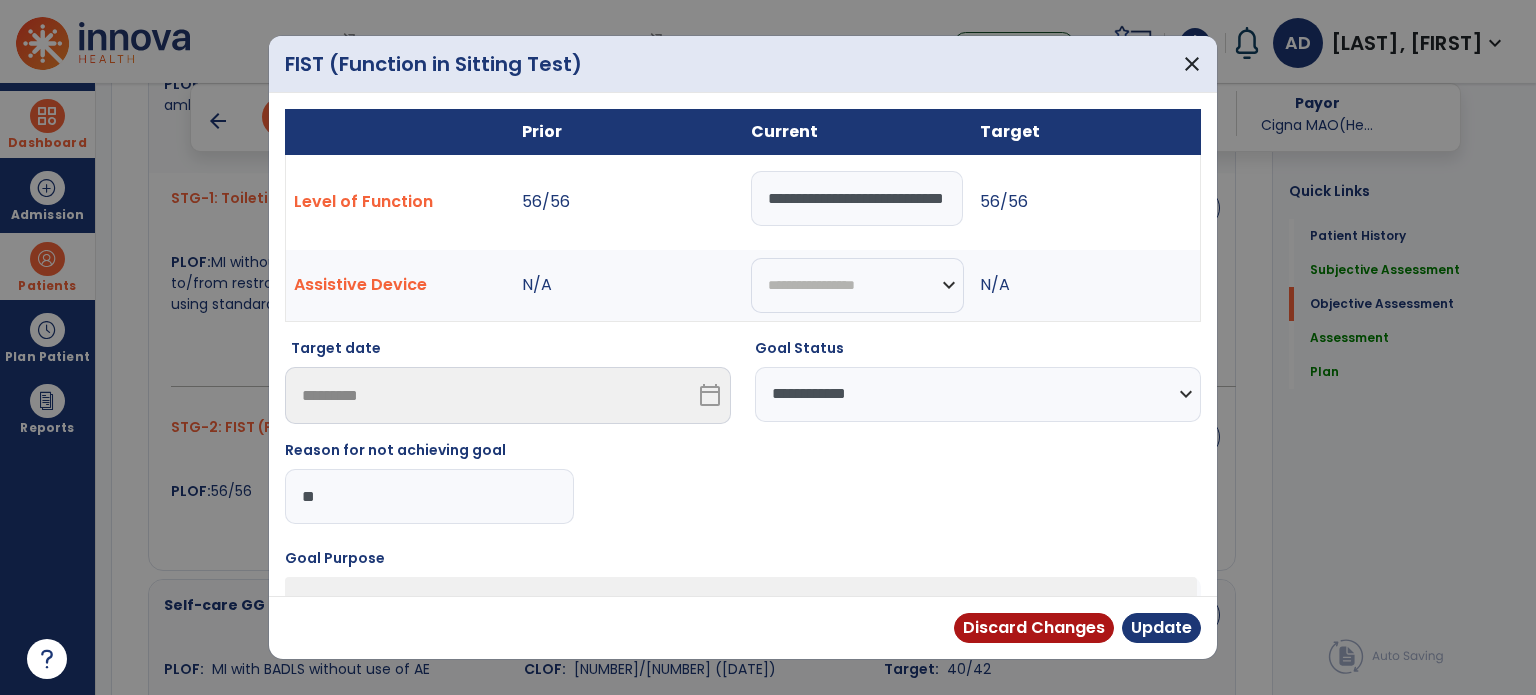 type on "*" 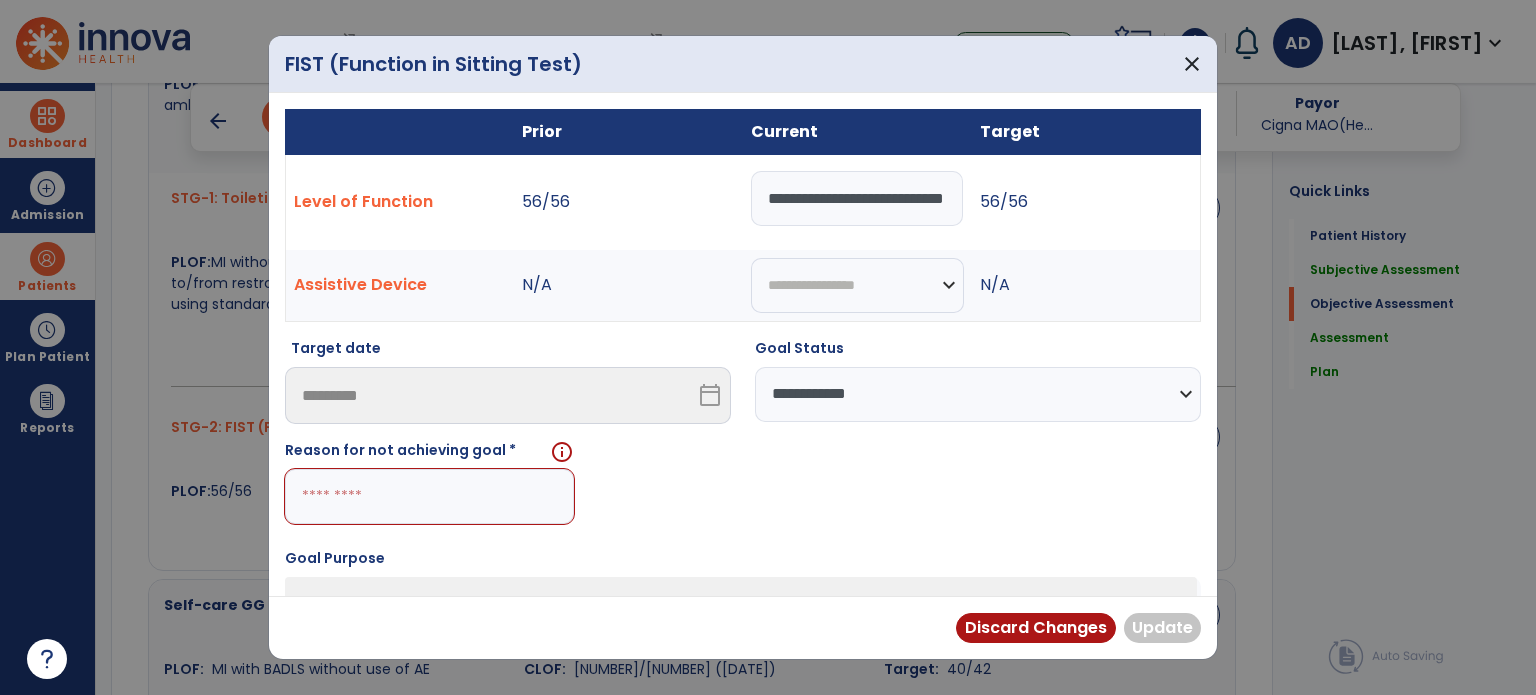 type on "*" 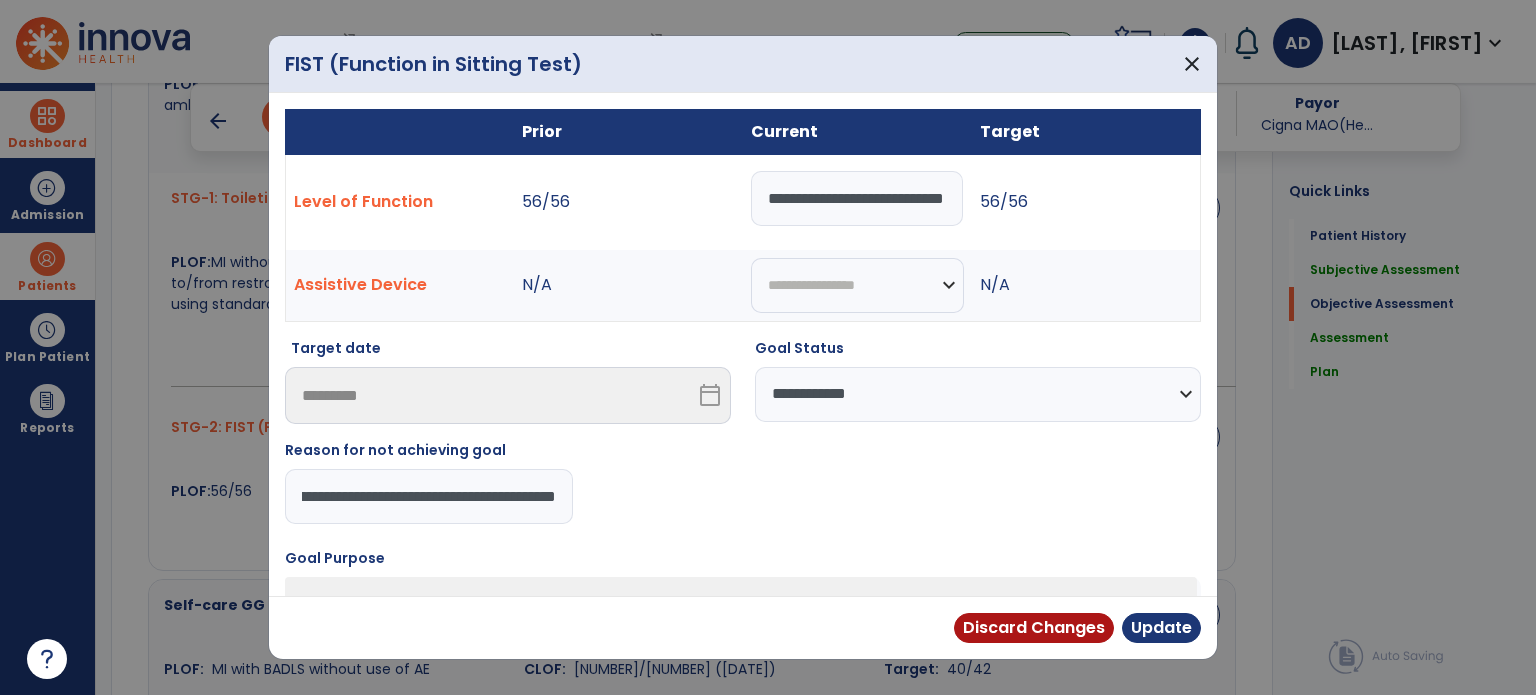 scroll, scrollTop: 0, scrollLeft: 532, axis: horizontal 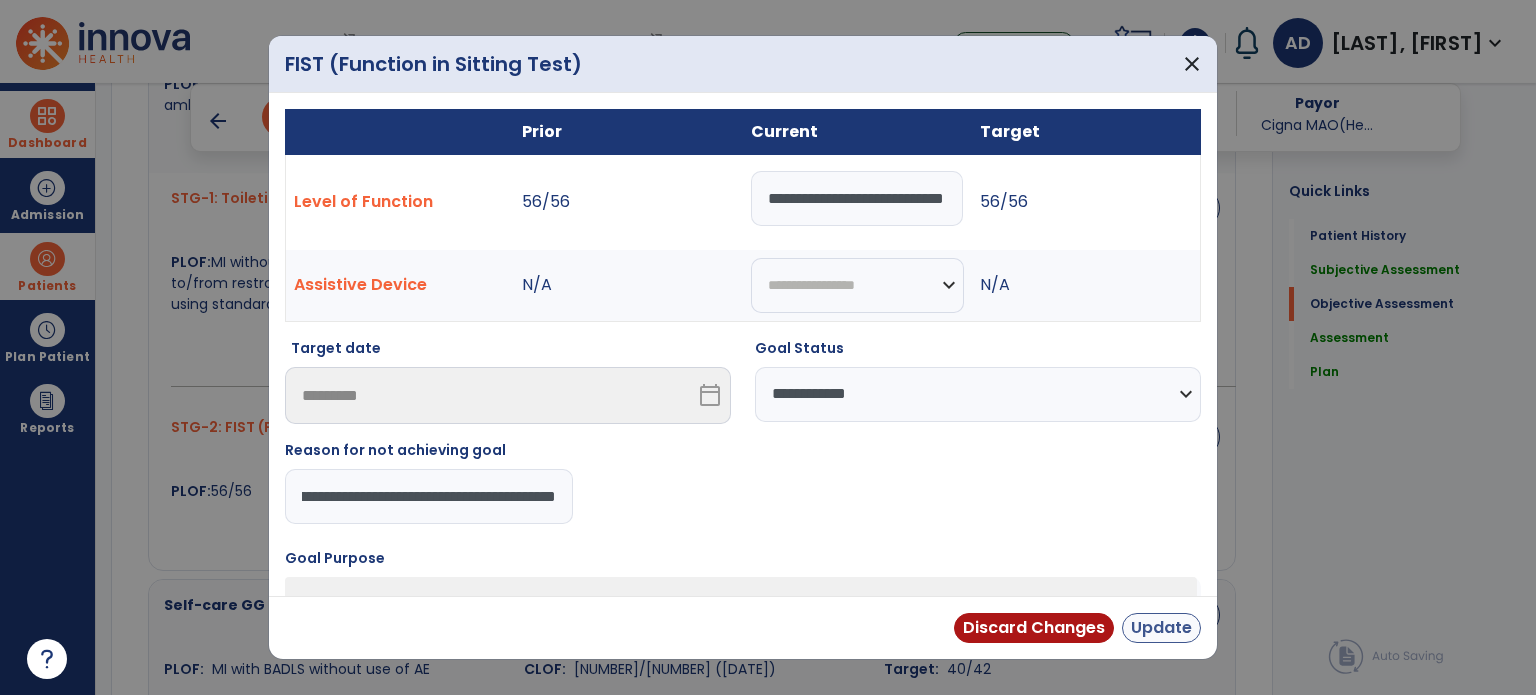 type on "**********" 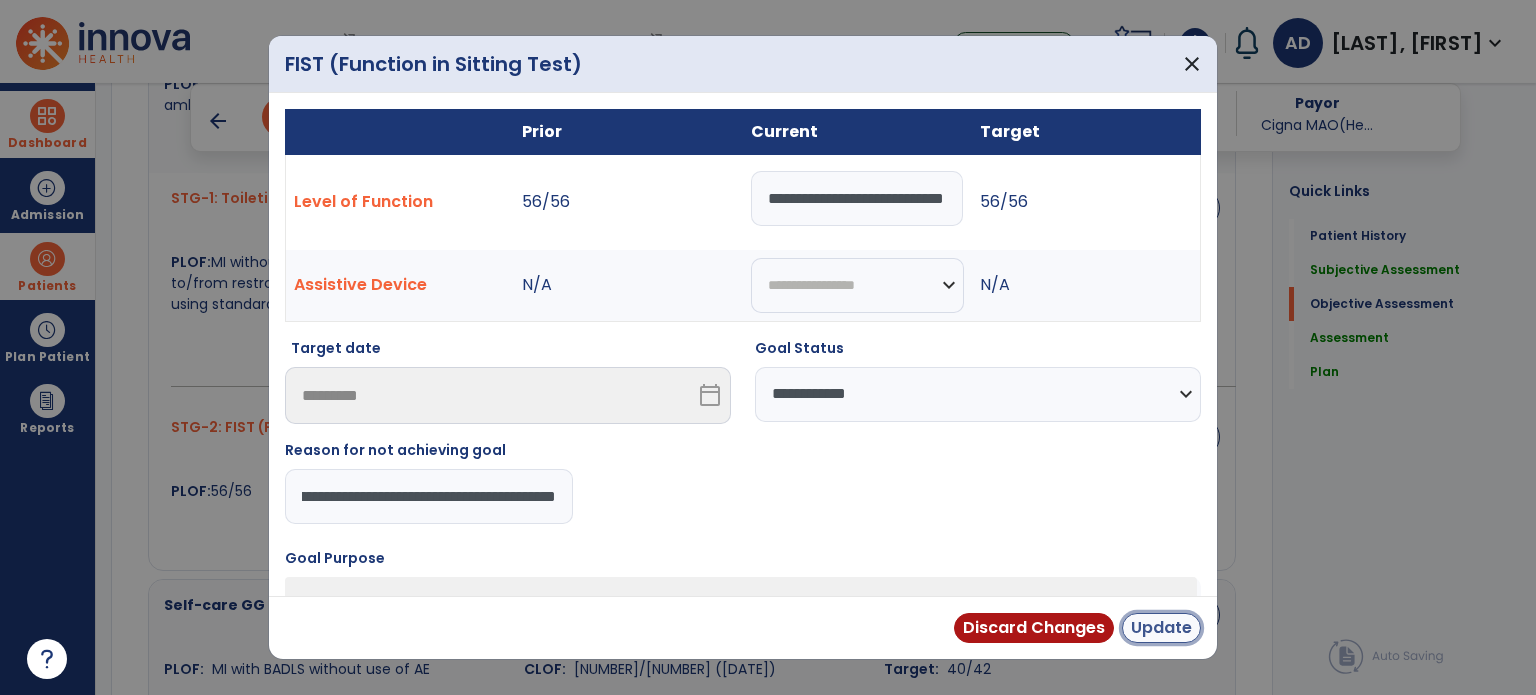click on "Update" at bounding box center [1161, 628] 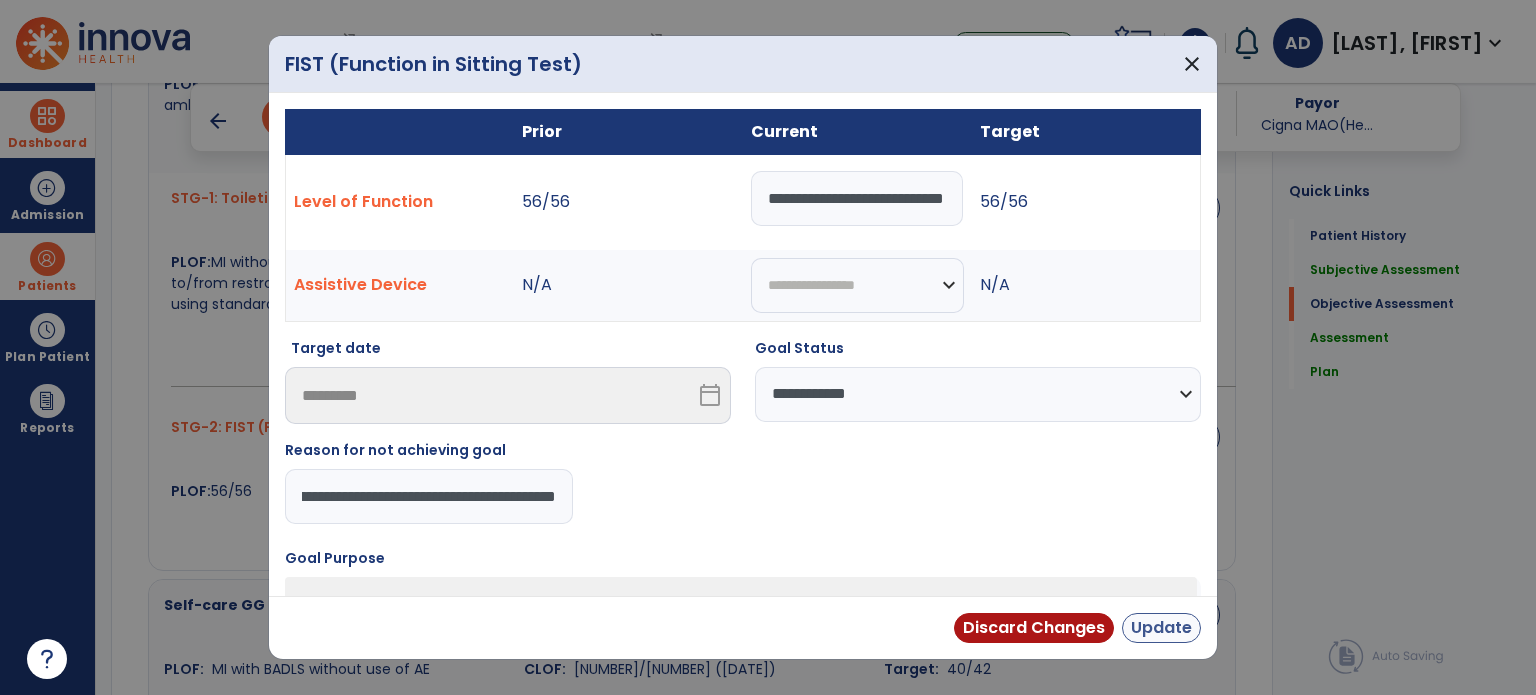 scroll, scrollTop: 0, scrollLeft: 0, axis: both 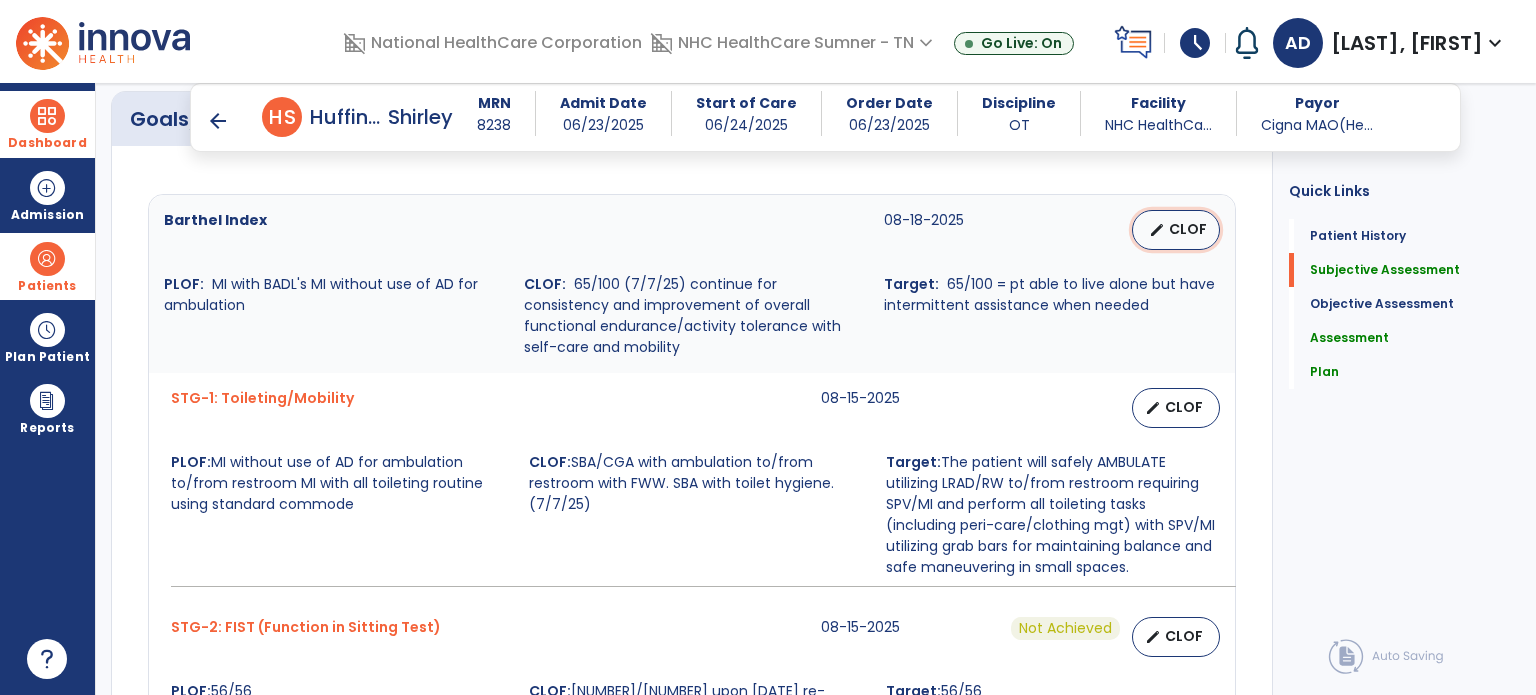 click on "edit   CLOF" at bounding box center [1176, 230] 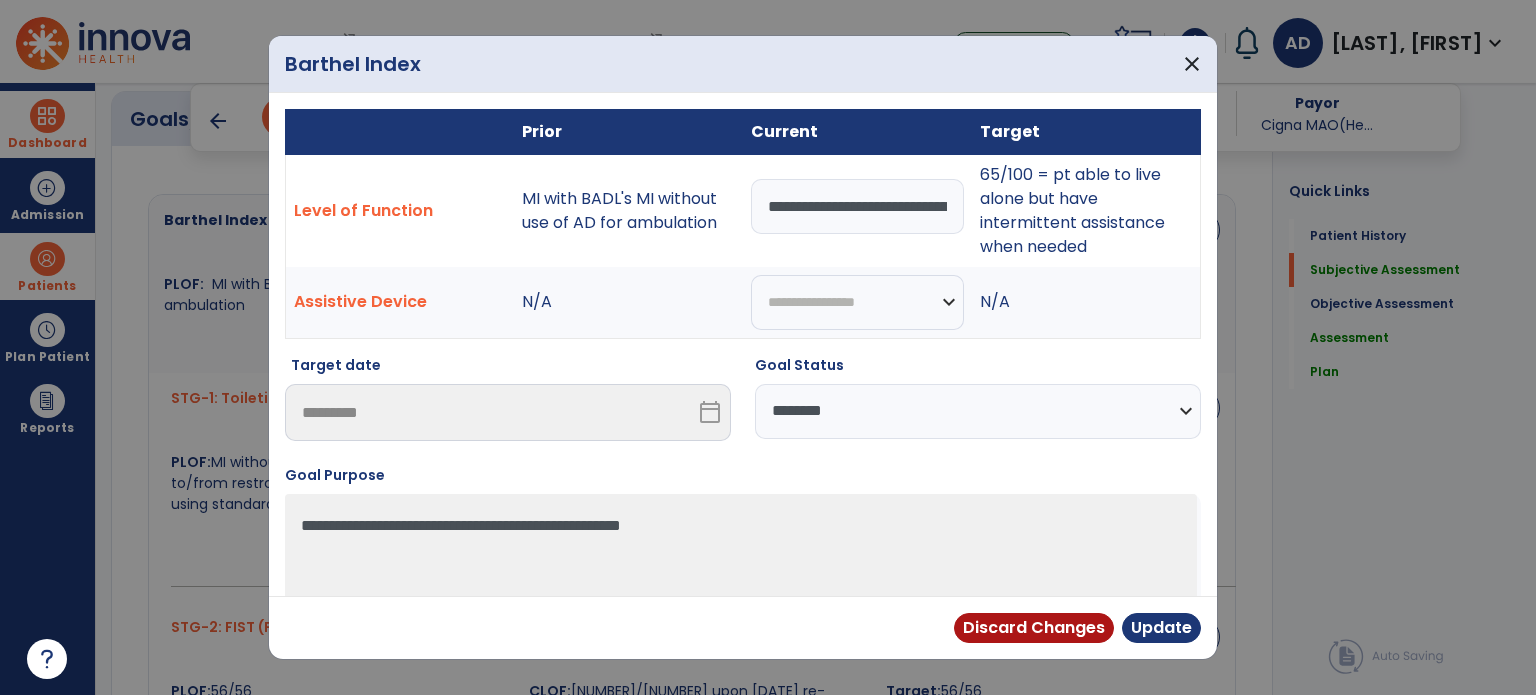 click on "**********" at bounding box center [978, 411] 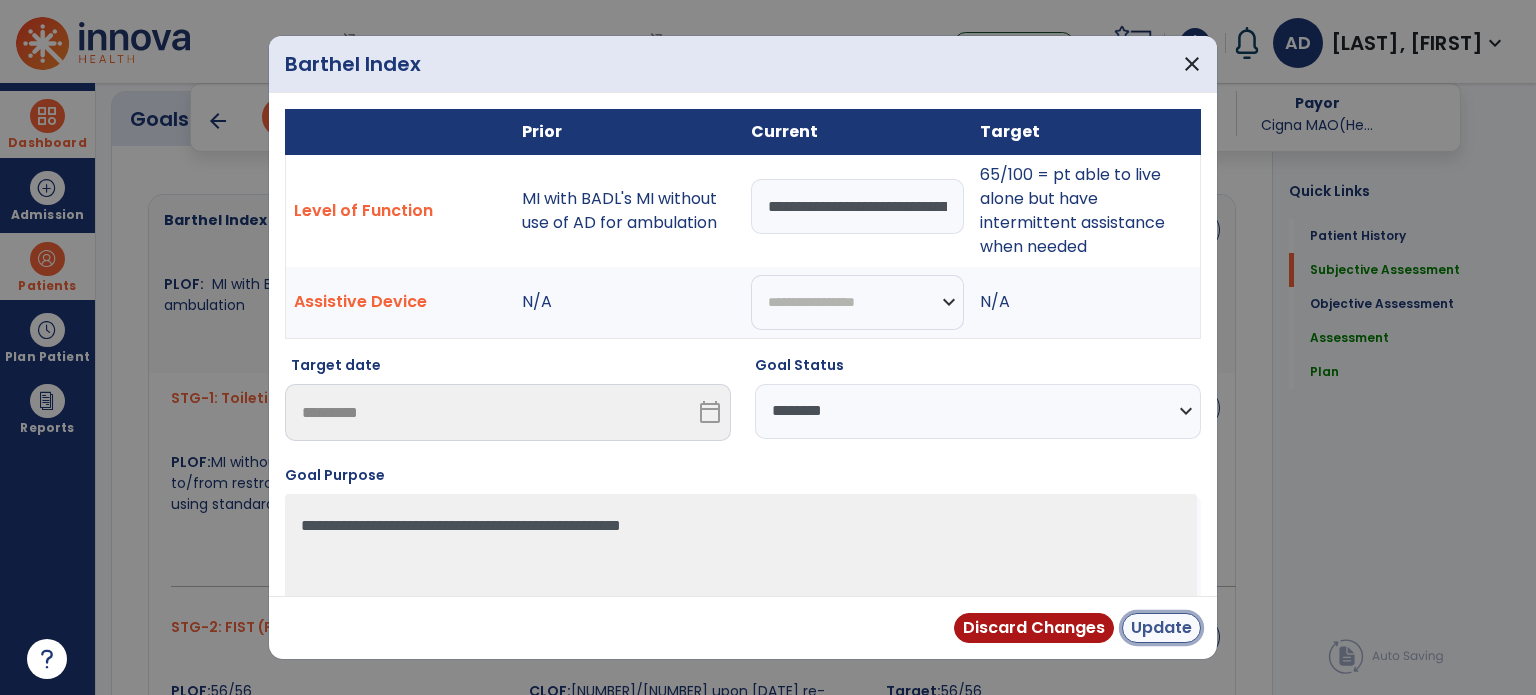 click on "Update" at bounding box center [1161, 628] 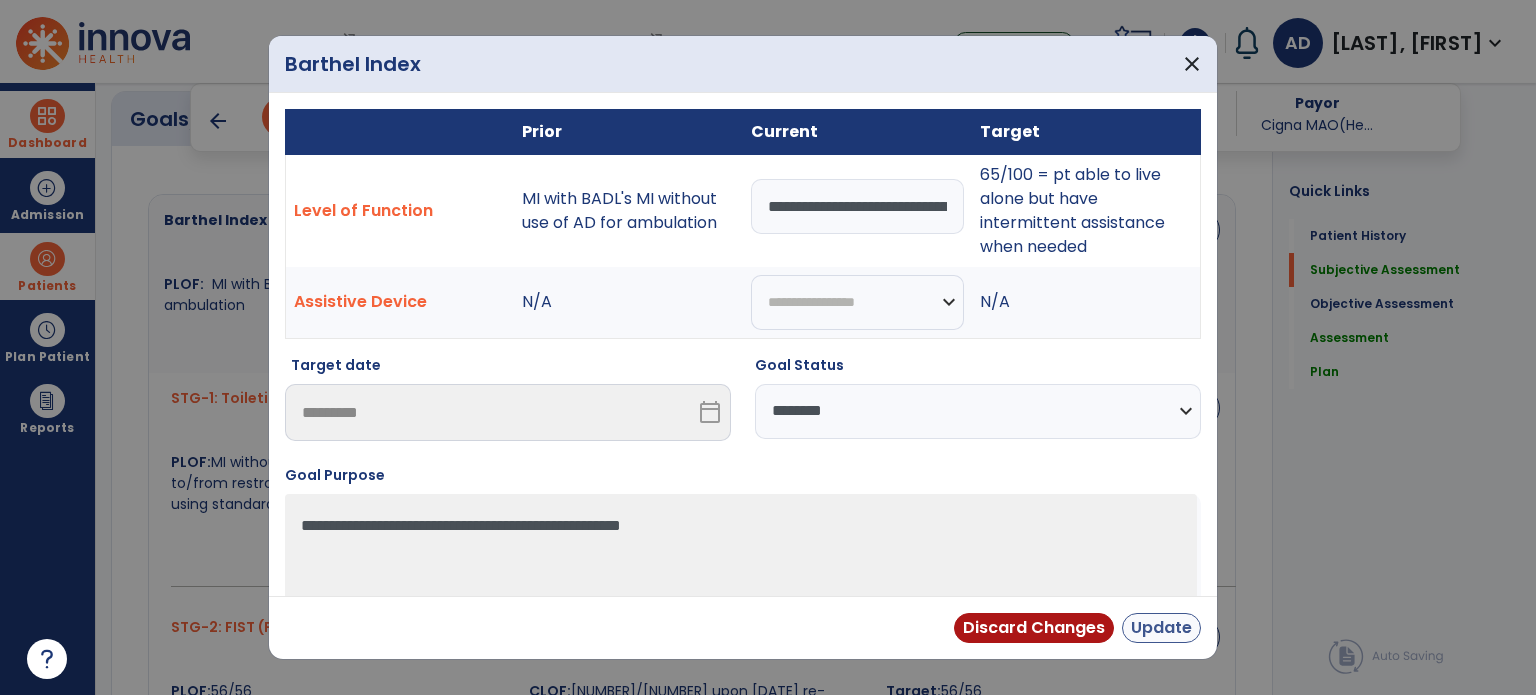 select on "**********" 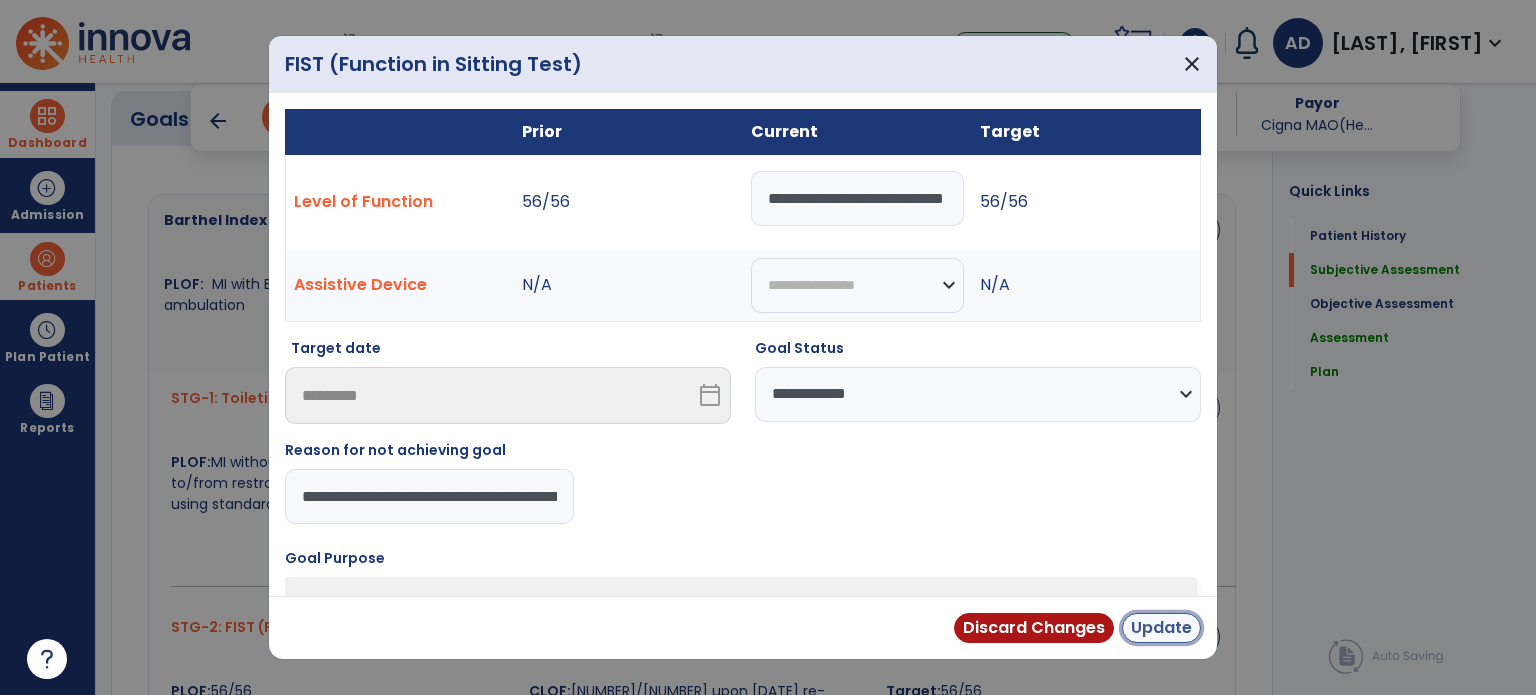 click on "Update" at bounding box center (1161, 628) 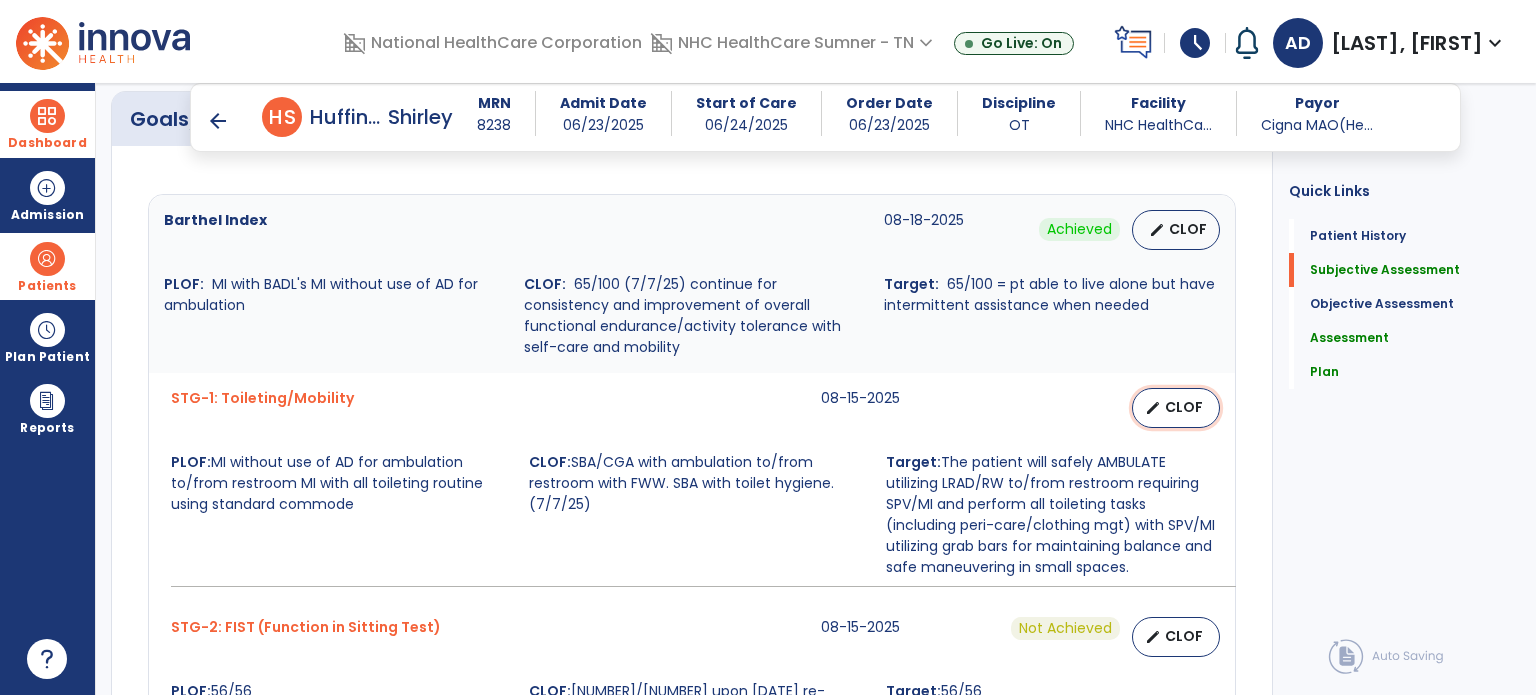 click on "CLOF" at bounding box center (1184, 407) 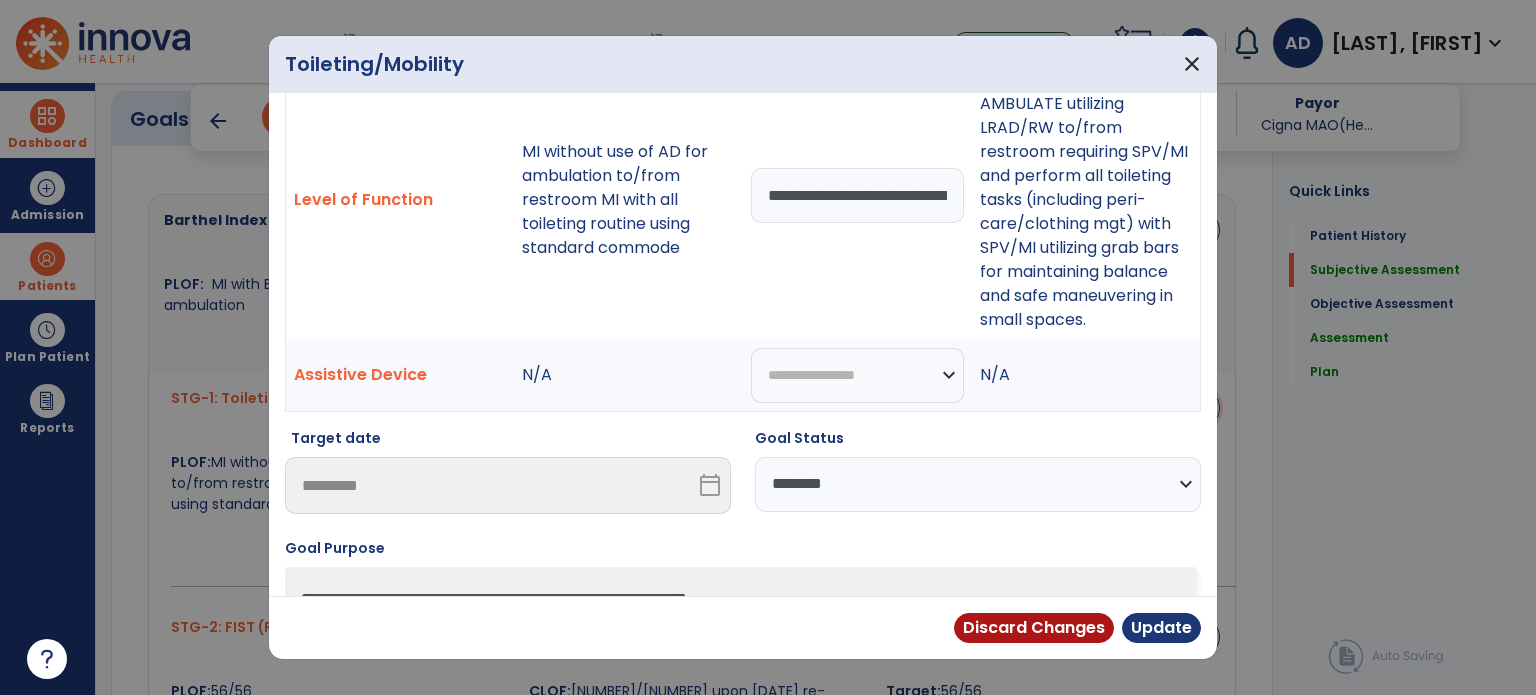 scroll, scrollTop: 226, scrollLeft: 0, axis: vertical 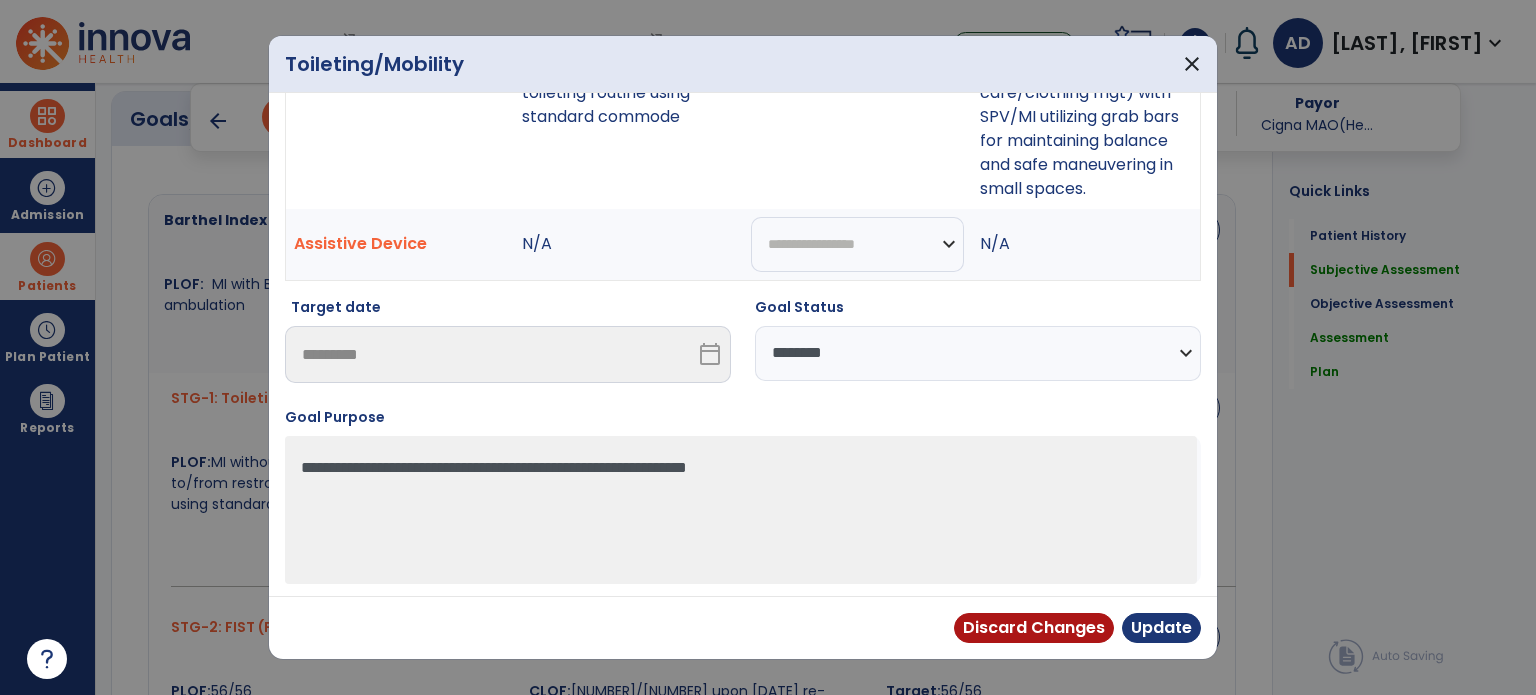 drag, startPoint x: 1100, startPoint y: 355, endPoint x: 1080, endPoint y: 363, distance: 21.540659 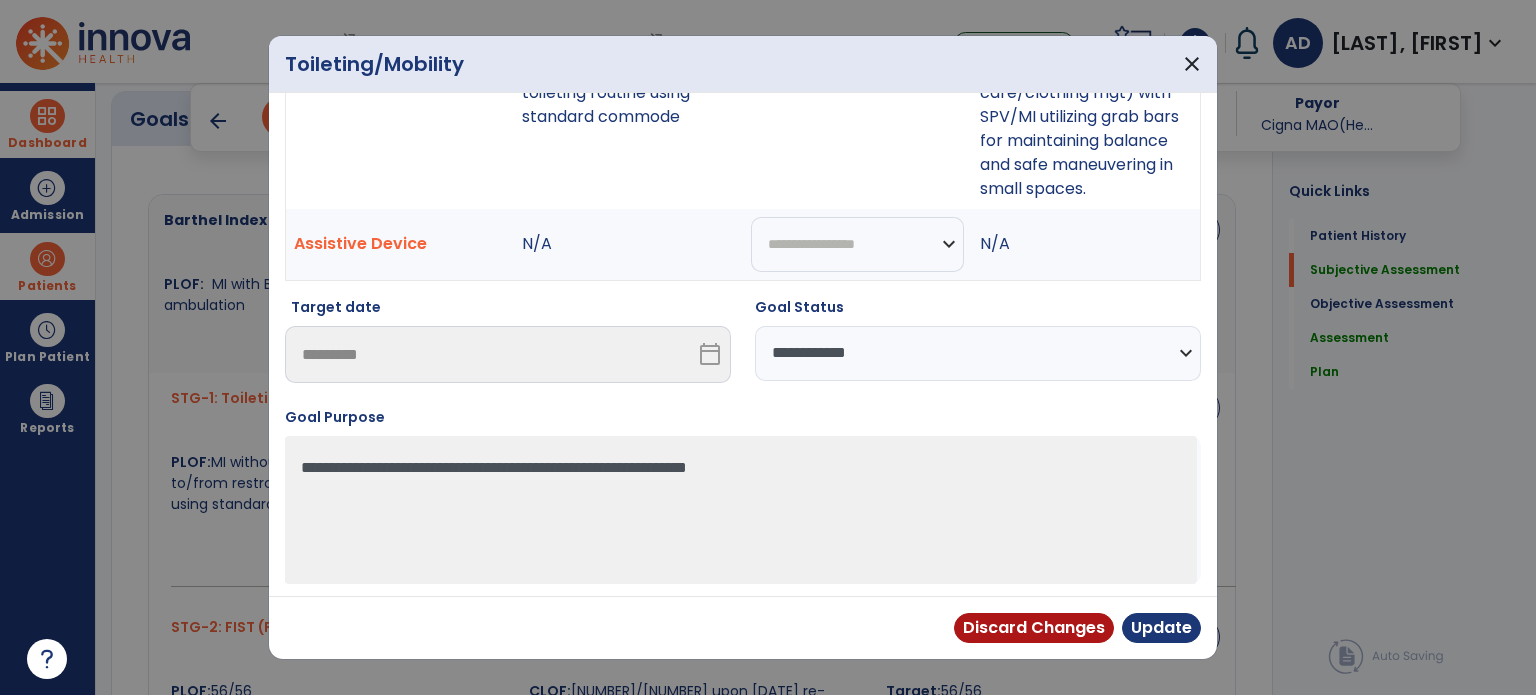 click on "**********" at bounding box center (978, 353) 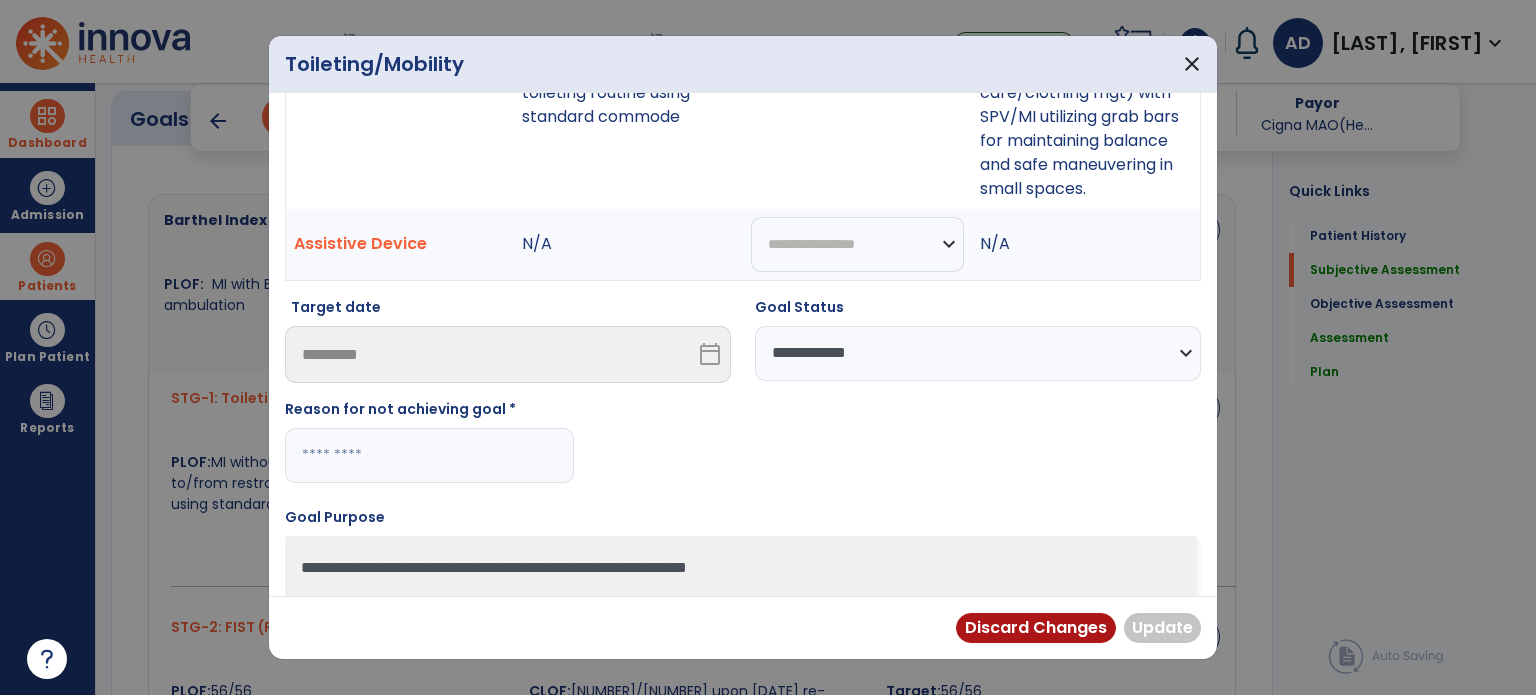 drag, startPoint x: 329, startPoint y: 463, endPoint x: 360, endPoint y: 446, distance: 35.35534 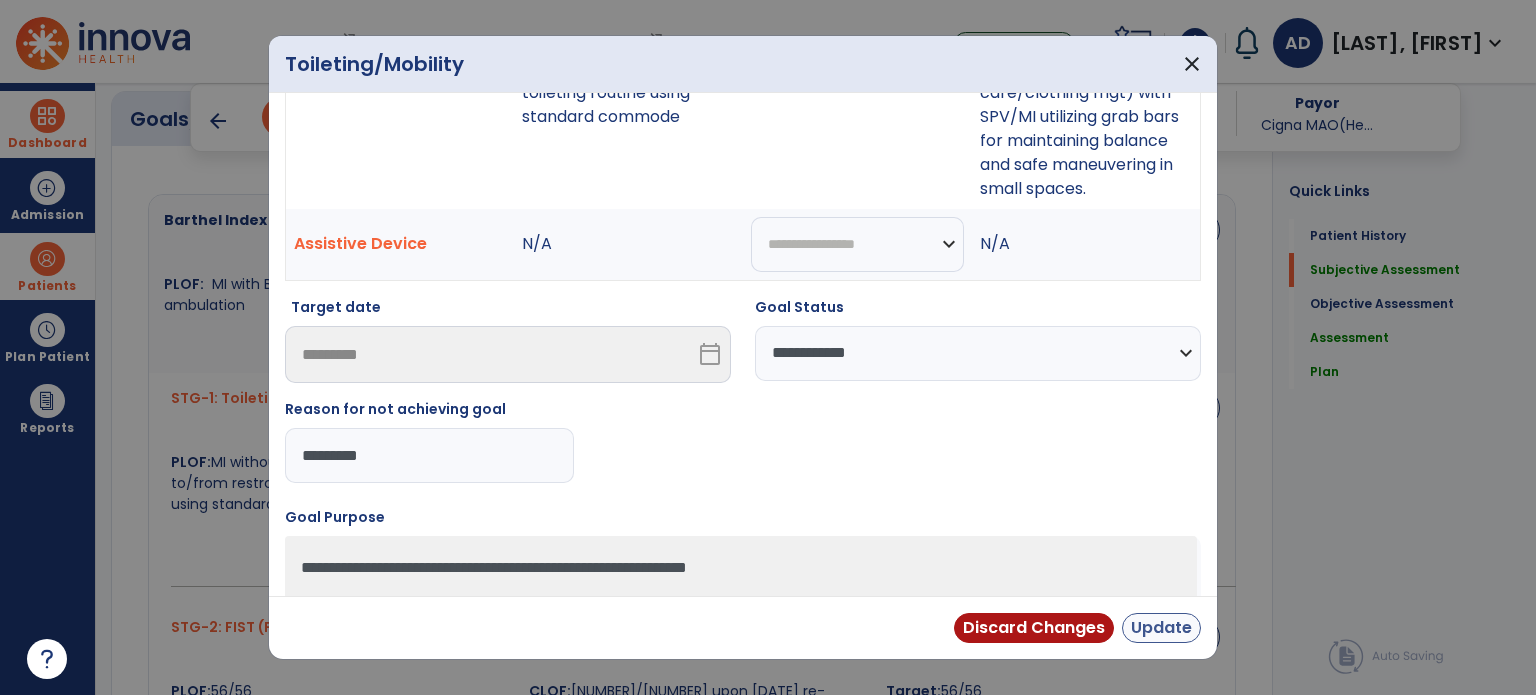 type on "********" 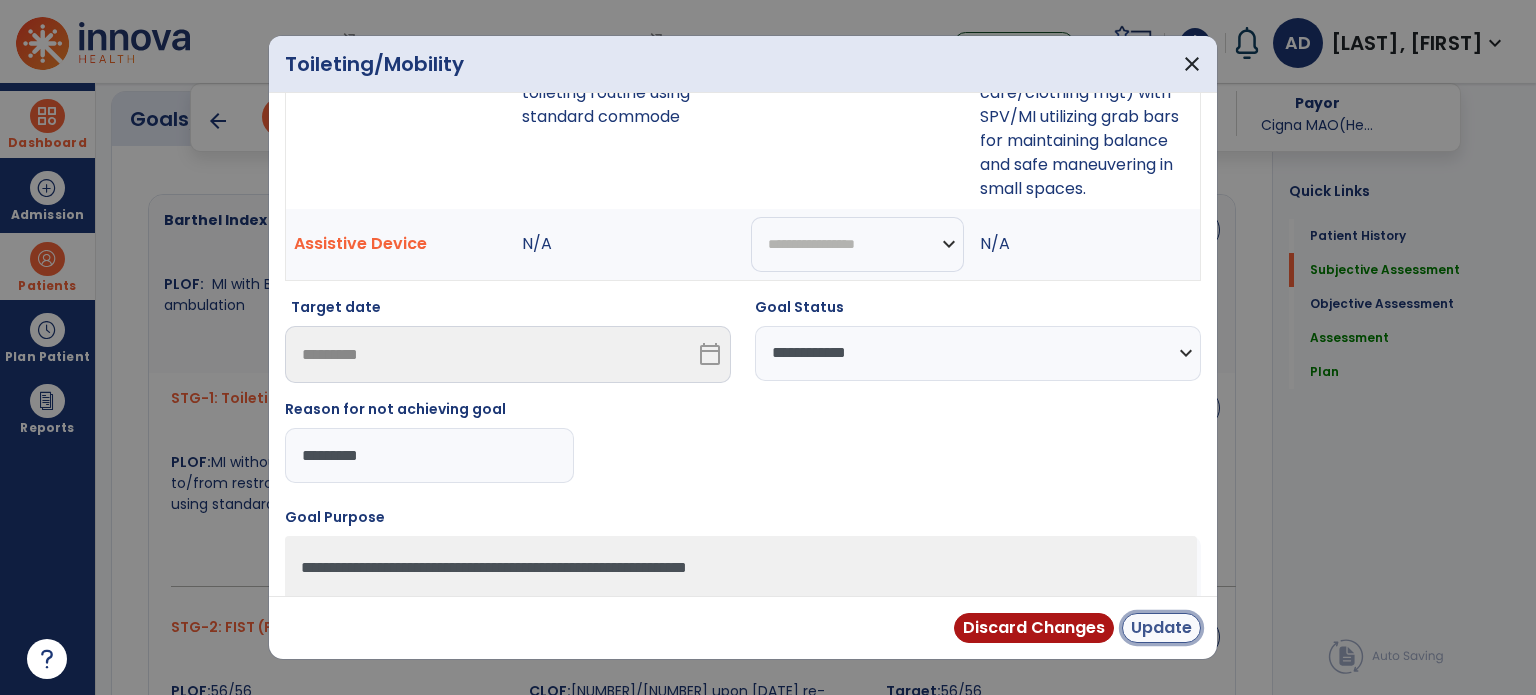 click on "Update" at bounding box center [1161, 628] 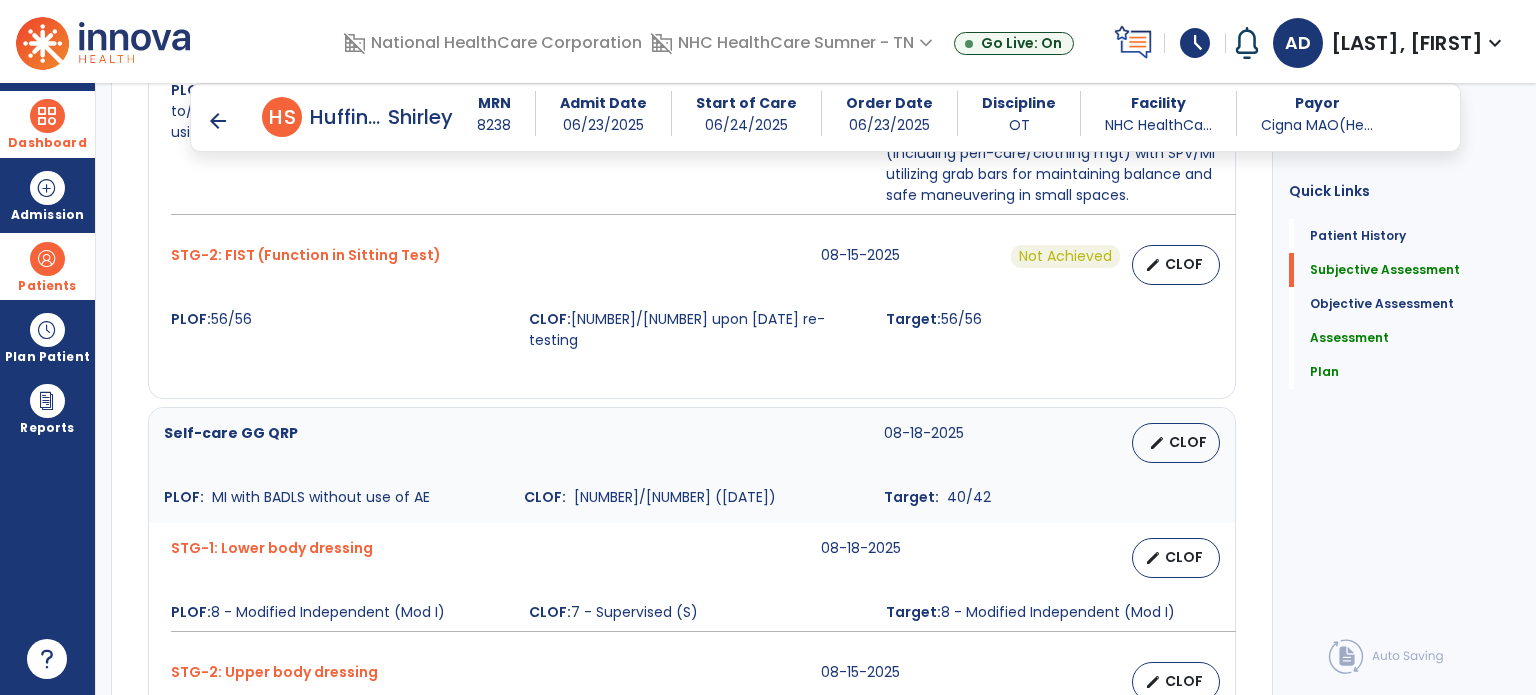 scroll, scrollTop: 1200, scrollLeft: 0, axis: vertical 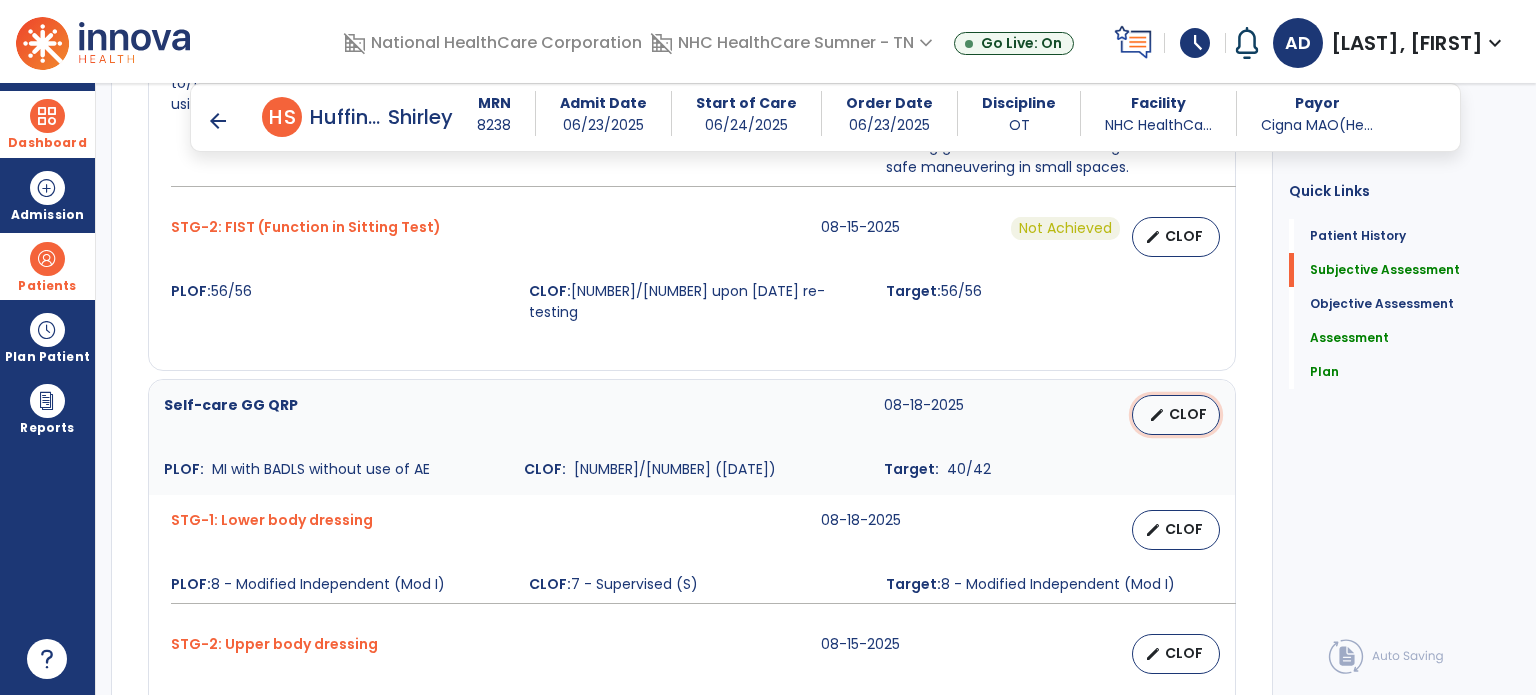 click on "edit   CLOF" at bounding box center (1176, 415) 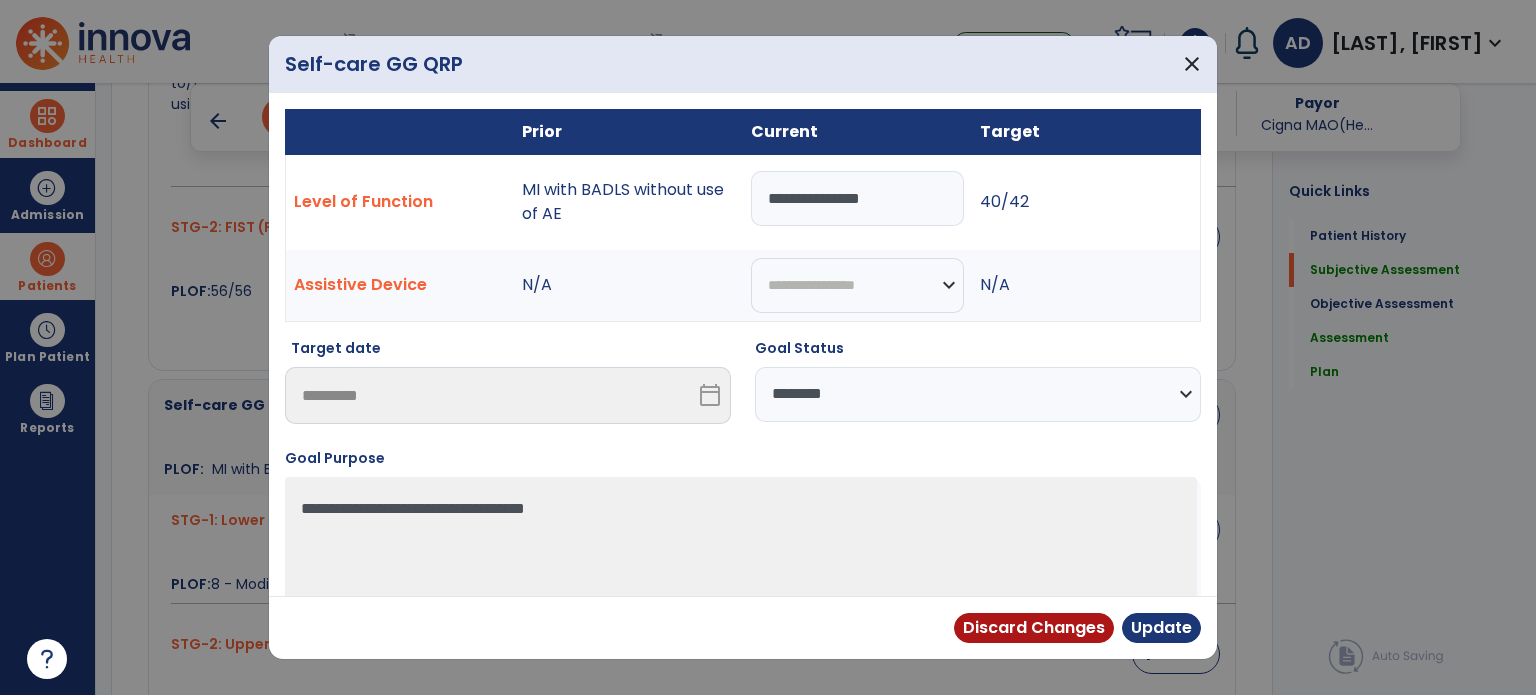 click on "**********" at bounding box center (978, 394) 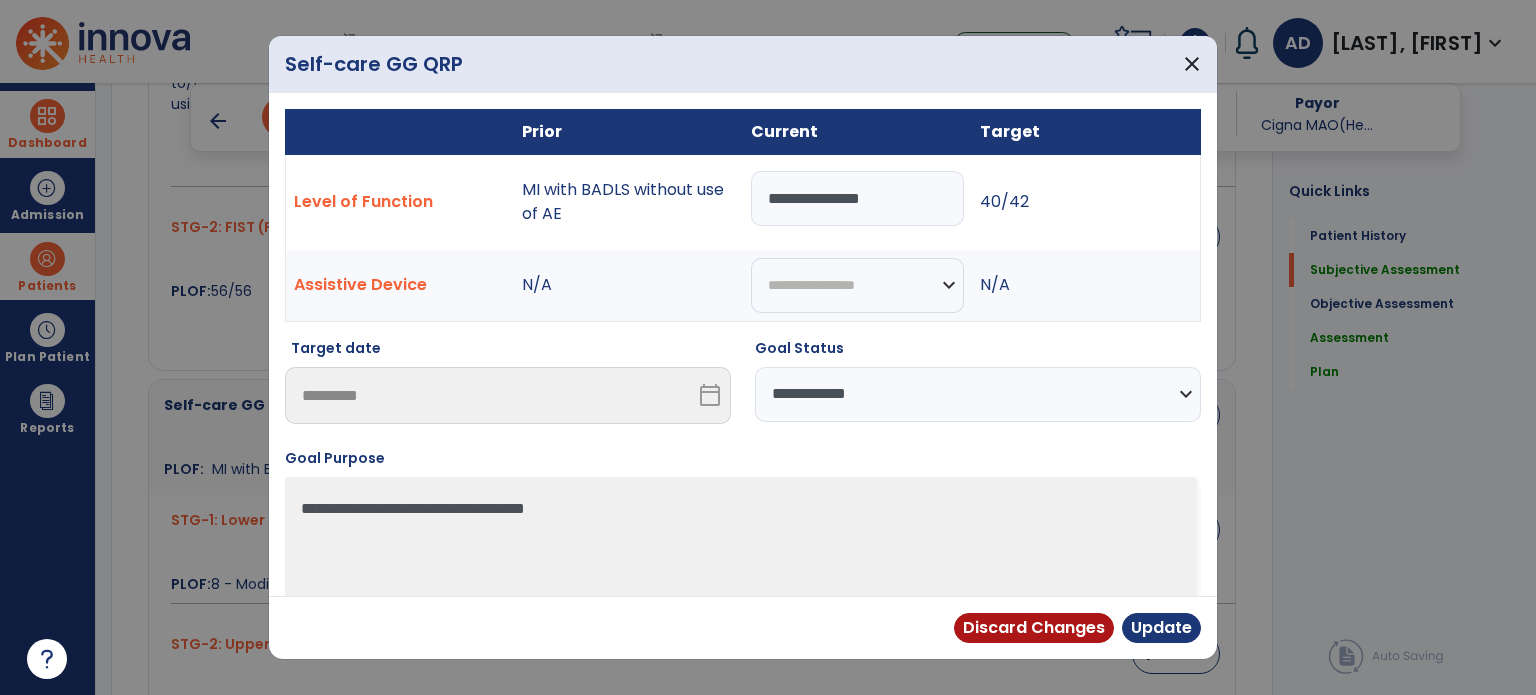 click on "**********" at bounding box center (978, 394) 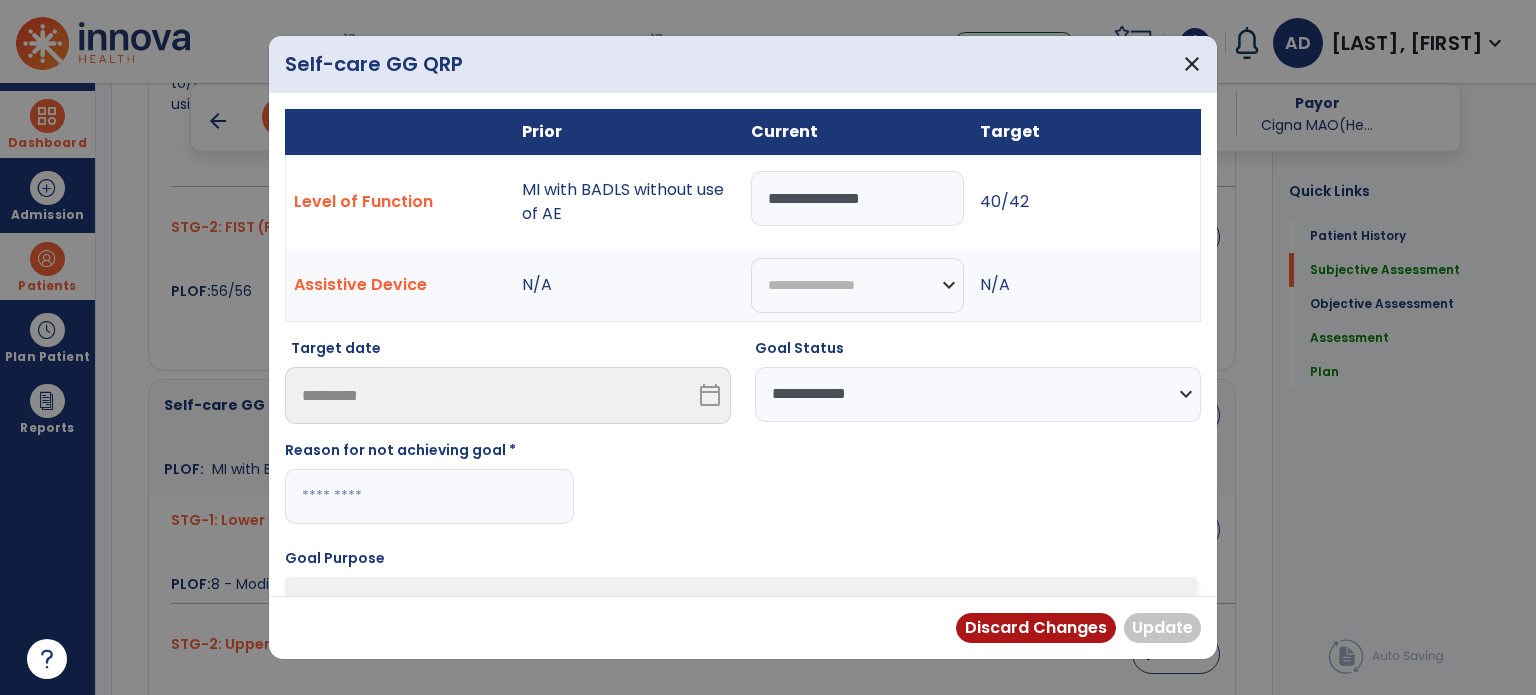 click at bounding box center [429, 496] 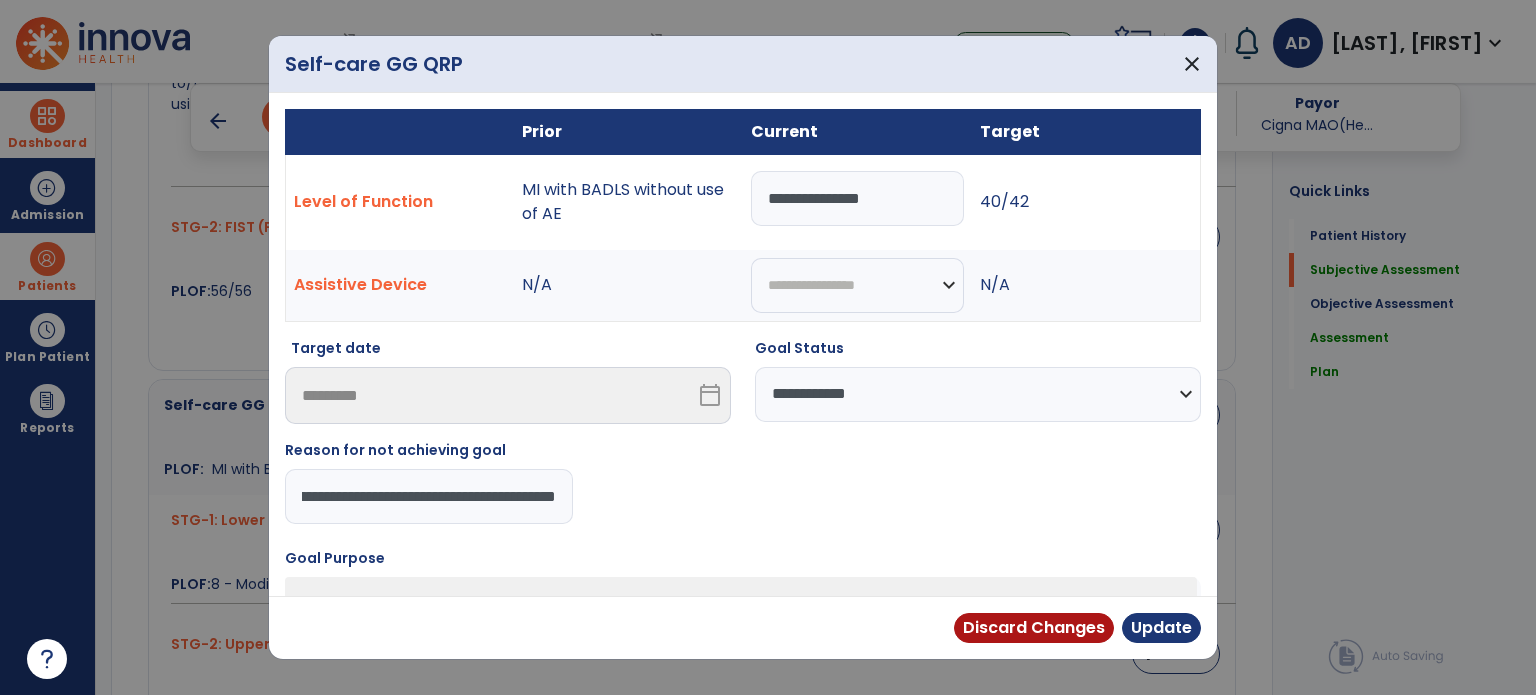 scroll, scrollTop: 0, scrollLeft: 241, axis: horizontal 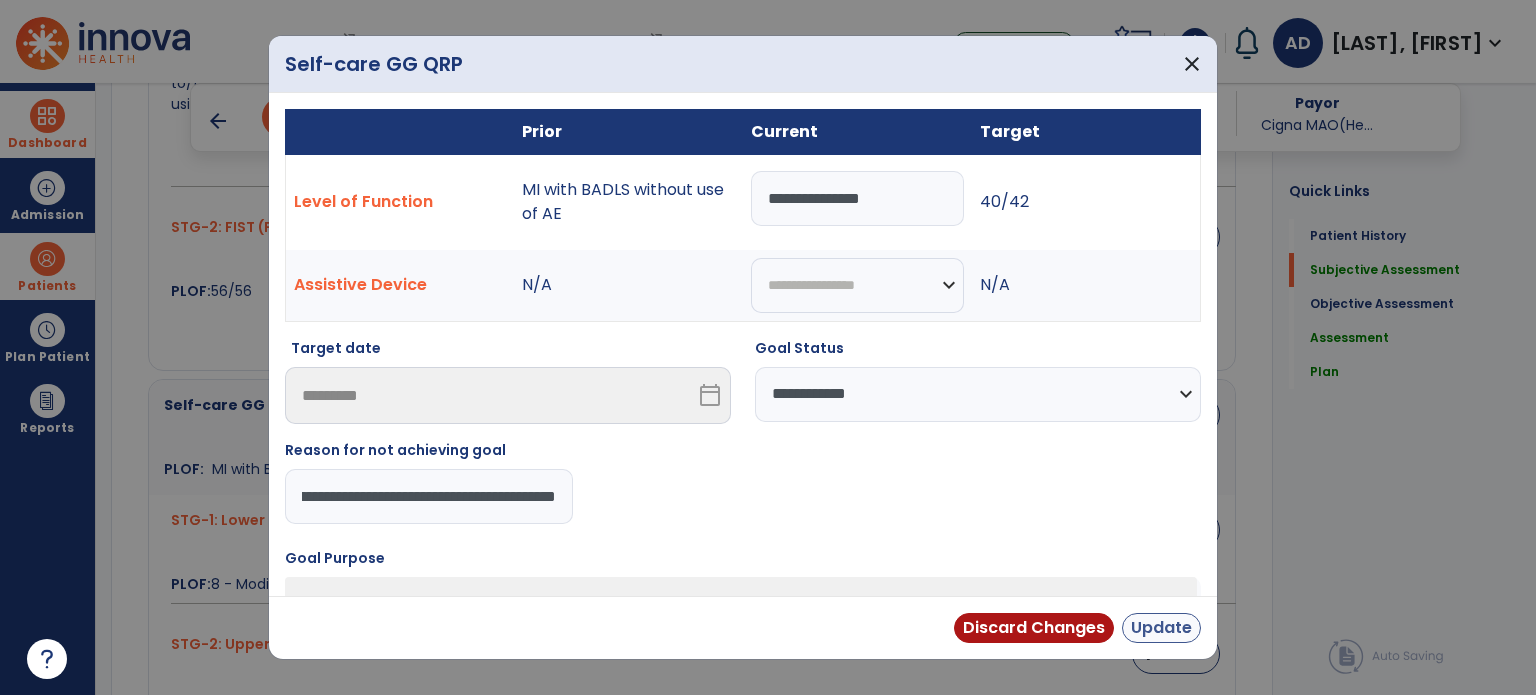 type on "**********" 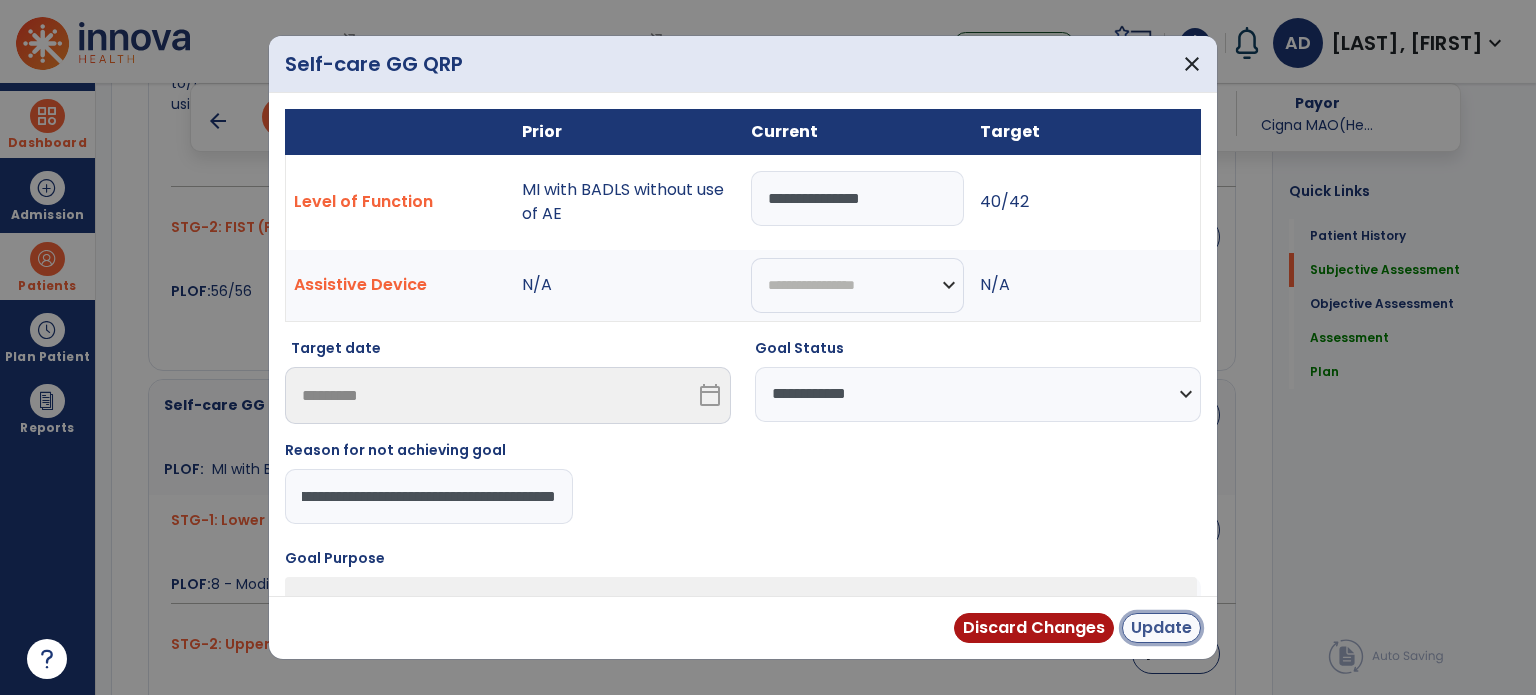 scroll, scrollTop: 0, scrollLeft: 0, axis: both 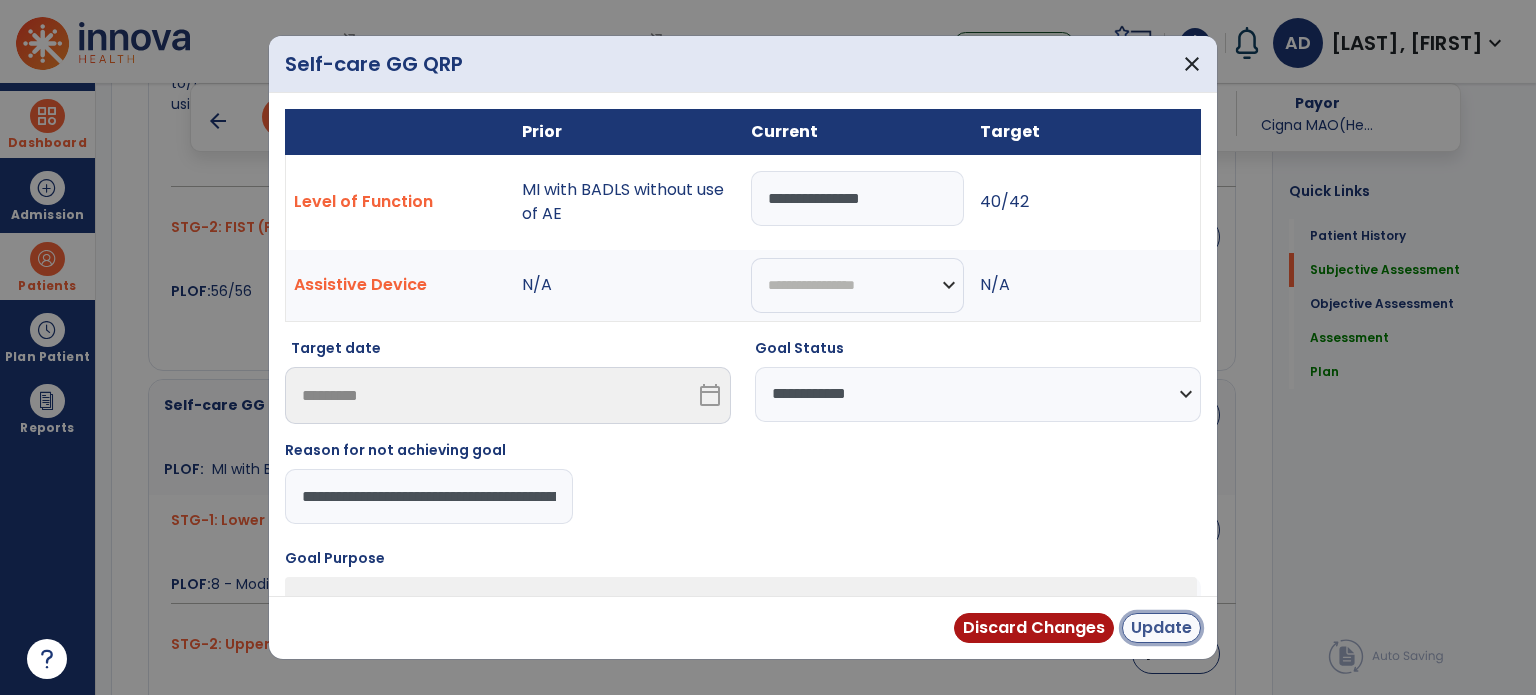 click on "Update" at bounding box center (1161, 628) 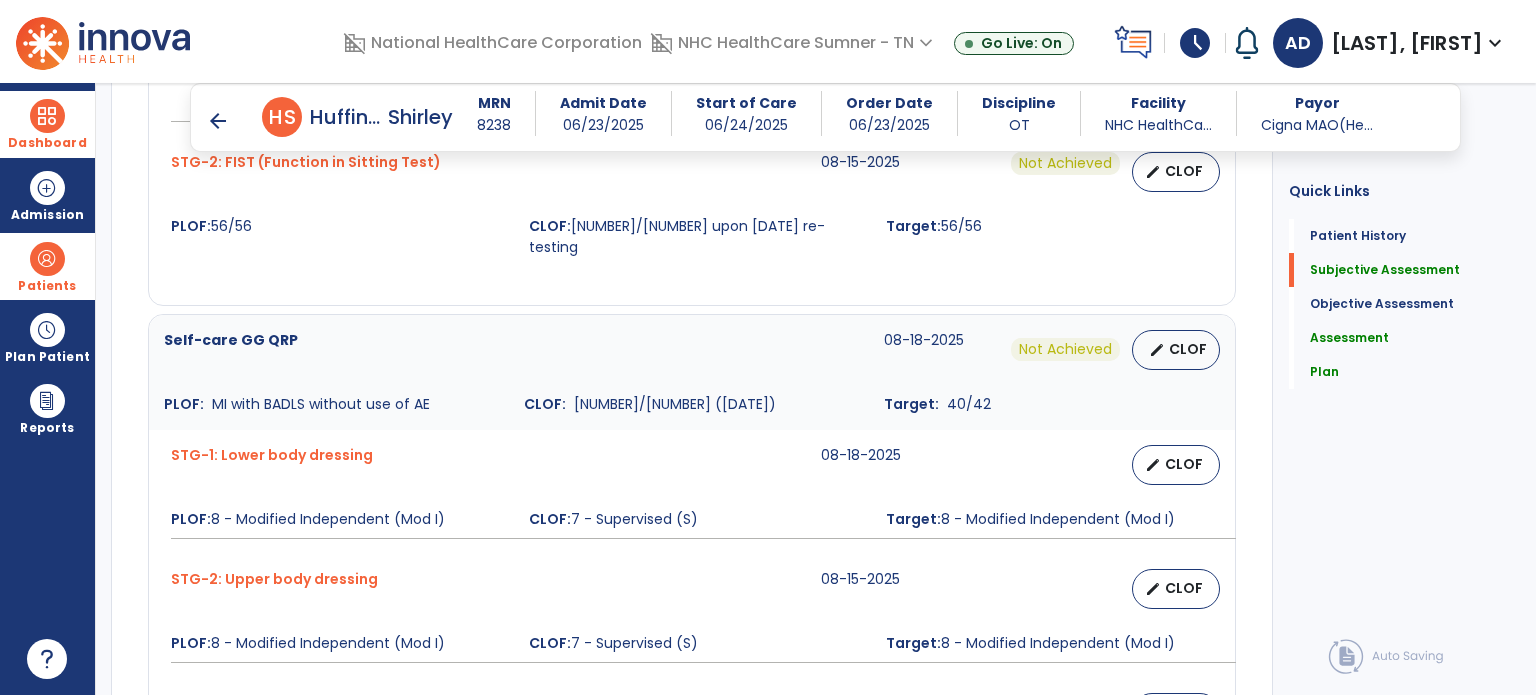 scroll, scrollTop: 1300, scrollLeft: 0, axis: vertical 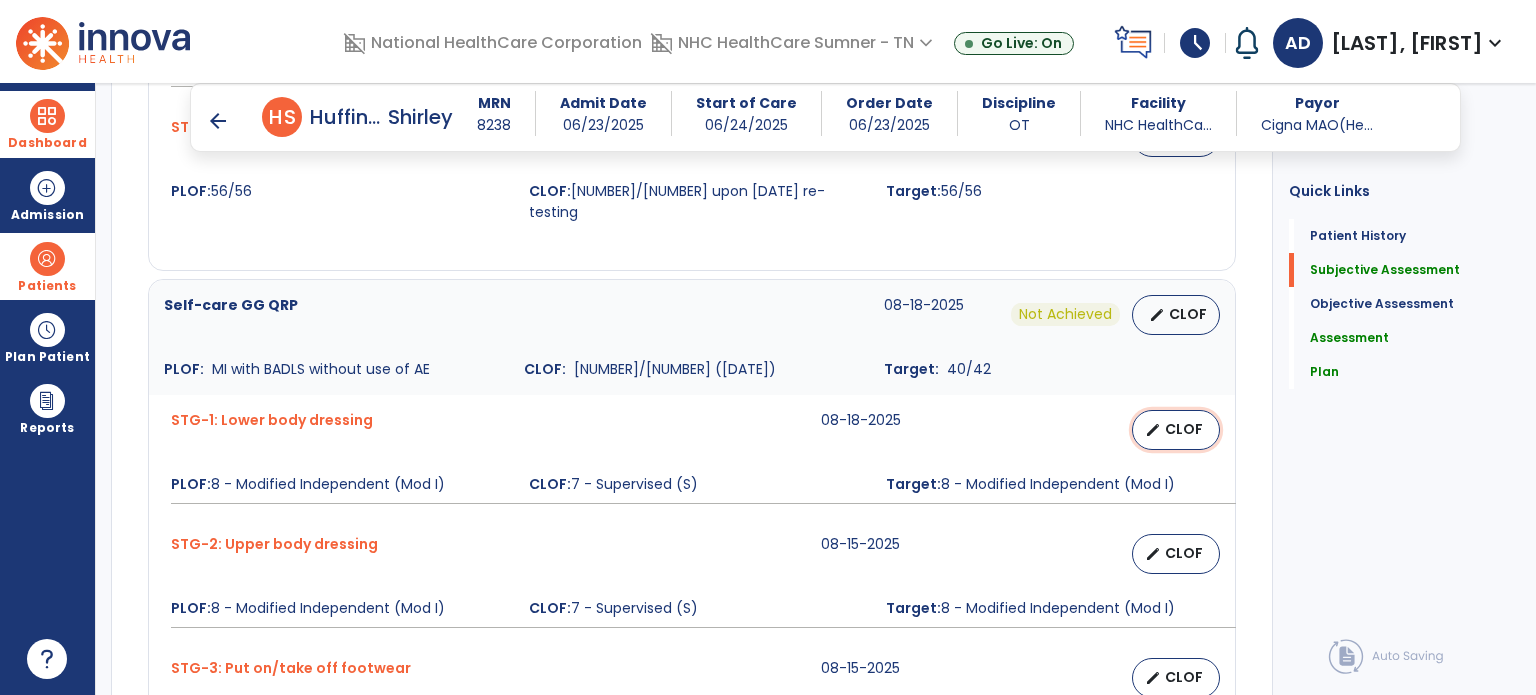 click on "CLOF" at bounding box center [1184, 429] 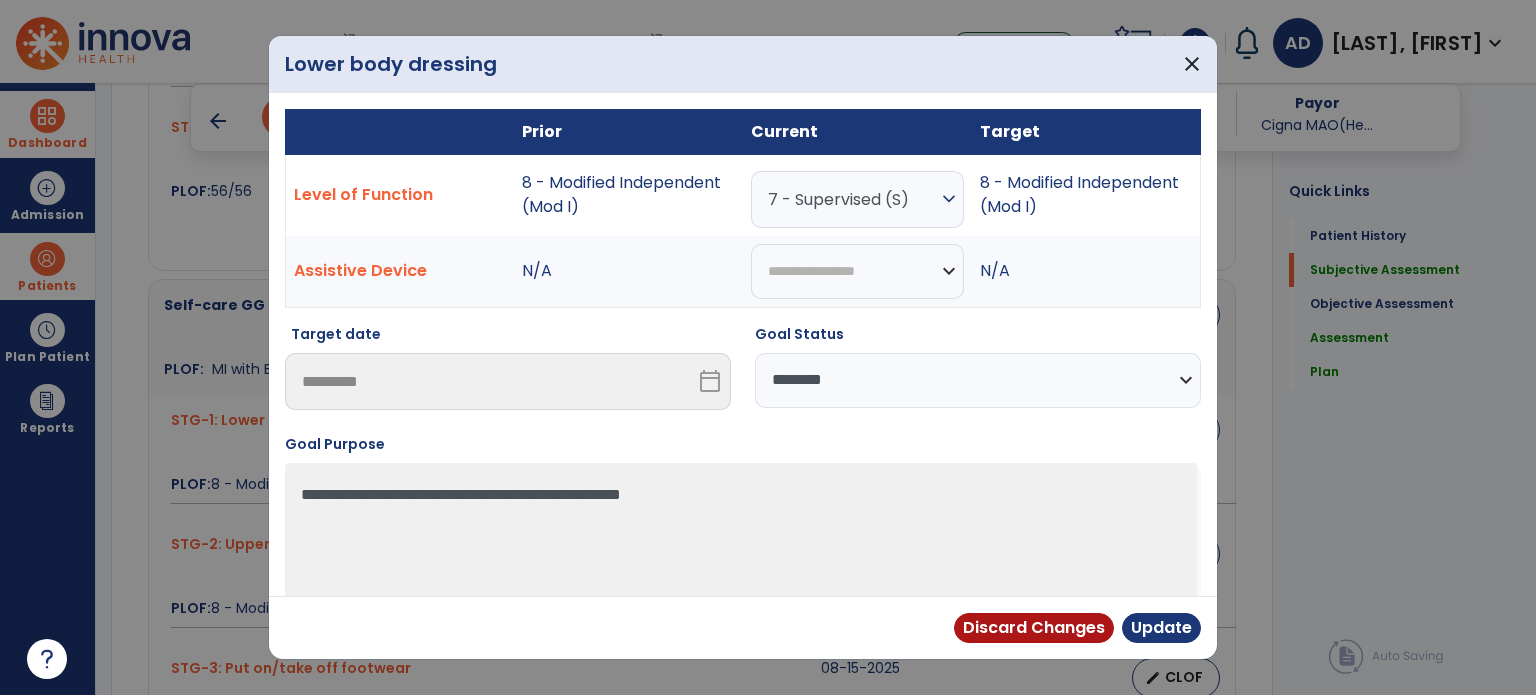 click on "**********" at bounding box center (978, 380) 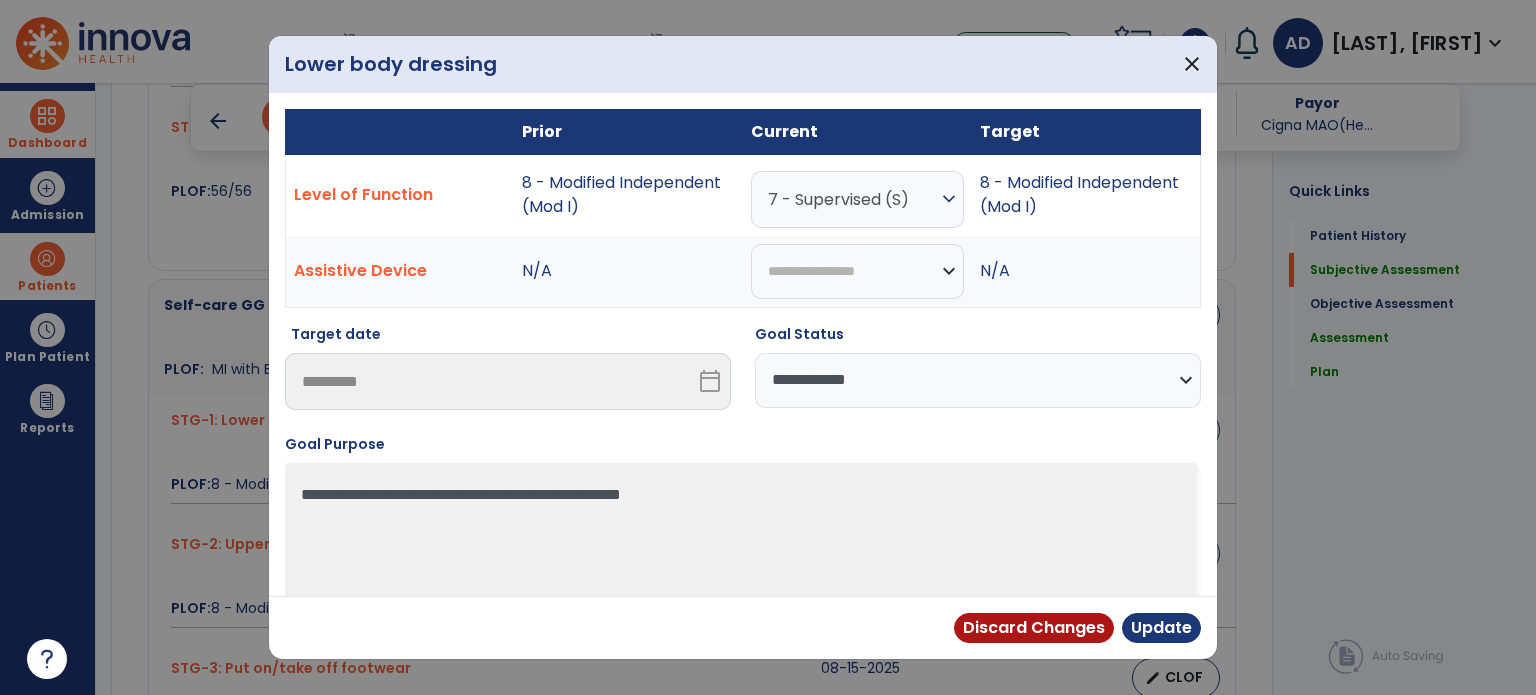 click on "**********" at bounding box center (978, 380) 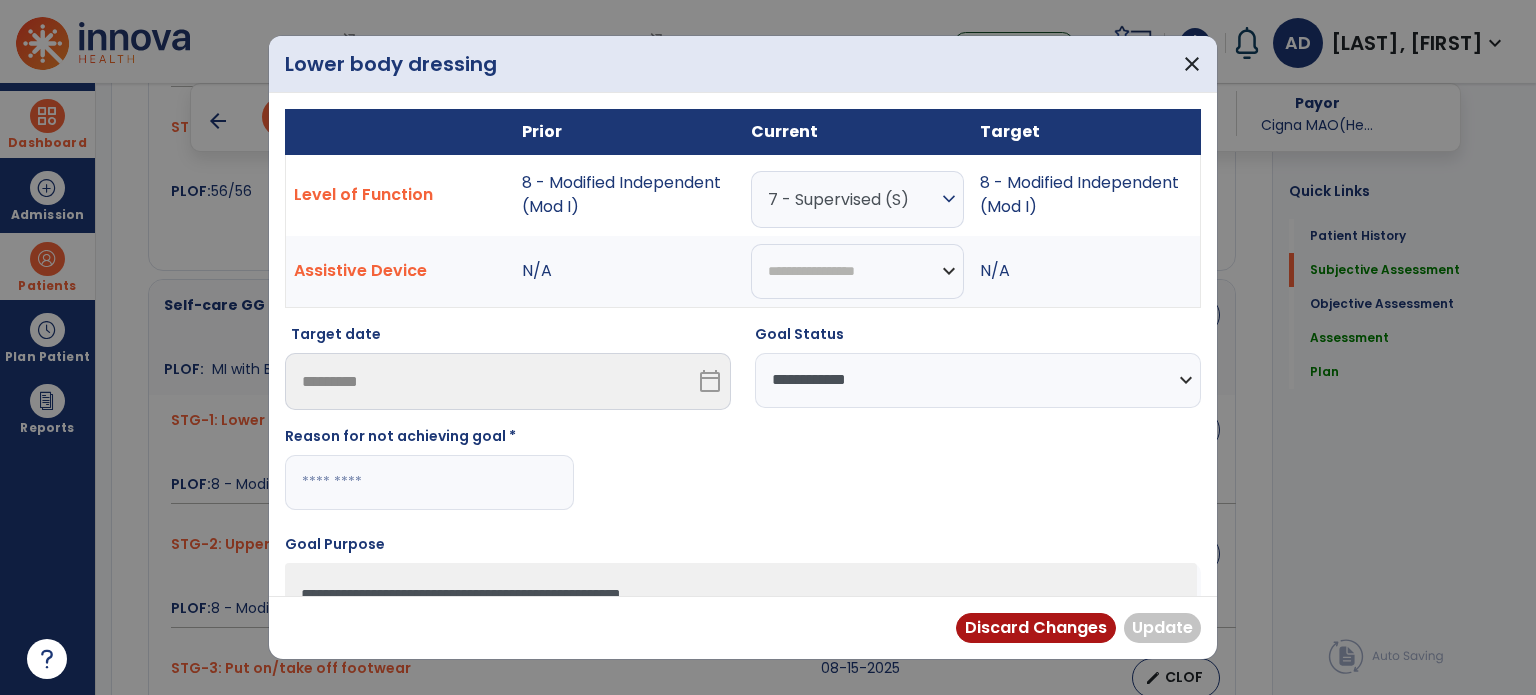 click at bounding box center (429, 482) 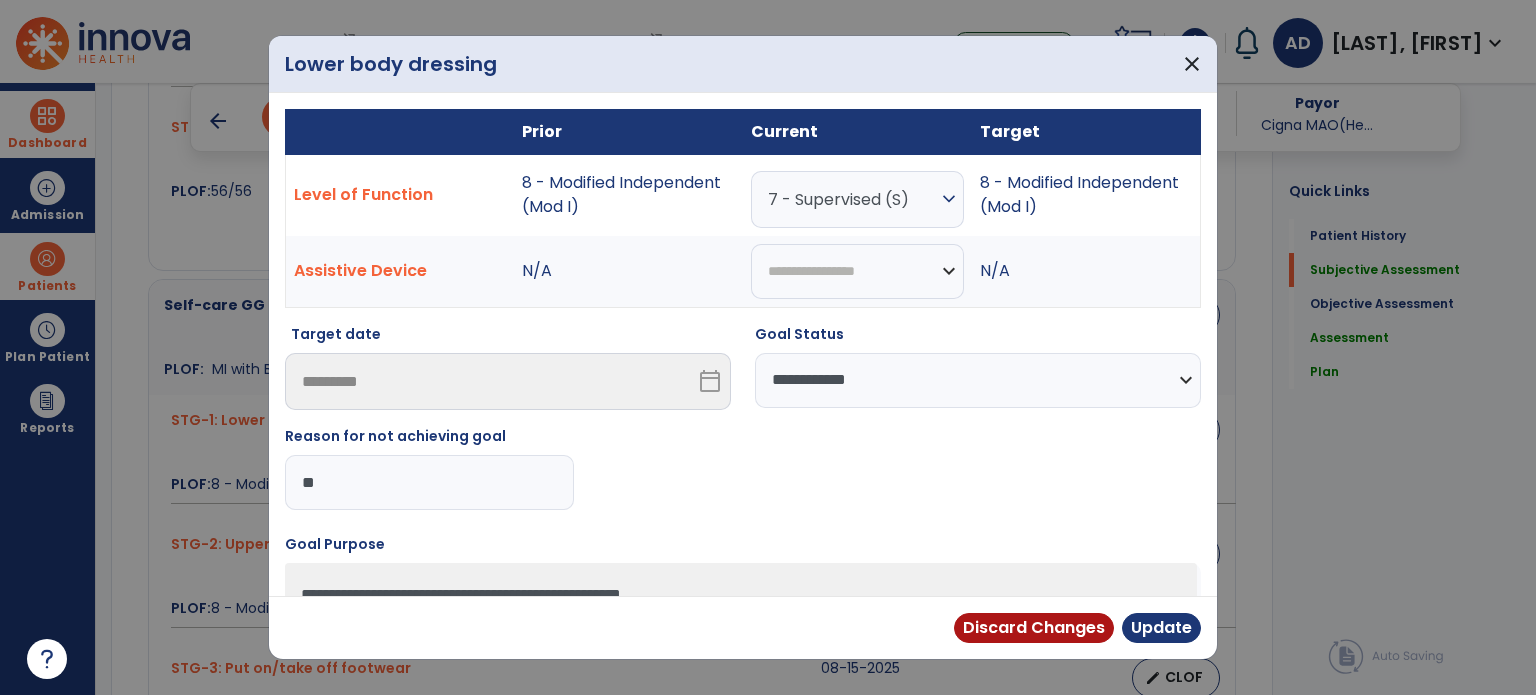 type on "*" 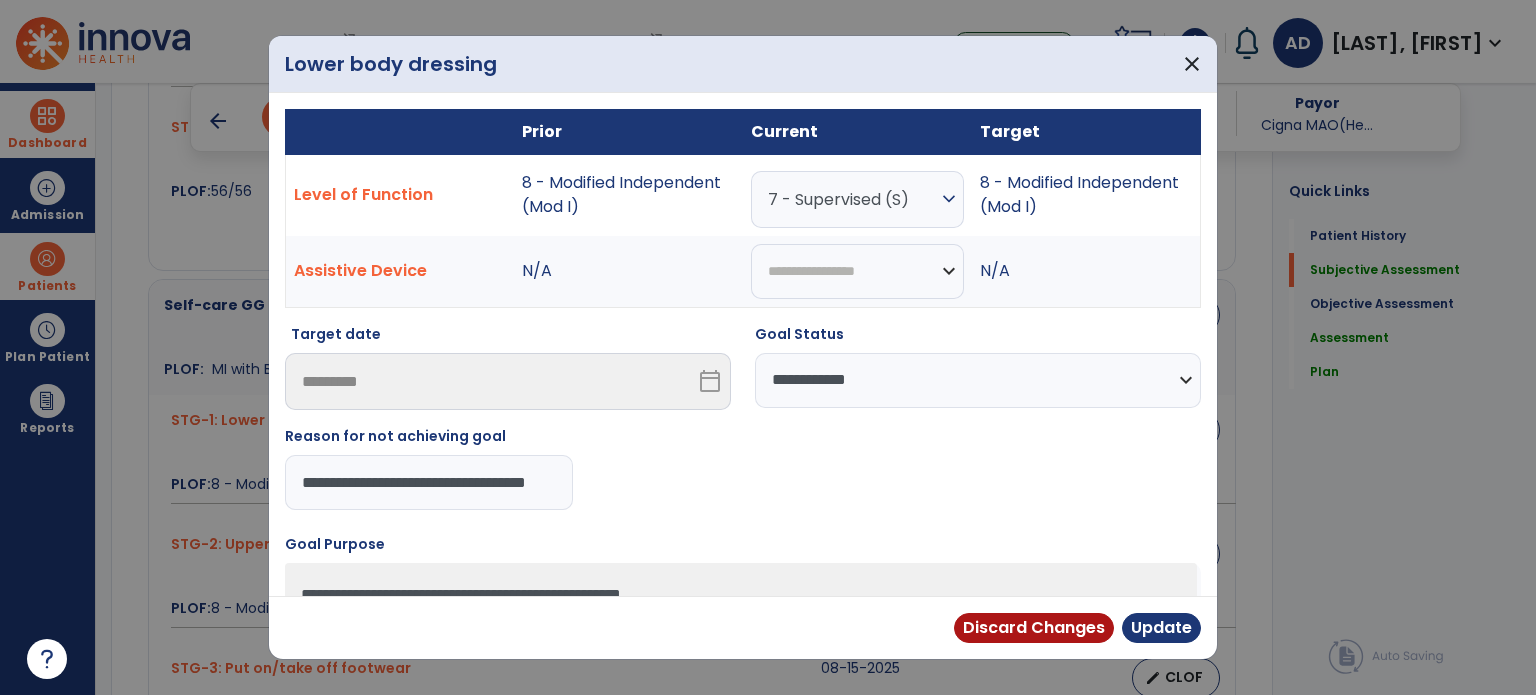 scroll, scrollTop: 0, scrollLeft: 35, axis: horizontal 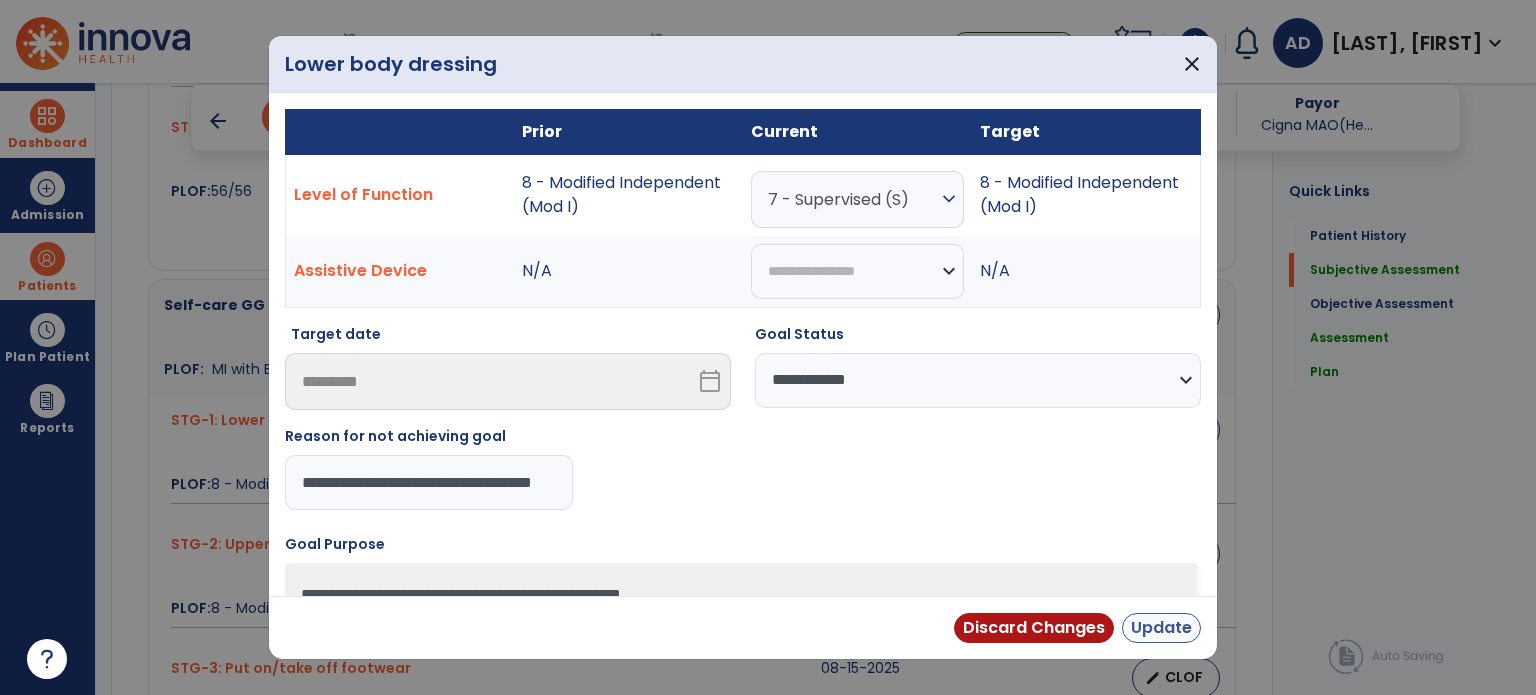type on "**********" 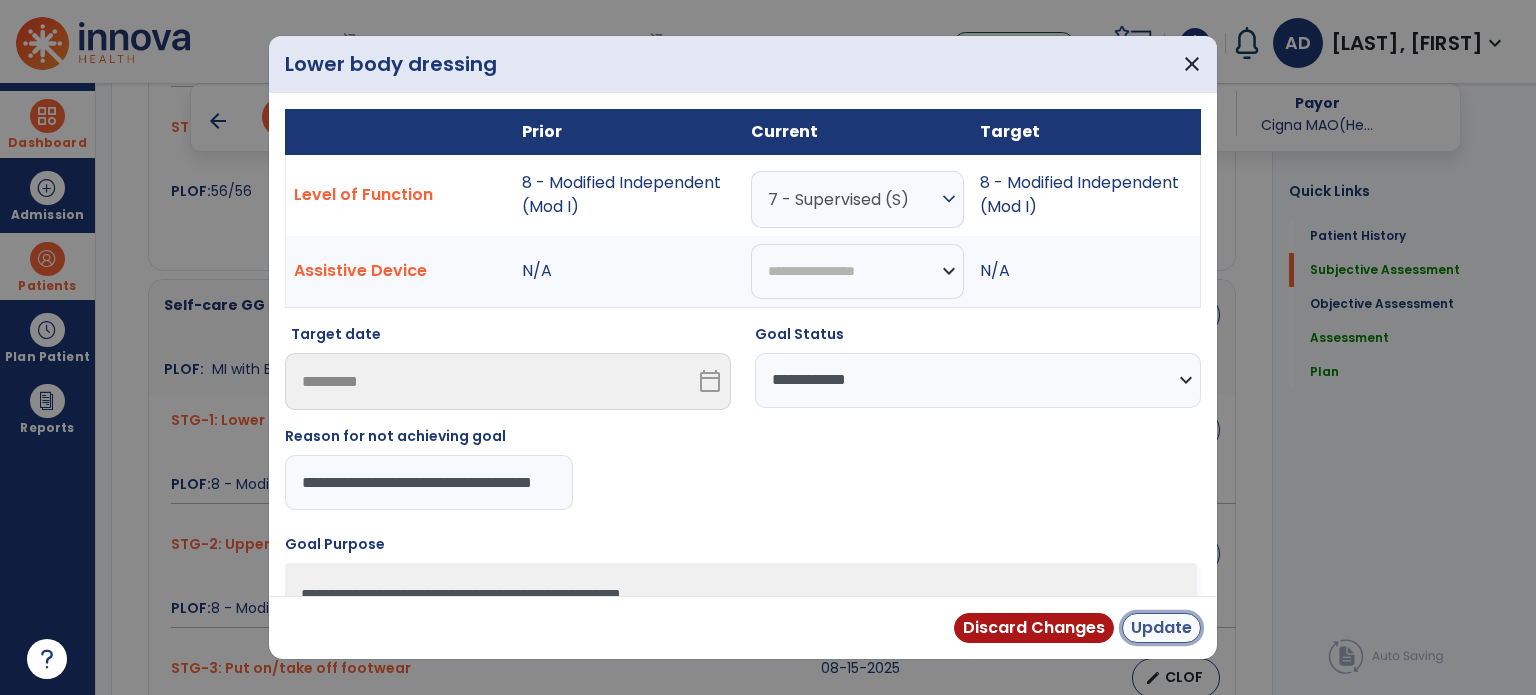 click on "Update" at bounding box center (1161, 628) 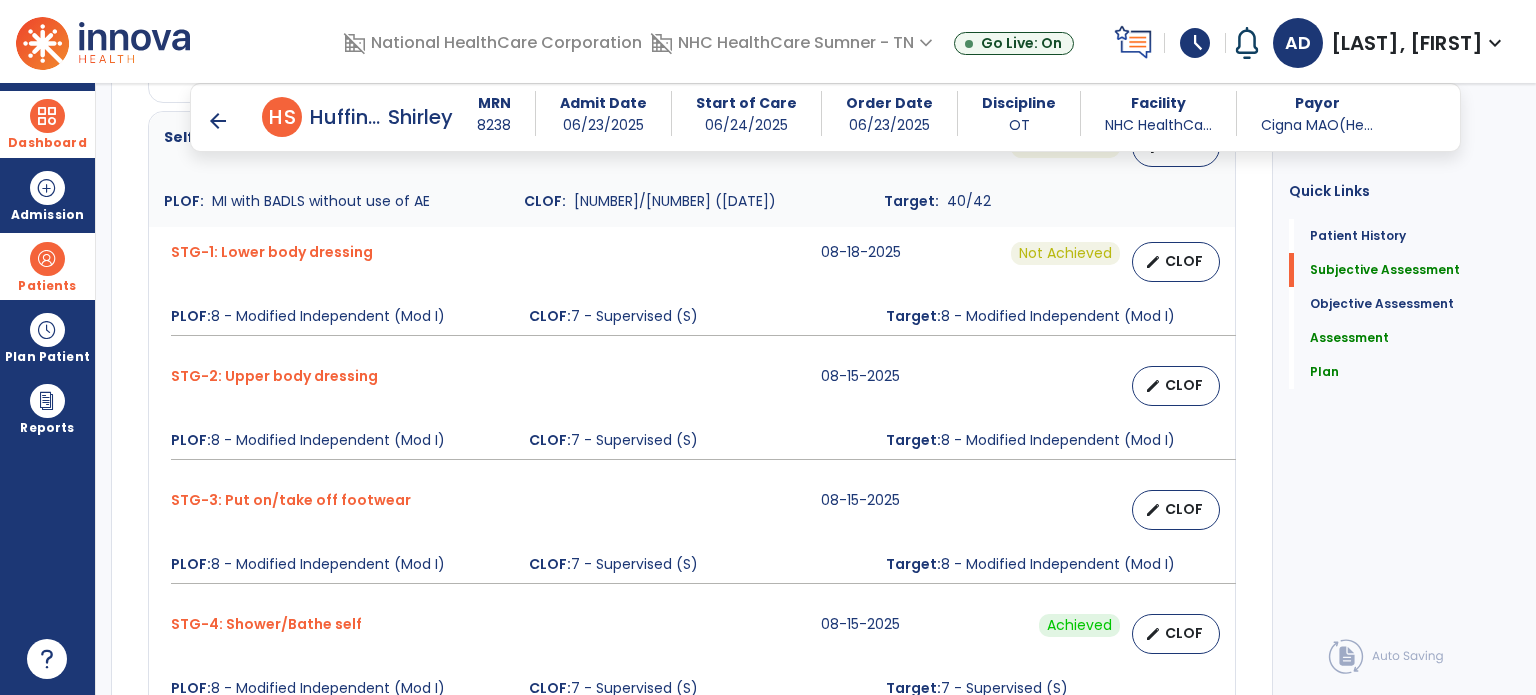 scroll, scrollTop: 1500, scrollLeft: 0, axis: vertical 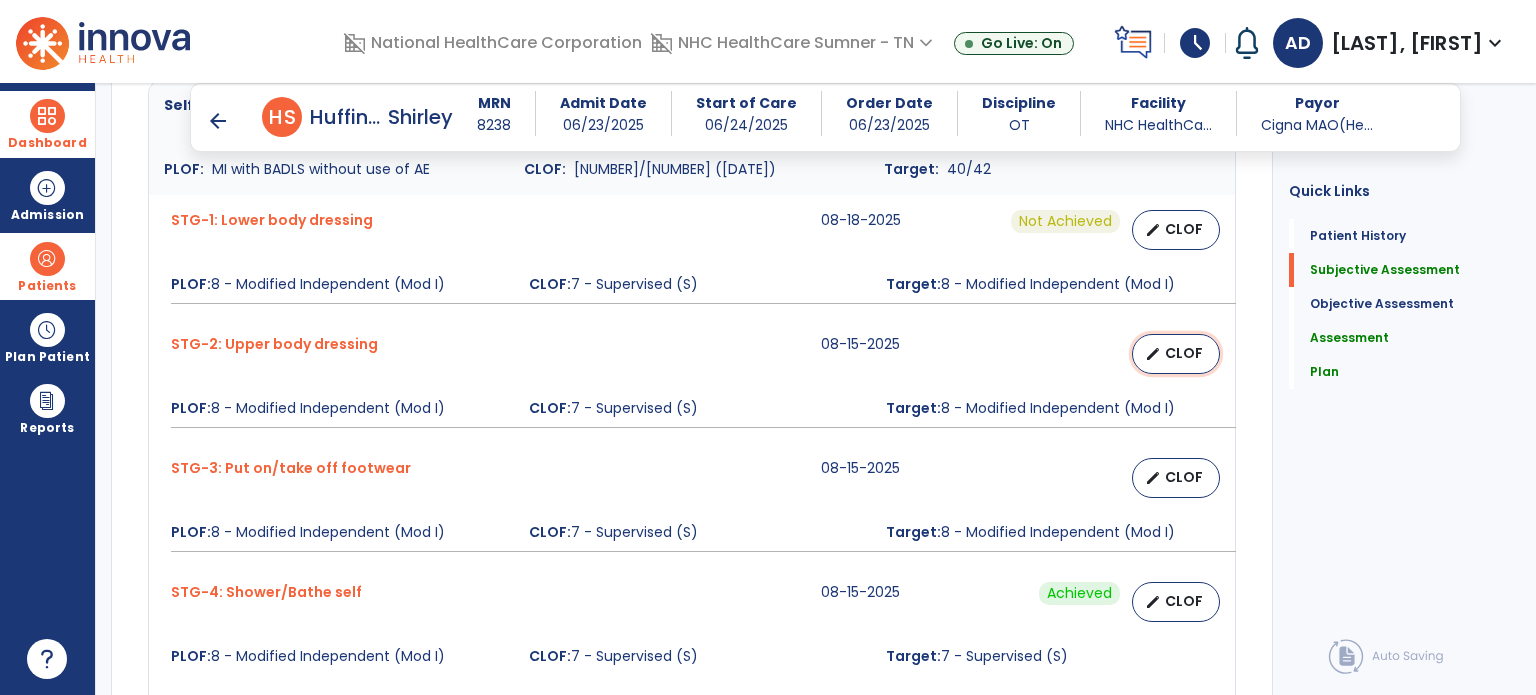 click on "CLOF" at bounding box center (1184, 353) 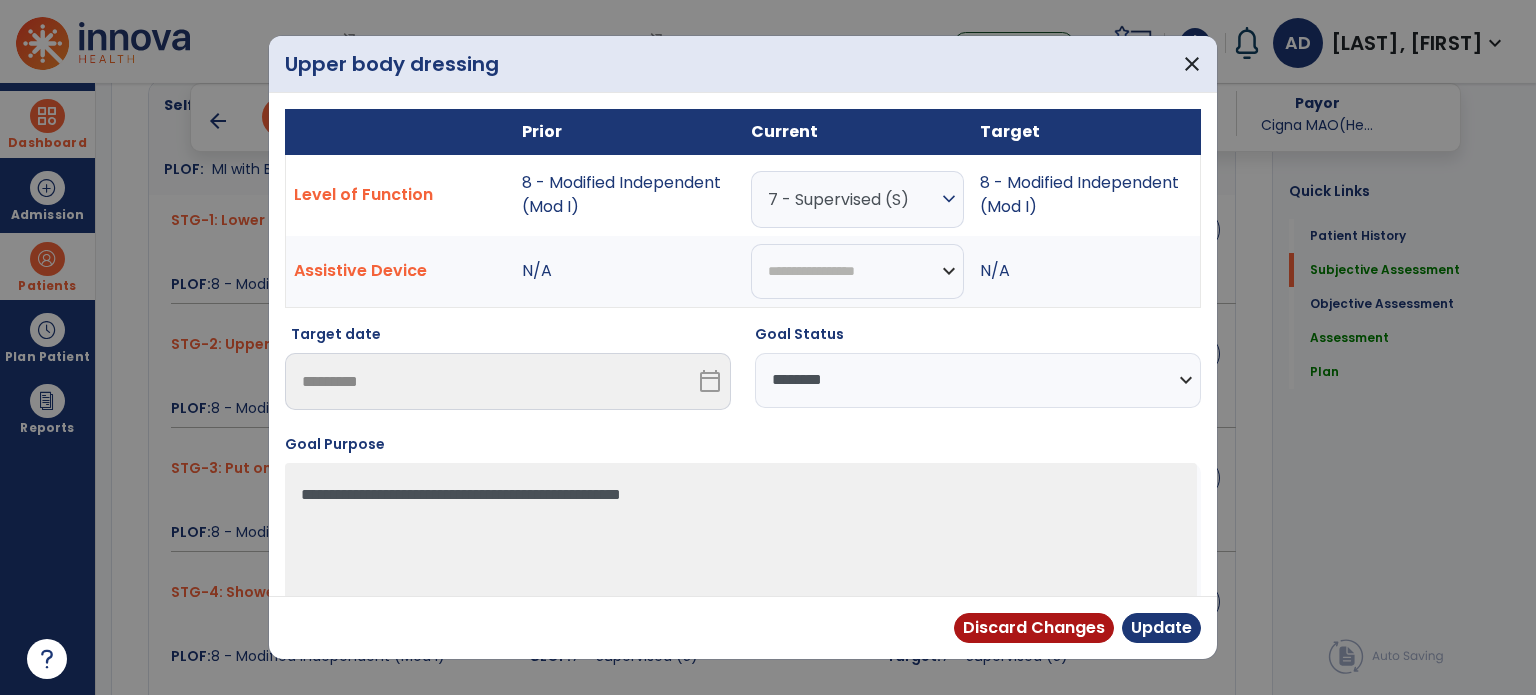 click on "**********" at bounding box center [978, 380] 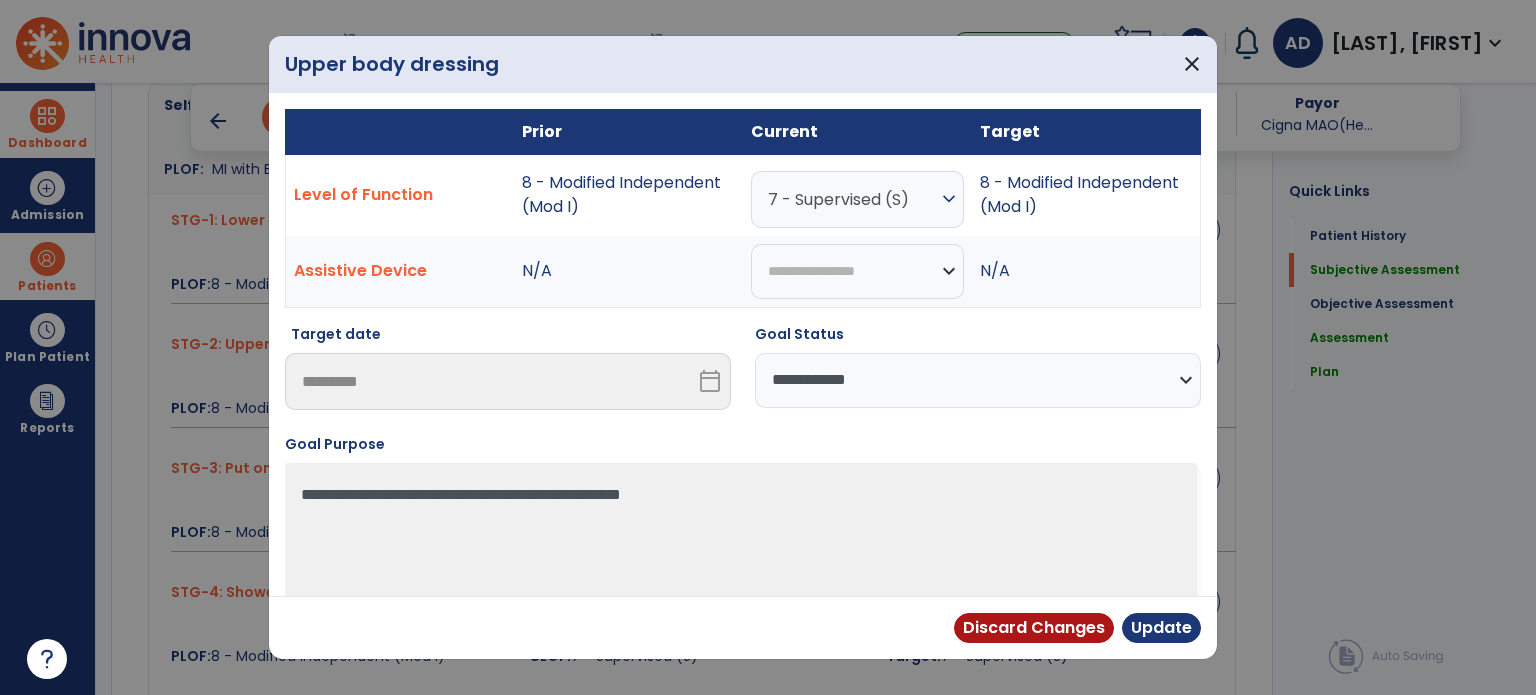 click on "**********" at bounding box center [978, 380] 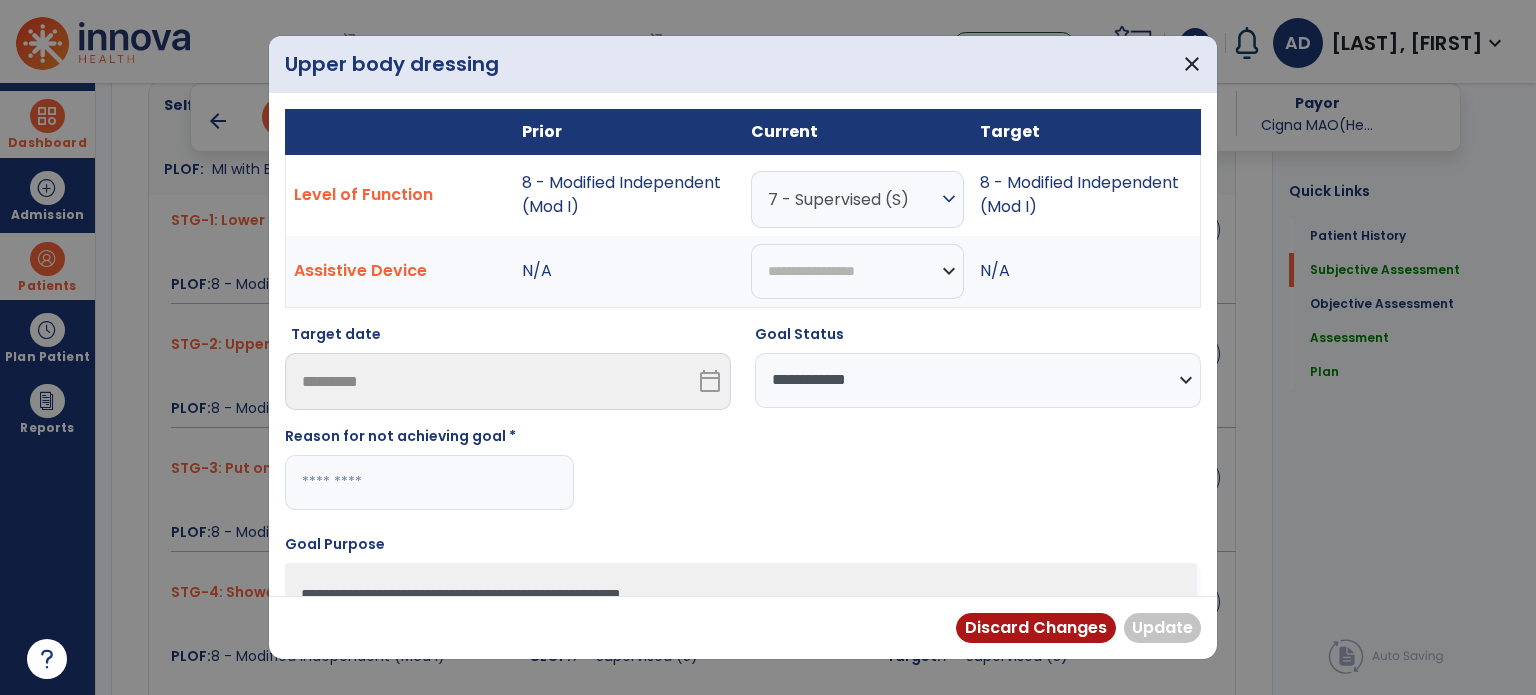 click at bounding box center (429, 482) 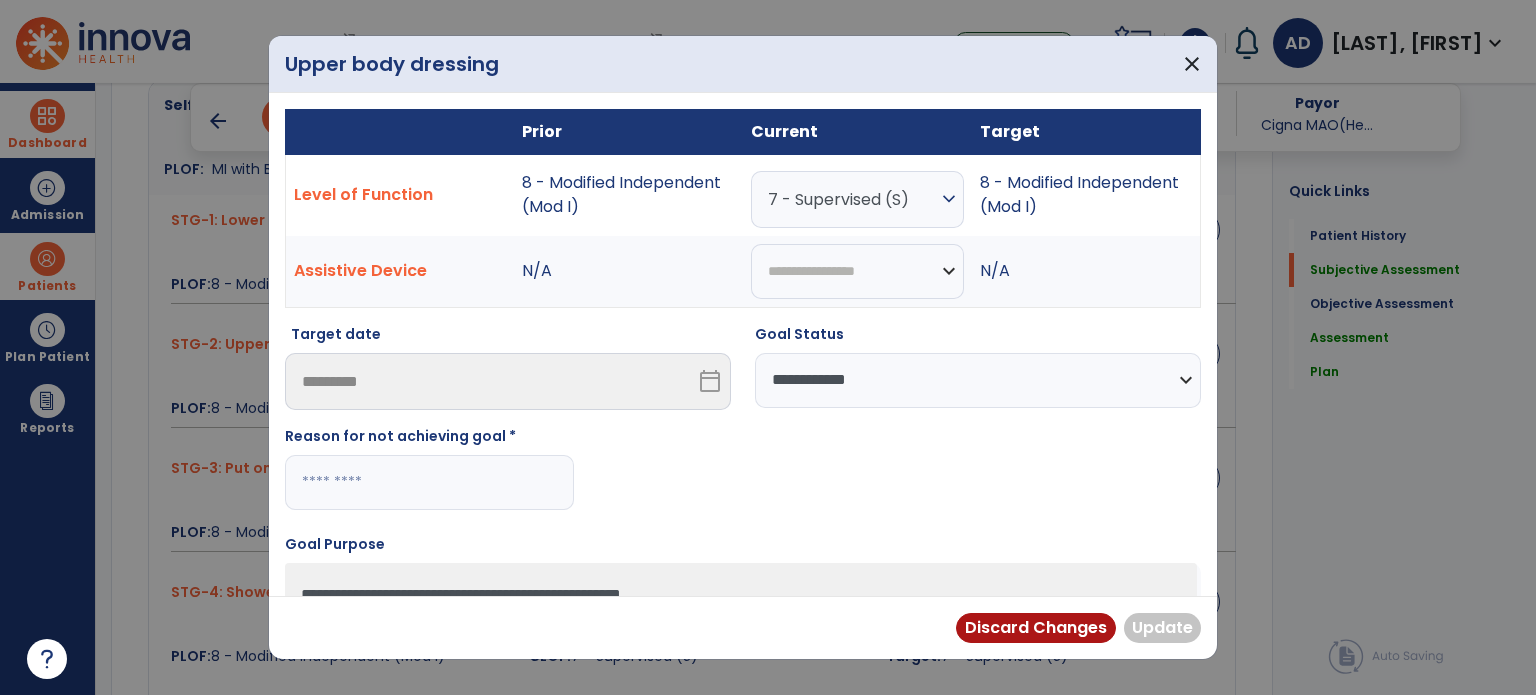 paste on "**********" 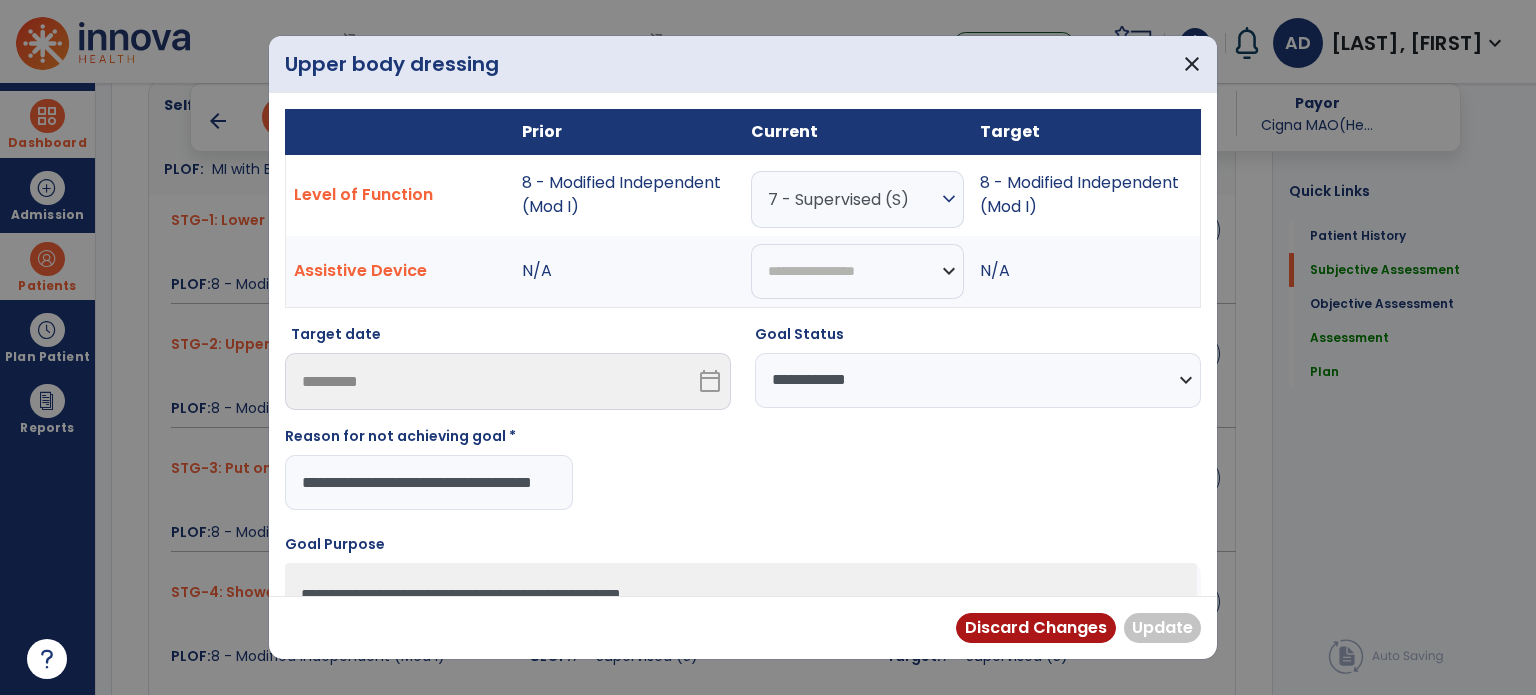 scroll, scrollTop: 0, scrollLeft: 40, axis: horizontal 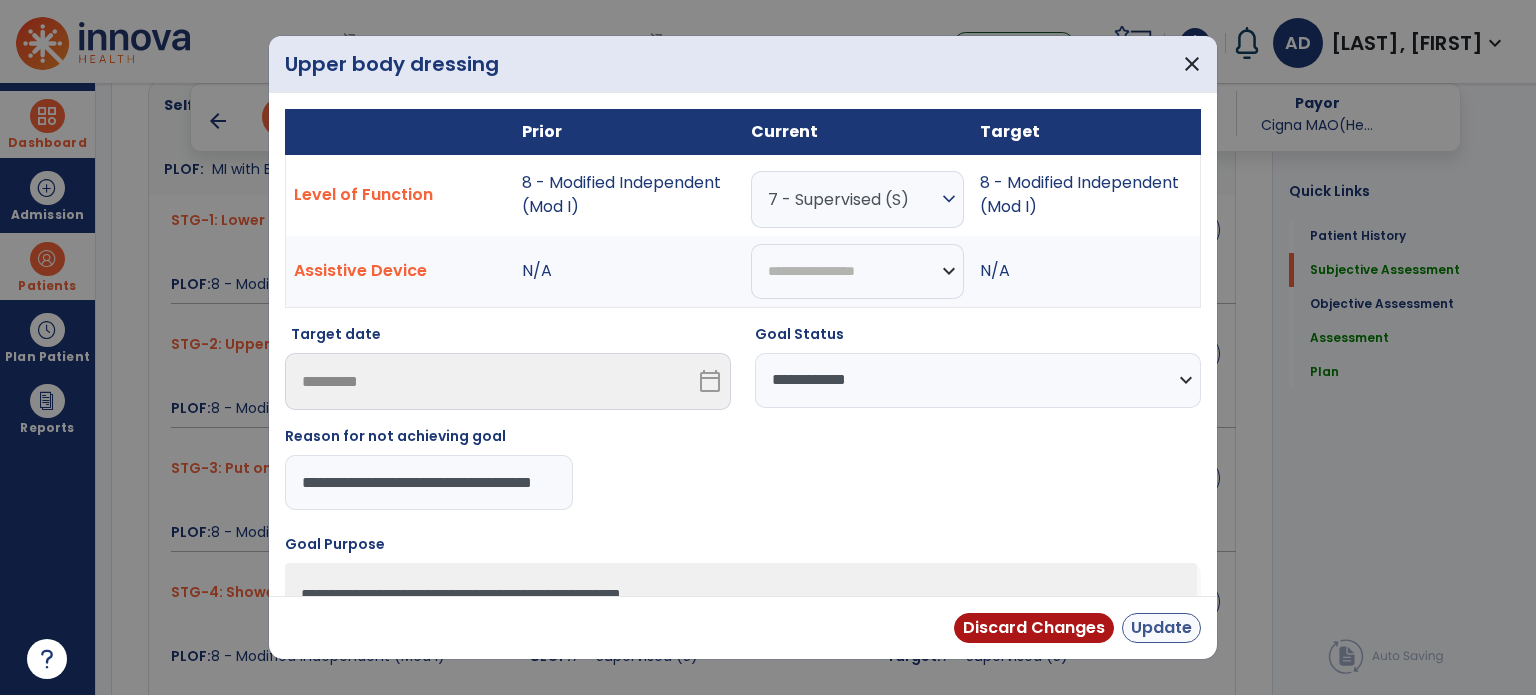 type on "**********" 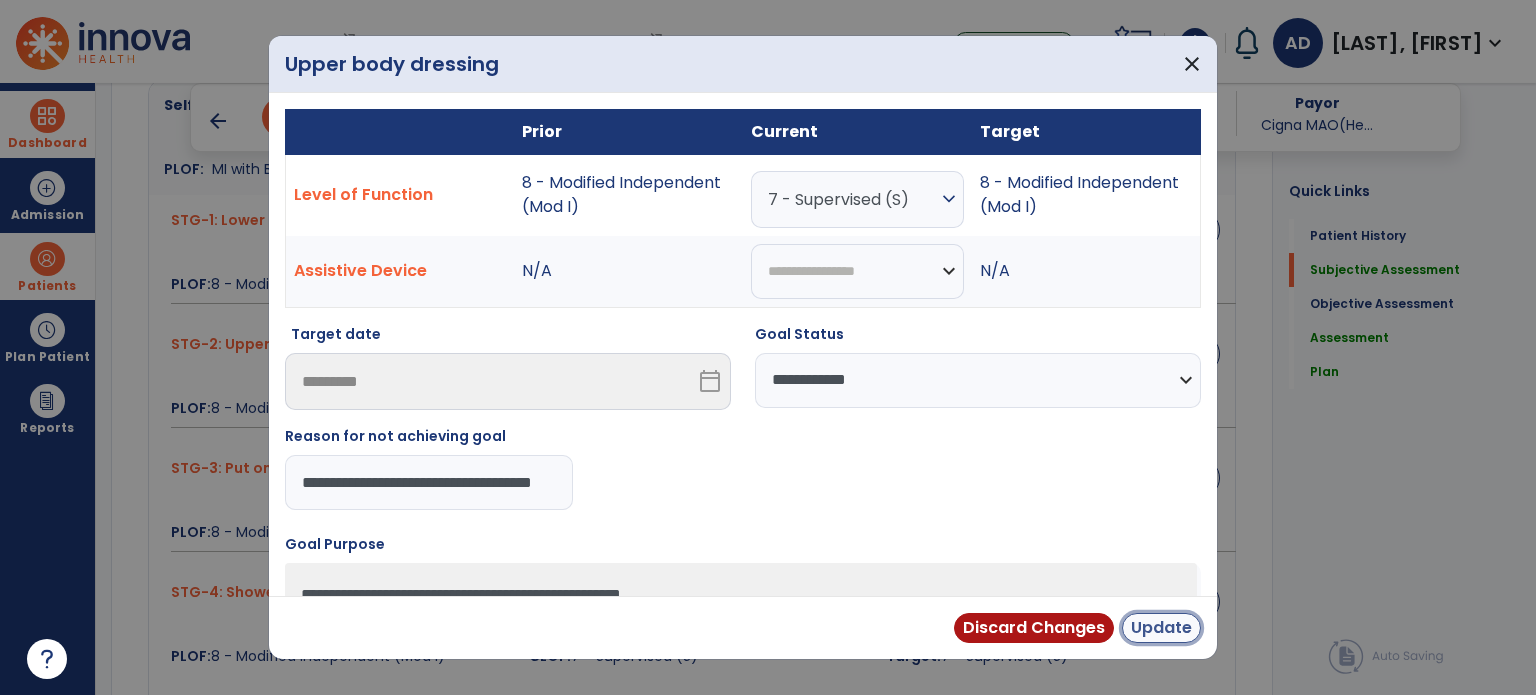 scroll, scrollTop: 0, scrollLeft: 0, axis: both 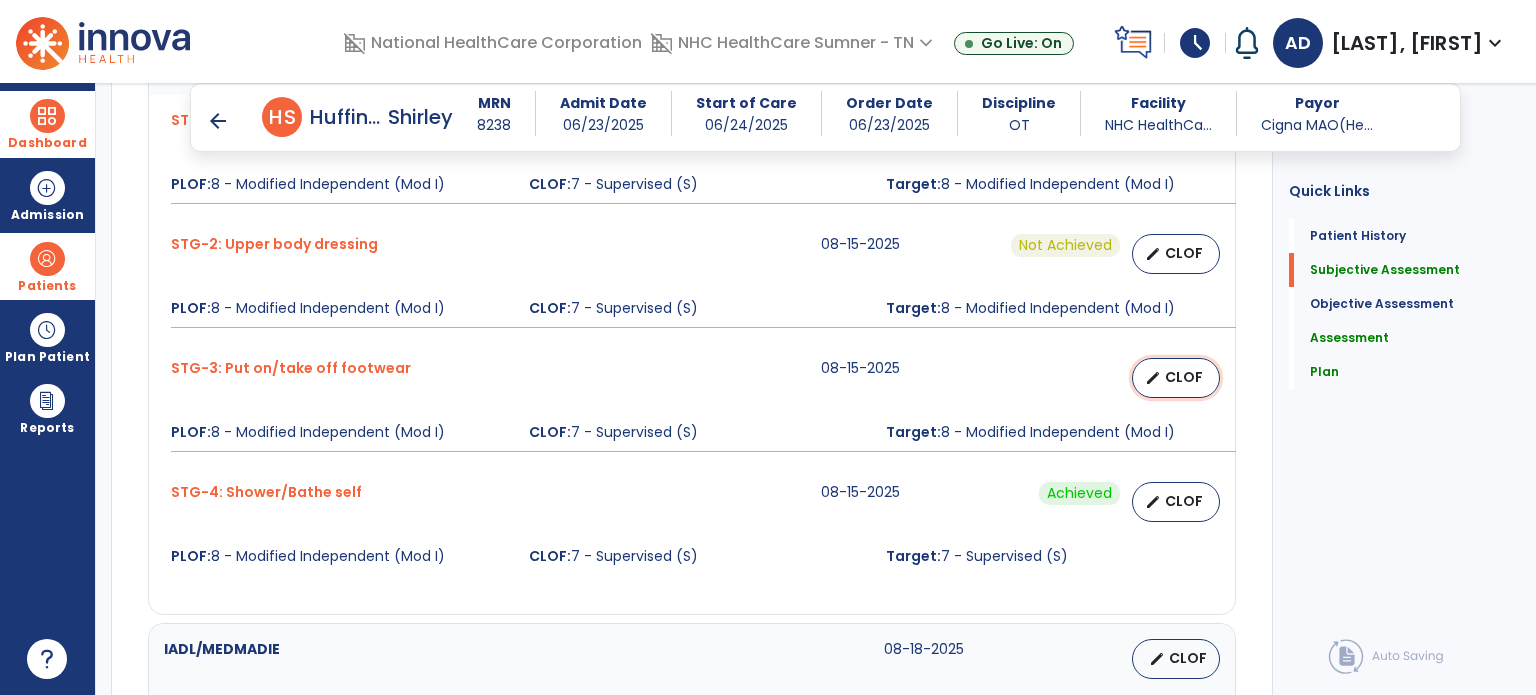 click on "edit" at bounding box center [1153, 378] 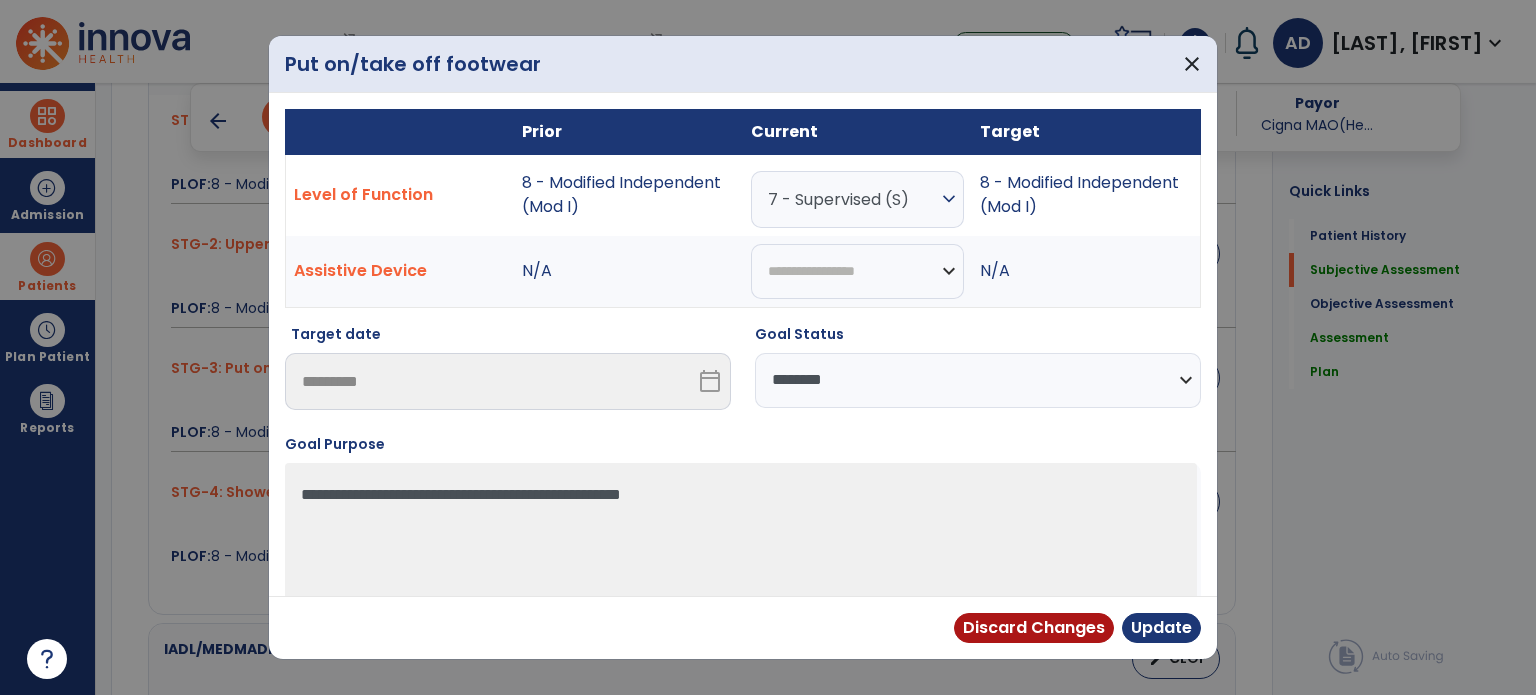 drag, startPoint x: 1051, startPoint y: 371, endPoint x: 1034, endPoint y: 386, distance: 22.671568 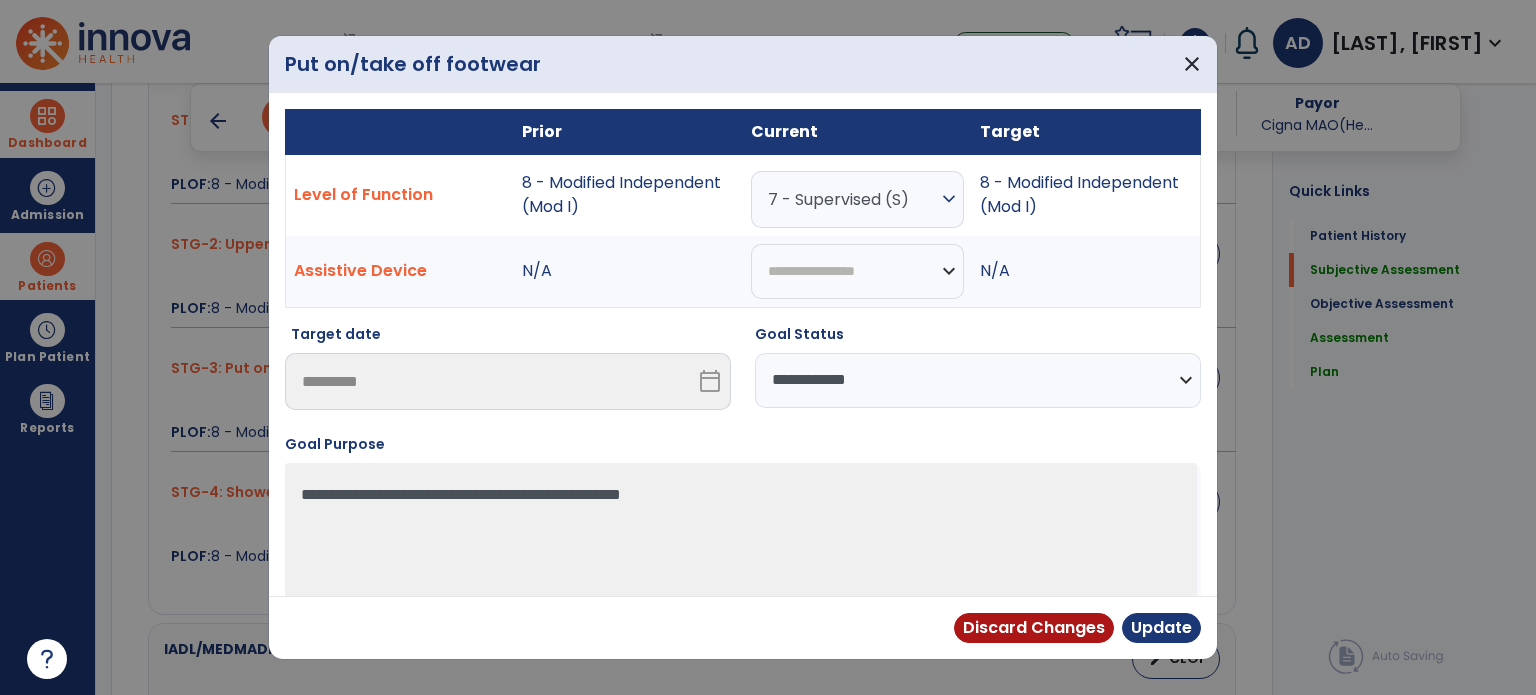 click on "**********" at bounding box center (978, 380) 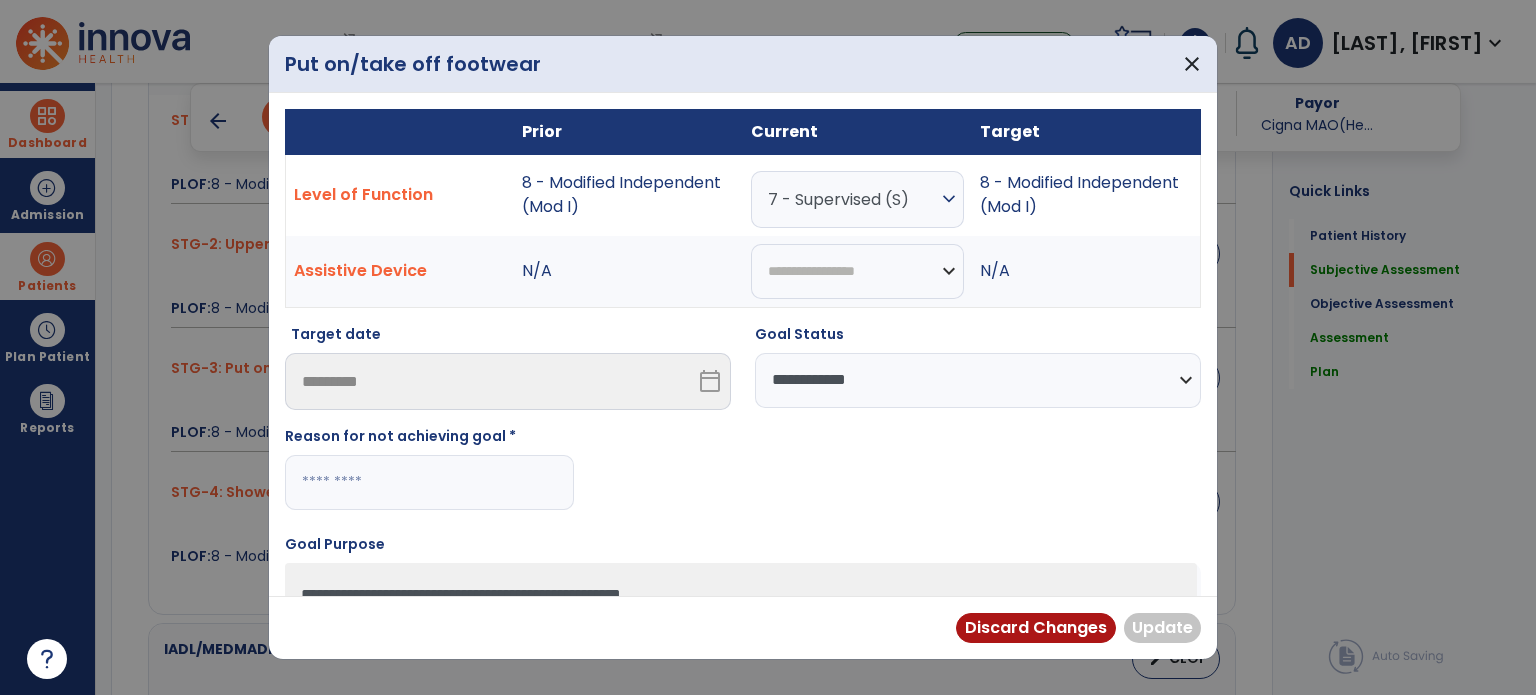 click at bounding box center [429, 482] 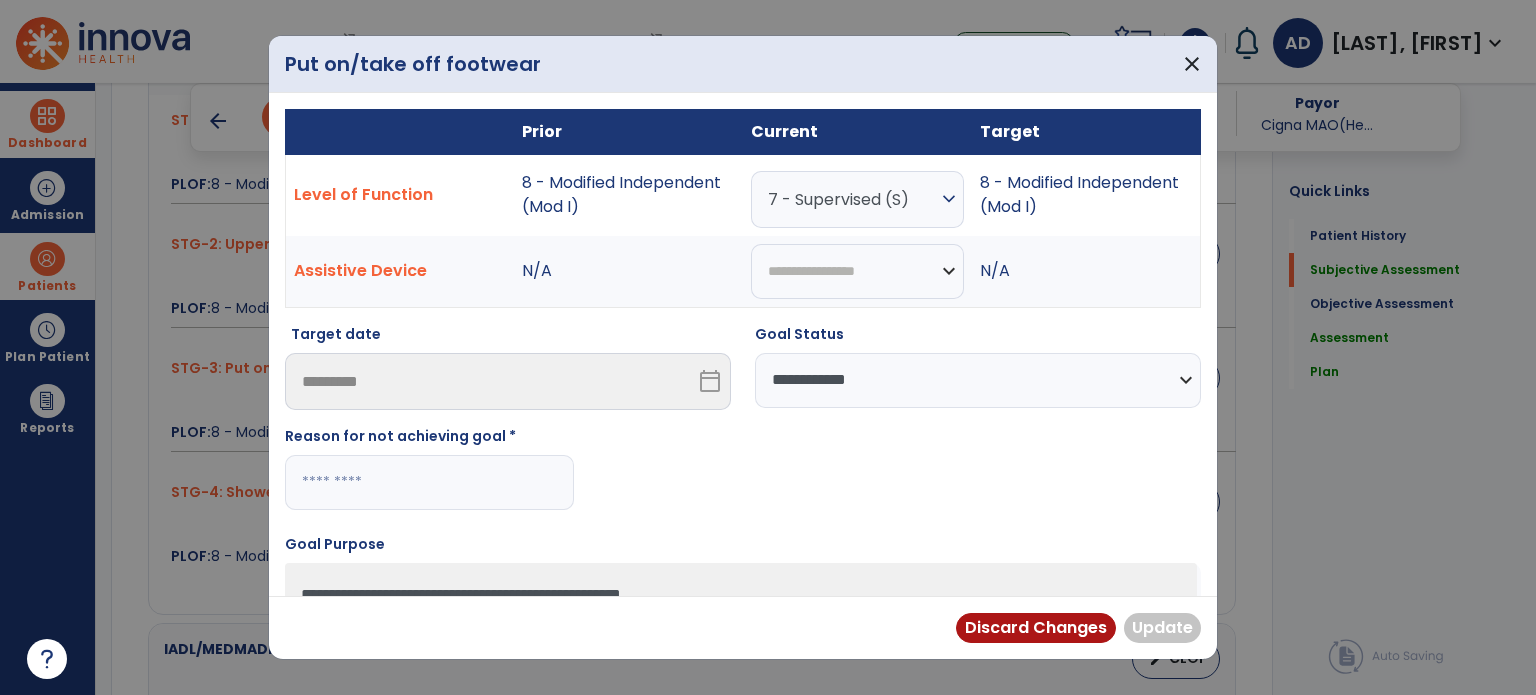 paste on "**********" 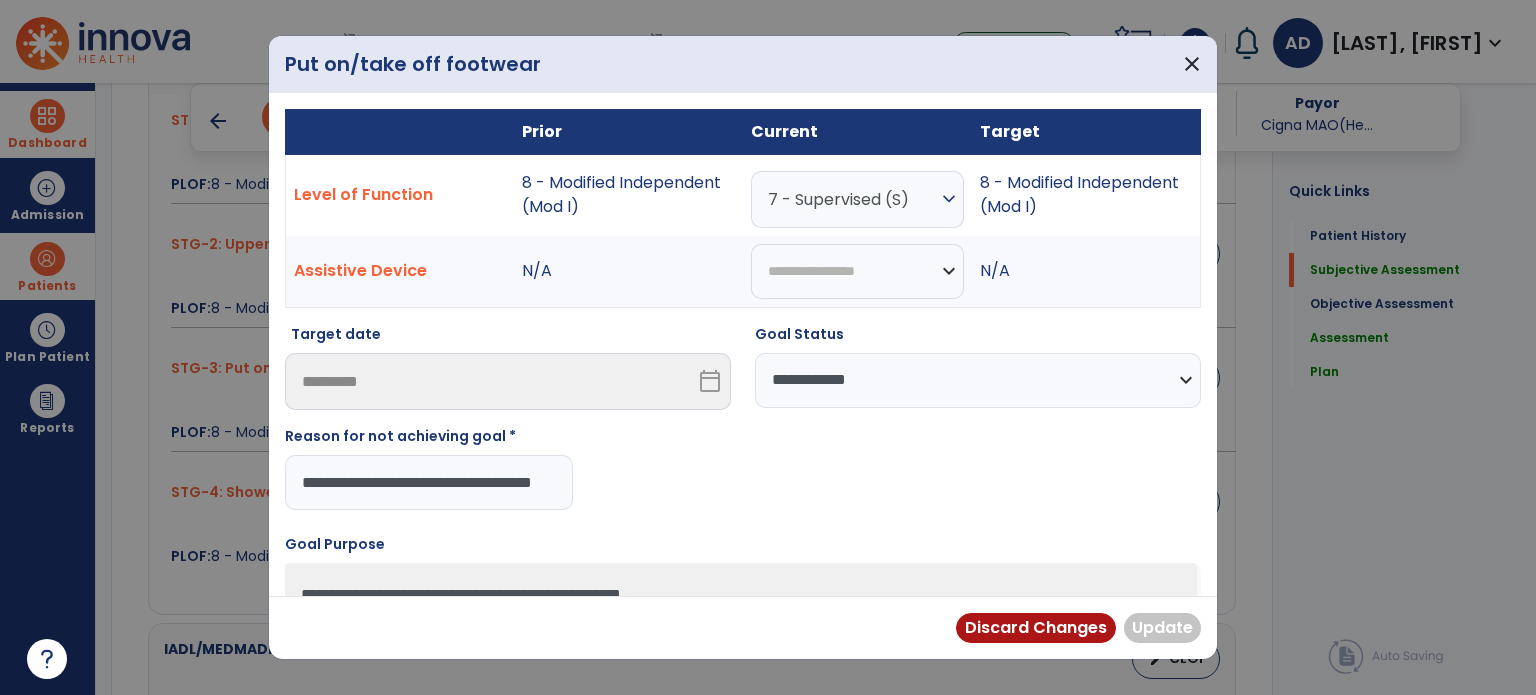 scroll, scrollTop: 0, scrollLeft: 40, axis: horizontal 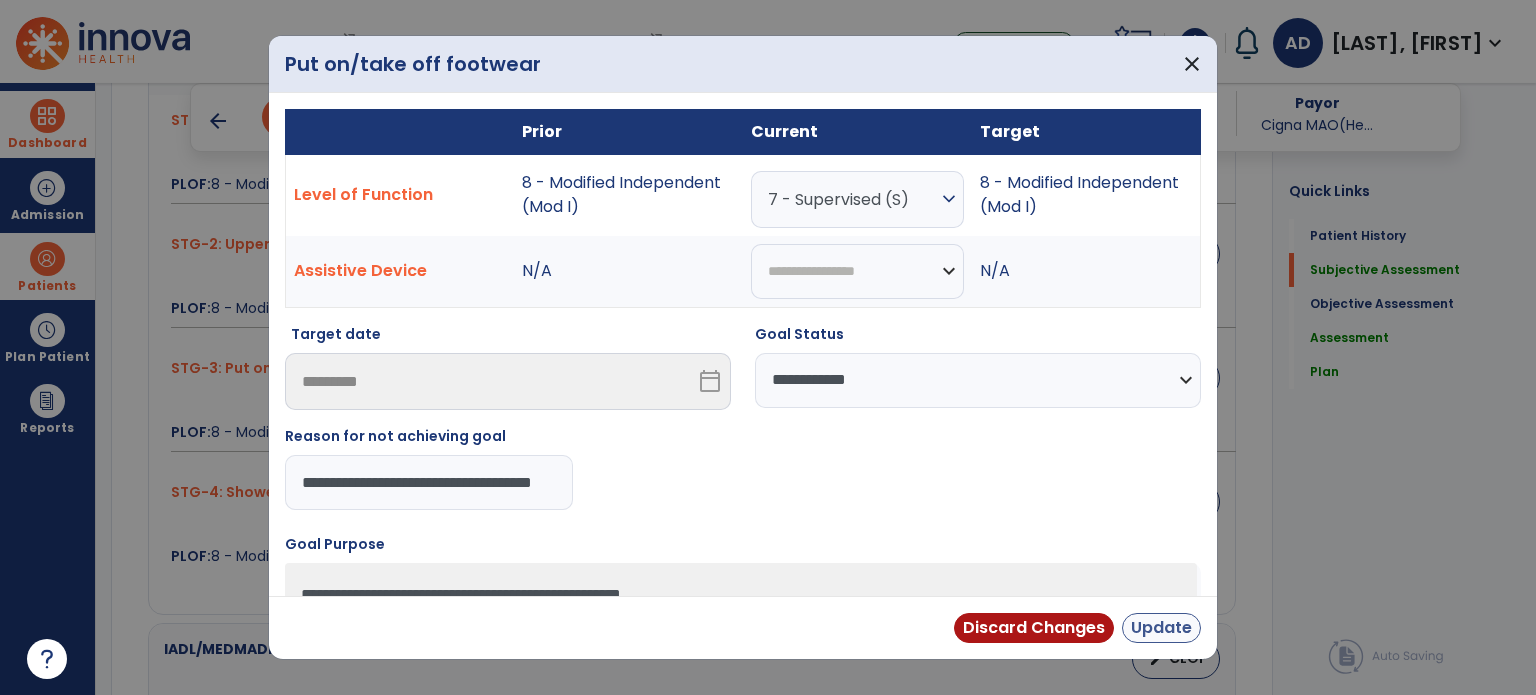 type on "**********" 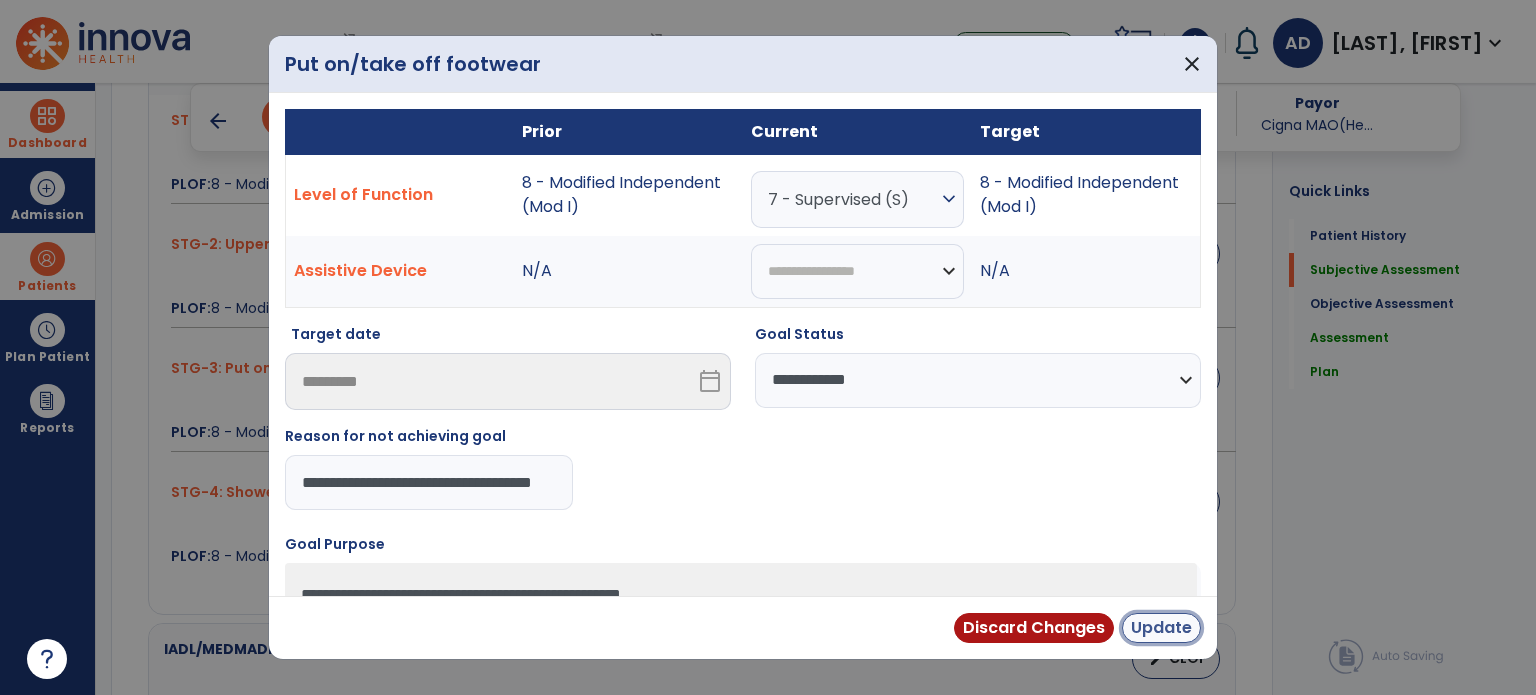 scroll, scrollTop: 0, scrollLeft: 0, axis: both 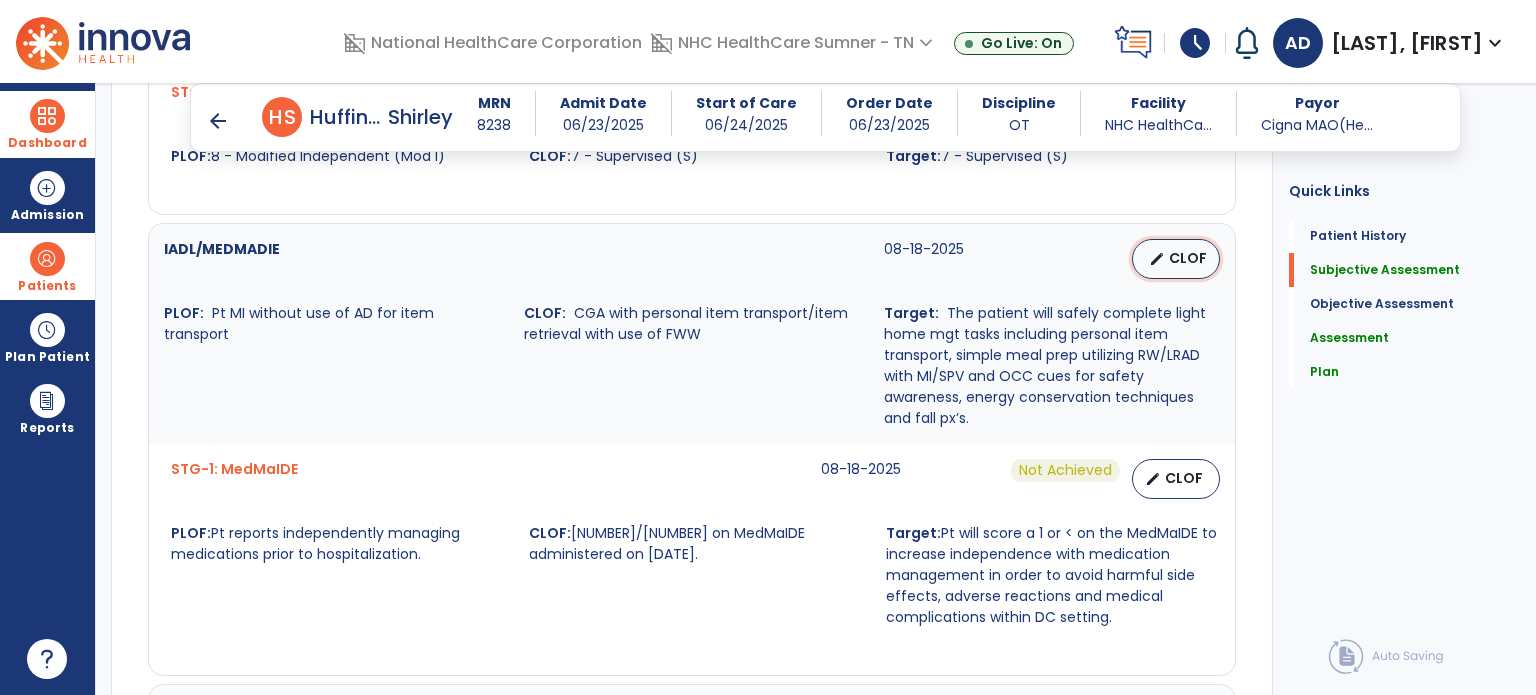 click on "CLOF" at bounding box center [1188, 258] 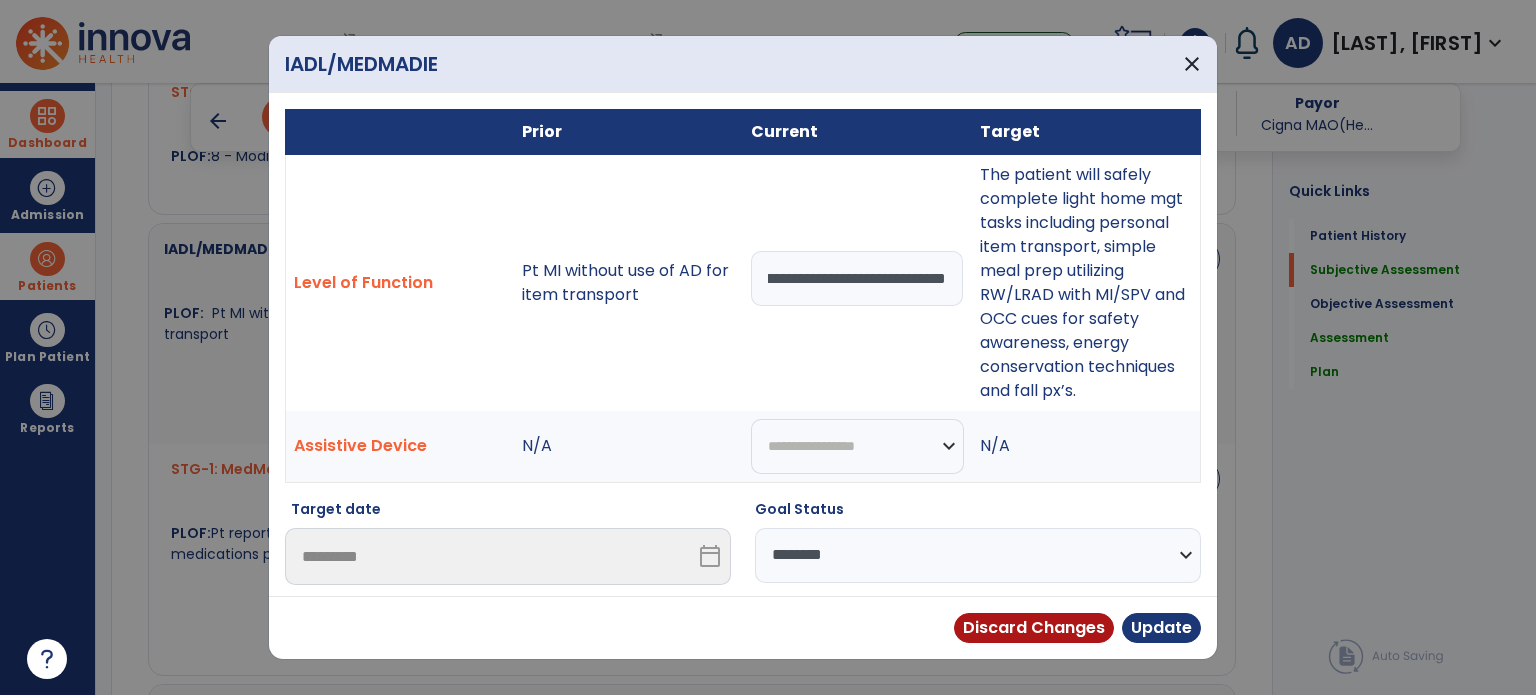 scroll, scrollTop: 0, scrollLeft: 339, axis: horizontal 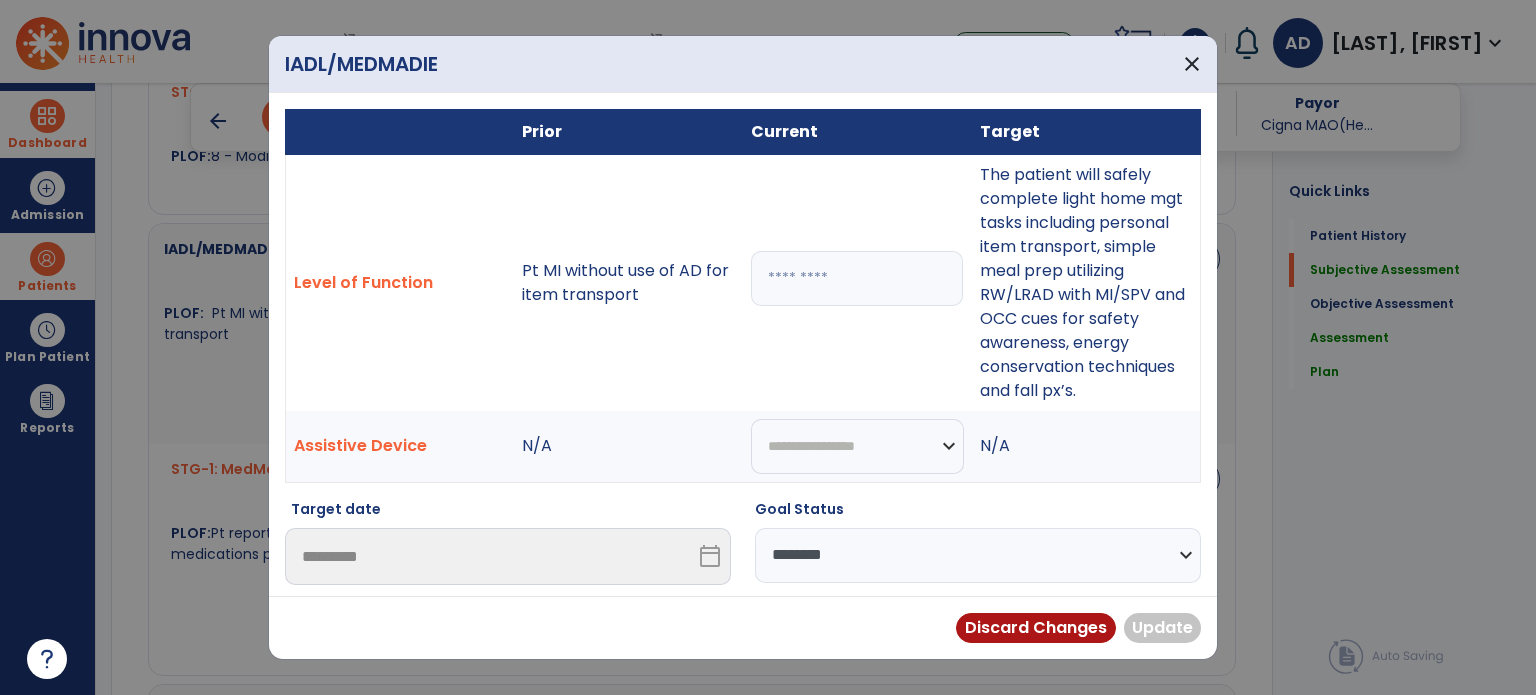 click at bounding box center [857, 278] 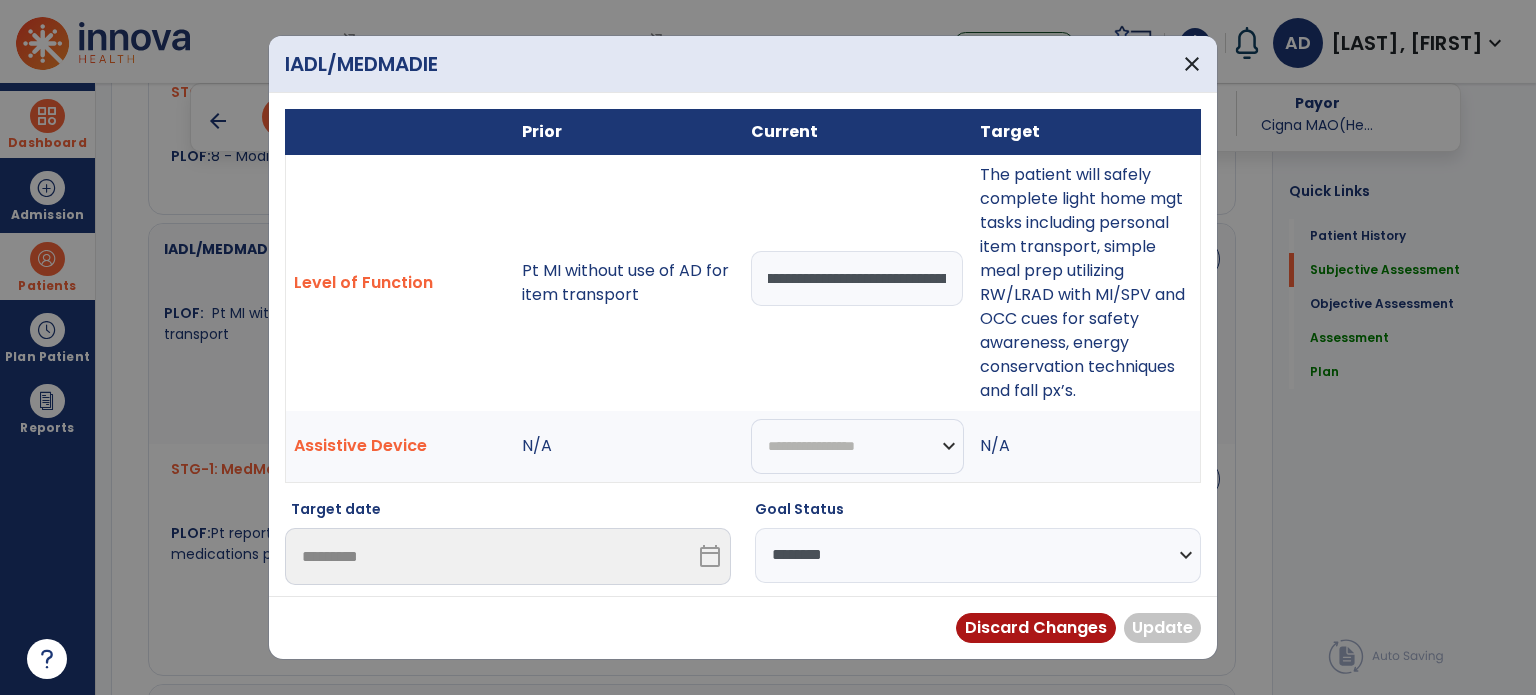 scroll, scrollTop: 0, scrollLeft: 0, axis: both 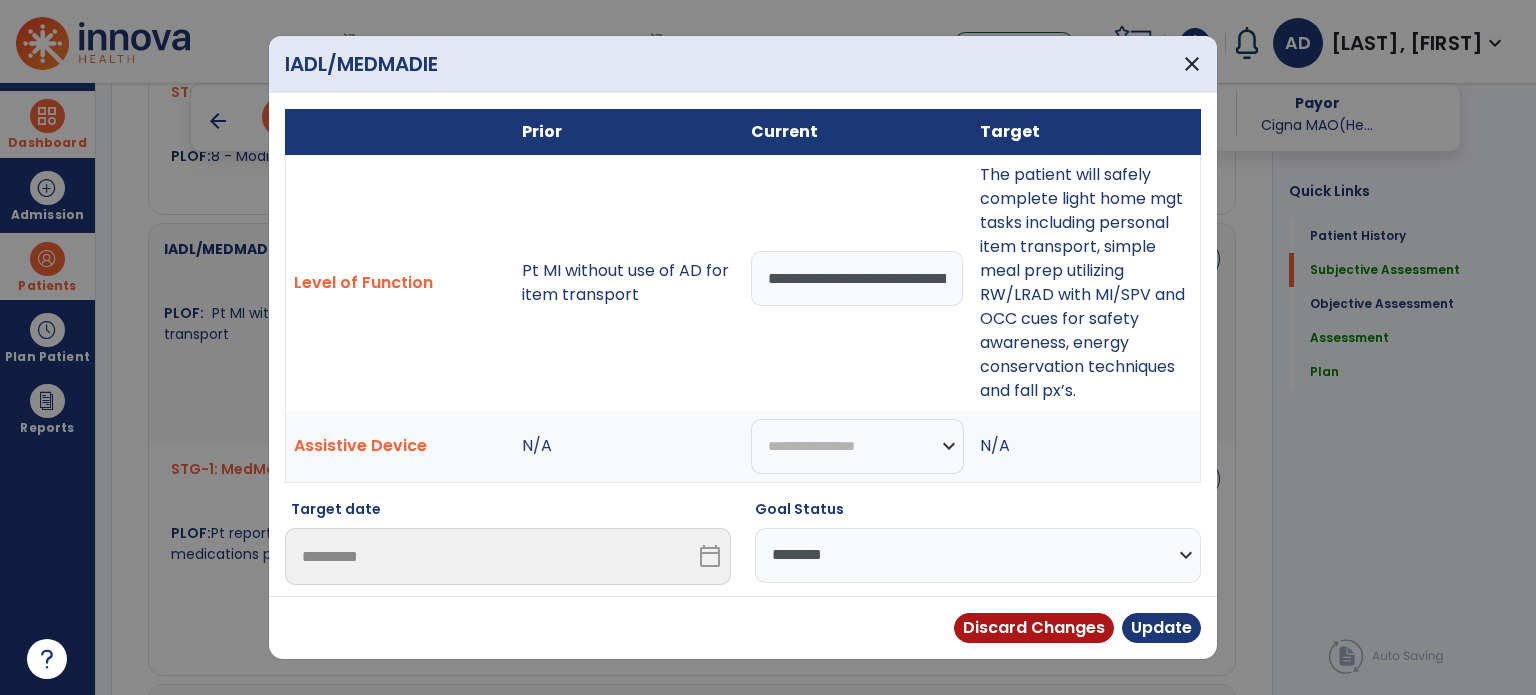 click on "**********" at bounding box center (857, 278) 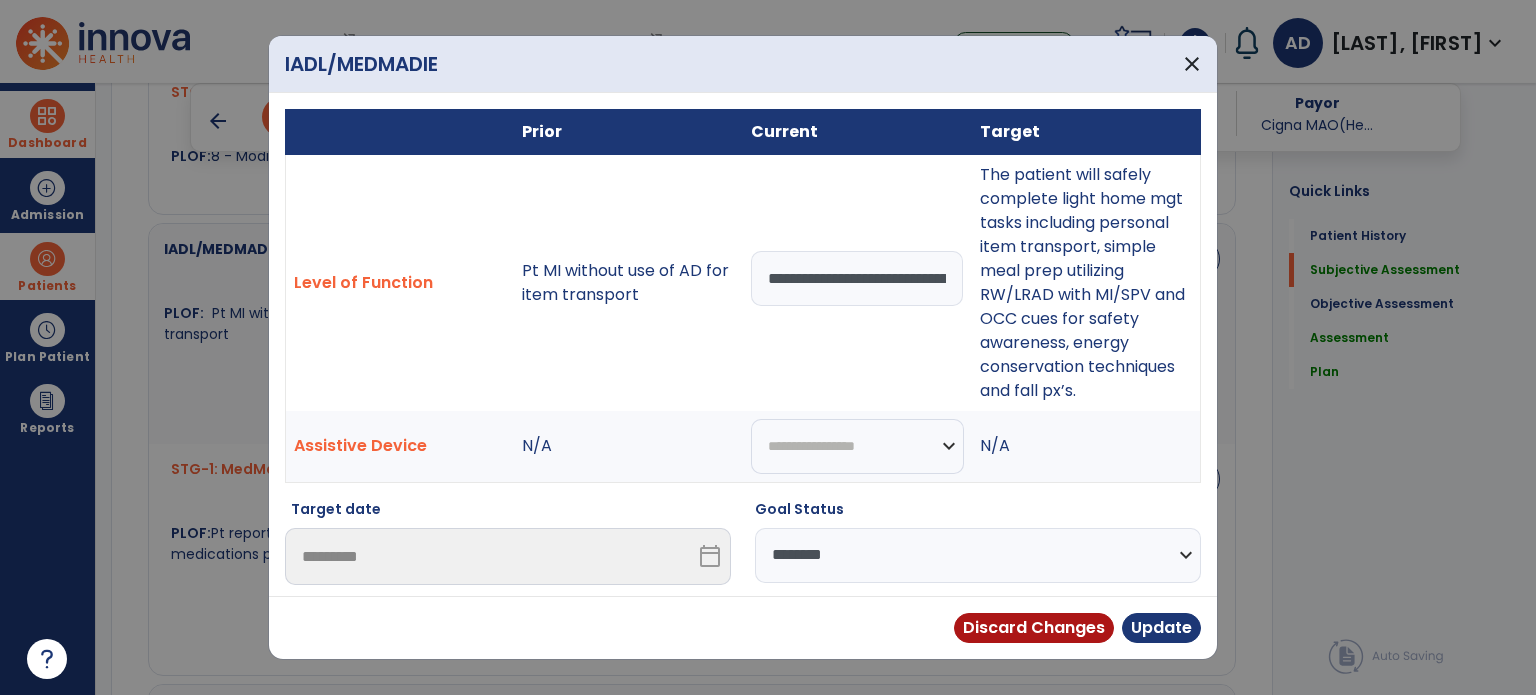 click on "**********" at bounding box center [857, 278] 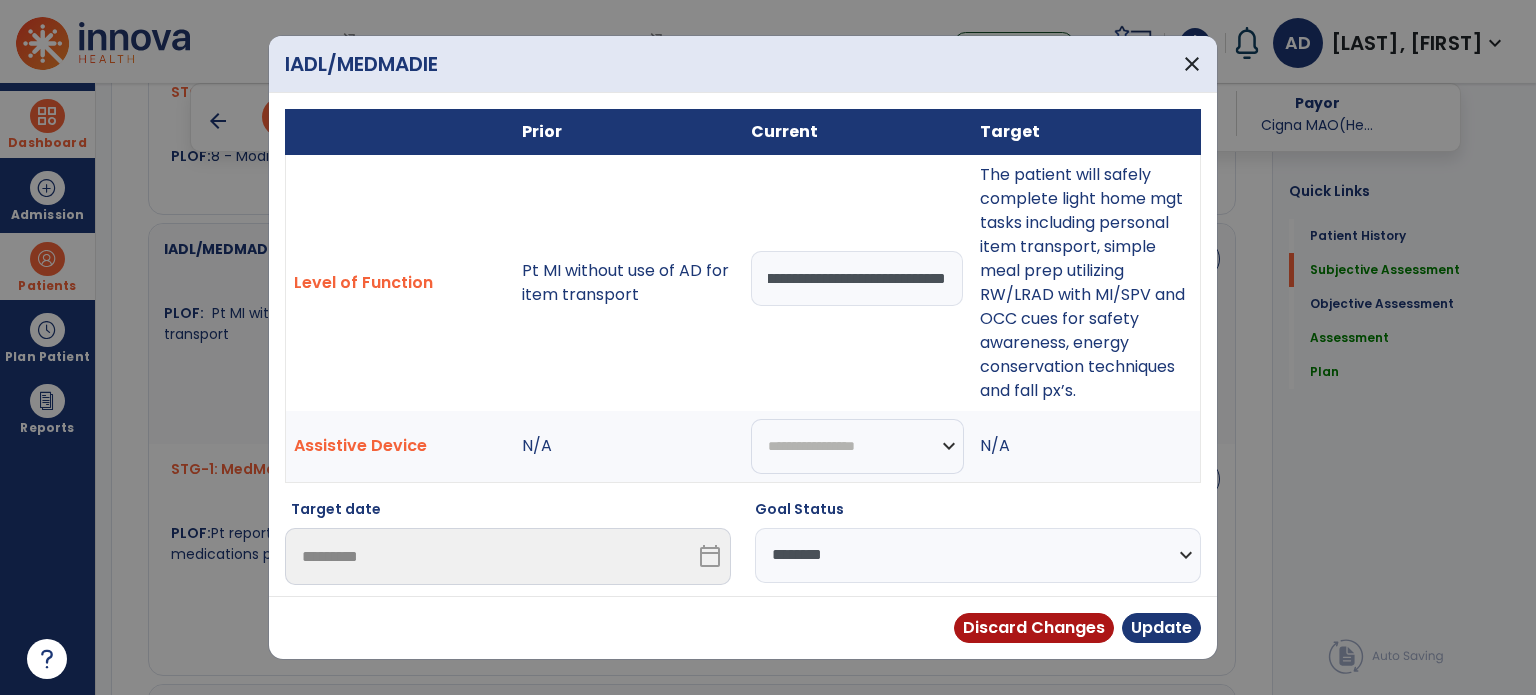 scroll, scrollTop: 0, scrollLeft: 526, axis: horizontal 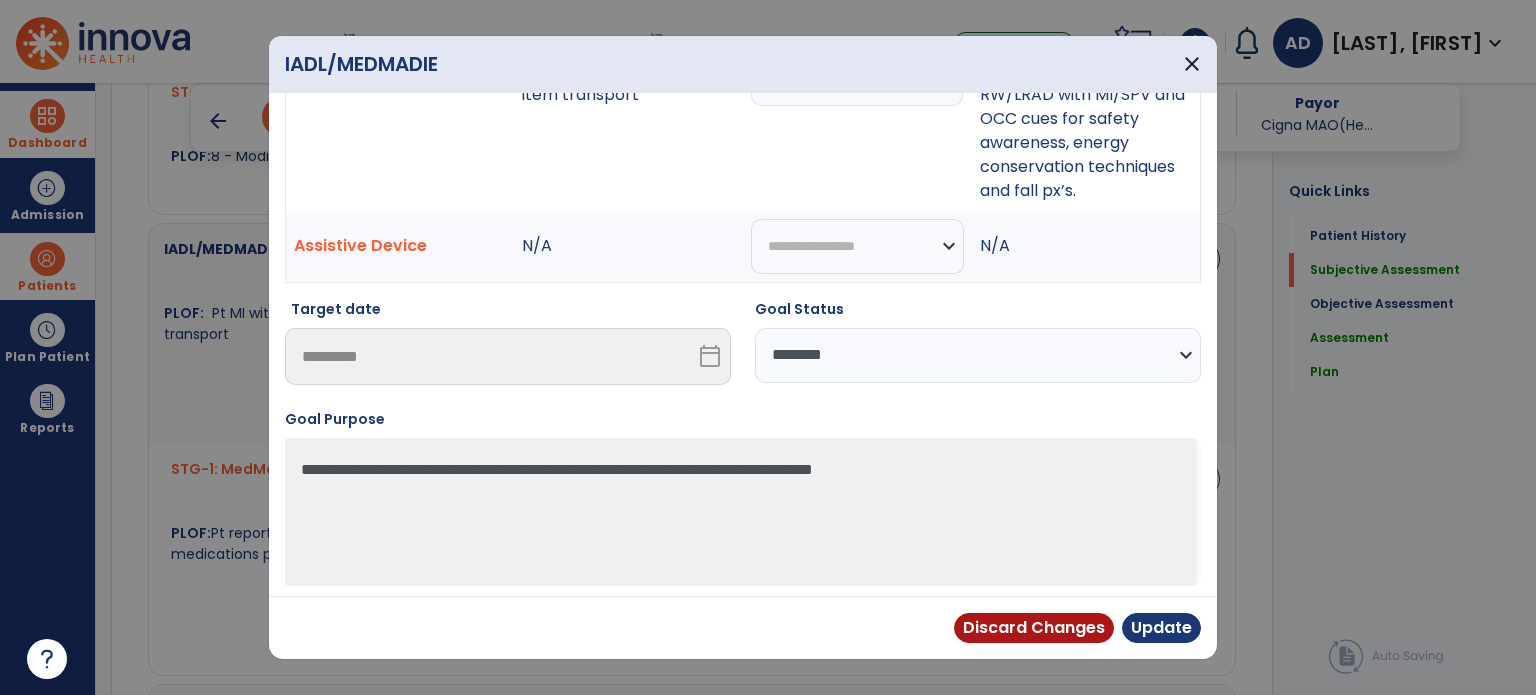 type on "**********" 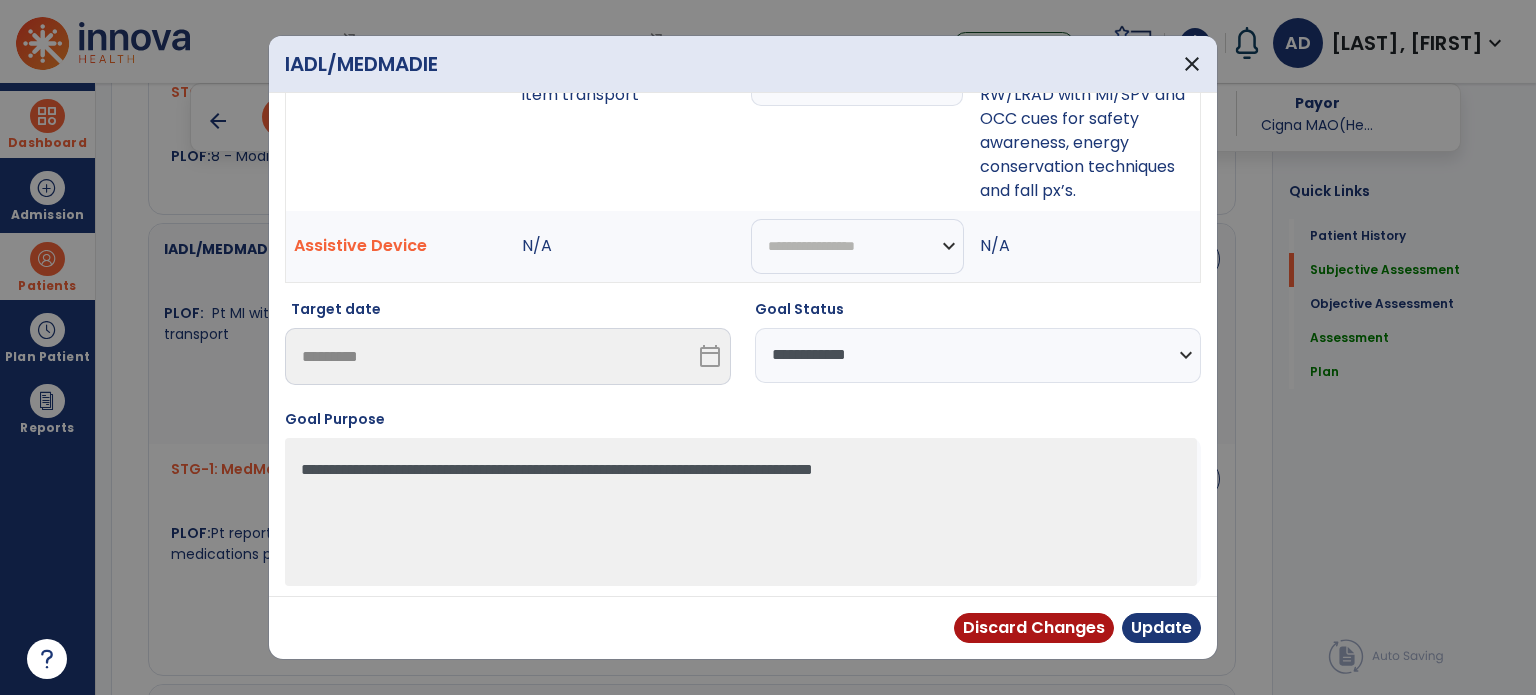 click on "**********" at bounding box center [978, 355] 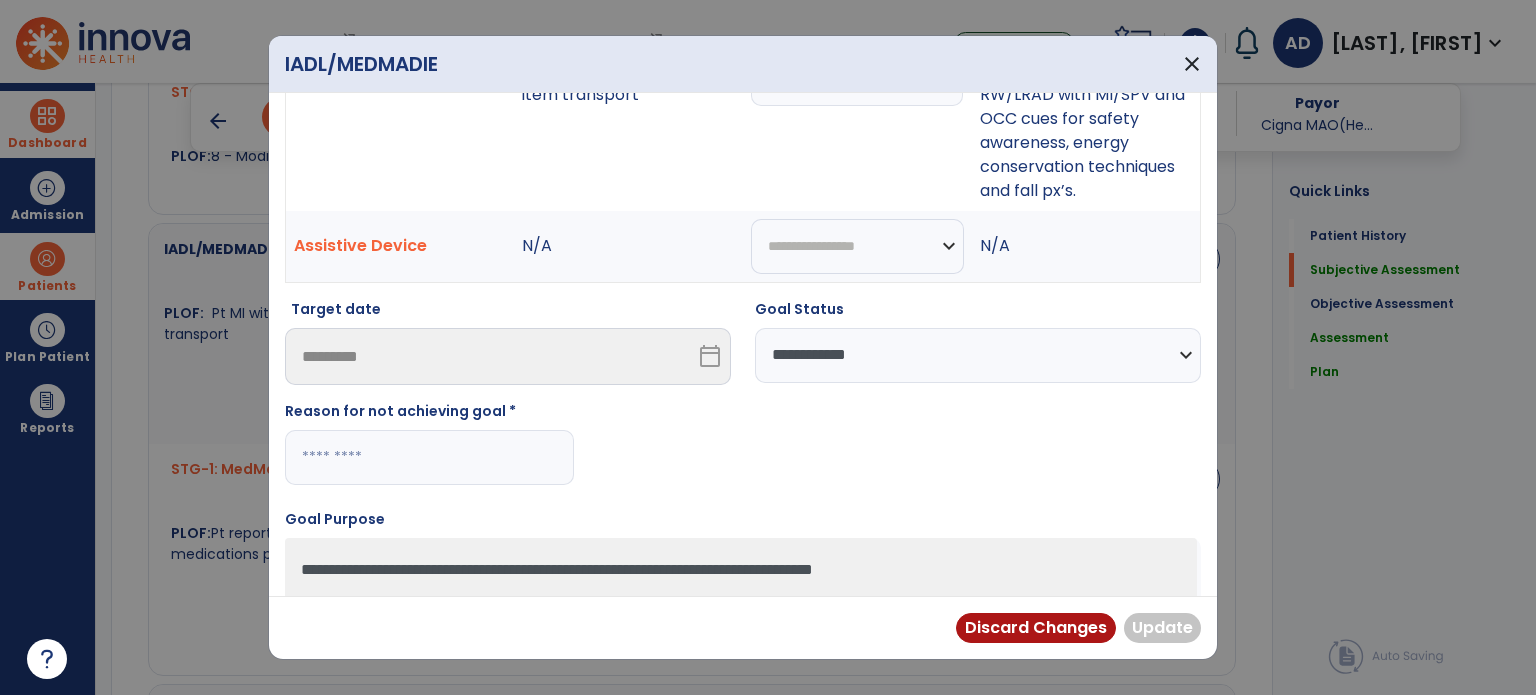 click at bounding box center (429, 457) 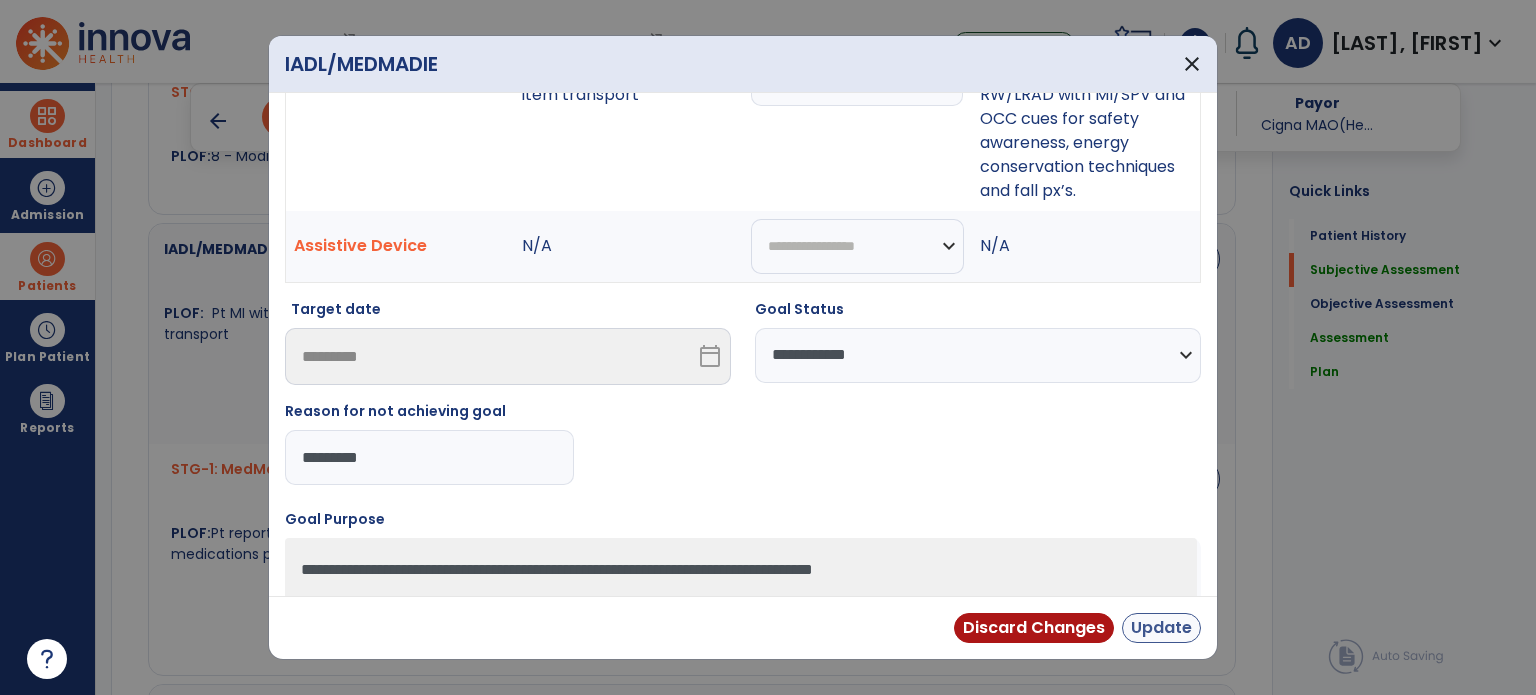 type on "********" 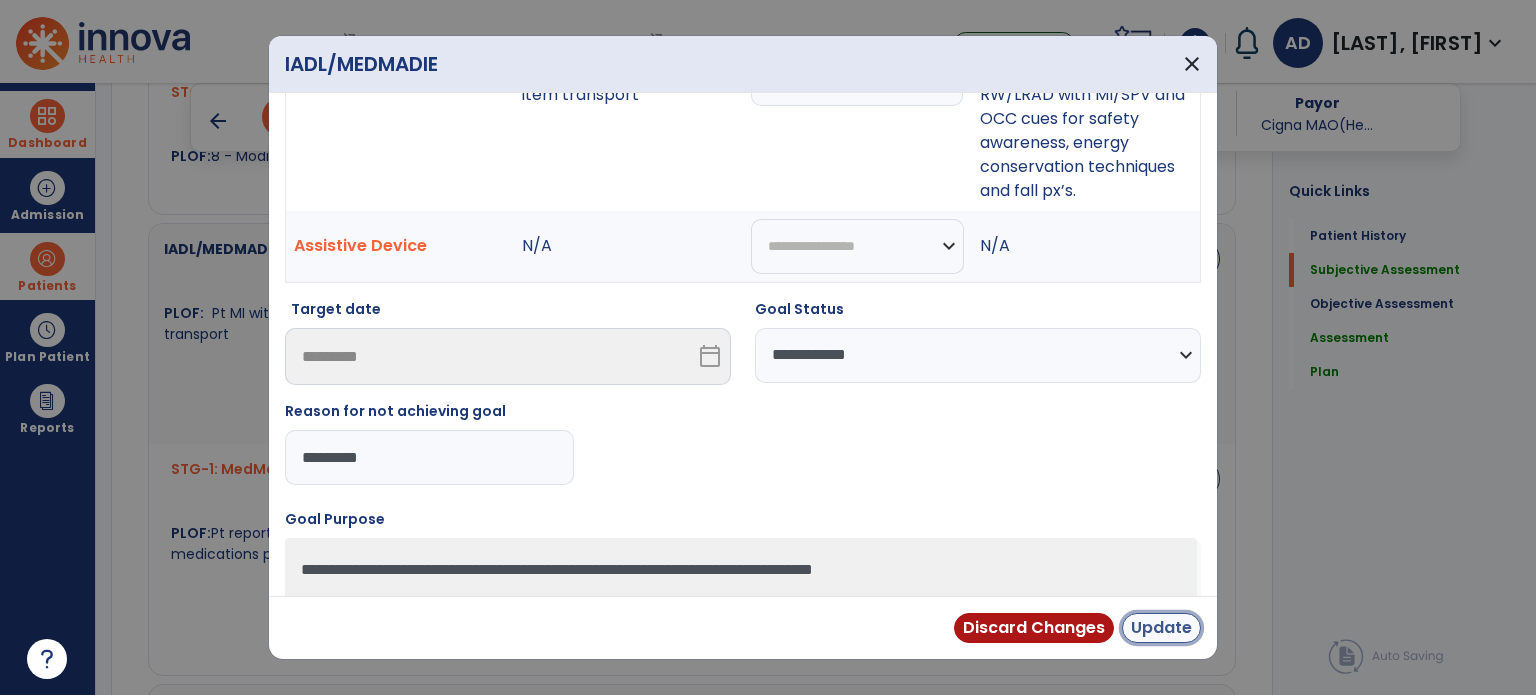click on "Update" at bounding box center [1161, 628] 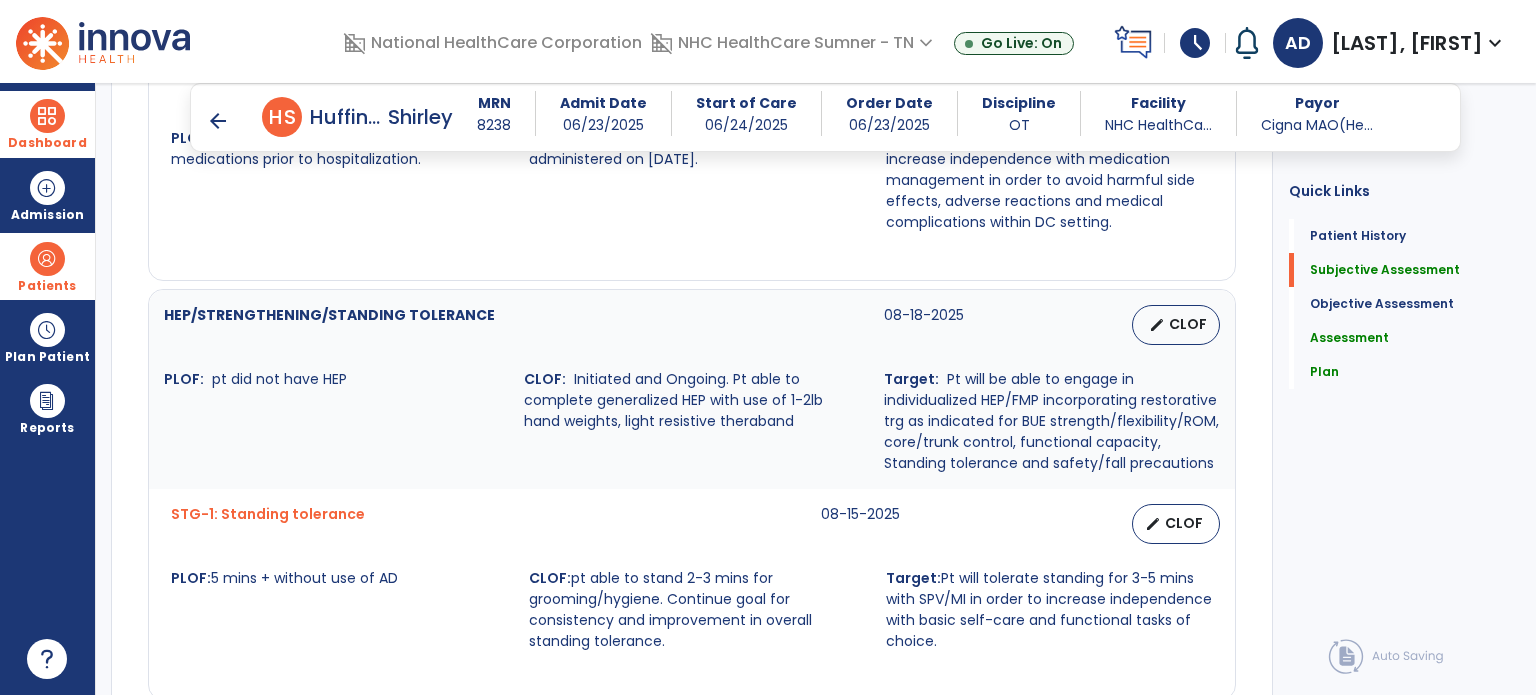 scroll, scrollTop: 2400, scrollLeft: 0, axis: vertical 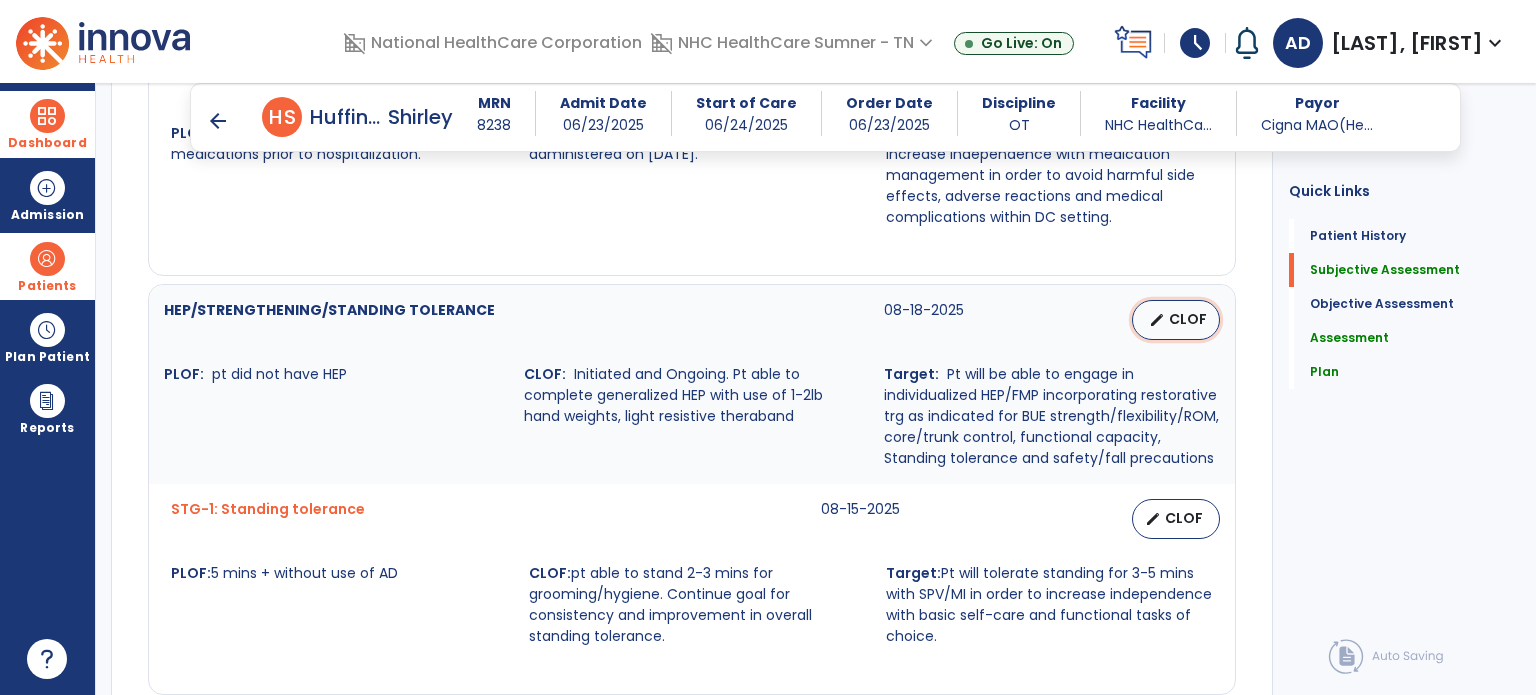 click on "CLOF" at bounding box center (1188, 319) 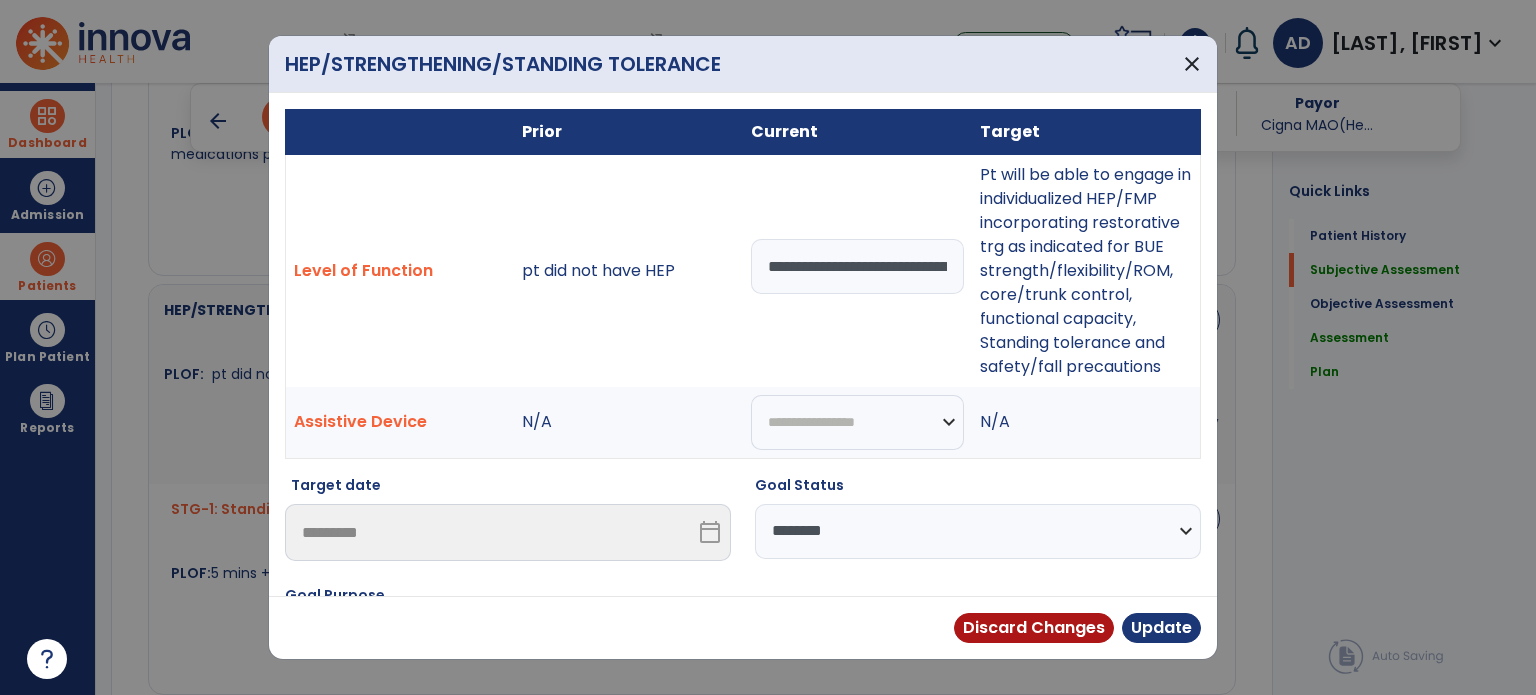 drag, startPoint x: 994, startPoint y: 527, endPoint x: 975, endPoint y: 535, distance: 20.615528 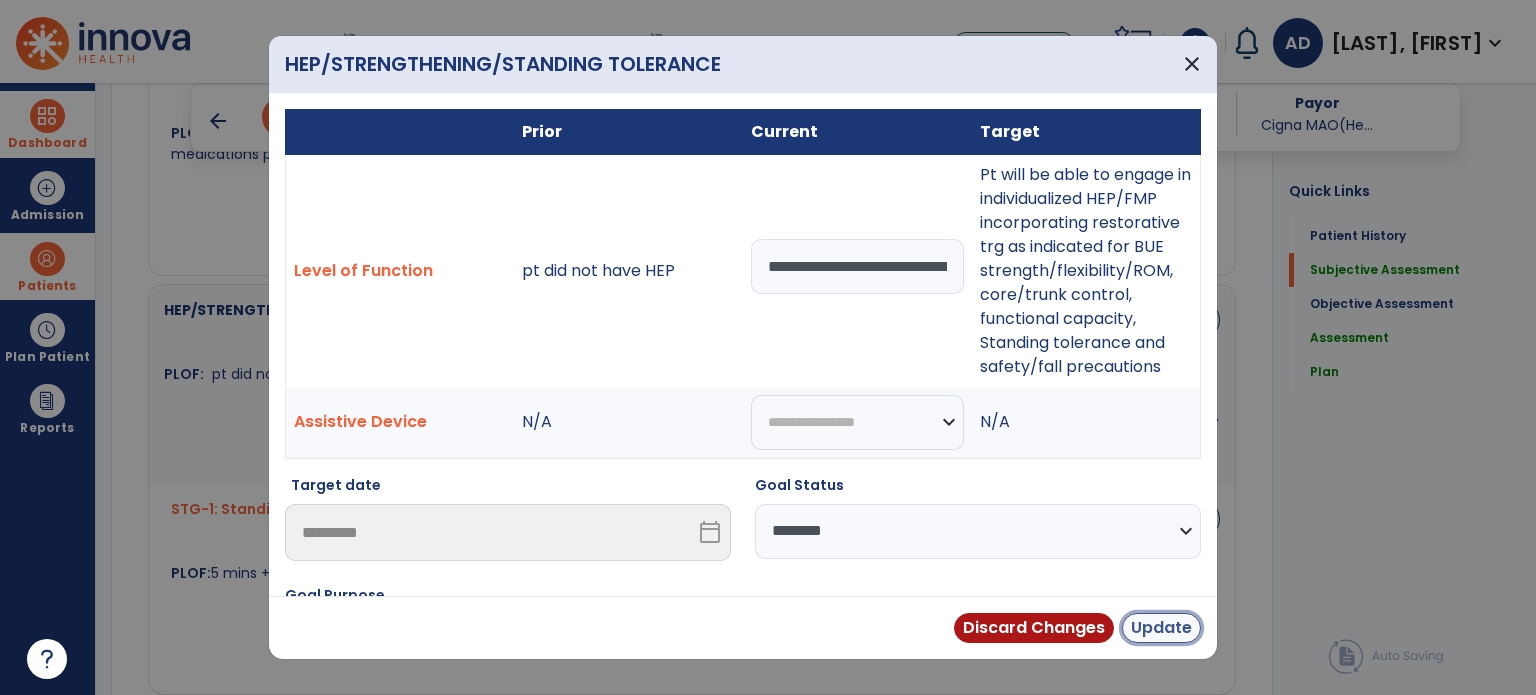 click on "Update" at bounding box center [1161, 628] 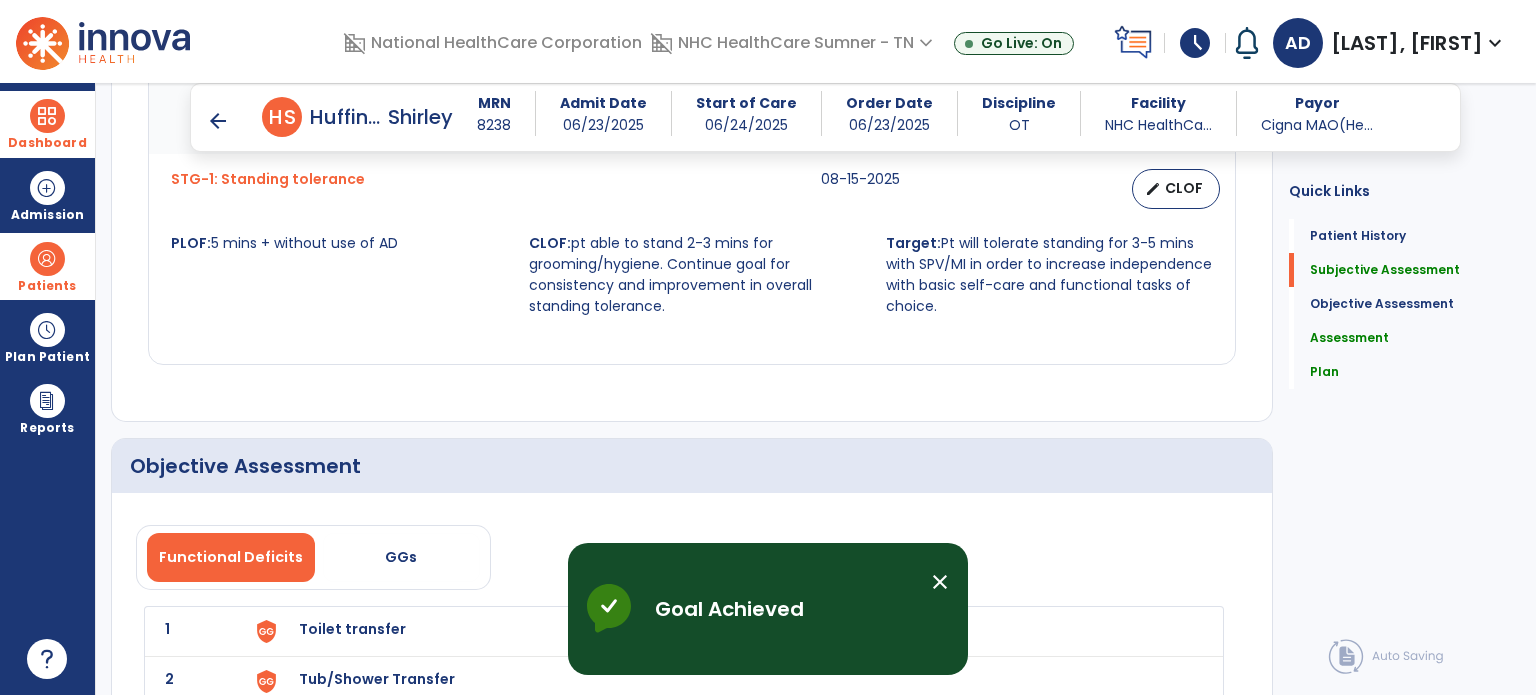 scroll, scrollTop: 2700, scrollLeft: 0, axis: vertical 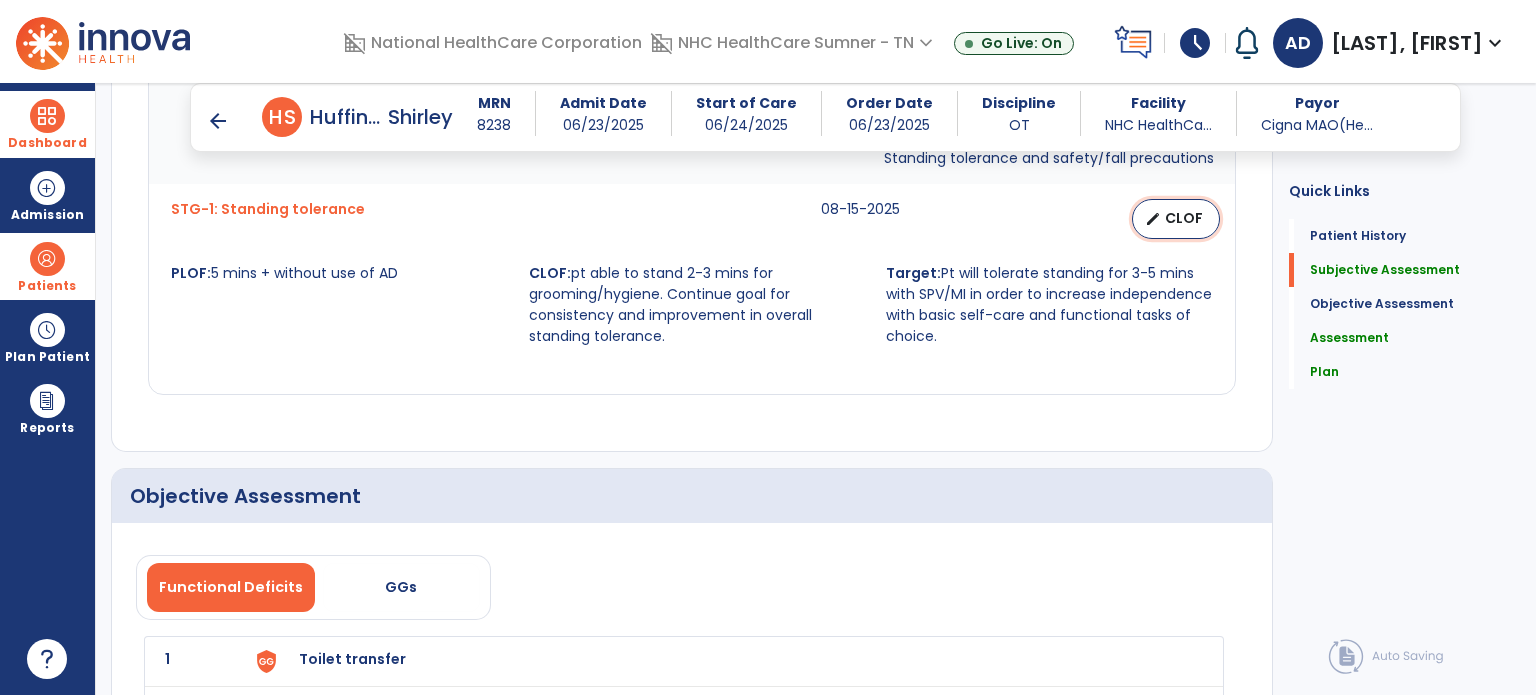 click on "edit   CLOF" at bounding box center [1176, 219] 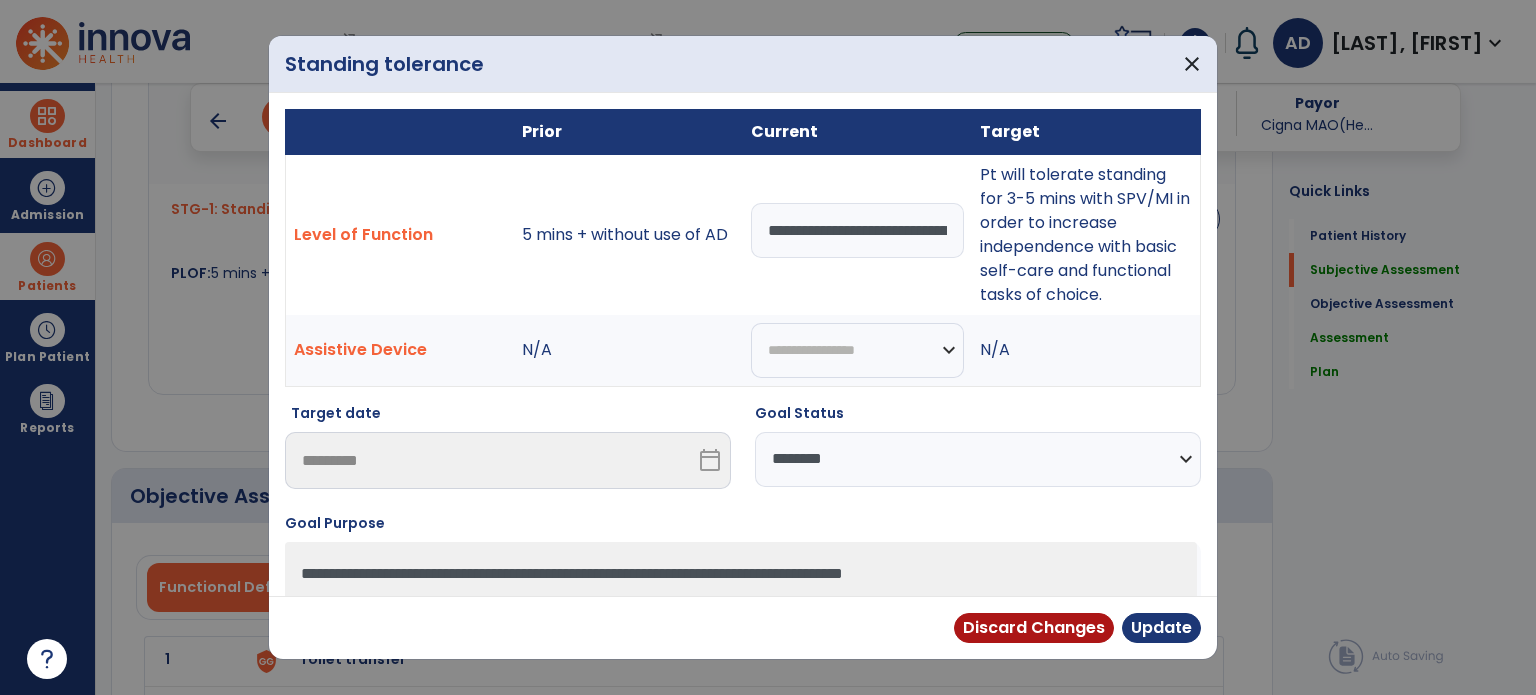 click on "**********" at bounding box center [978, 459] 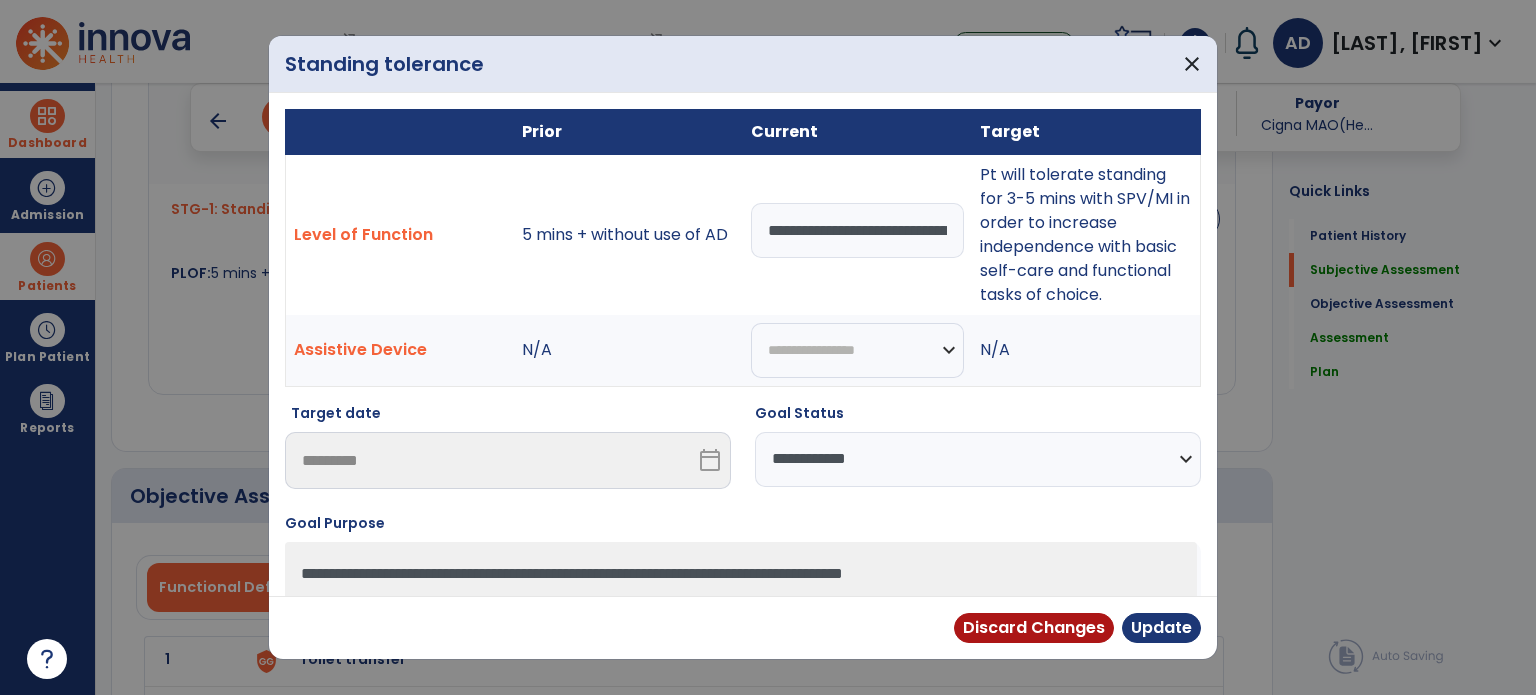 click on "**********" at bounding box center [978, 459] 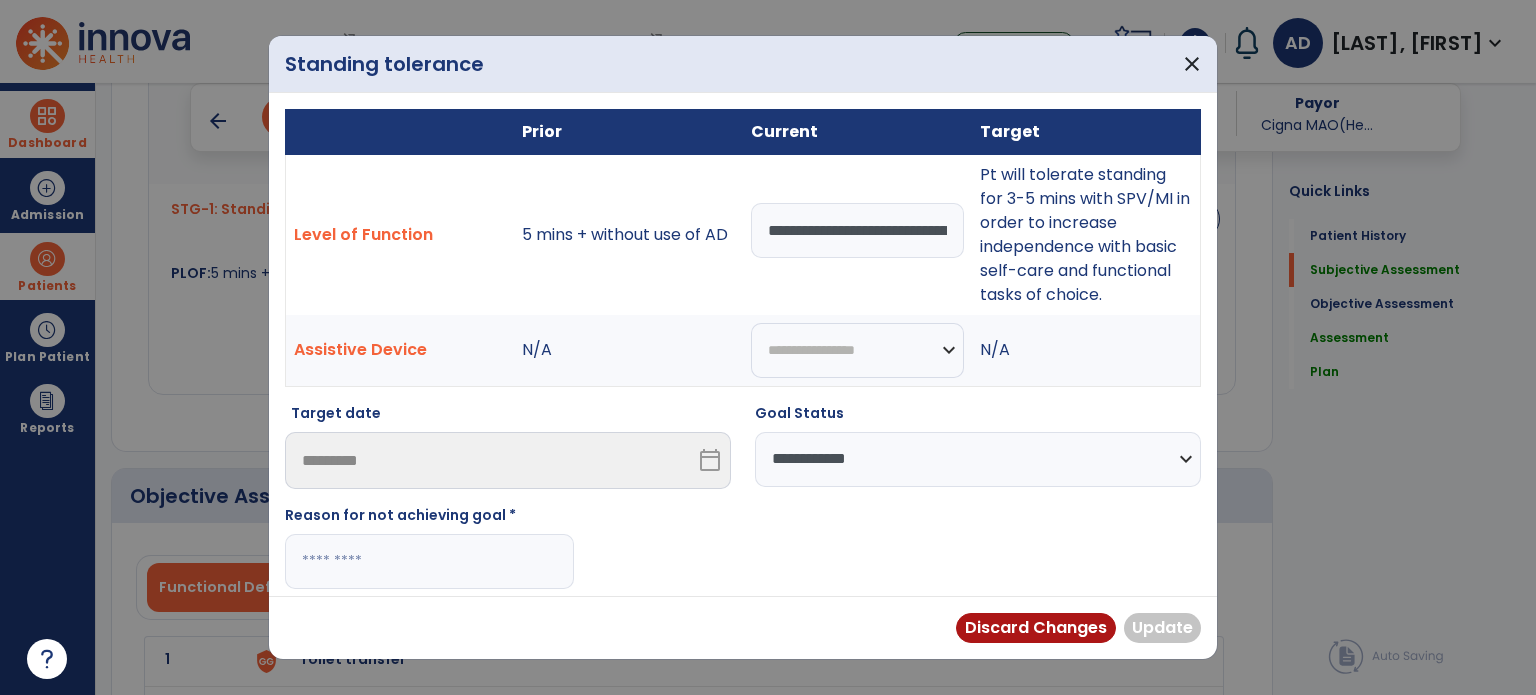 click at bounding box center (429, 561) 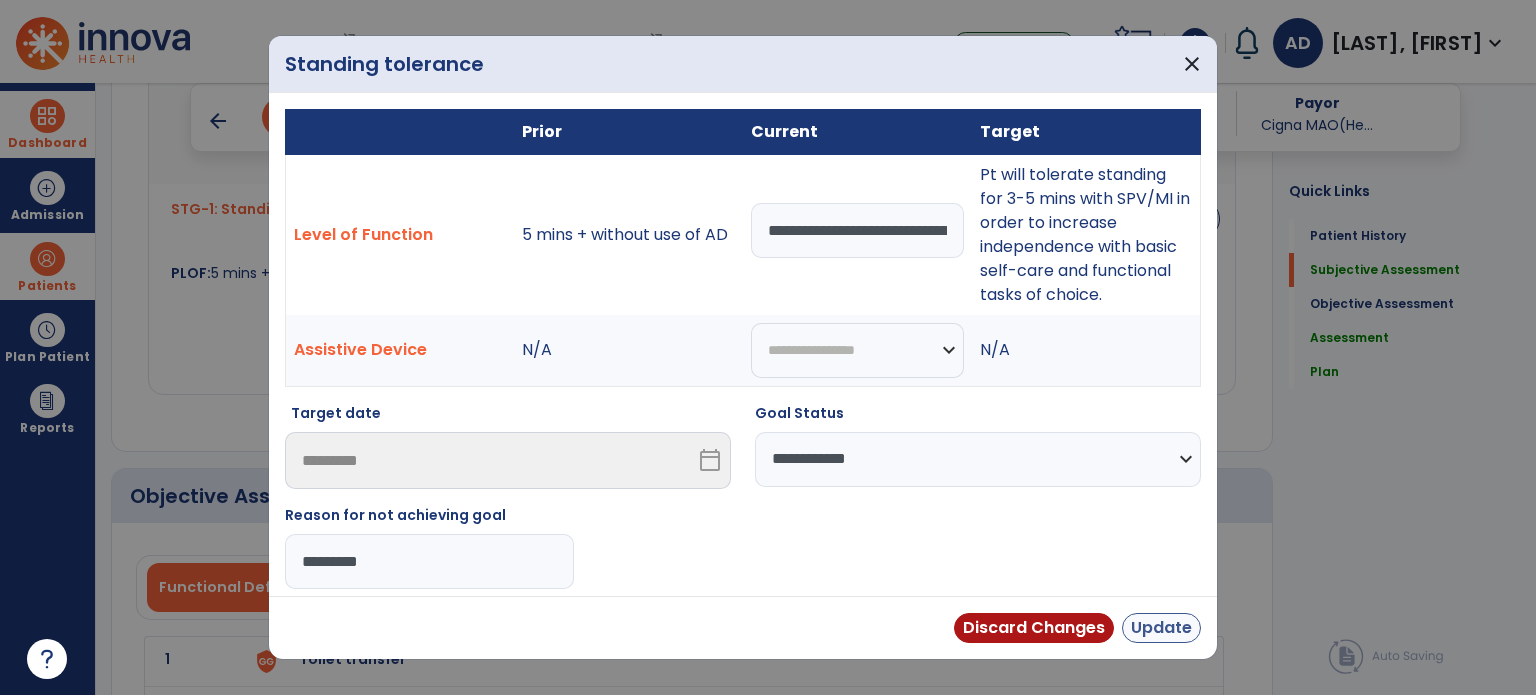 type on "********" 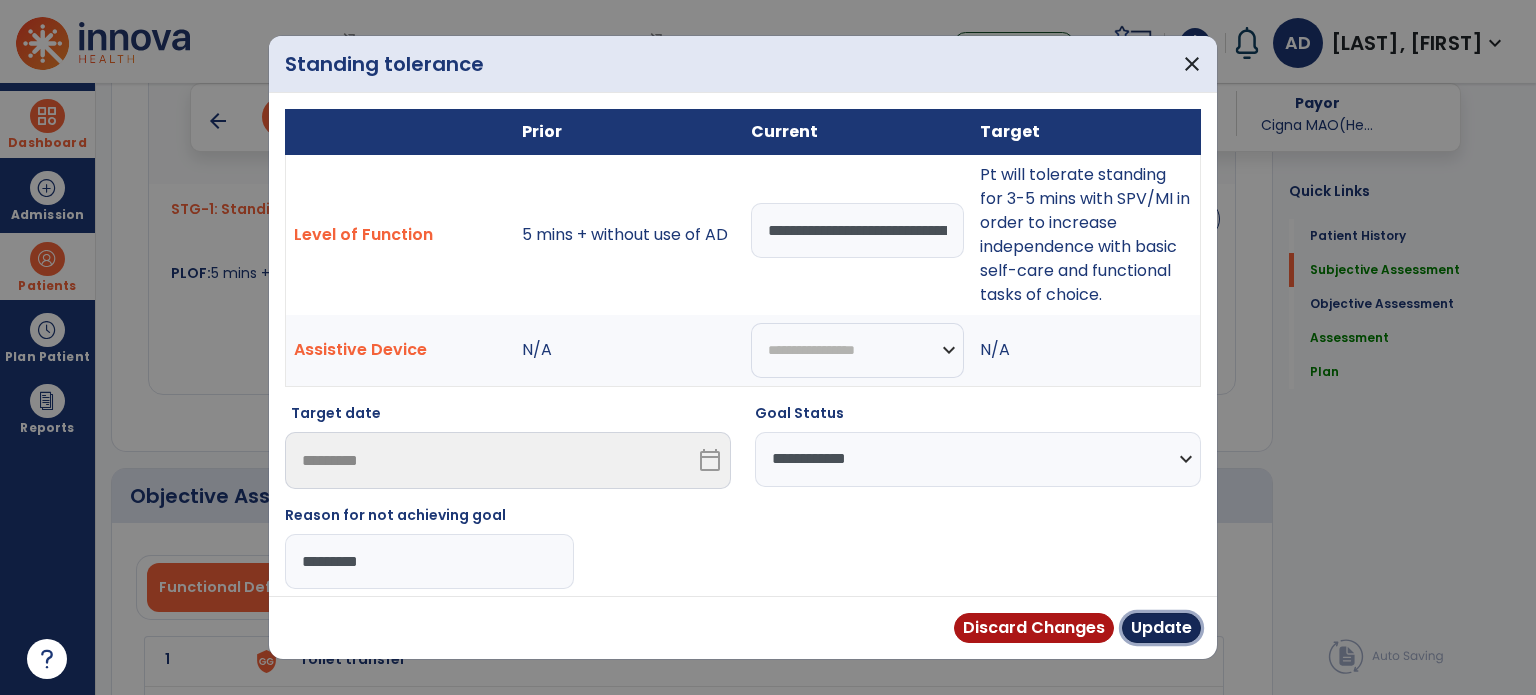 click on "Update" at bounding box center (1161, 628) 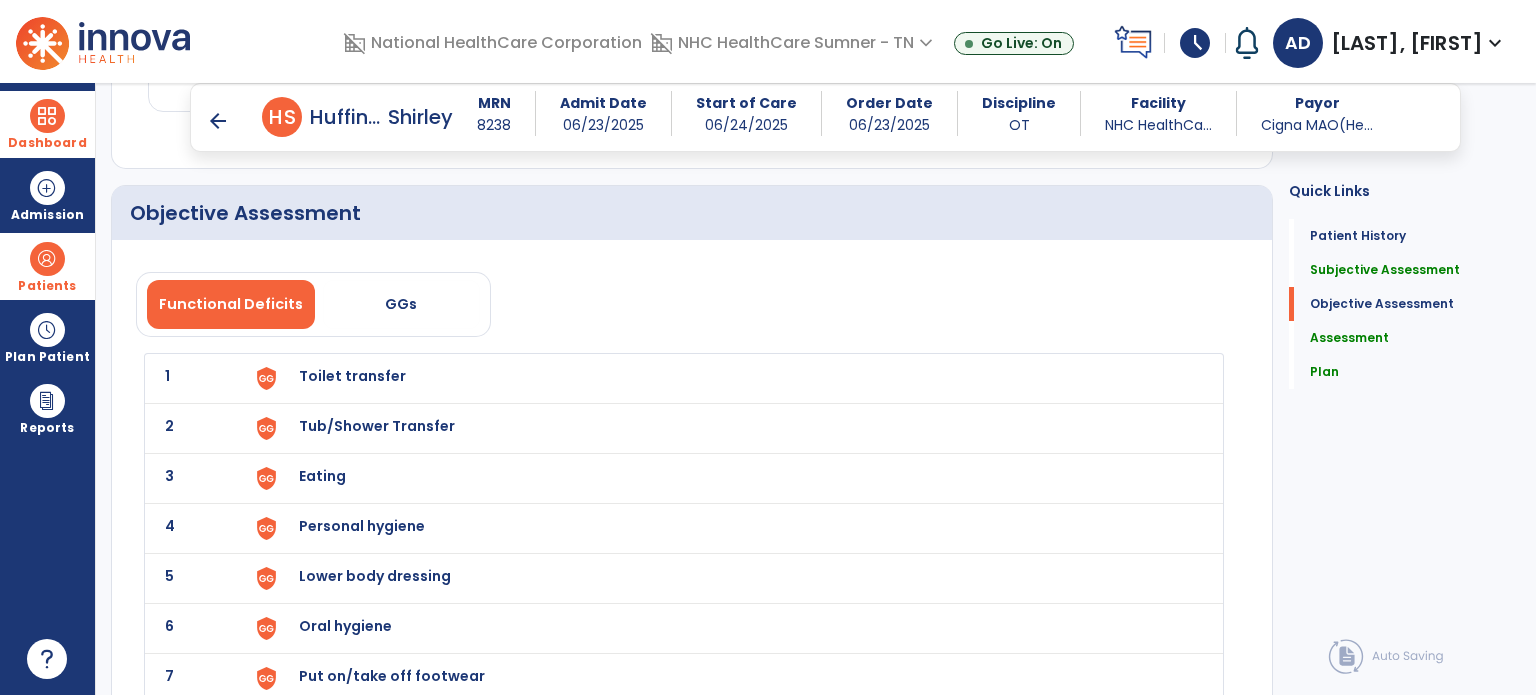 scroll, scrollTop: 3100, scrollLeft: 0, axis: vertical 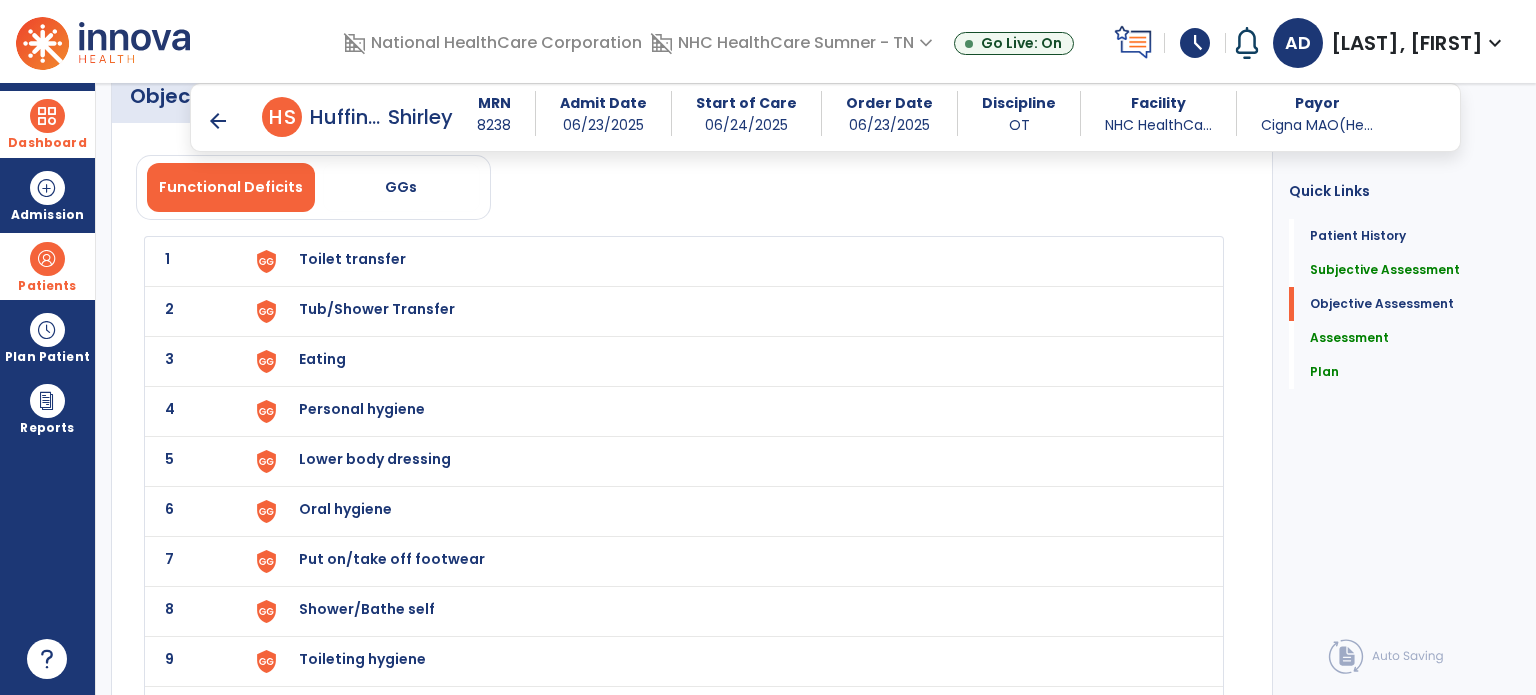 click on "Toilet transfer" at bounding box center [352, 259] 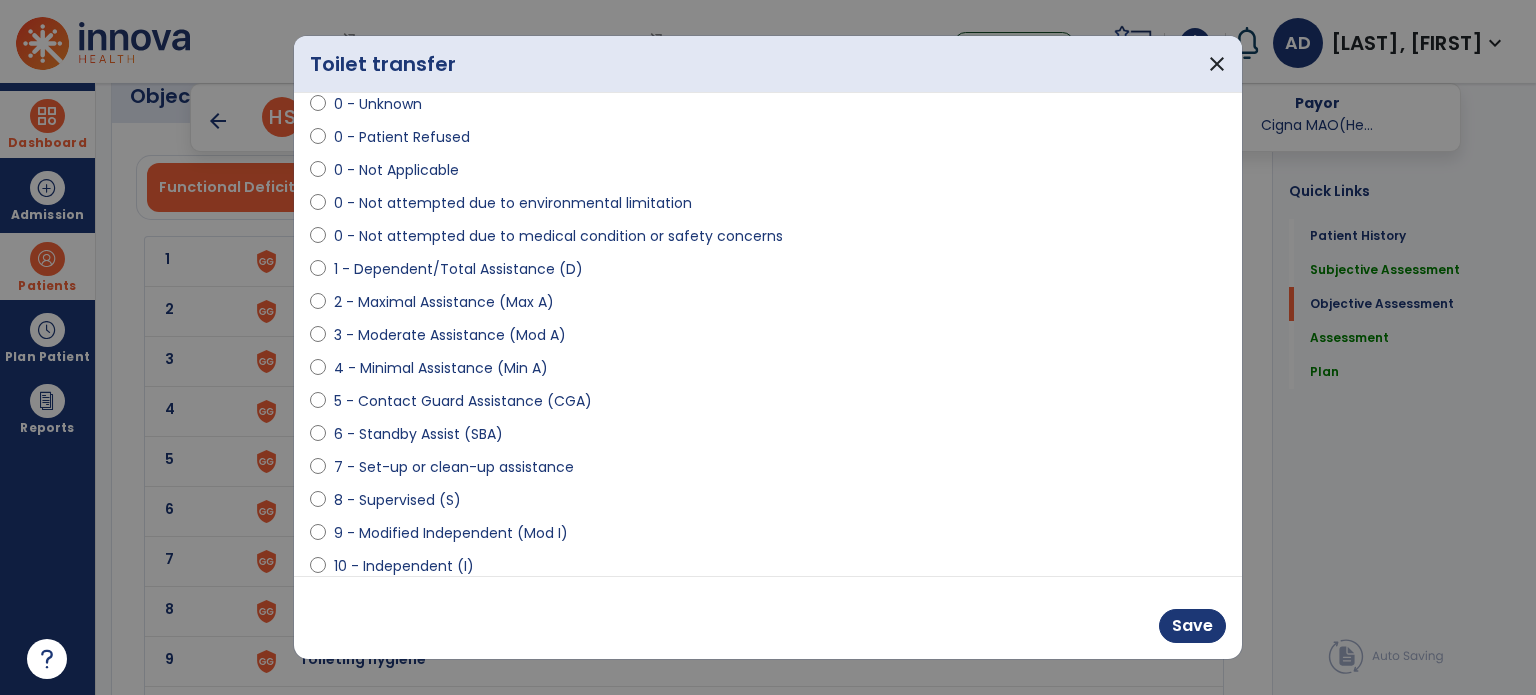 scroll, scrollTop: 200, scrollLeft: 0, axis: vertical 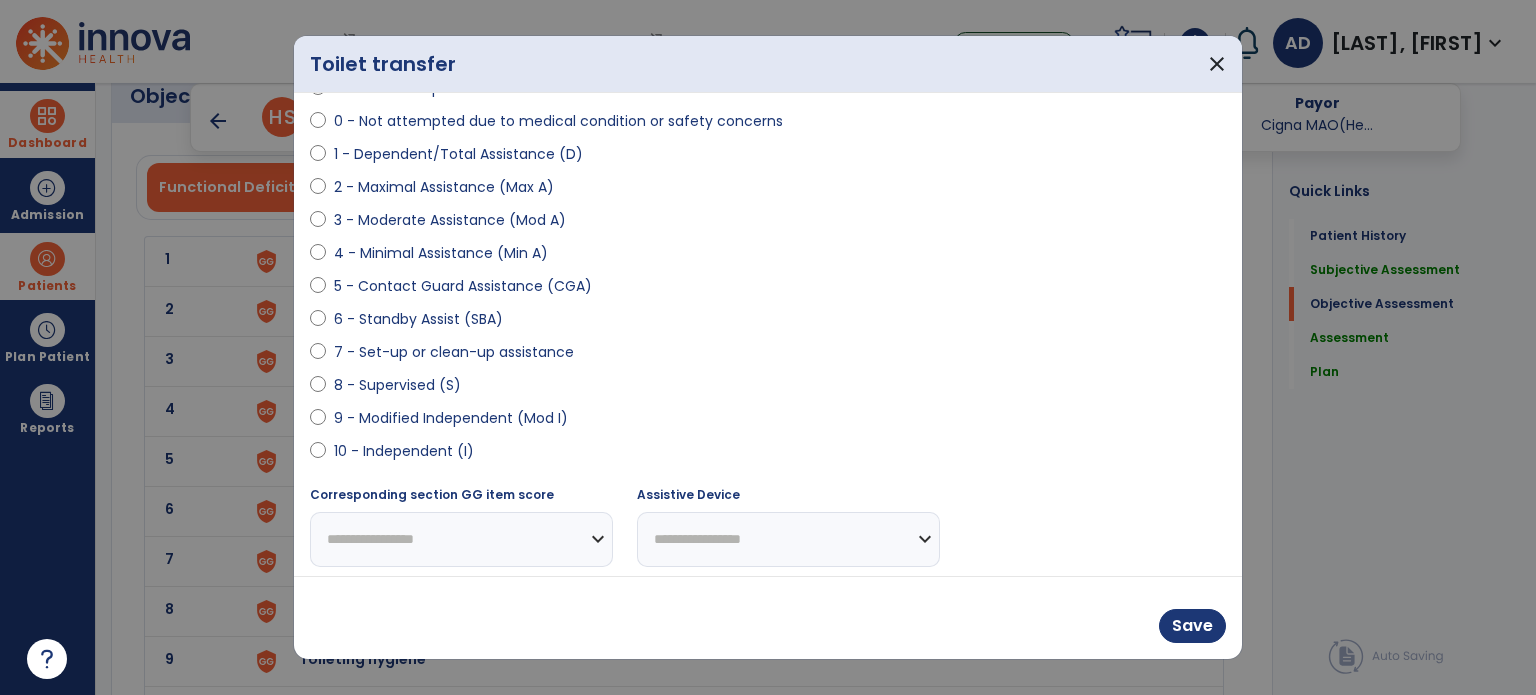 select on "**********" 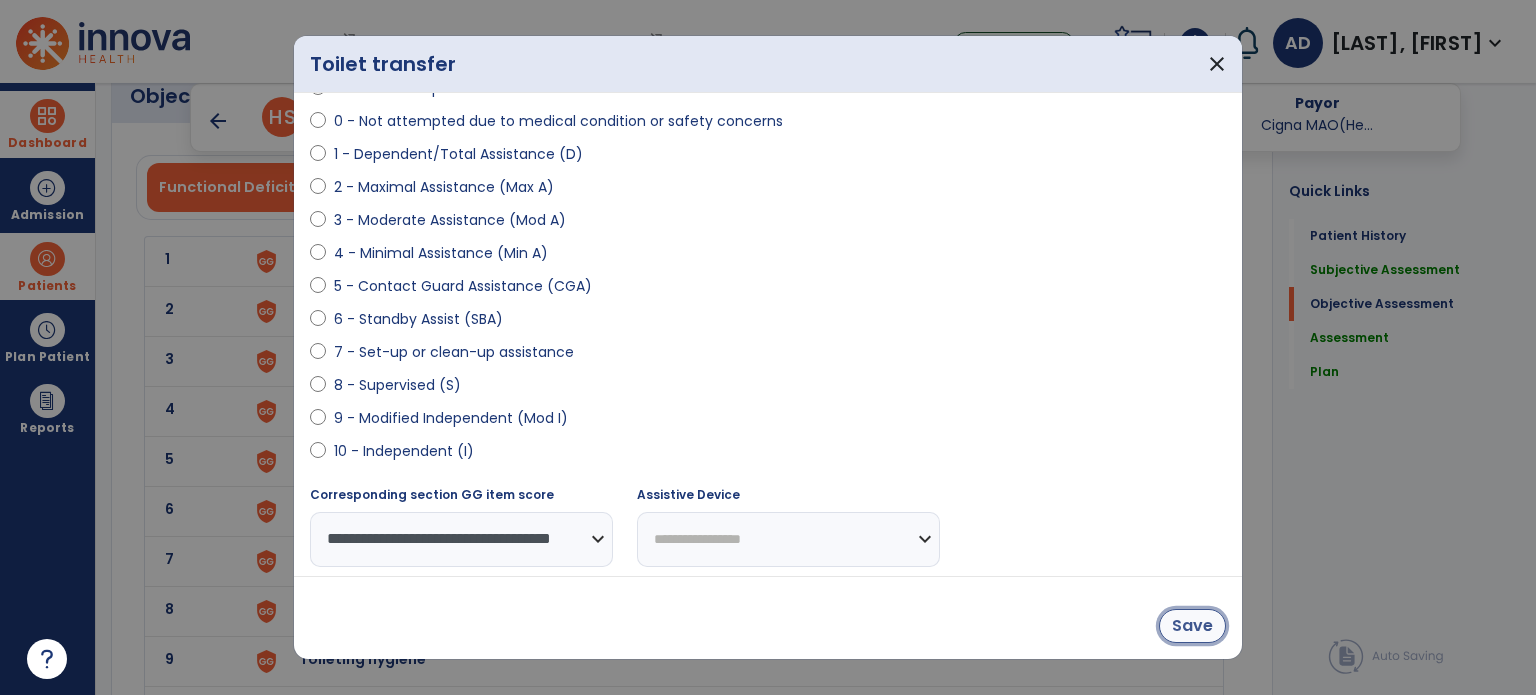 click on "Save" at bounding box center [1192, 626] 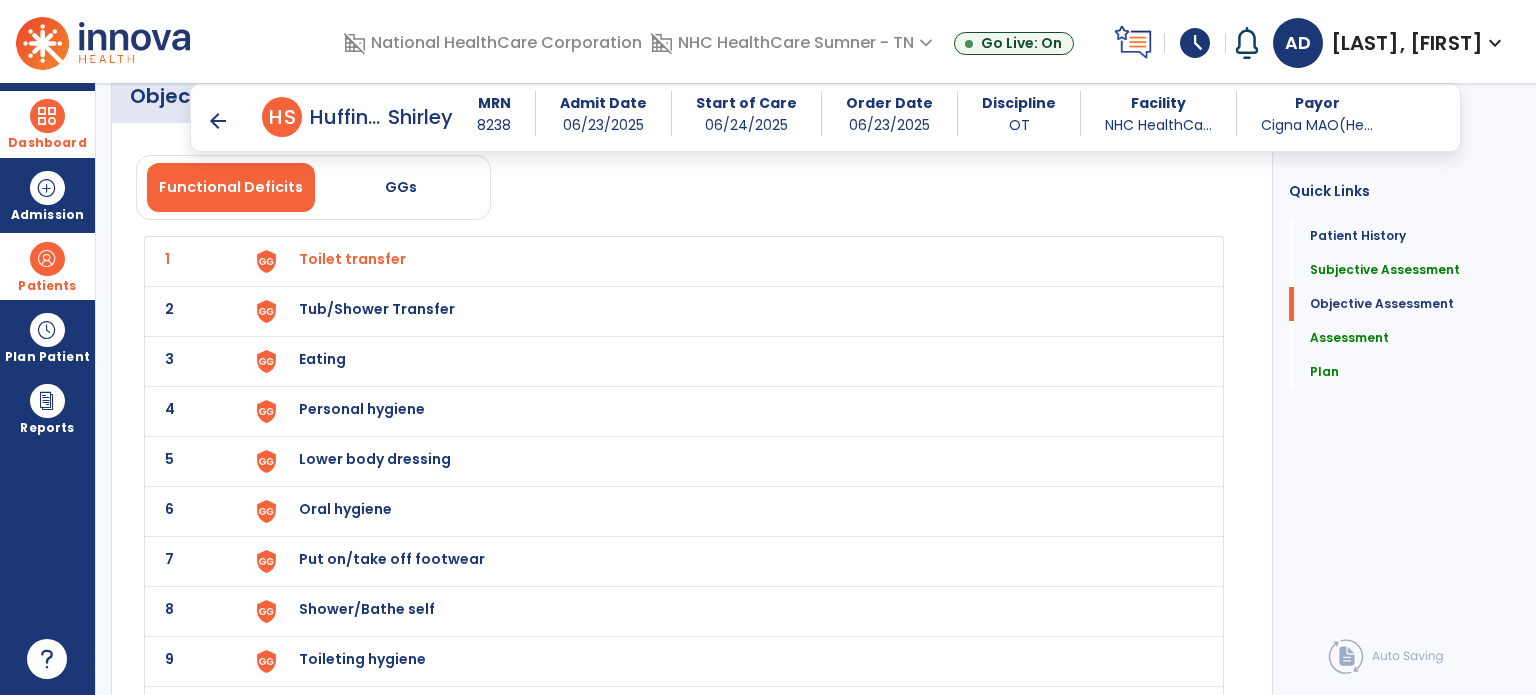 click on "Tub/Shower Transfer" at bounding box center [352, 259] 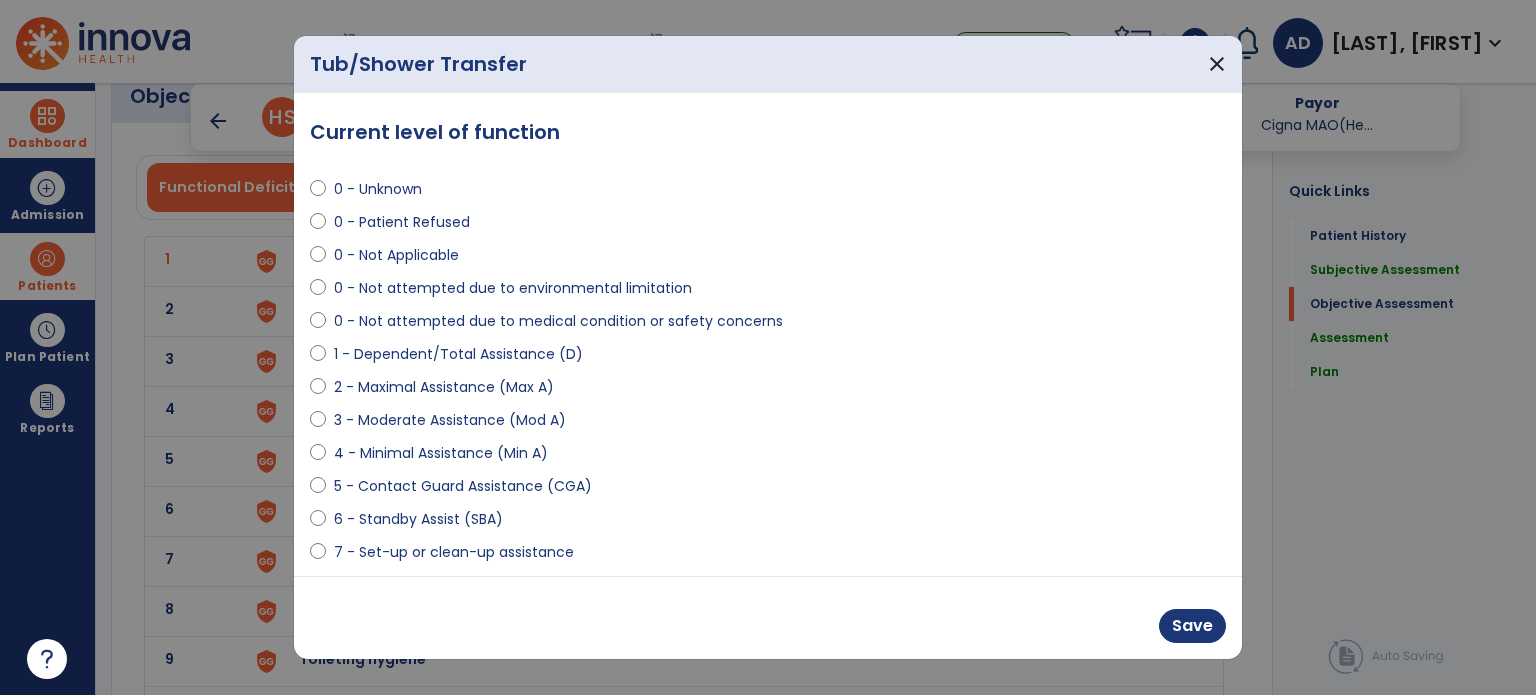select on "**********" 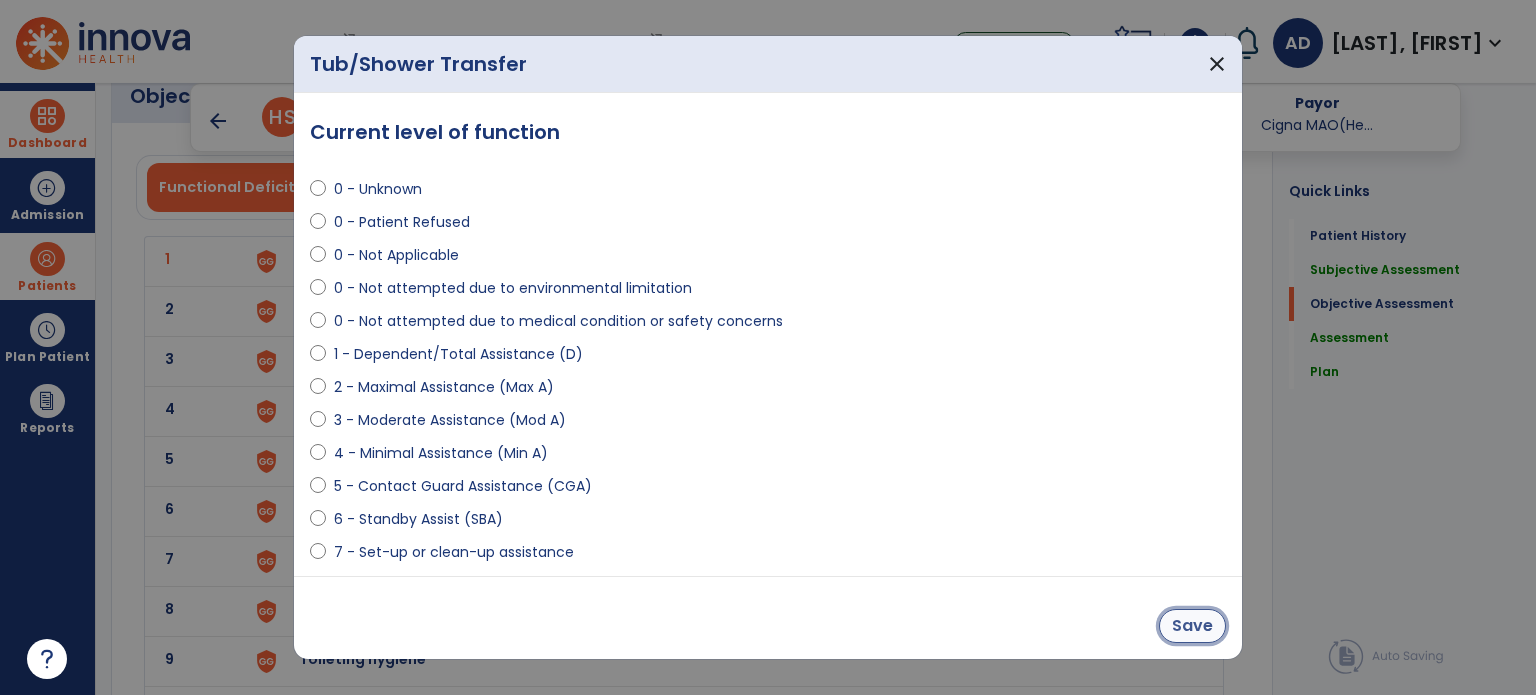 click on "Save" at bounding box center [1192, 626] 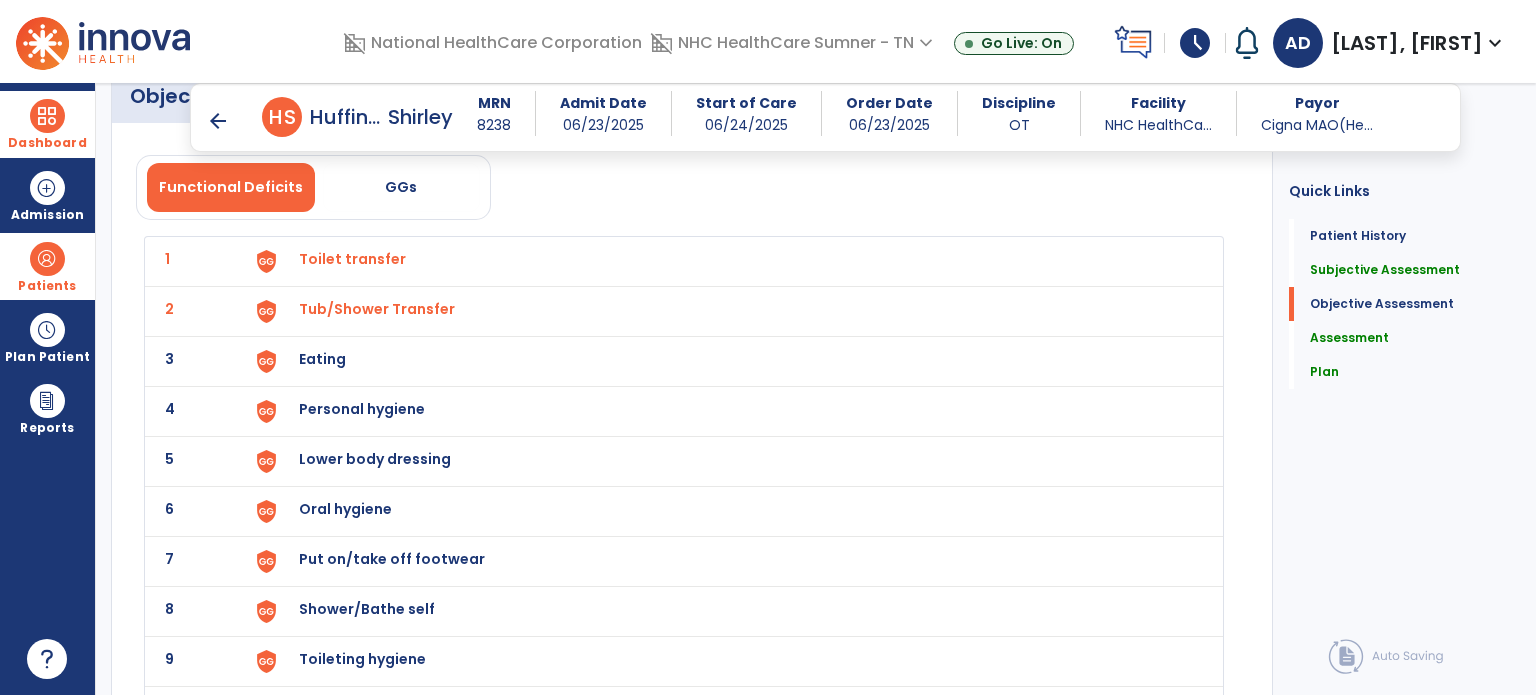 click on "Eating" at bounding box center (352, 259) 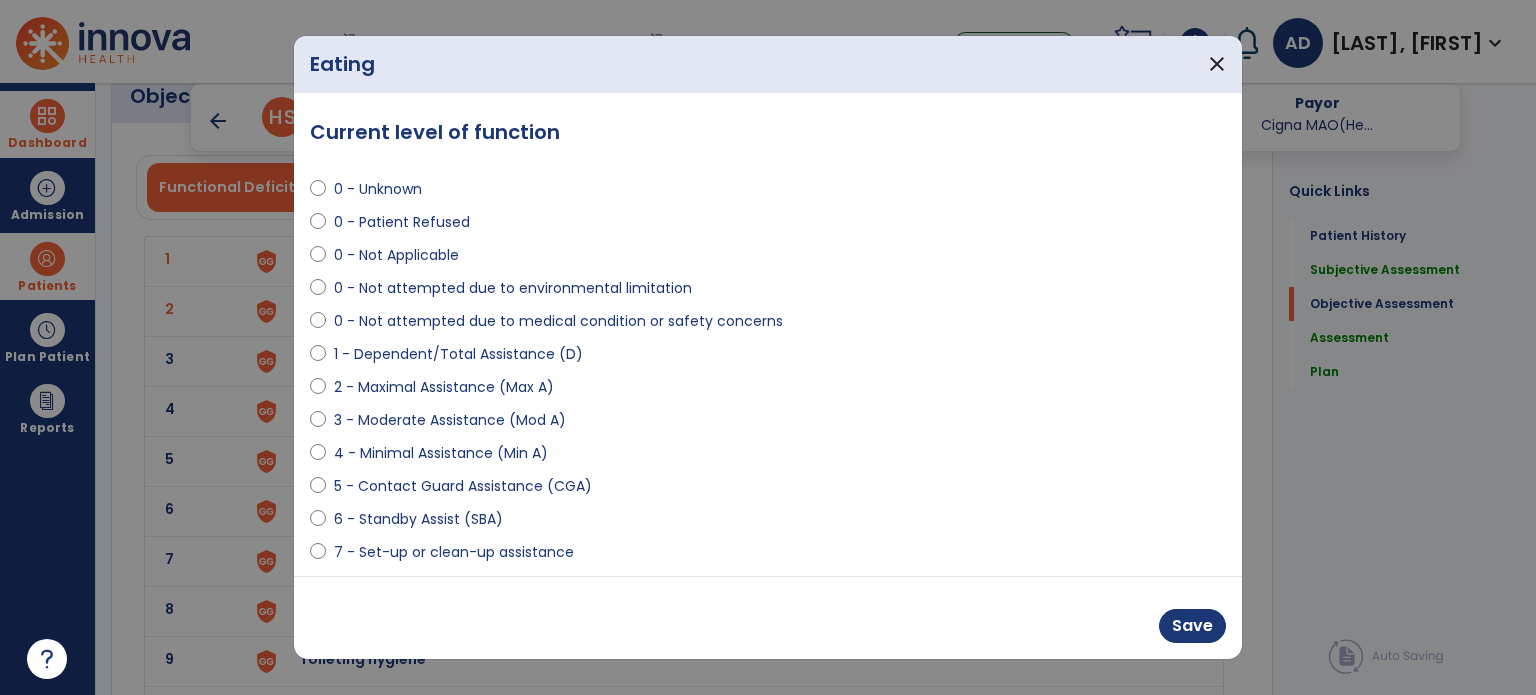 scroll, scrollTop: 100, scrollLeft: 0, axis: vertical 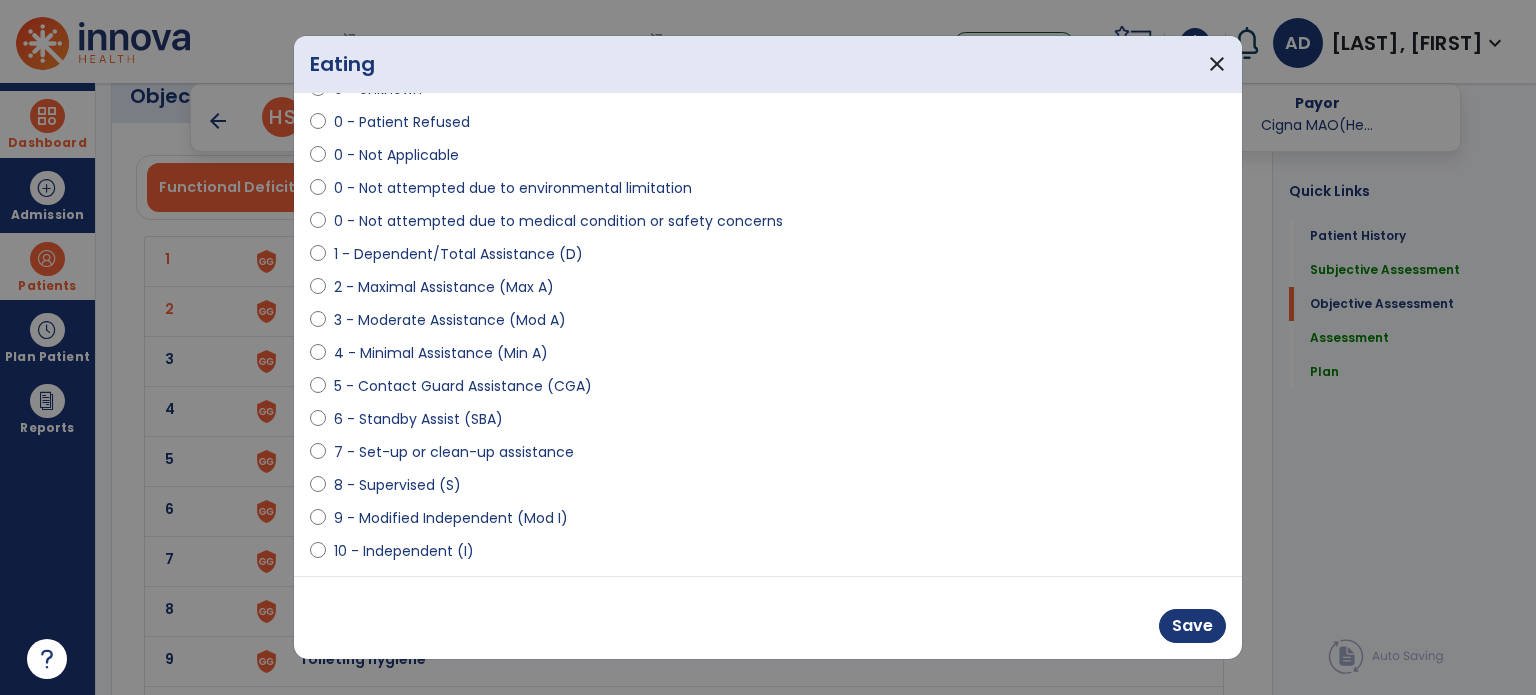 select on "**********" 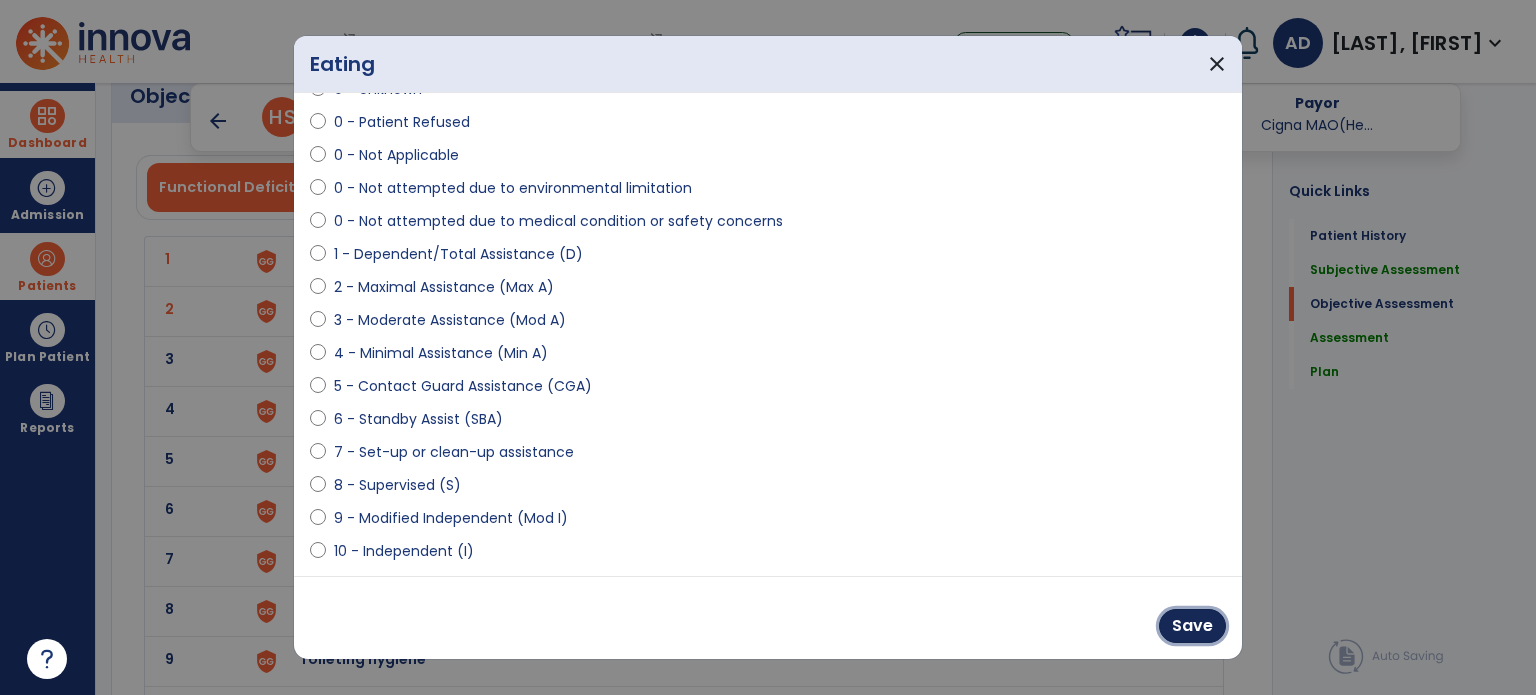 click on "Save" at bounding box center (1192, 626) 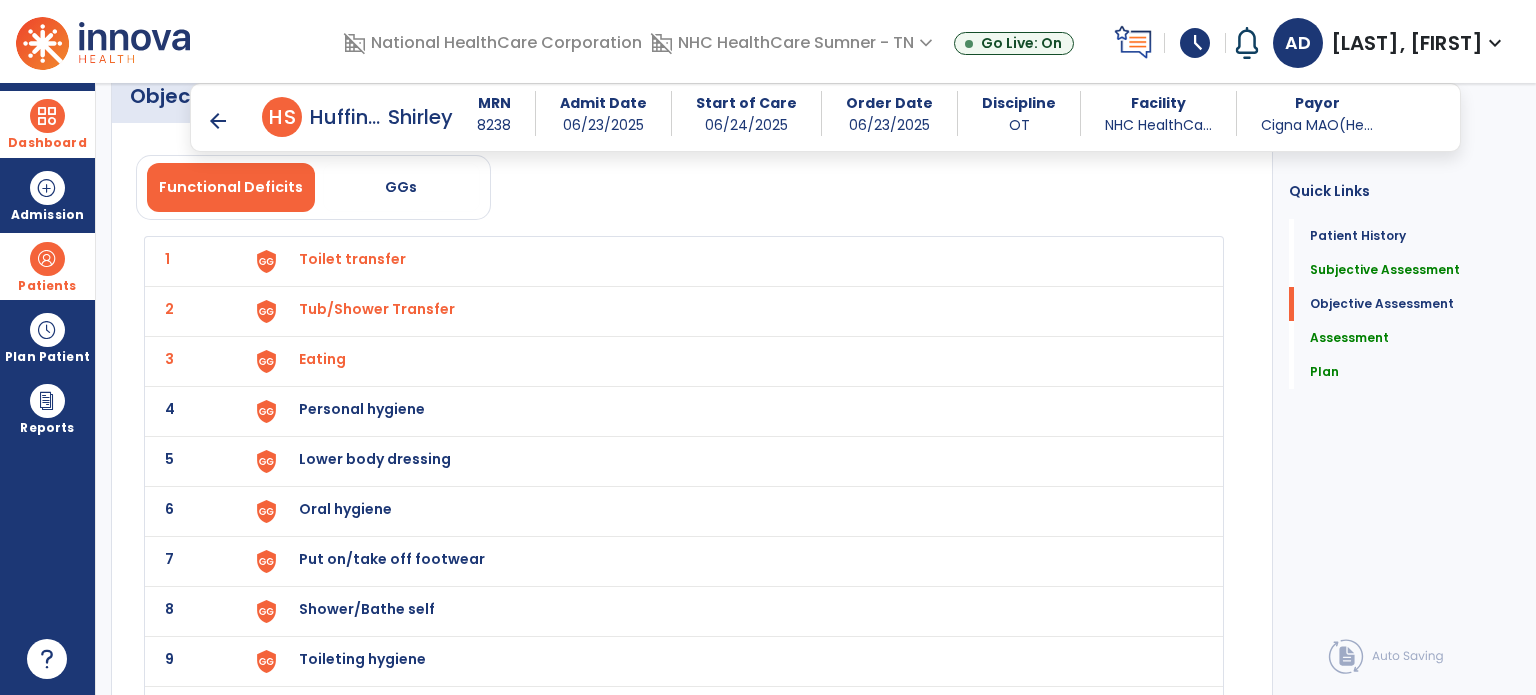 click on "Personal hygiene" at bounding box center [352, 259] 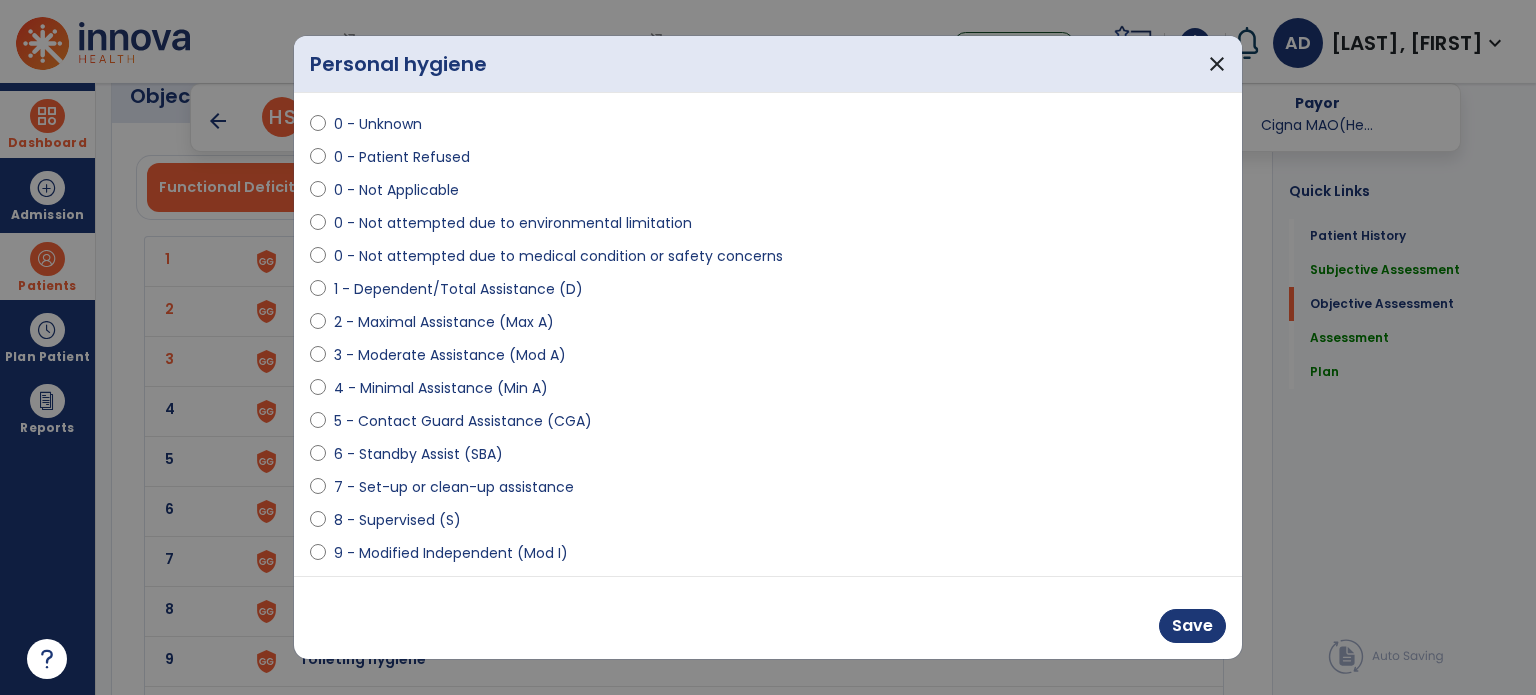 scroll, scrollTop: 100, scrollLeft: 0, axis: vertical 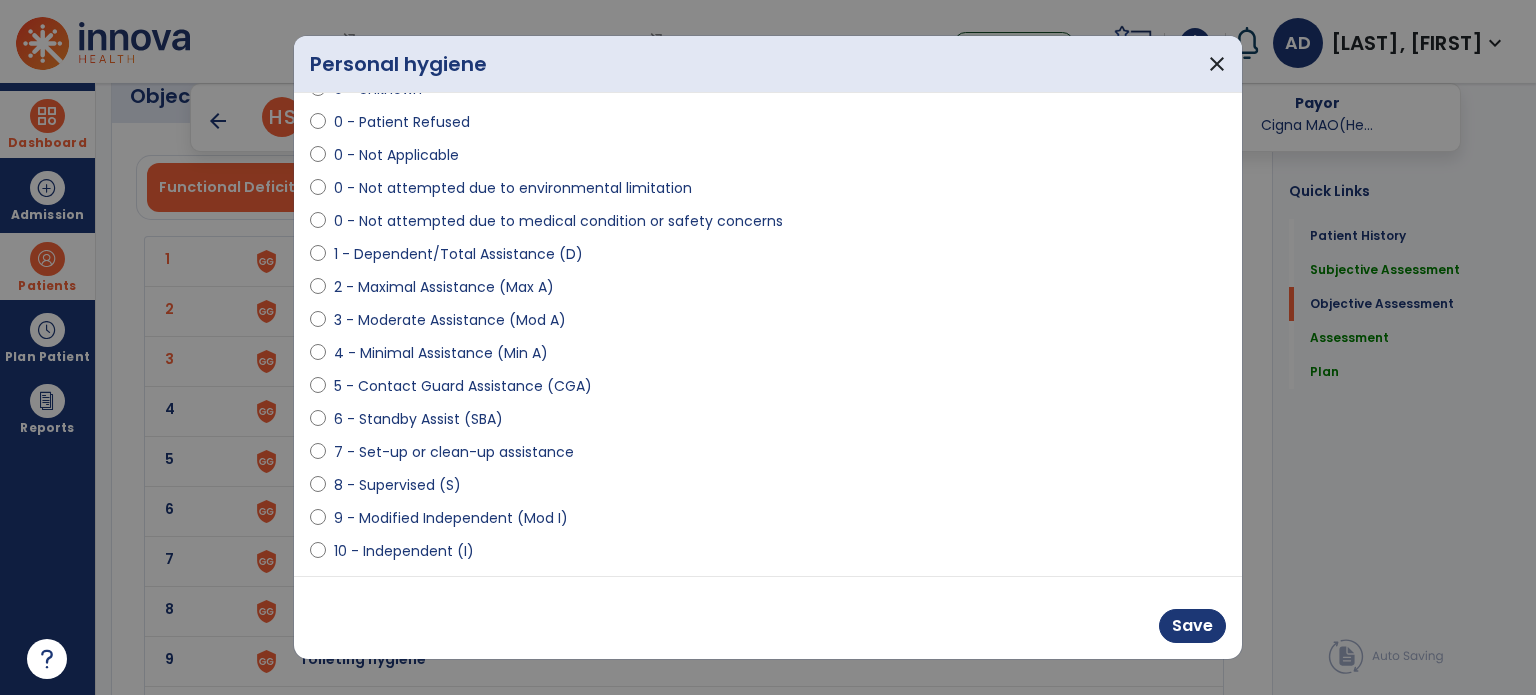 select on "**********" 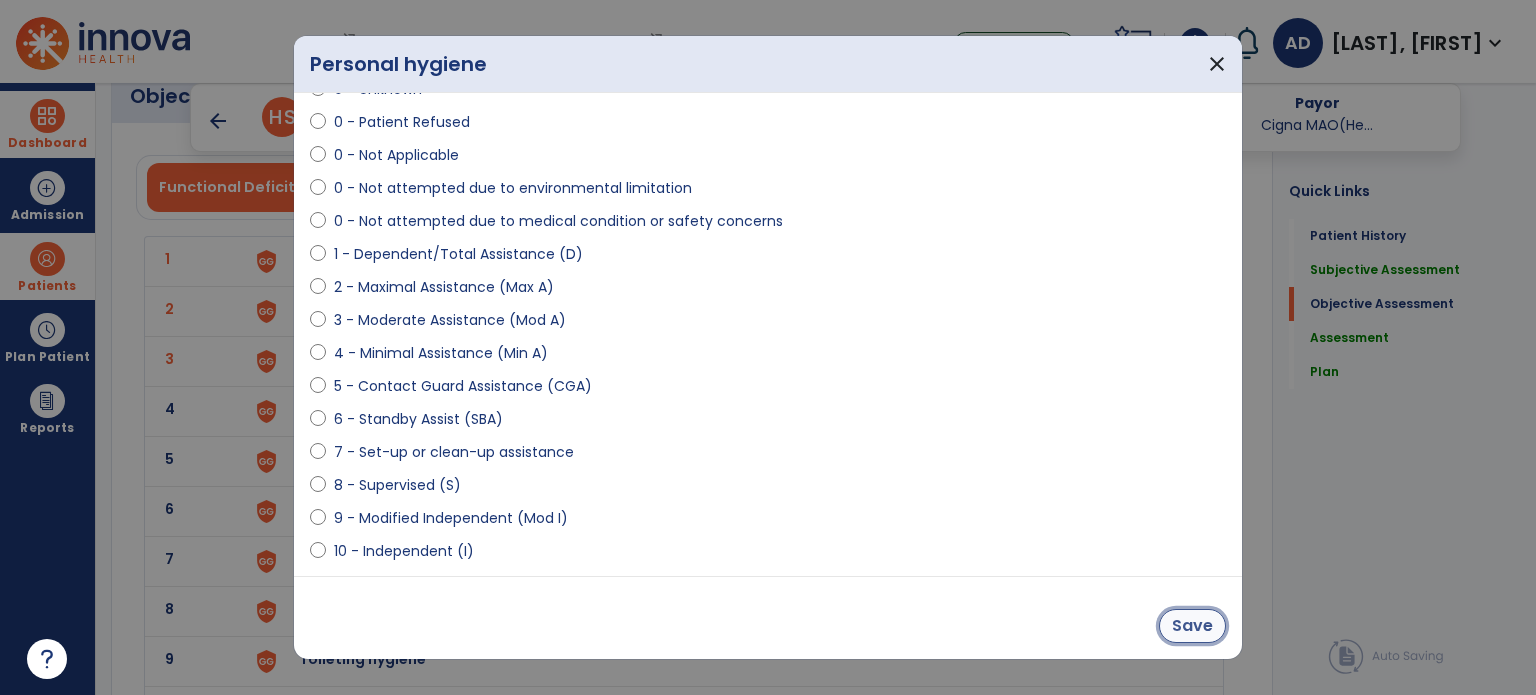 click on "Save" at bounding box center (1192, 626) 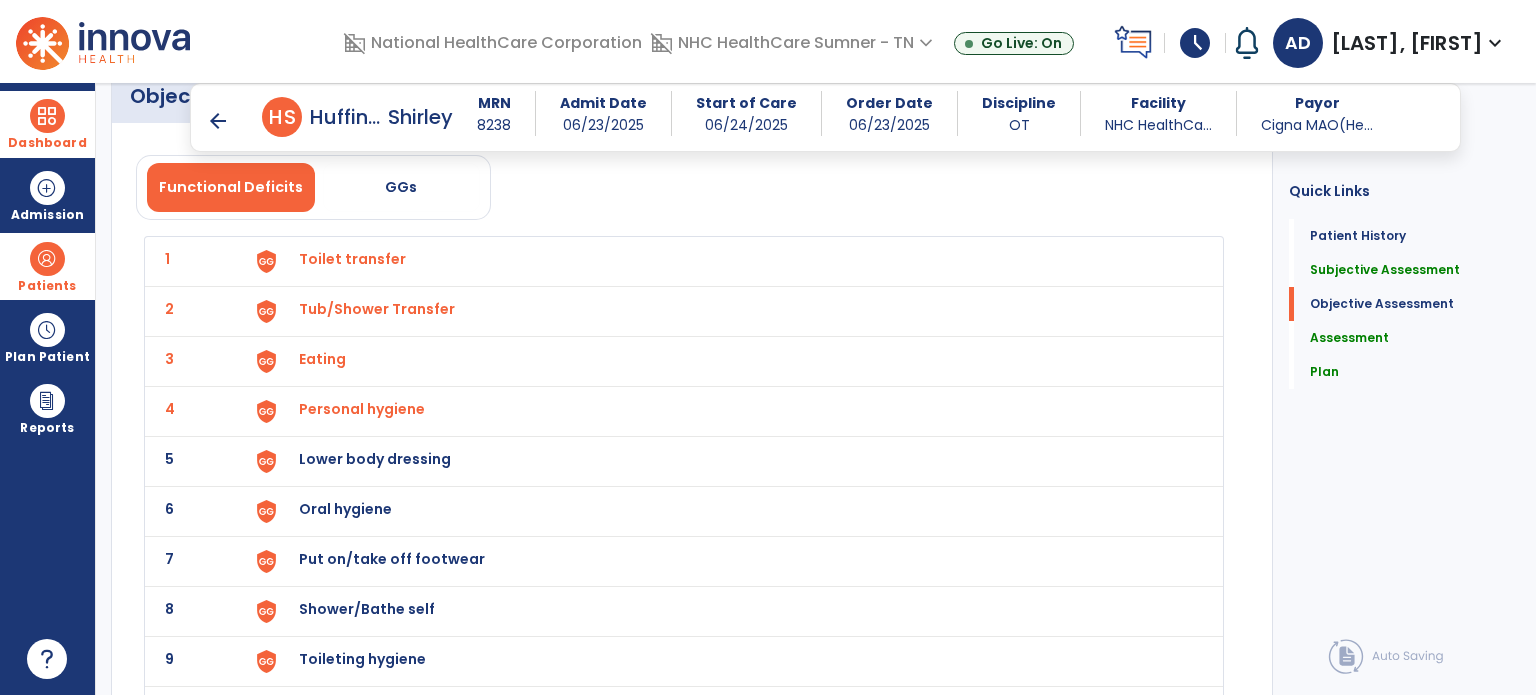 click on "Lower body dressing" at bounding box center [352, 259] 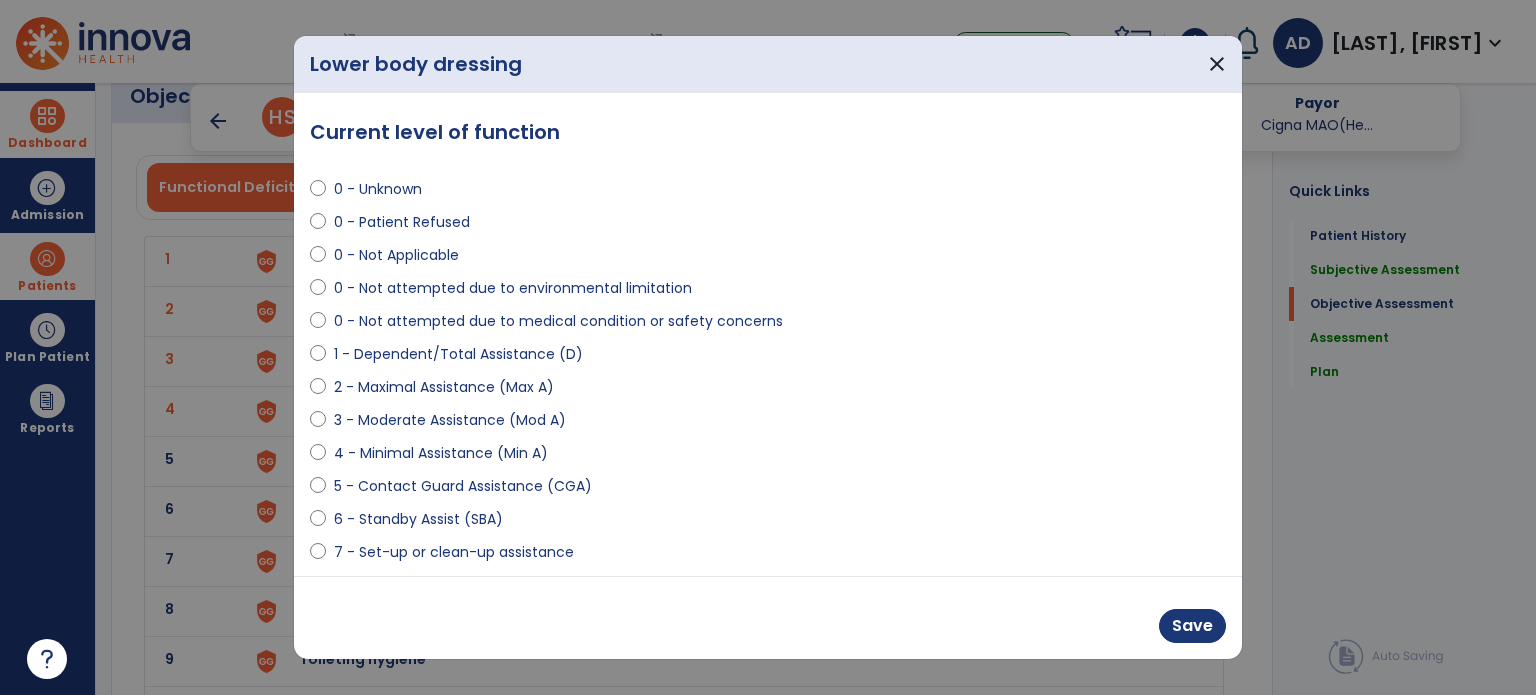 click on "7 - Set-up or clean-up assistance" at bounding box center (768, 556) 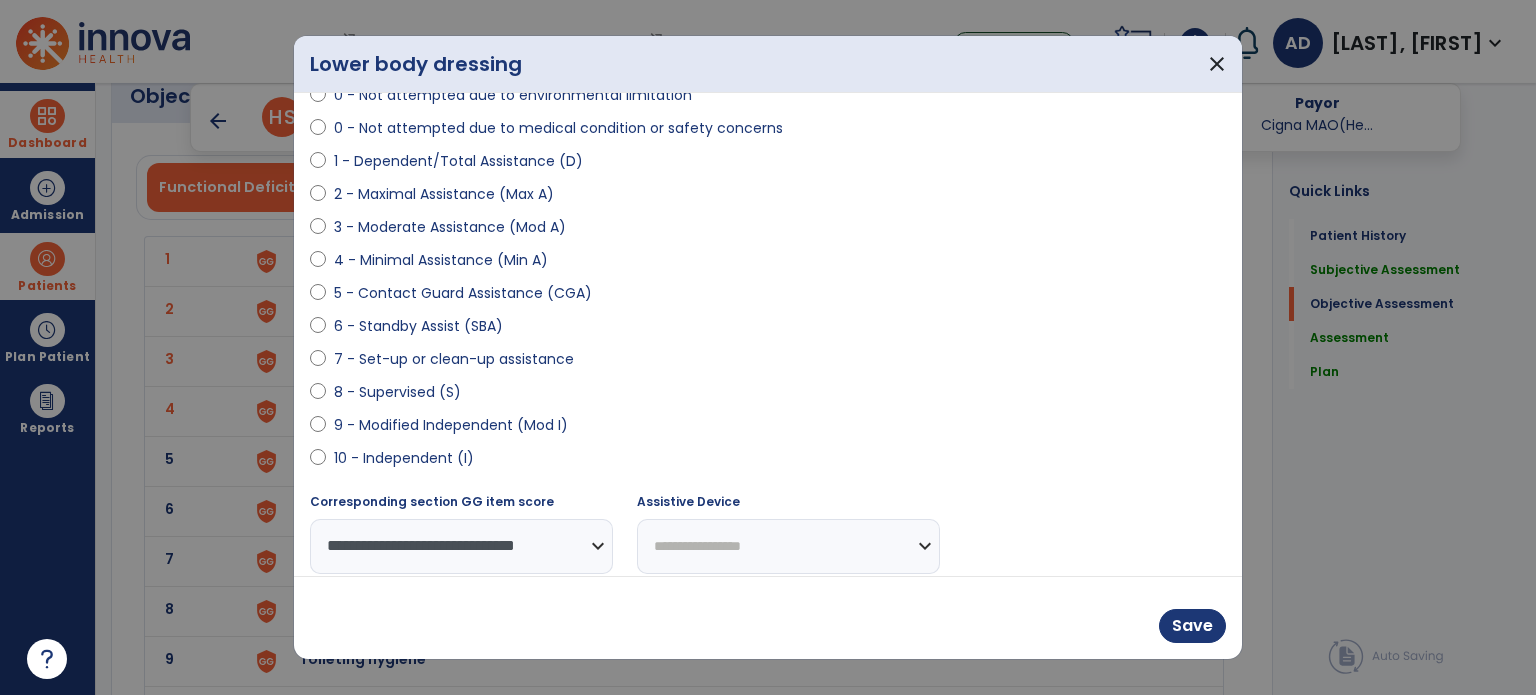 scroll, scrollTop: 204, scrollLeft: 0, axis: vertical 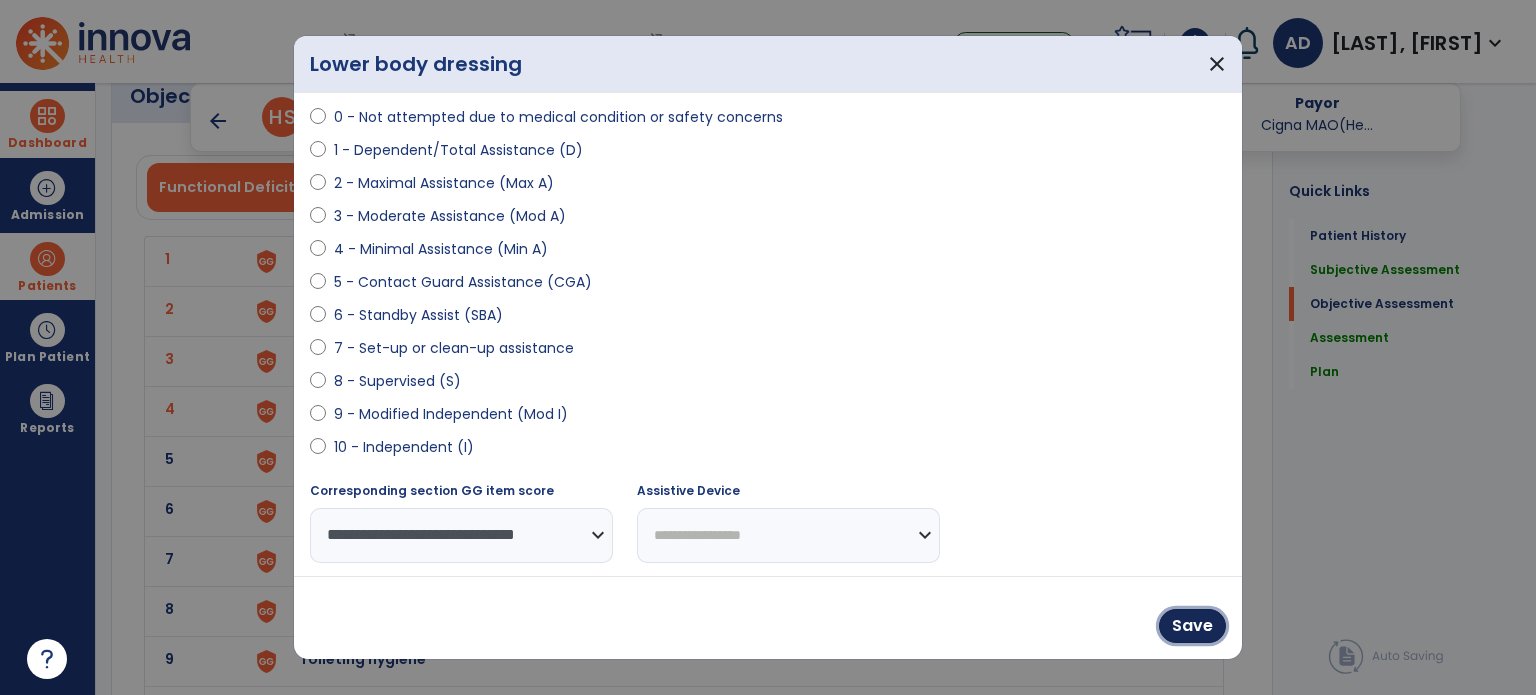 click on "Save" at bounding box center (1192, 626) 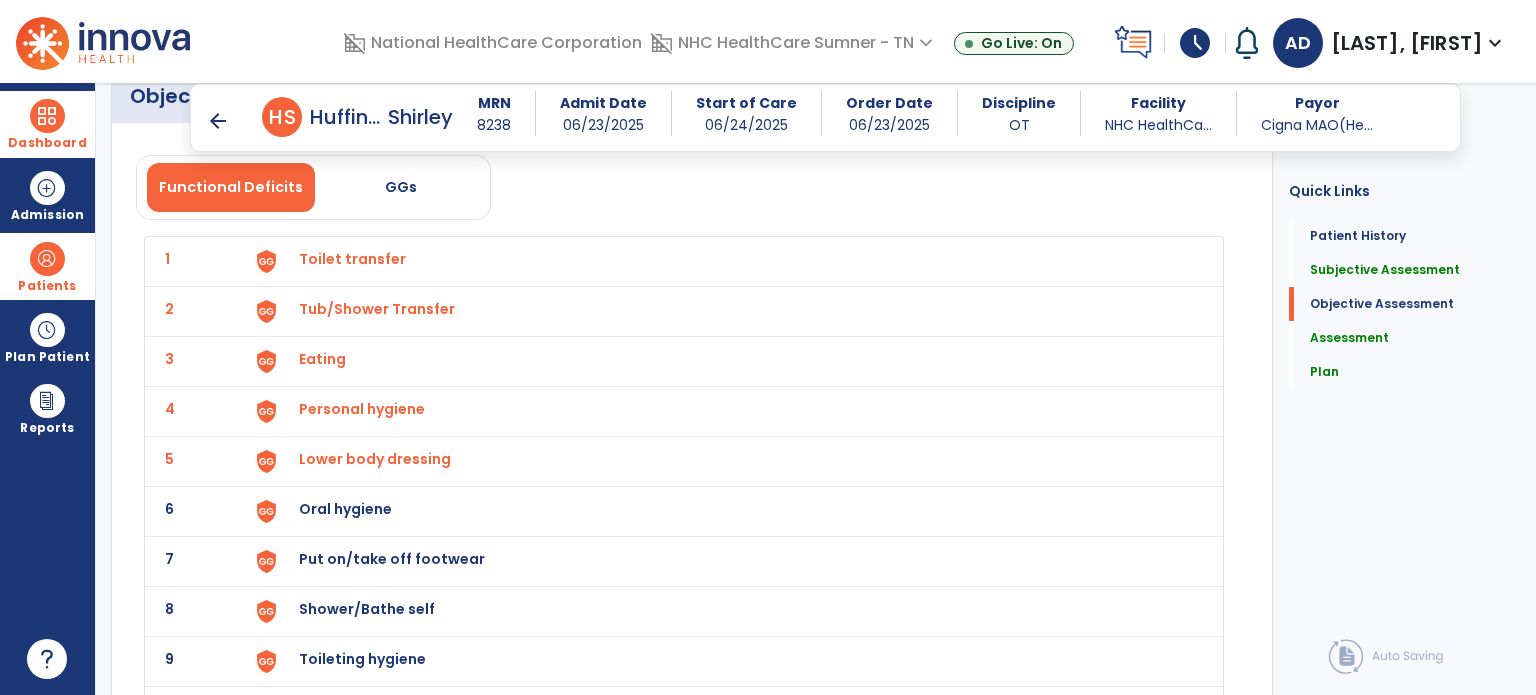 click on "Oral hygiene" at bounding box center [352, 259] 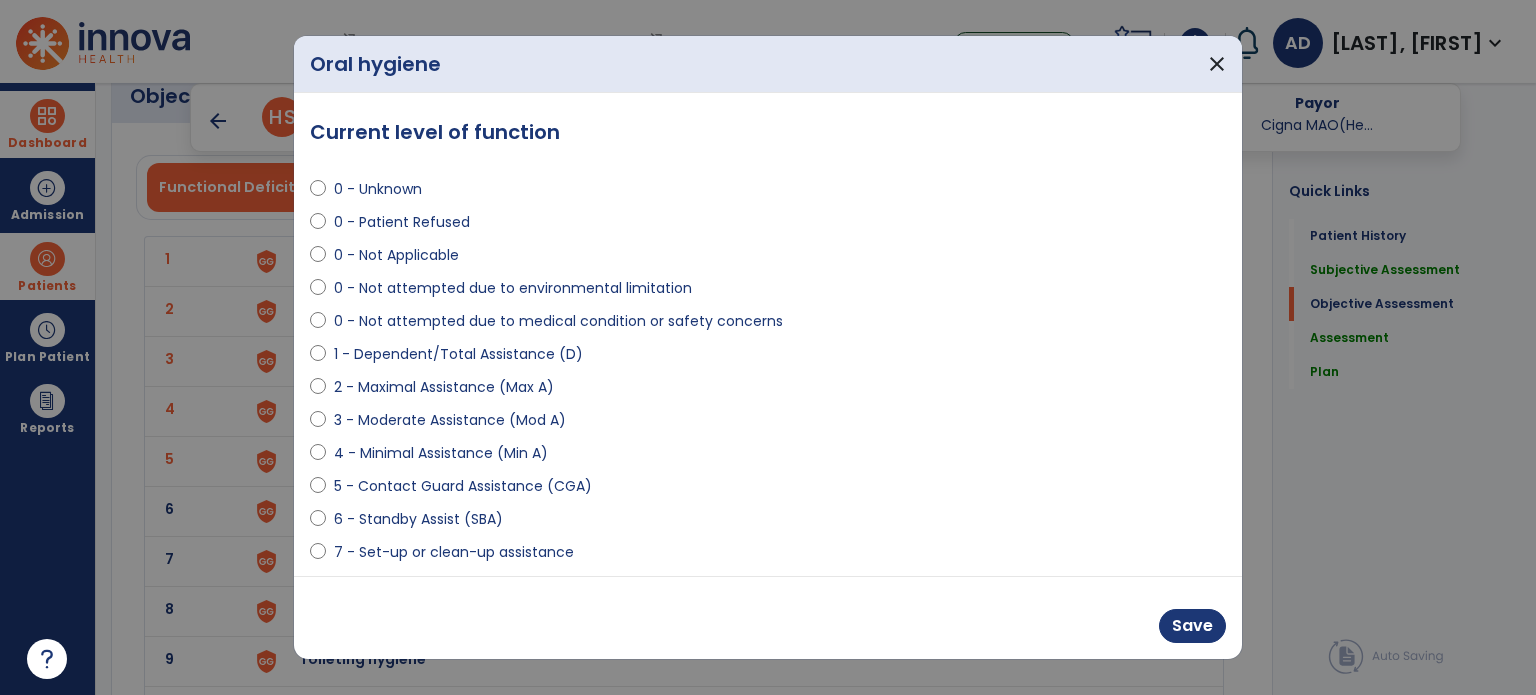 select on "**********" 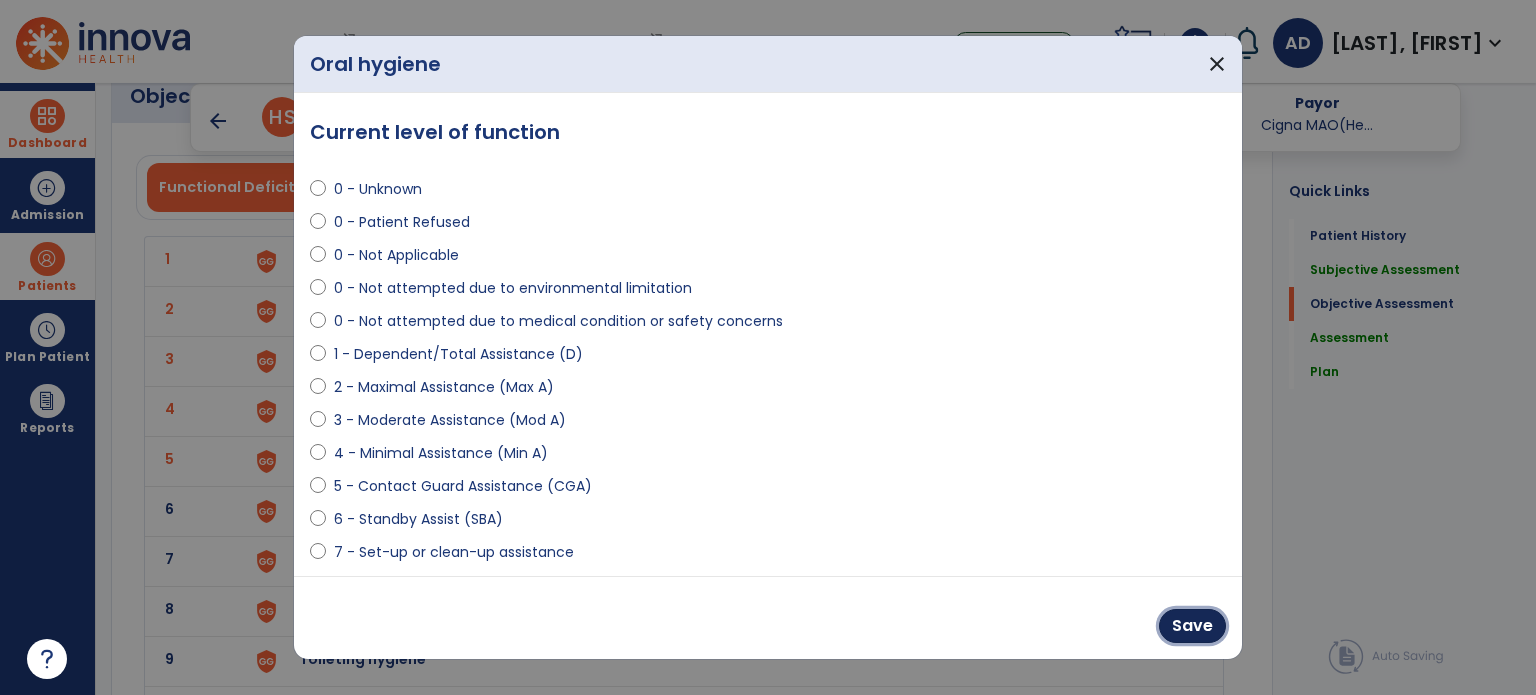 click on "Save" at bounding box center [1192, 626] 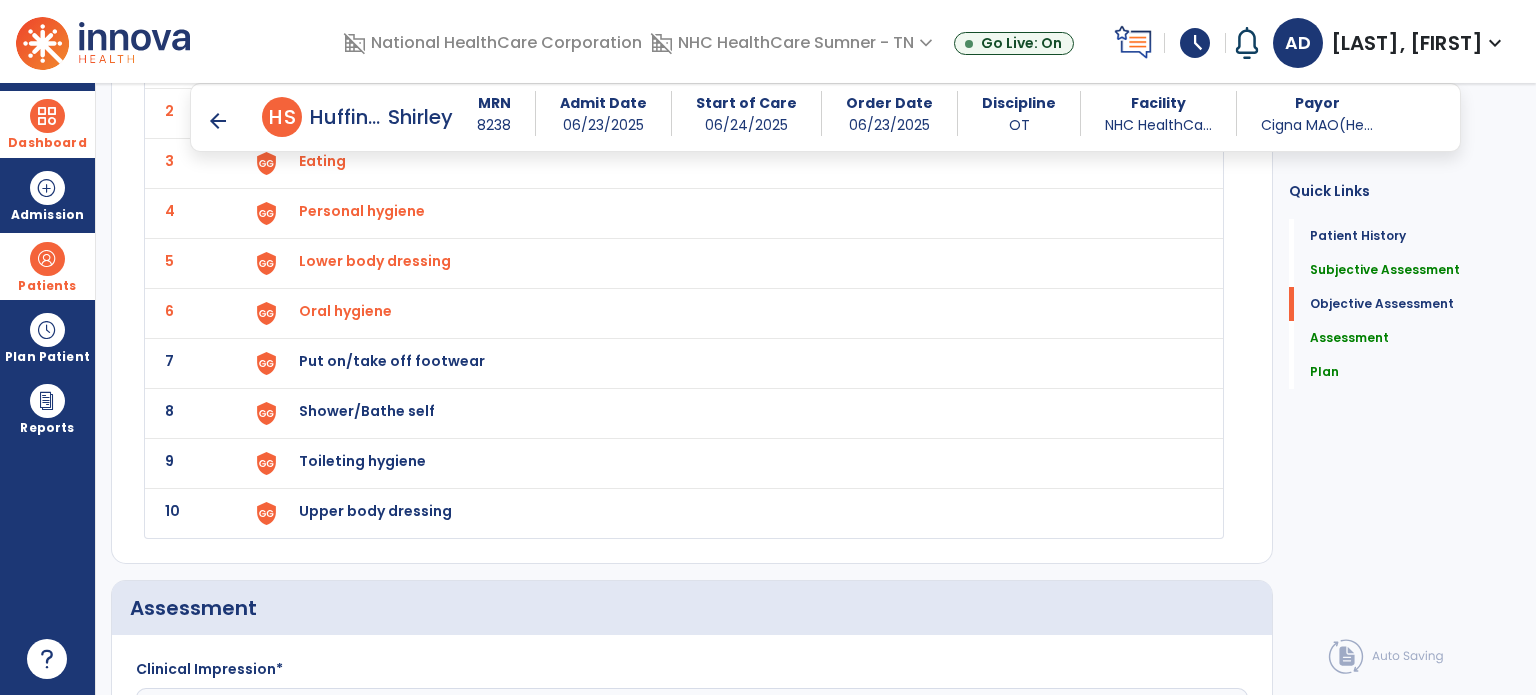 scroll, scrollTop: 3300, scrollLeft: 0, axis: vertical 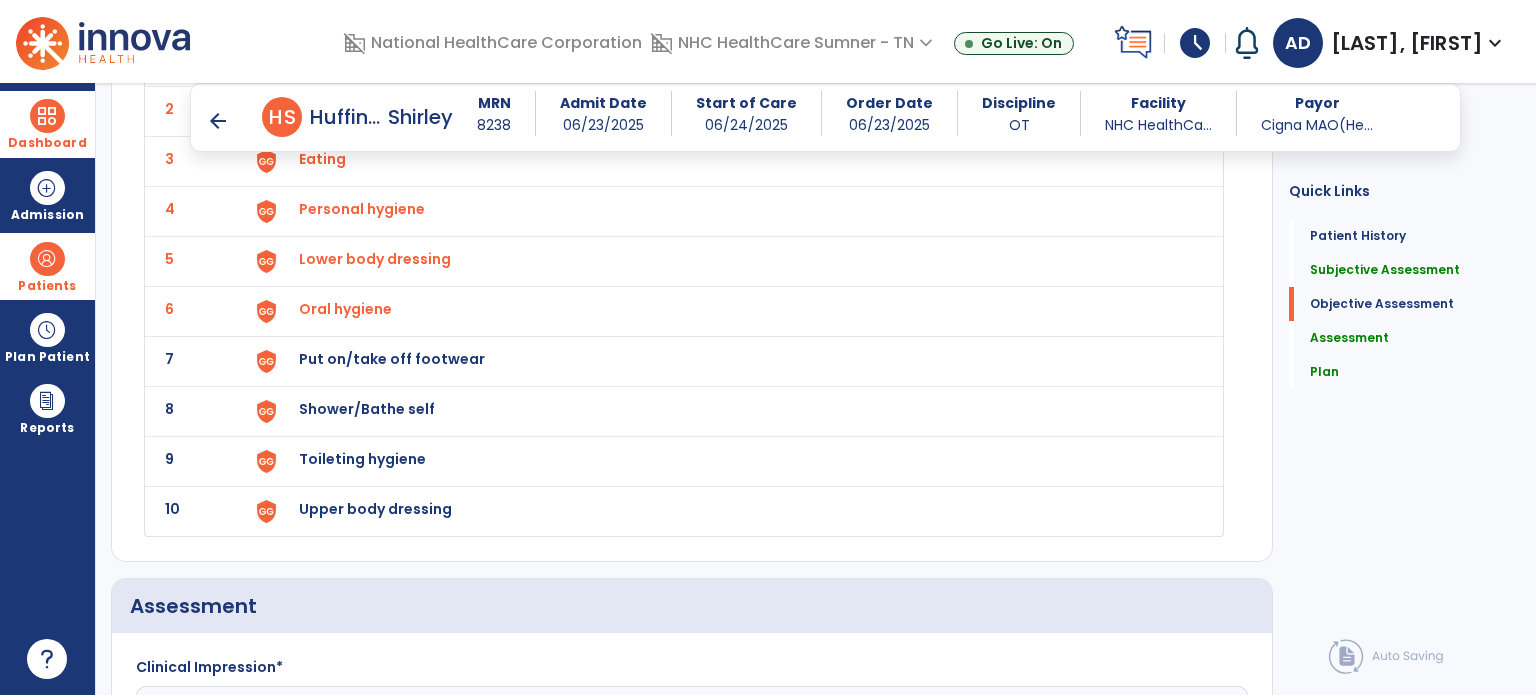 click on "Put on/take off footwear" at bounding box center [352, 59] 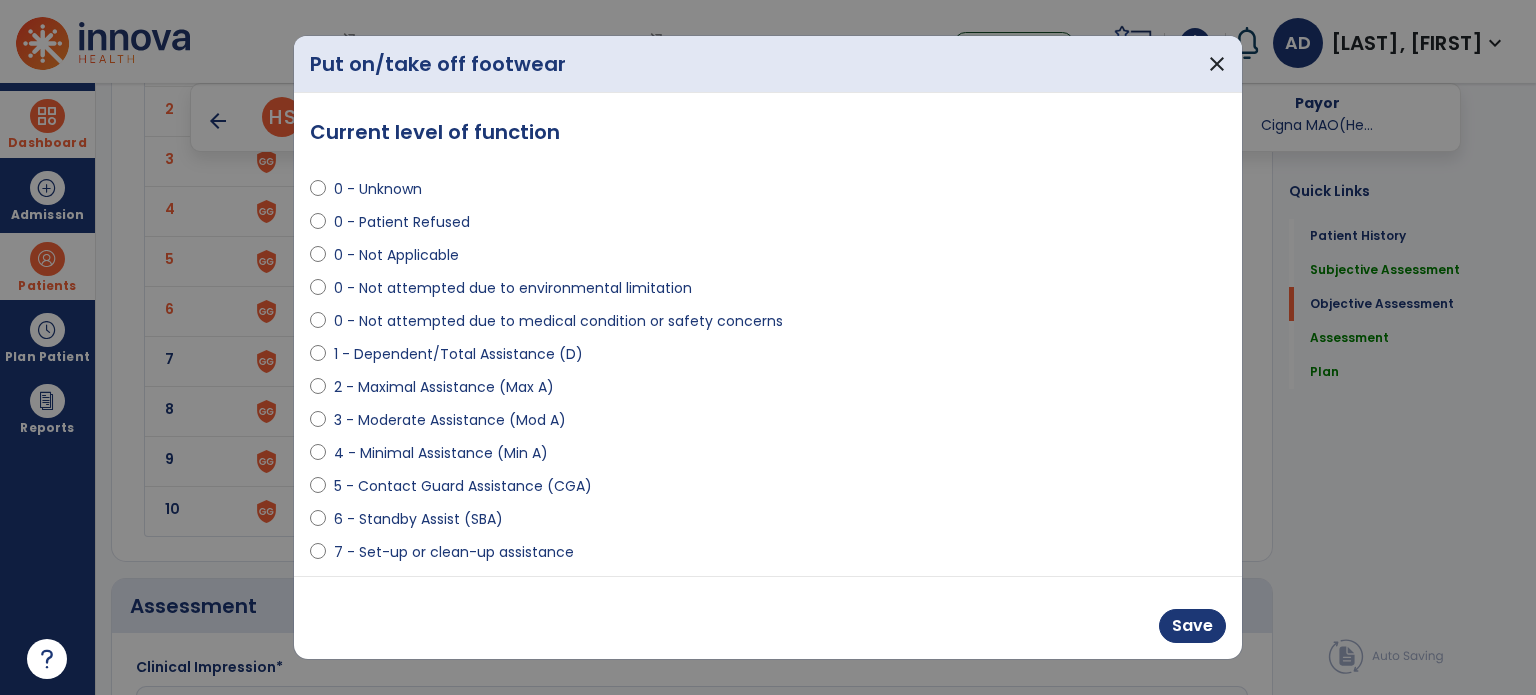 select on "**********" 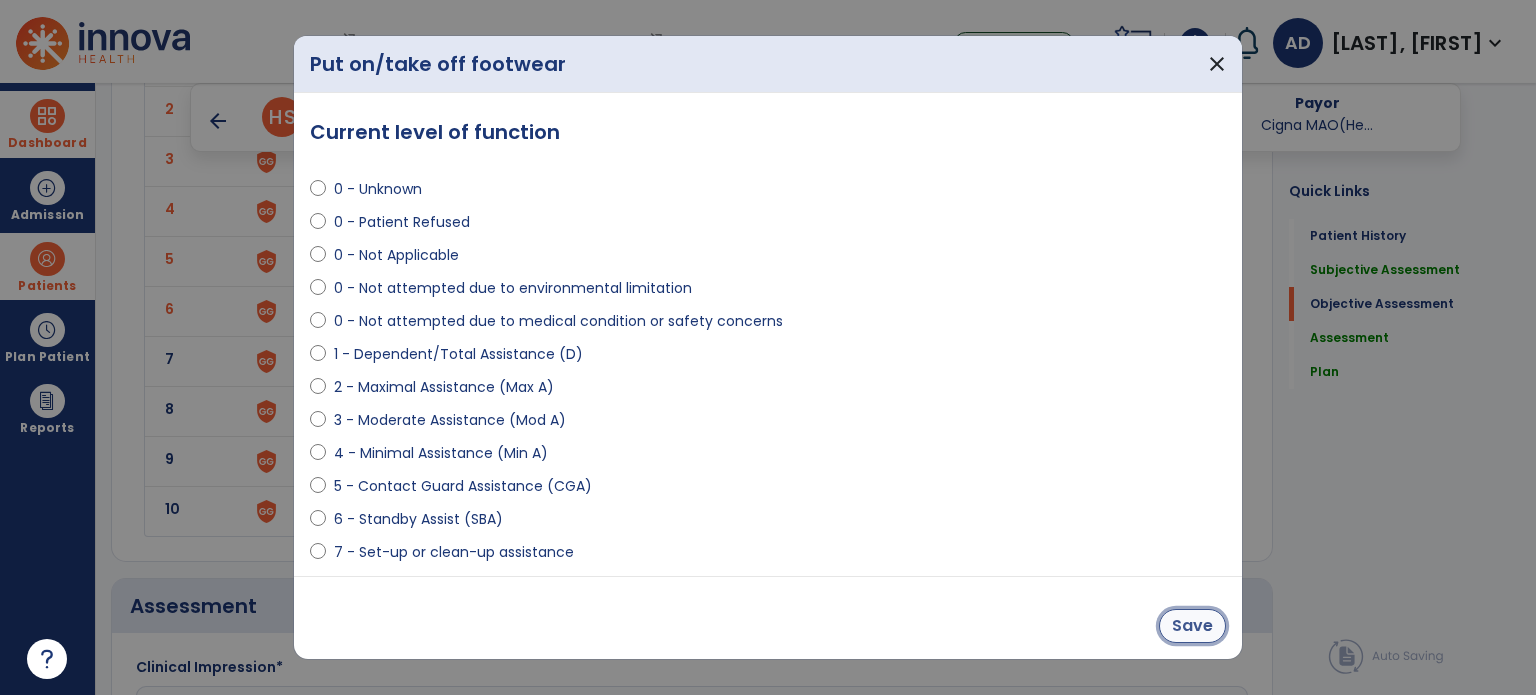 click on "Save" at bounding box center (1192, 626) 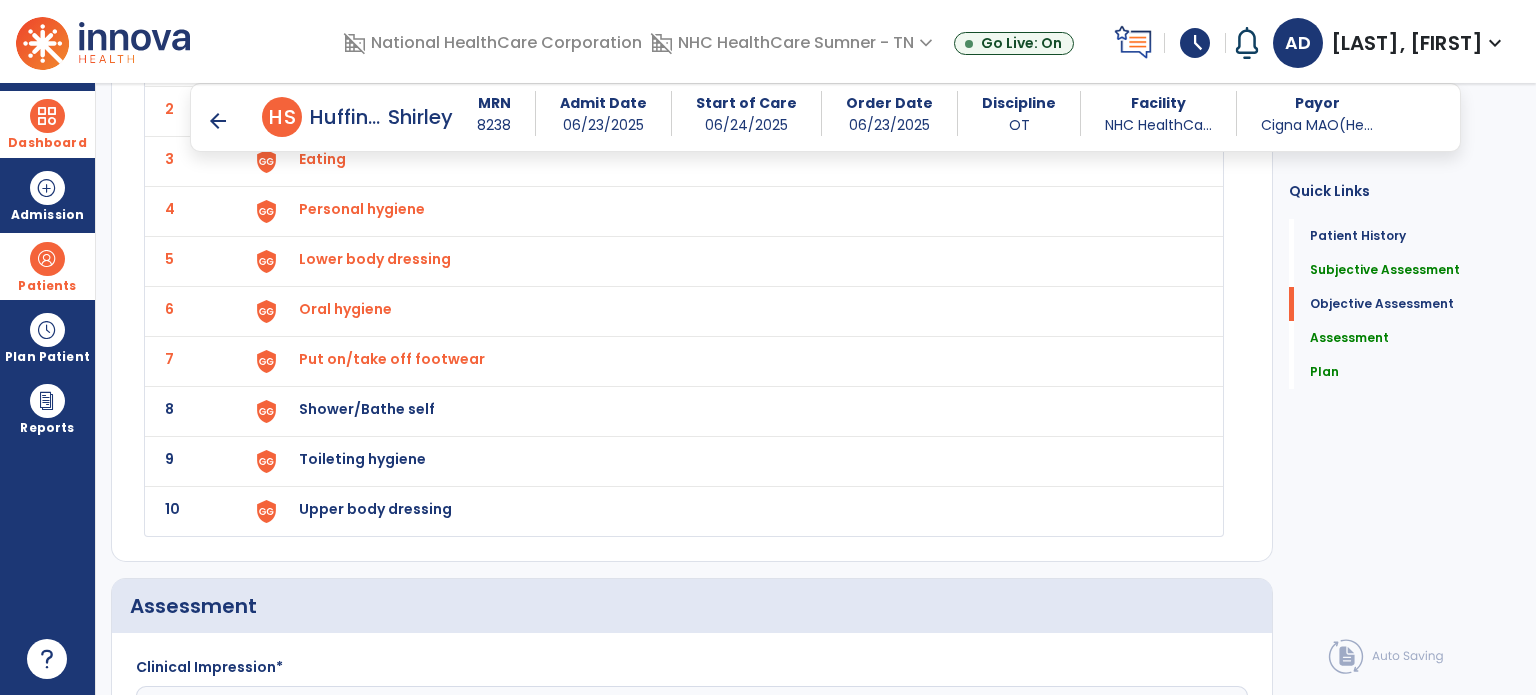 click on "8 Shower/Bathe self" 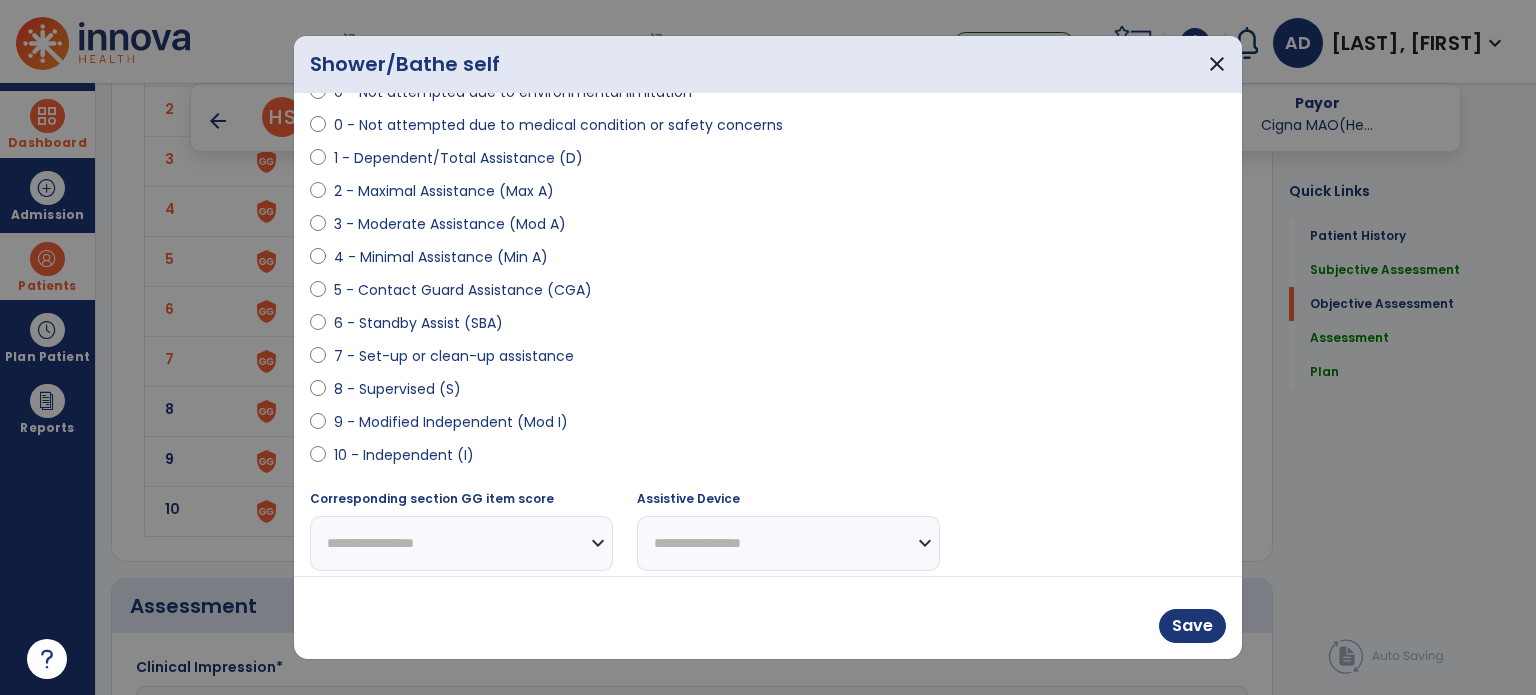 scroll, scrollTop: 200, scrollLeft: 0, axis: vertical 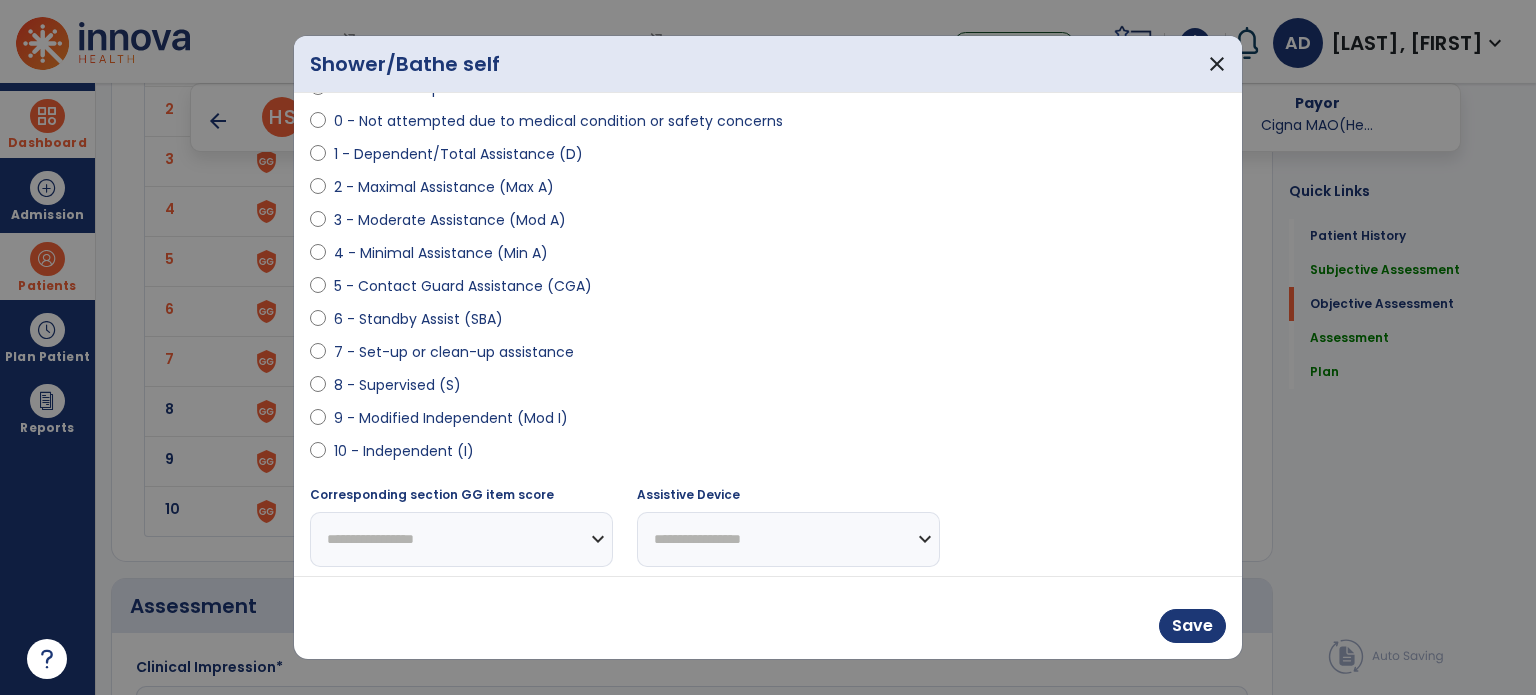 select on "**********" 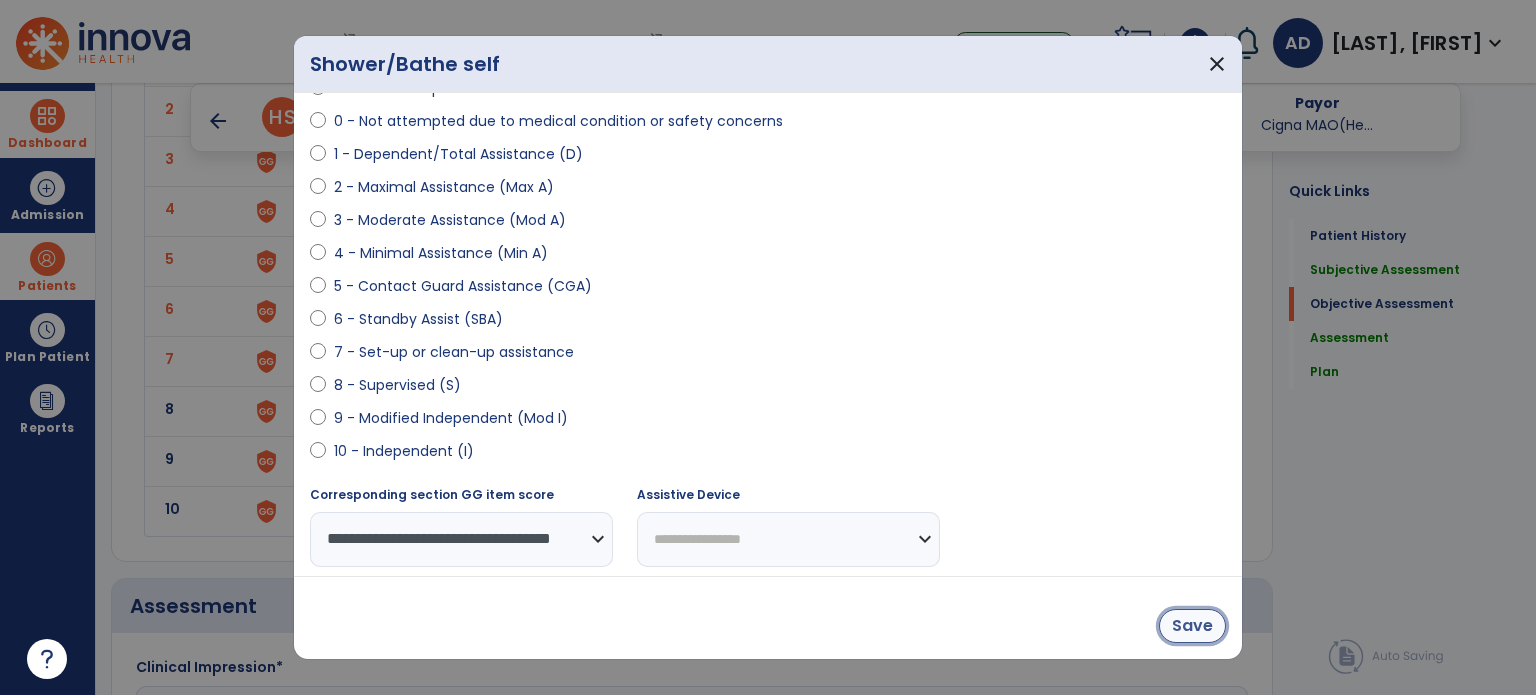 click on "Save" at bounding box center (1192, 626) 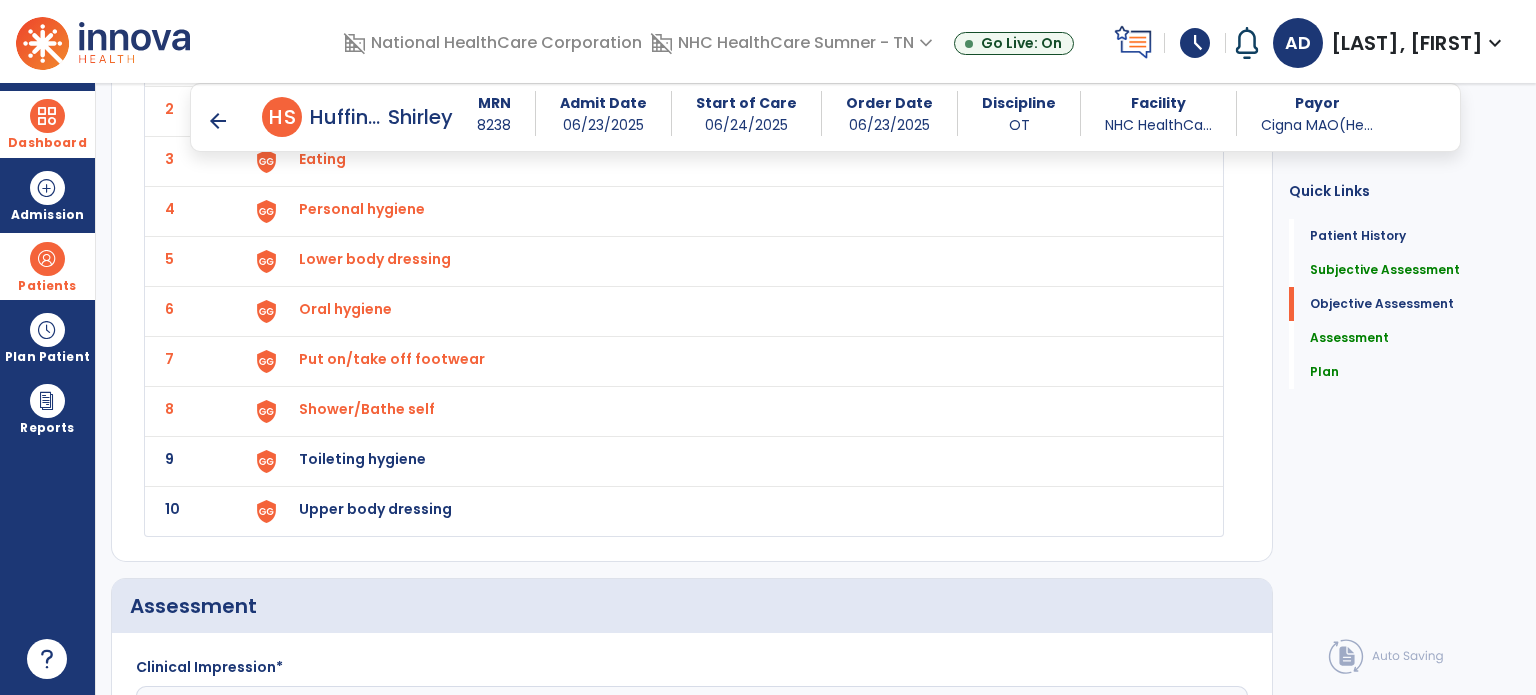 click on "Toileting hygiene" at bounding box center [352, 59] 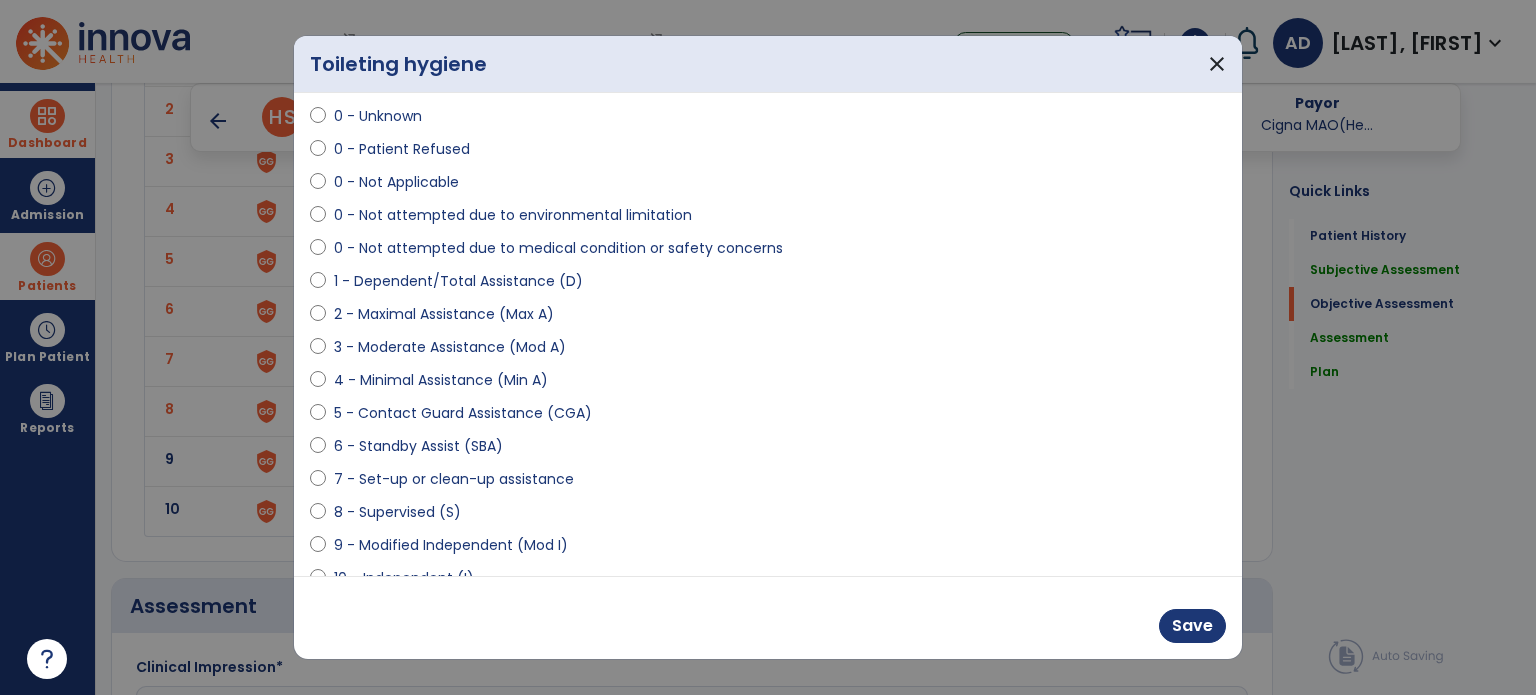 scroll, scrollTop: 100, scrollLeft: 0, axis: vertical 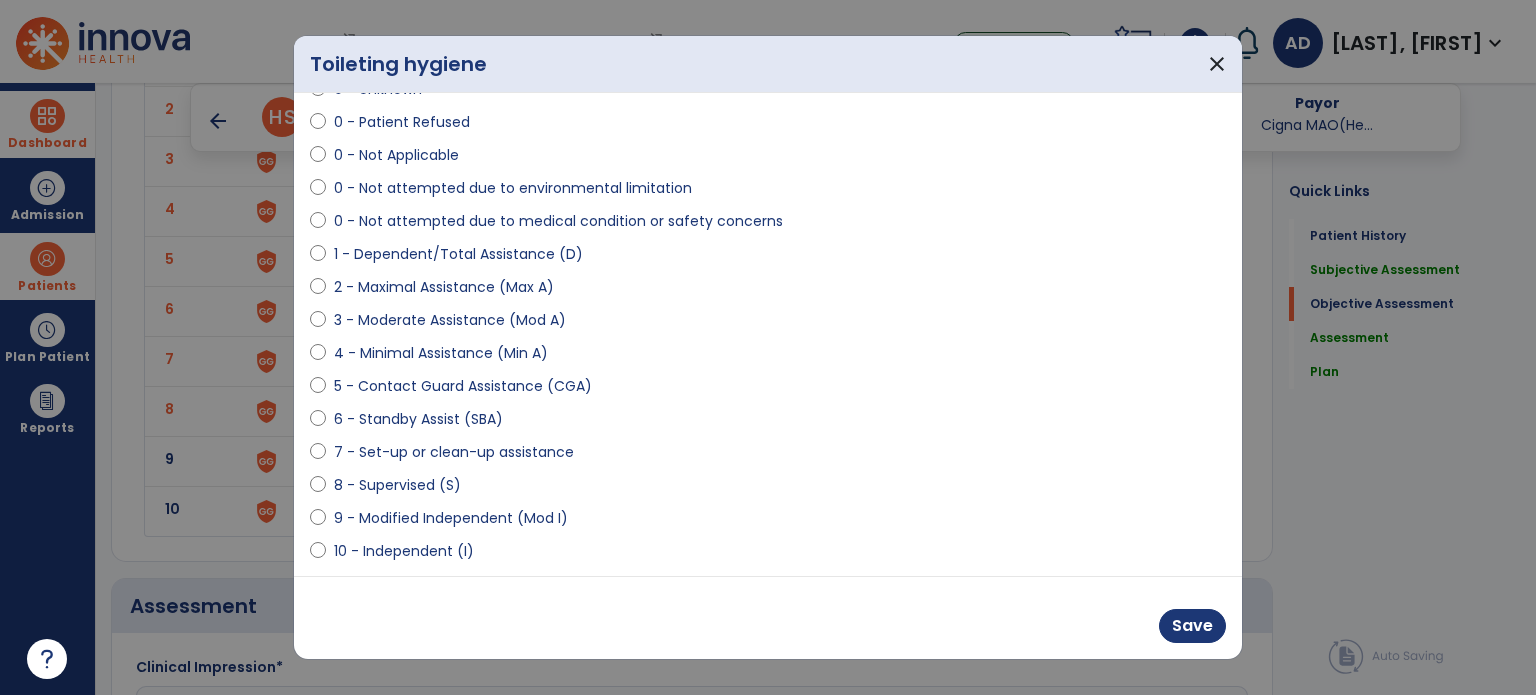 select on "**********" 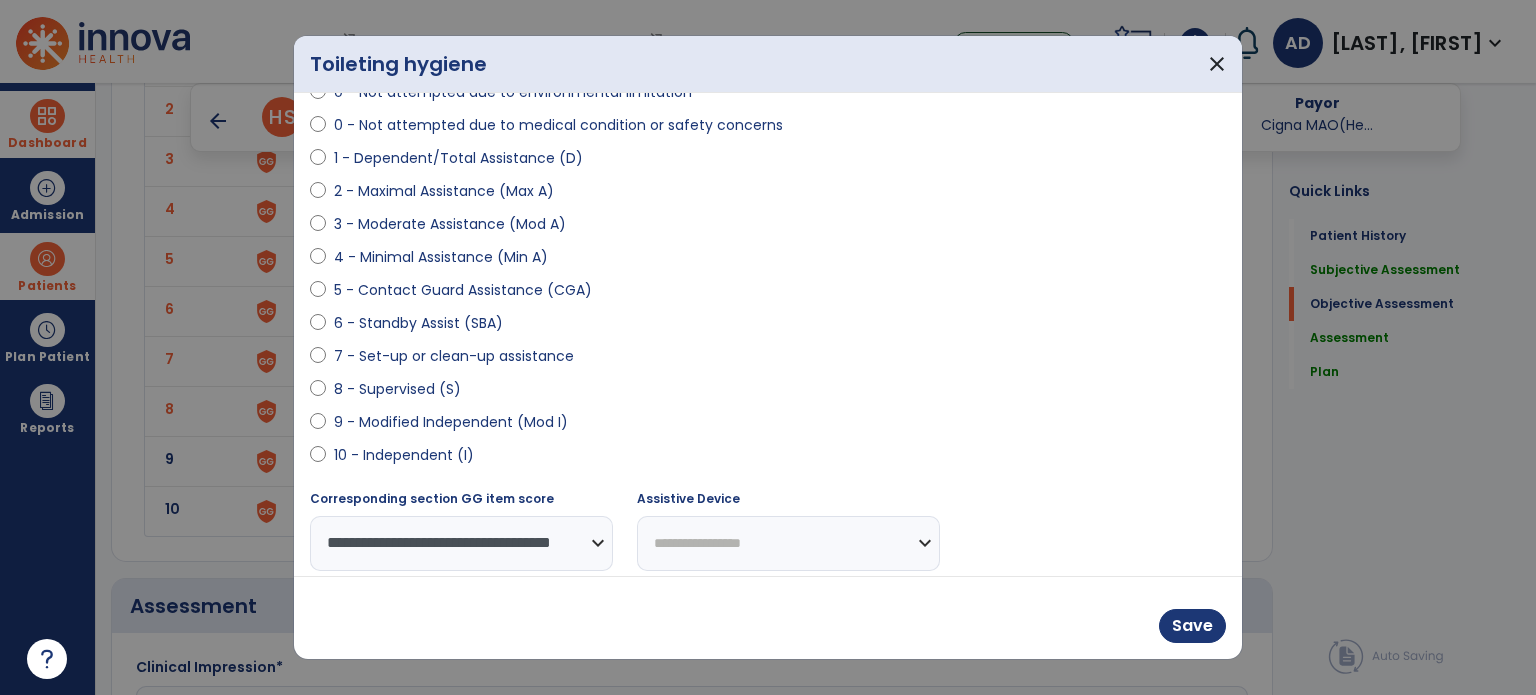 scroll, scrollTop: 204, scrollLeft: 0, axis: vertical 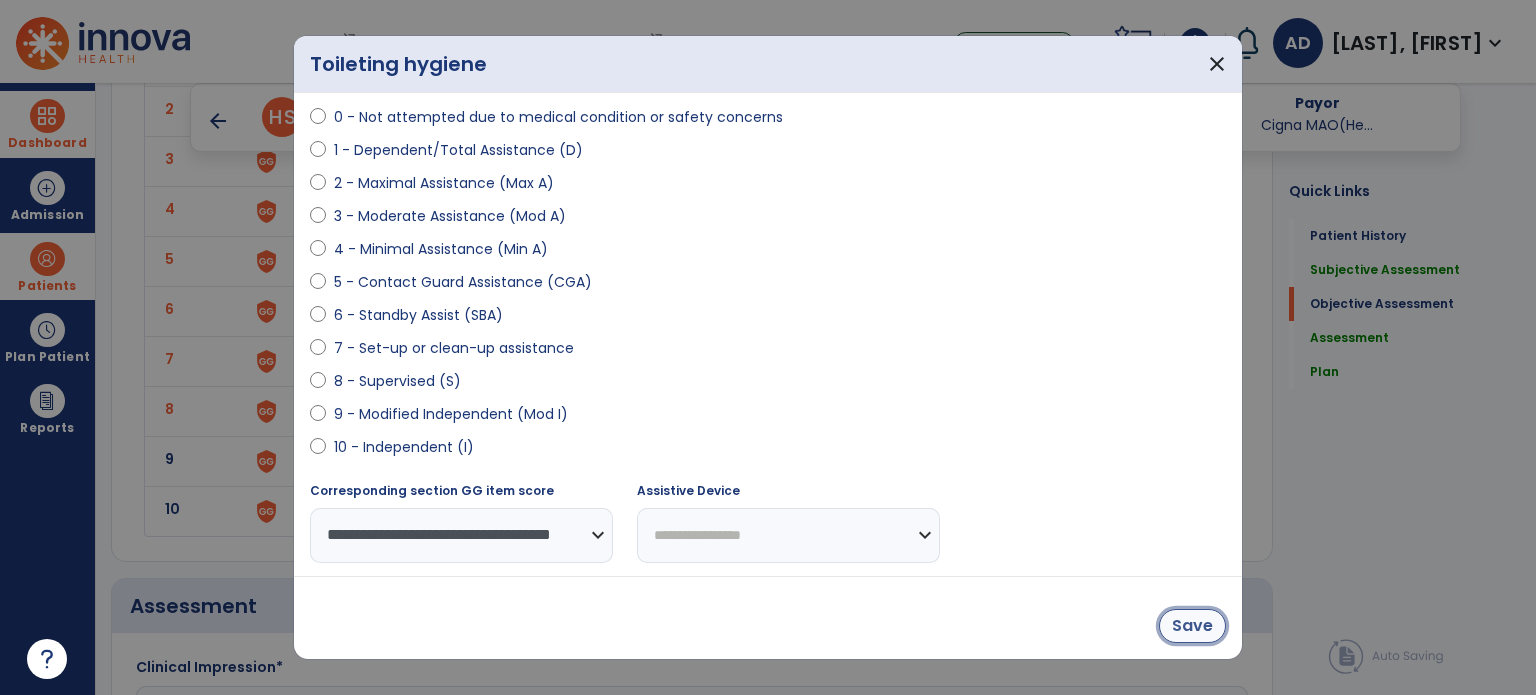 click on "Save" at bounding box center (1192, 626) 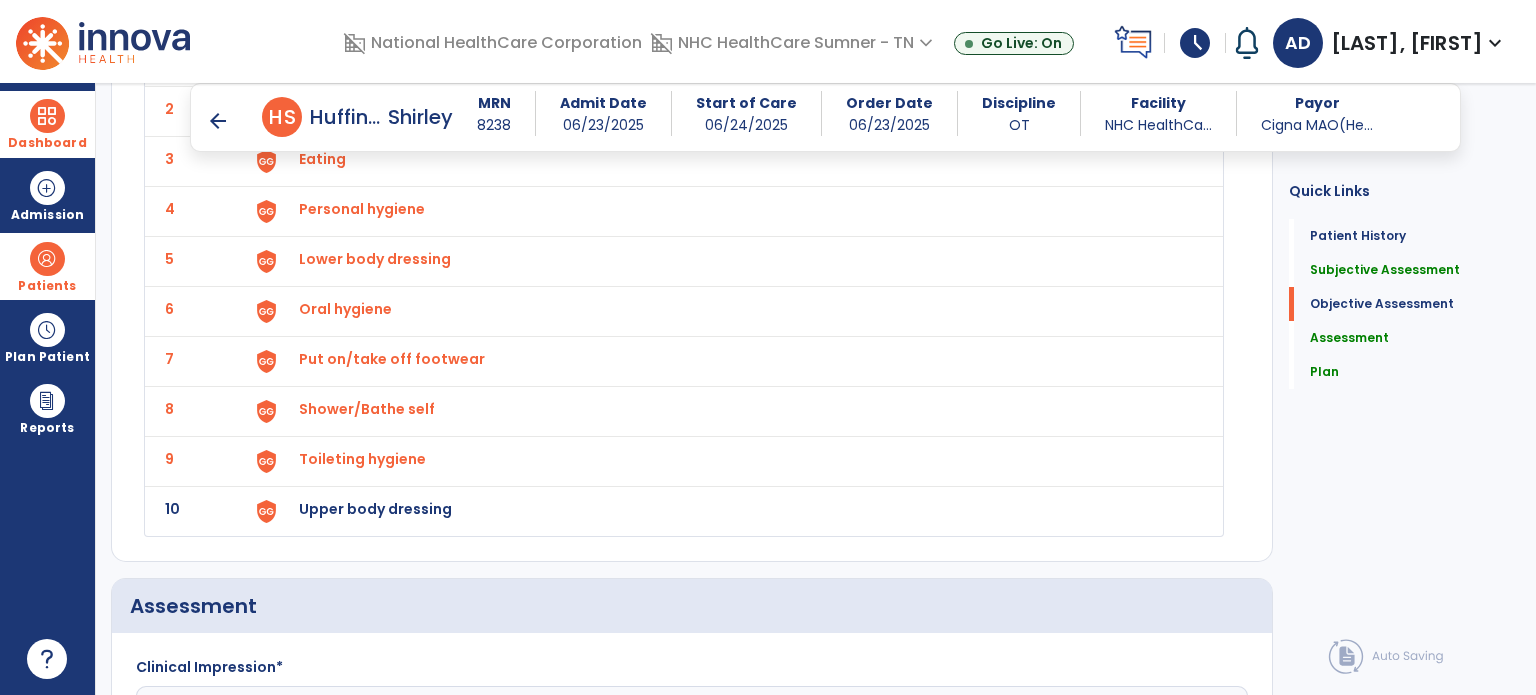 click on "Upper body dressing" at bounding box center (352, 59) 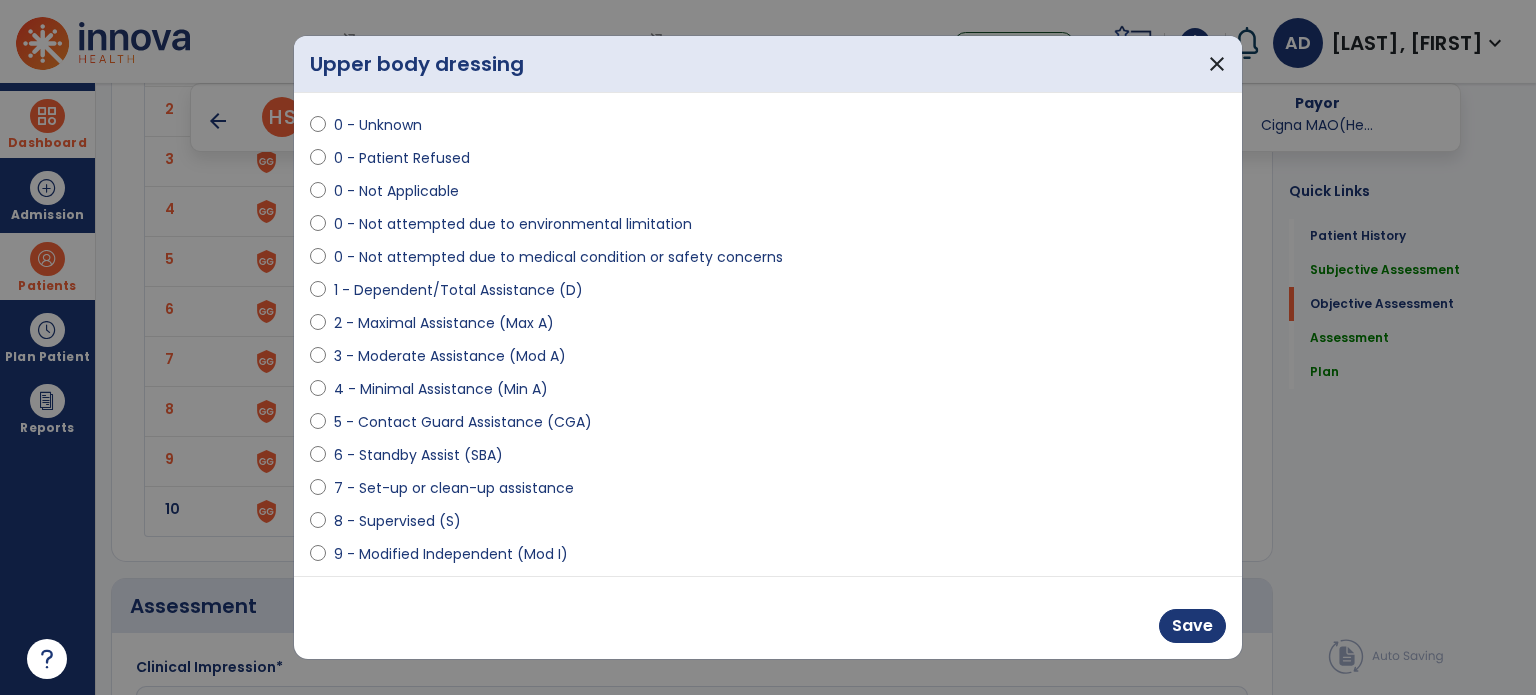 scroll, scrollTop: 100, scrollLeft: 0, axis: vertical 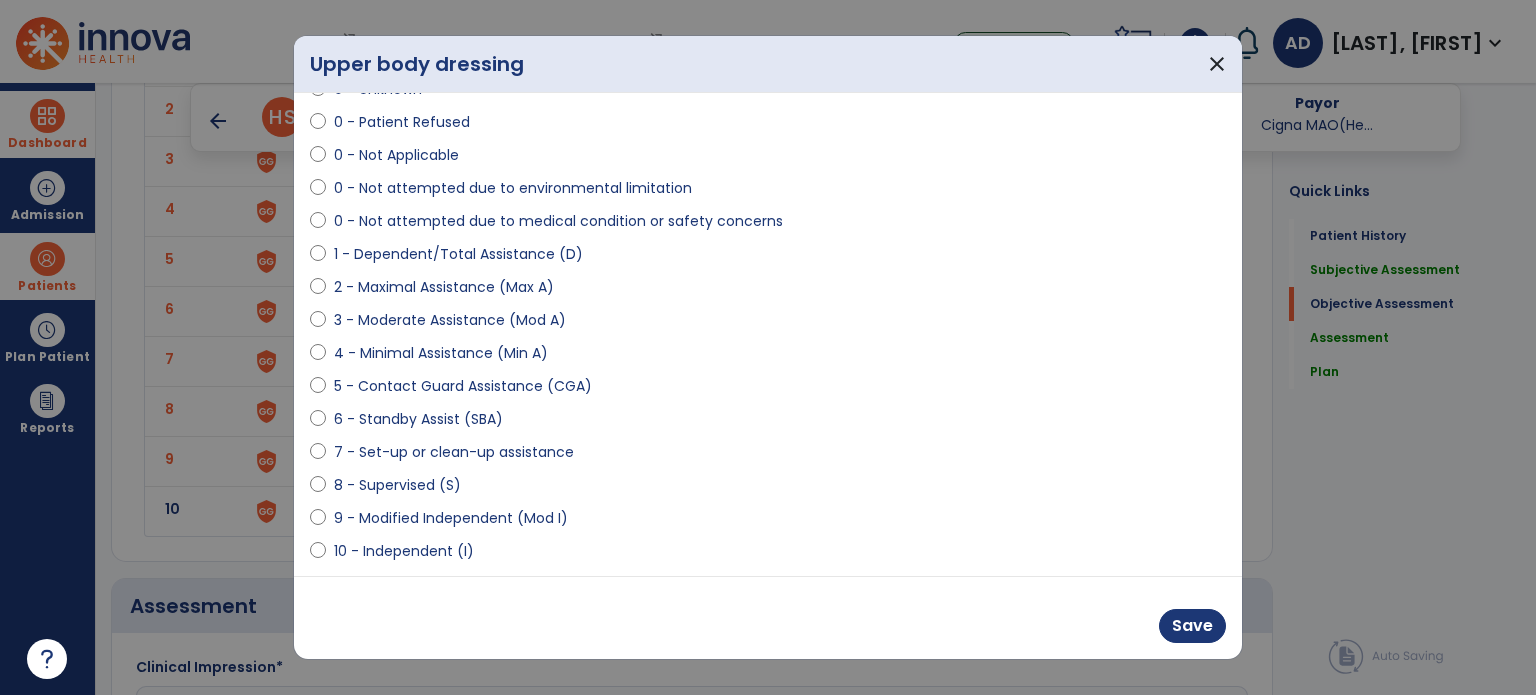 select on "**********" 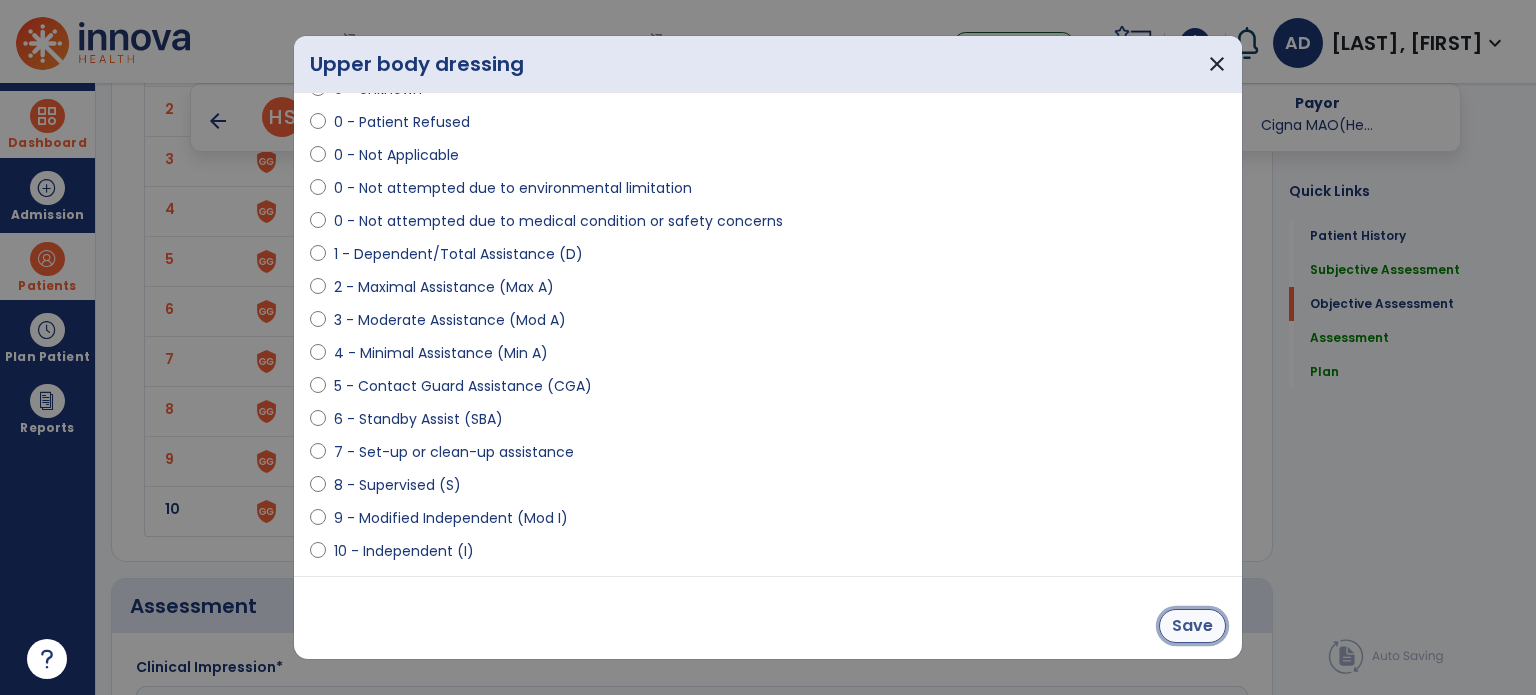 click on "Save" at bounding box center [1192, 626] 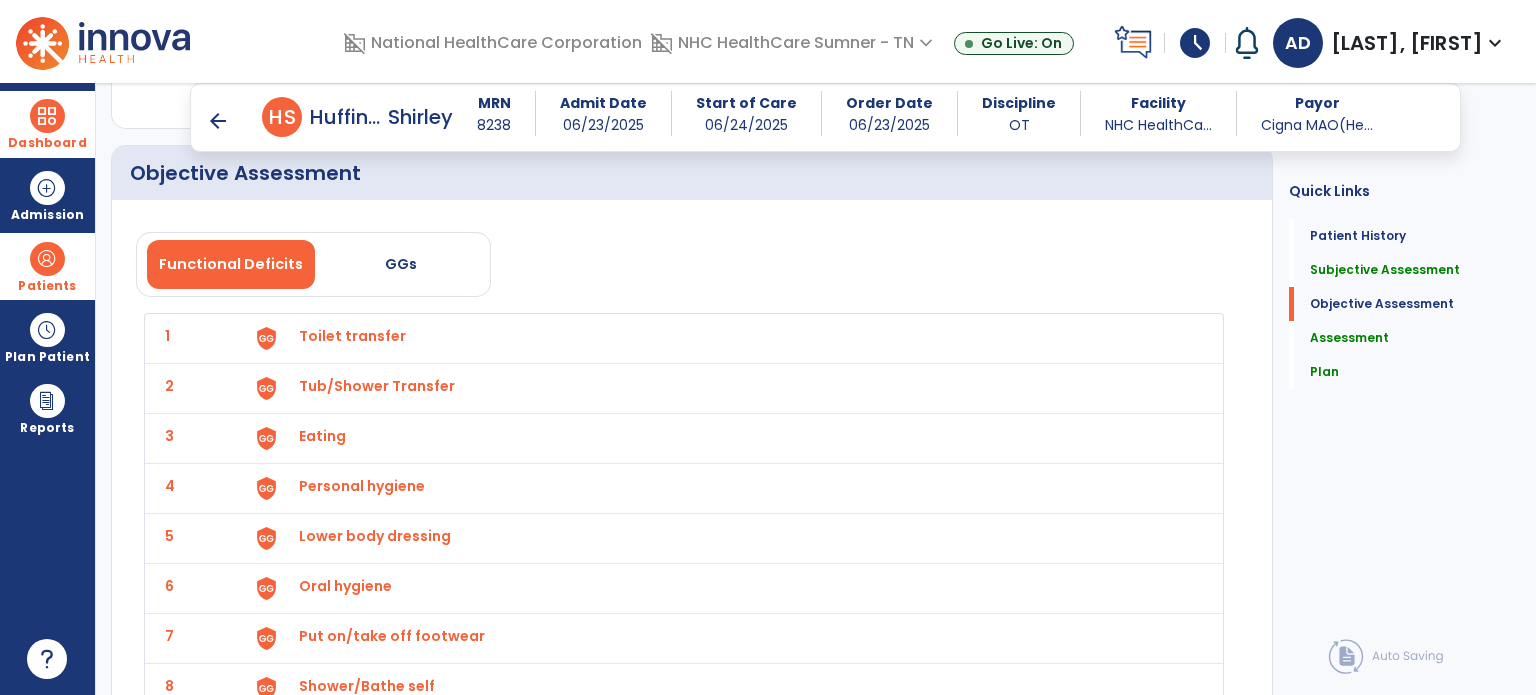 scroll, scrollTop: 3000, scrollLeft: 0, axis: vertical 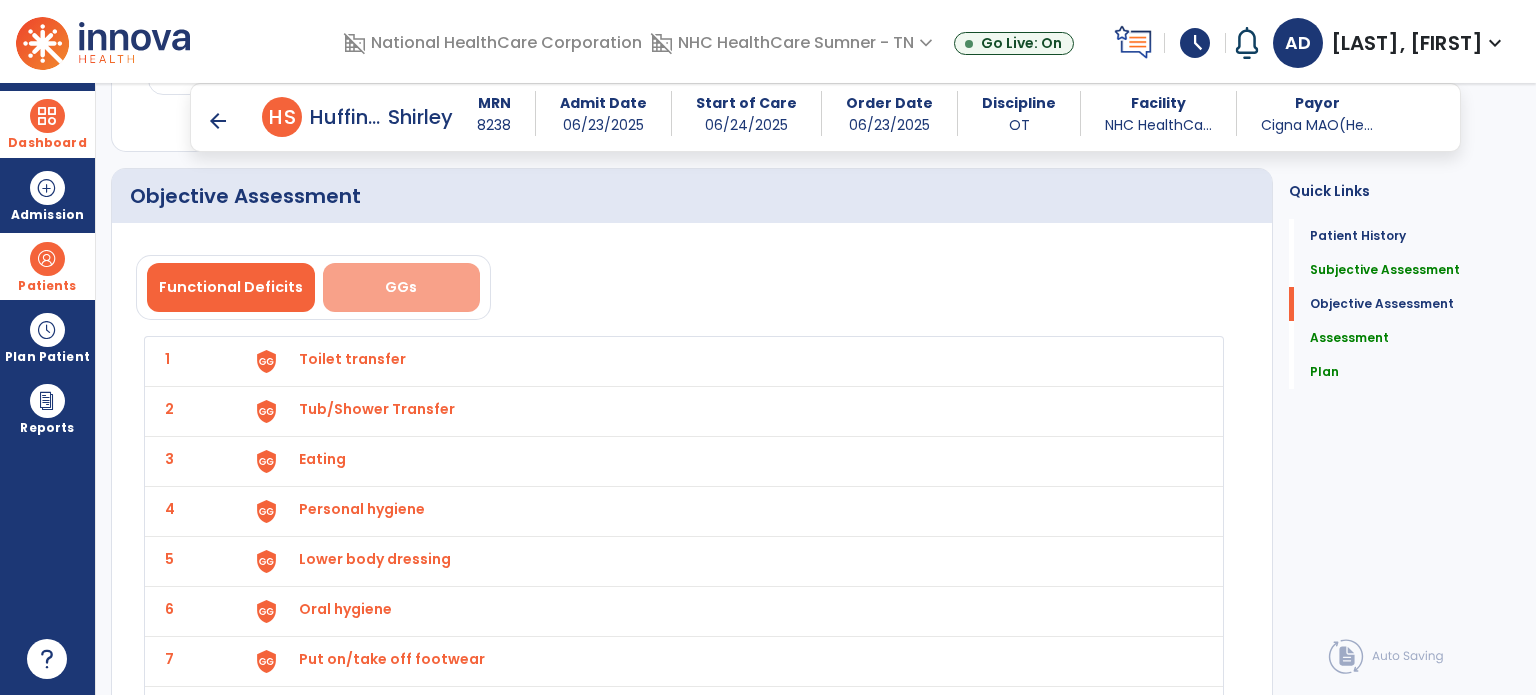 click on "GGs" at bounding box center (401, 287) 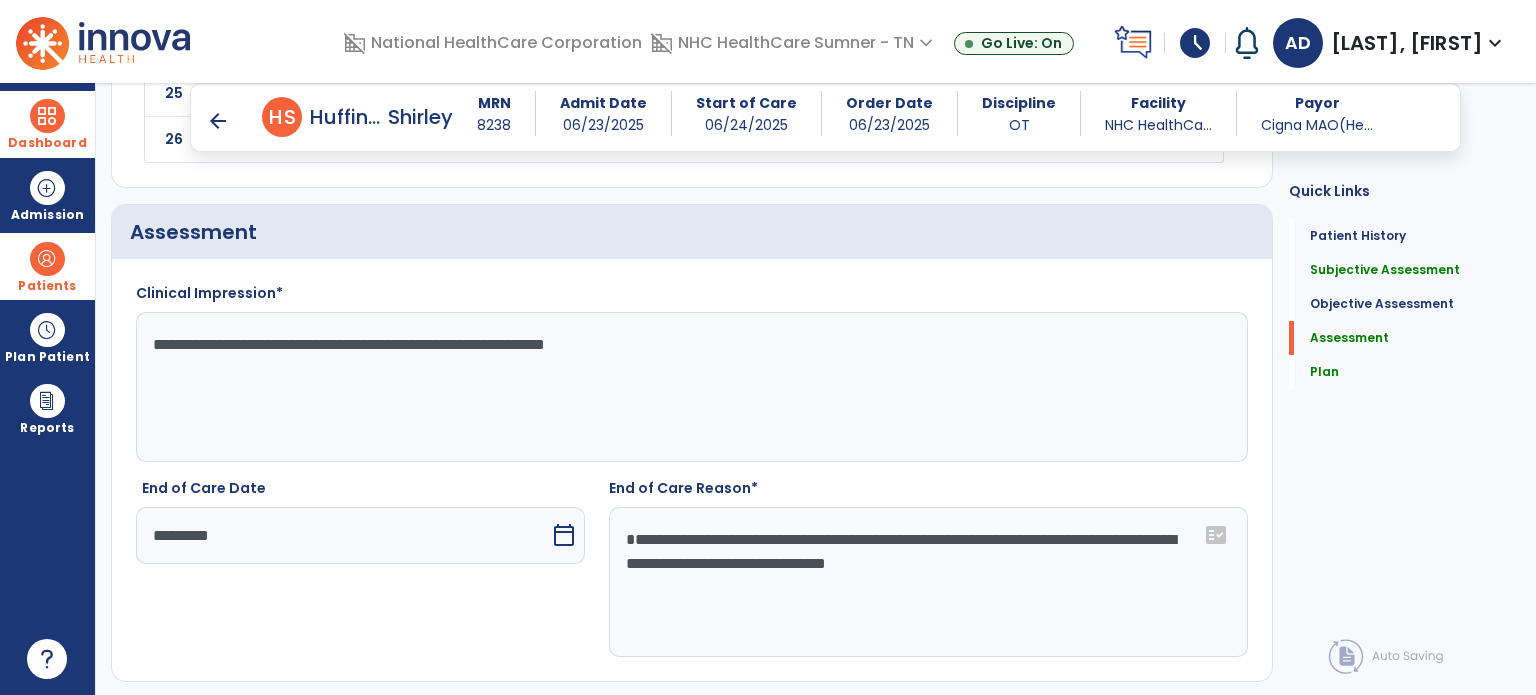 scroll, scrollTop: 4400, scrollLeft: 0, axis: vertical 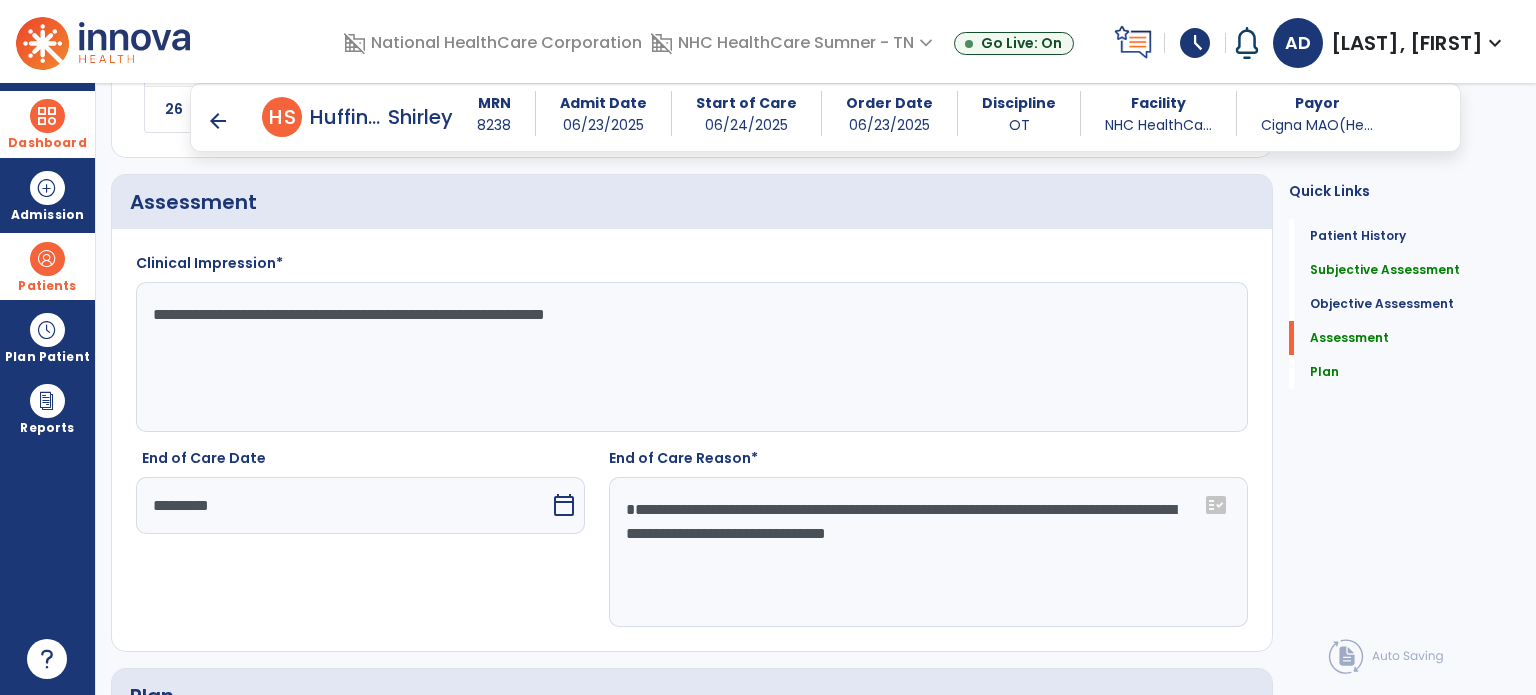 click on "**********" 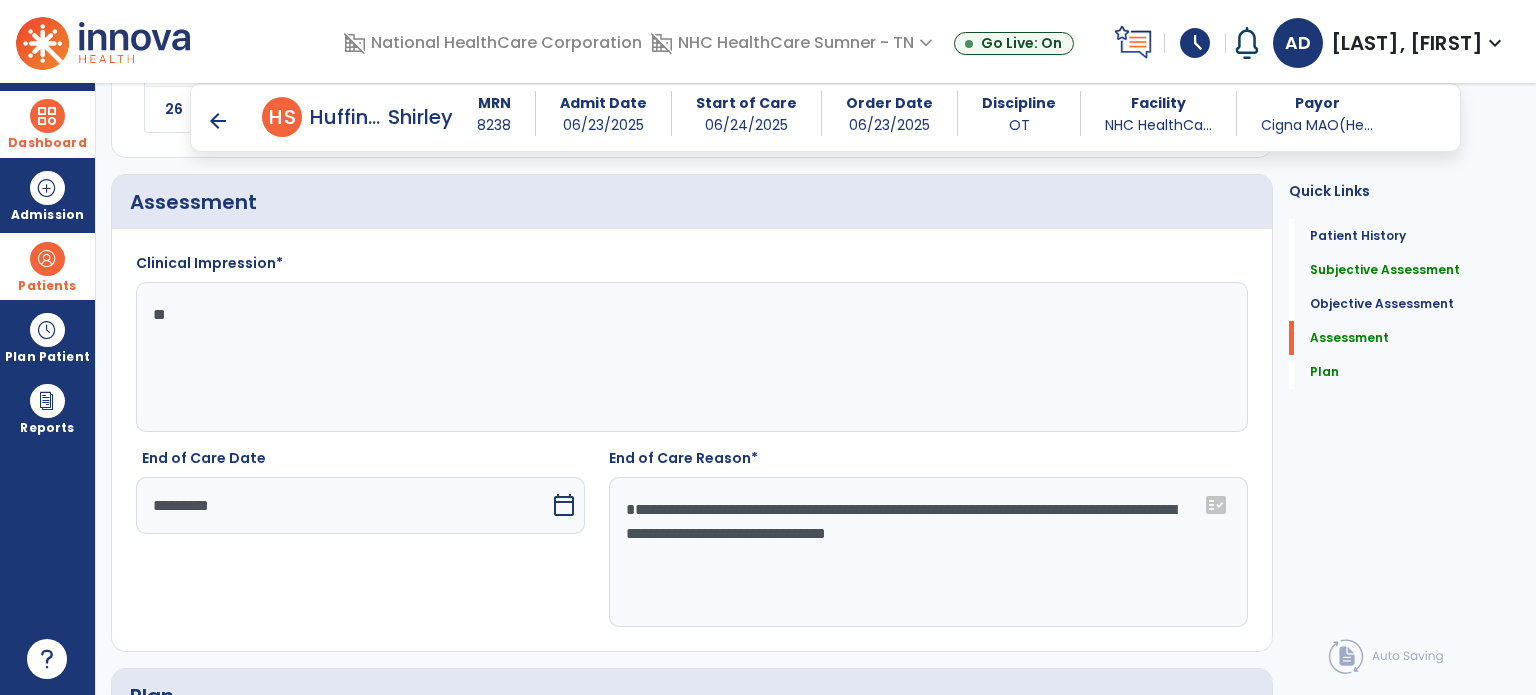 type on "*" 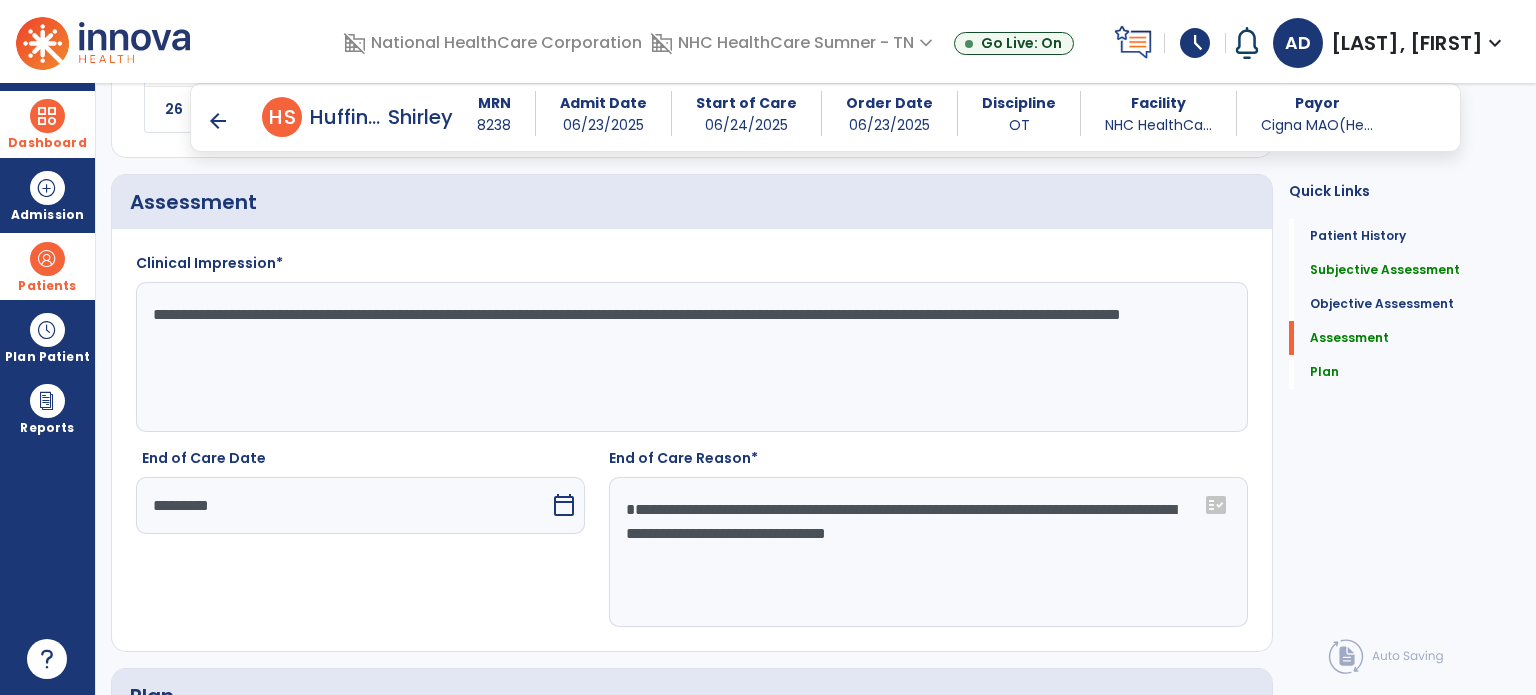 drag, startPoint x: 360, startPoint y: 332, endPoint x: 394, endPoint y: 332, distance: 34 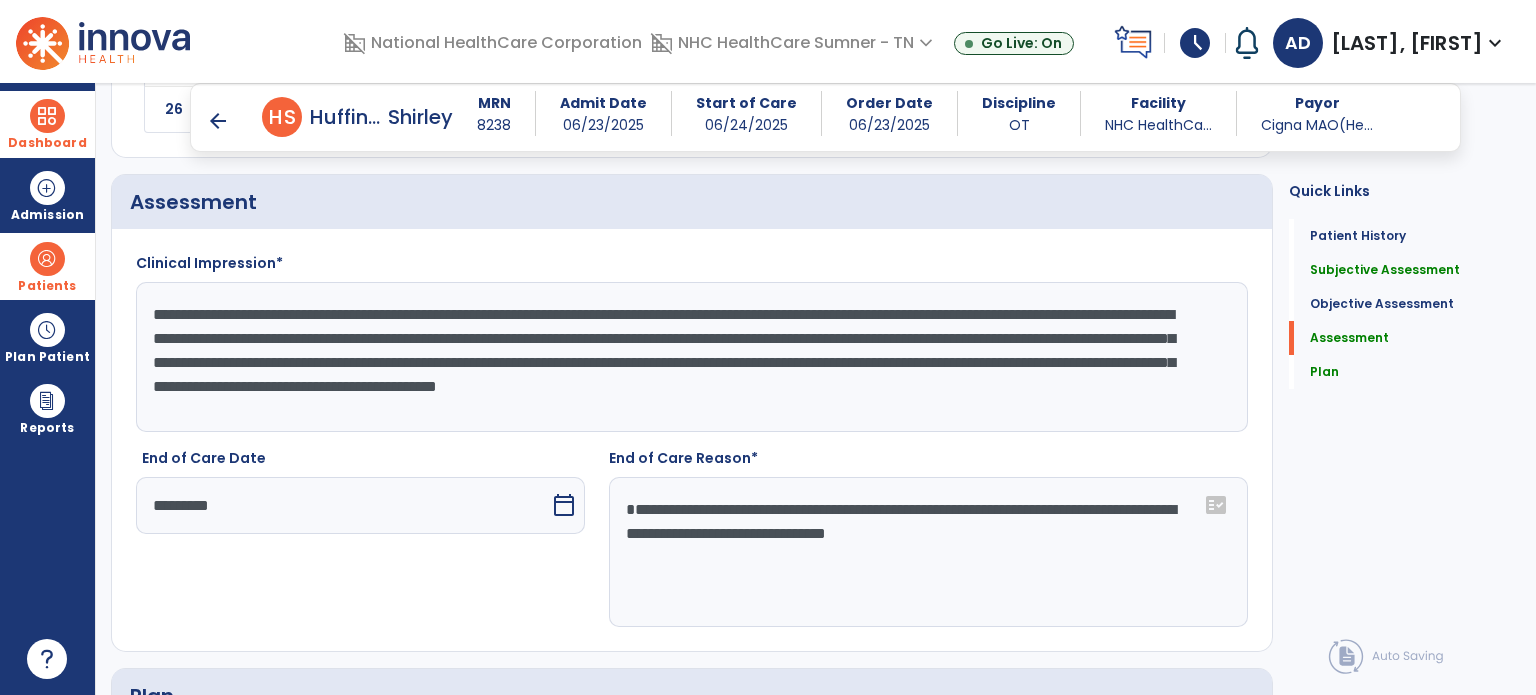 click on "**********" 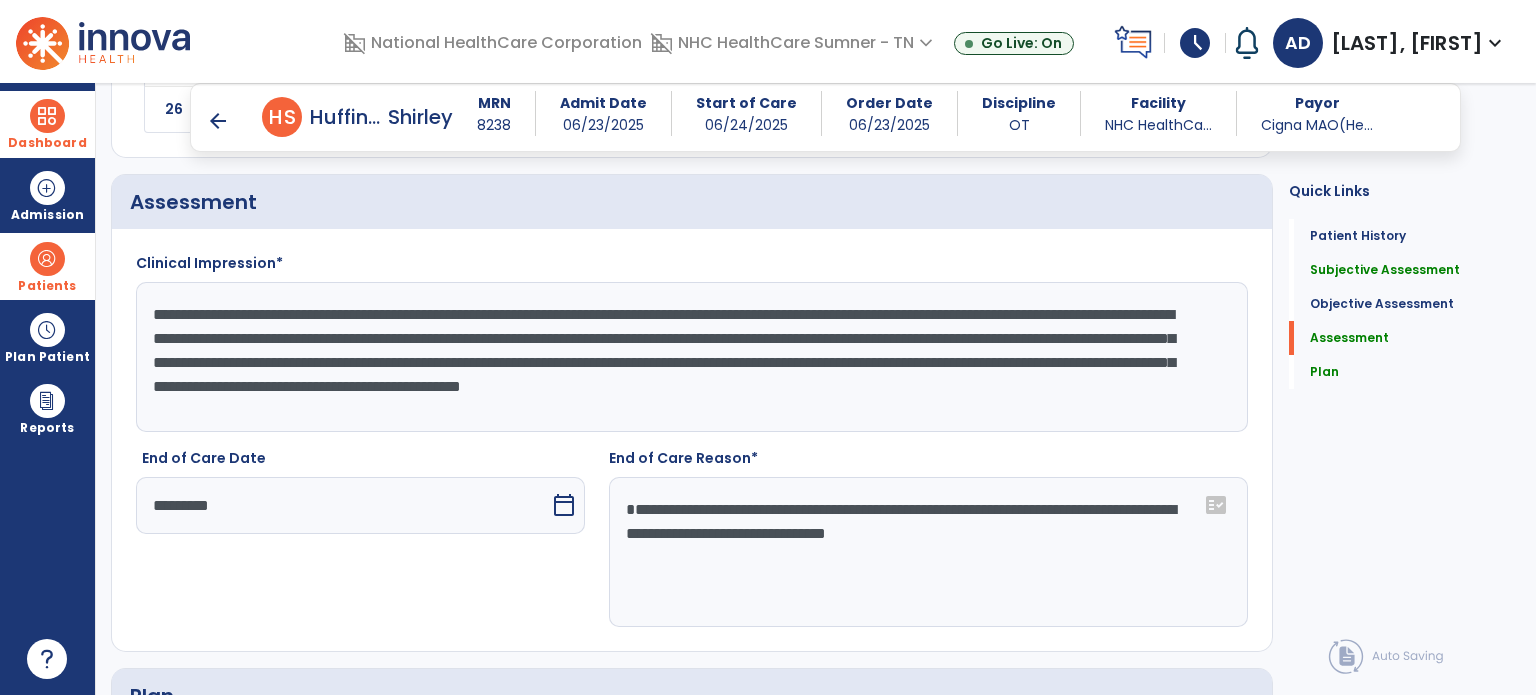 click on "**********" 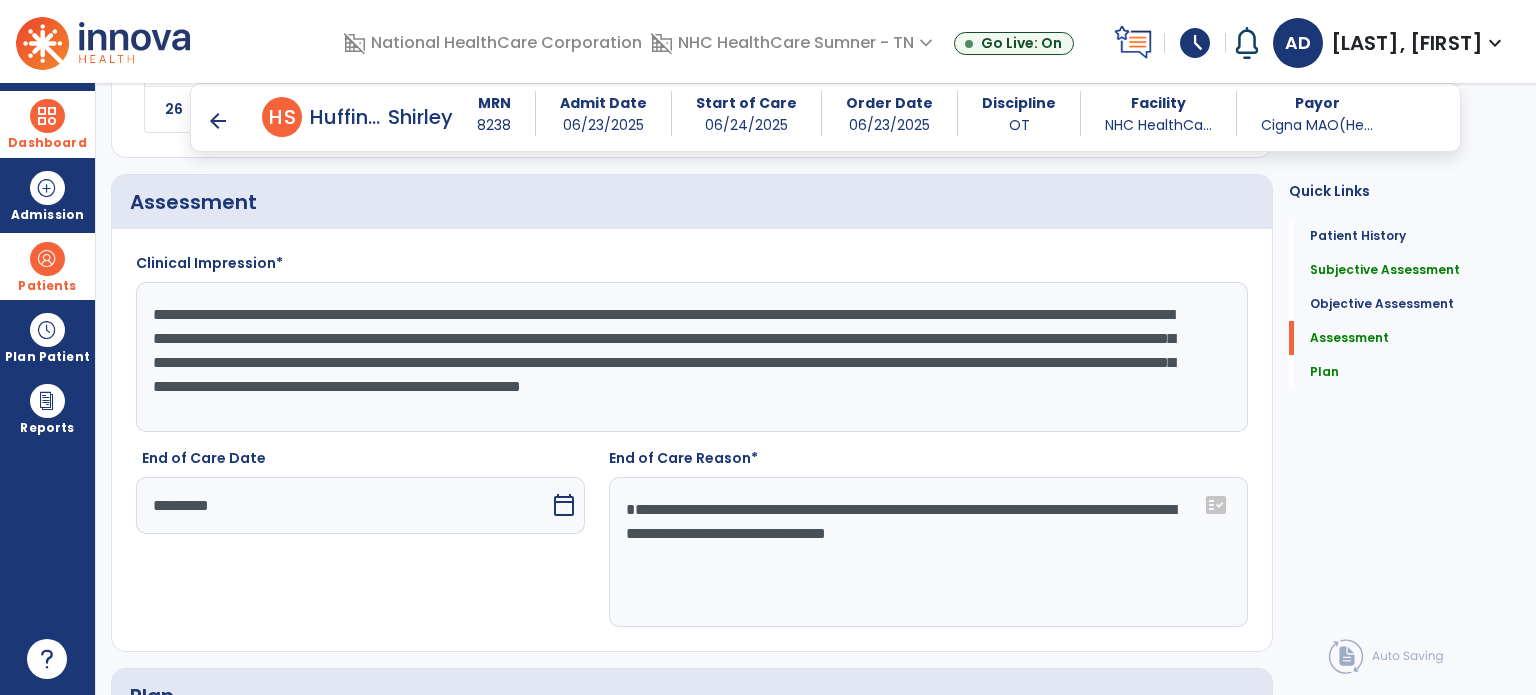 type on "**********" 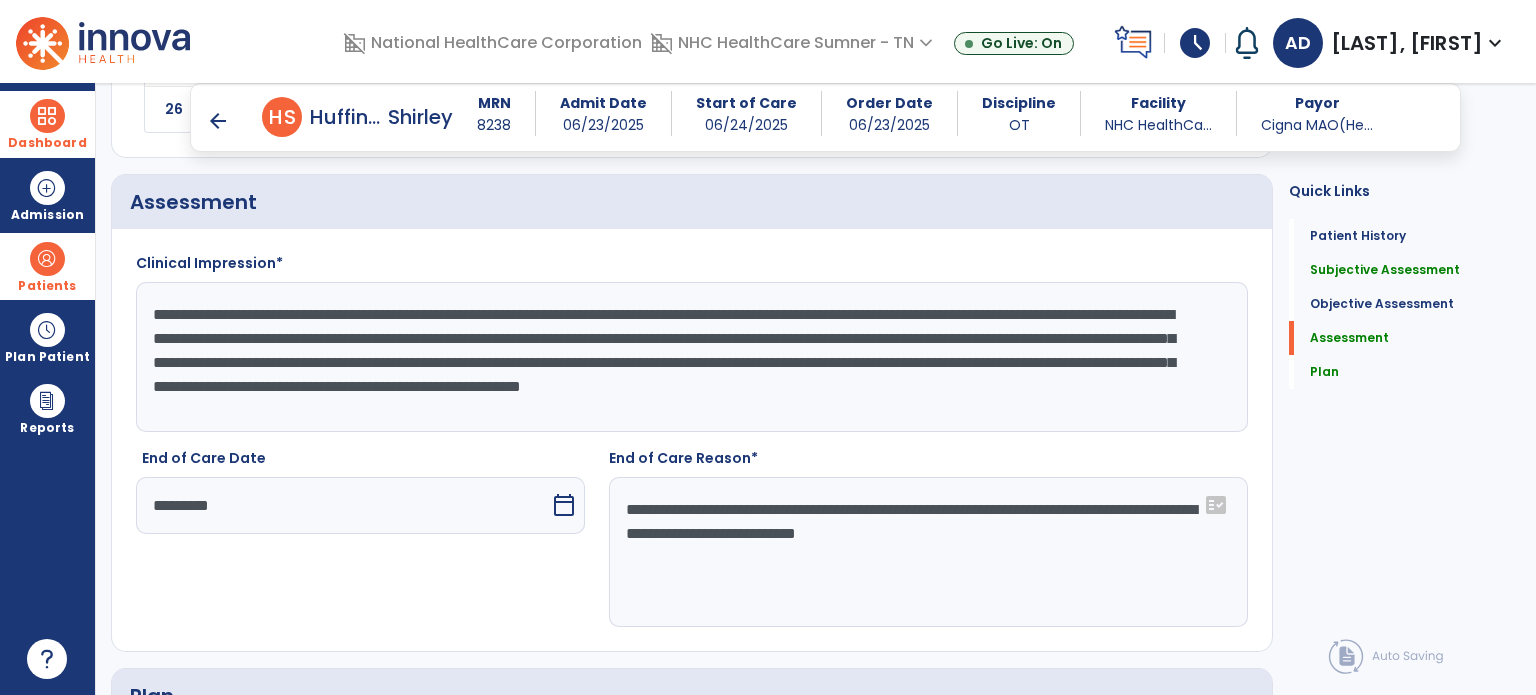 click on "**********" 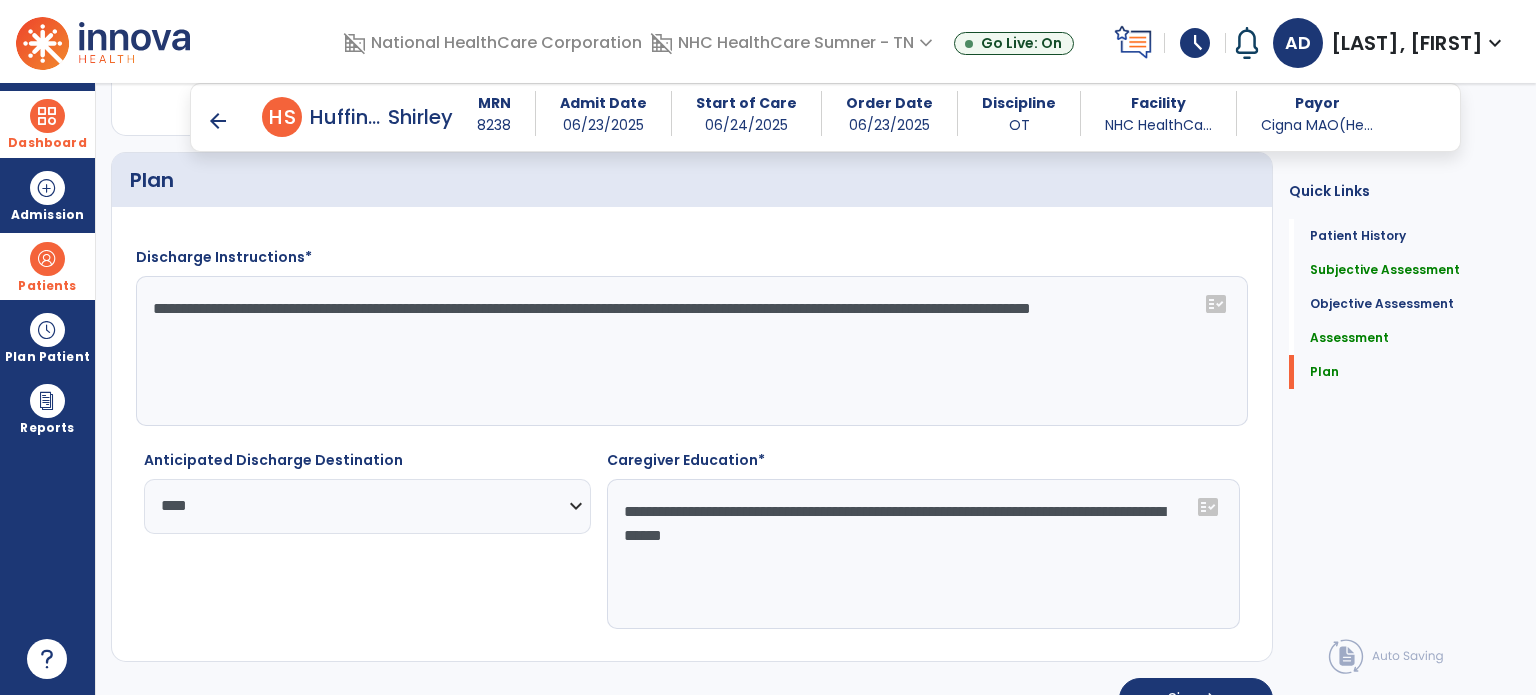 scroll, scrollTop: 4943, scrollLeft: 0, axis: vertical 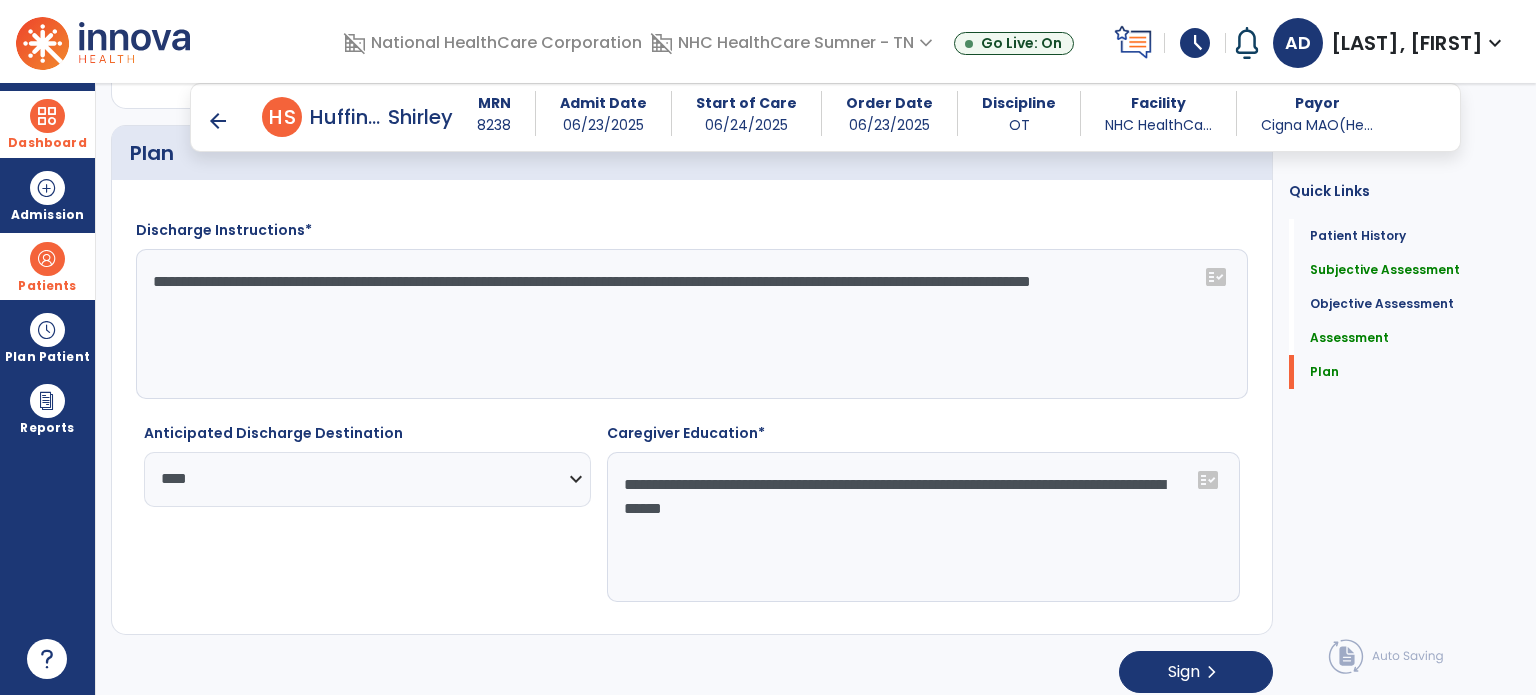 type on "**********" 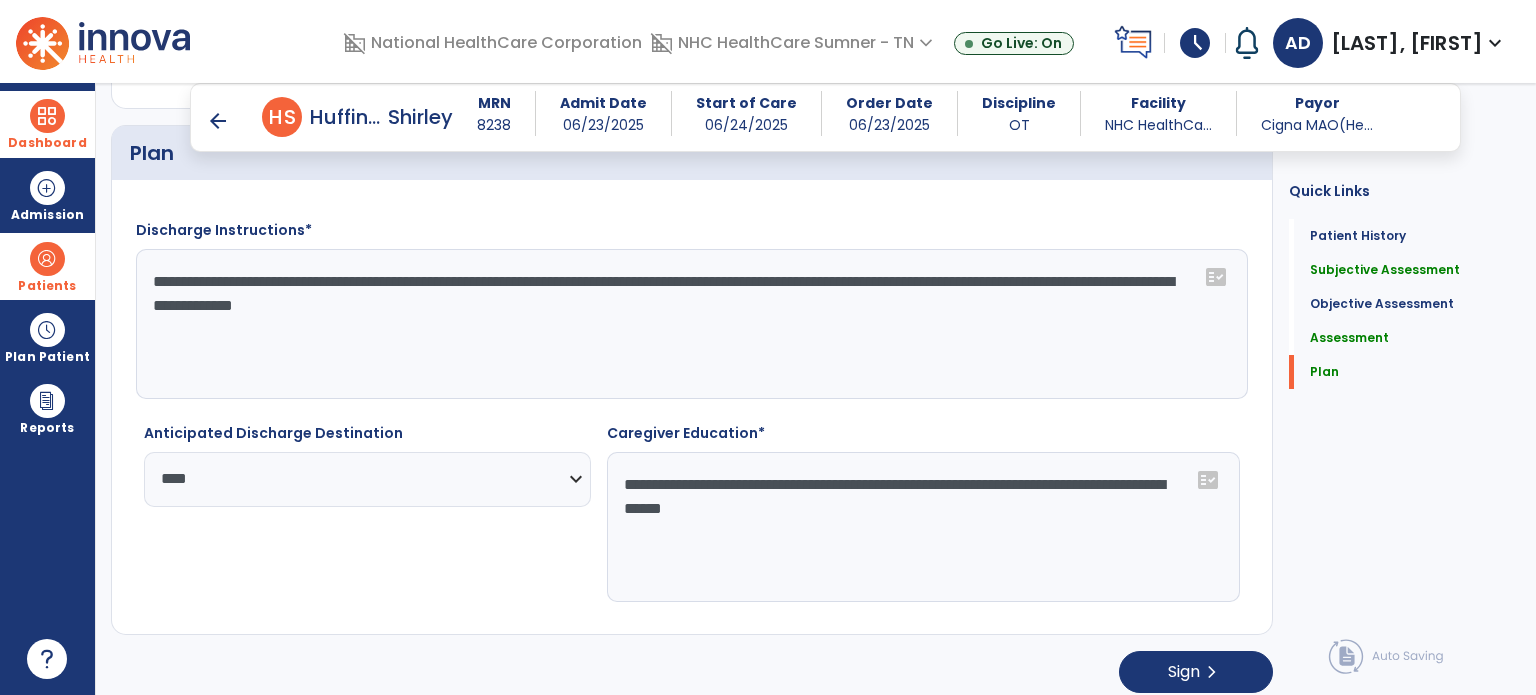 drag, startPoint x: 680, startPoint y: 303, endPoint x: 804, endPoint y: 294, distance: 124.32619 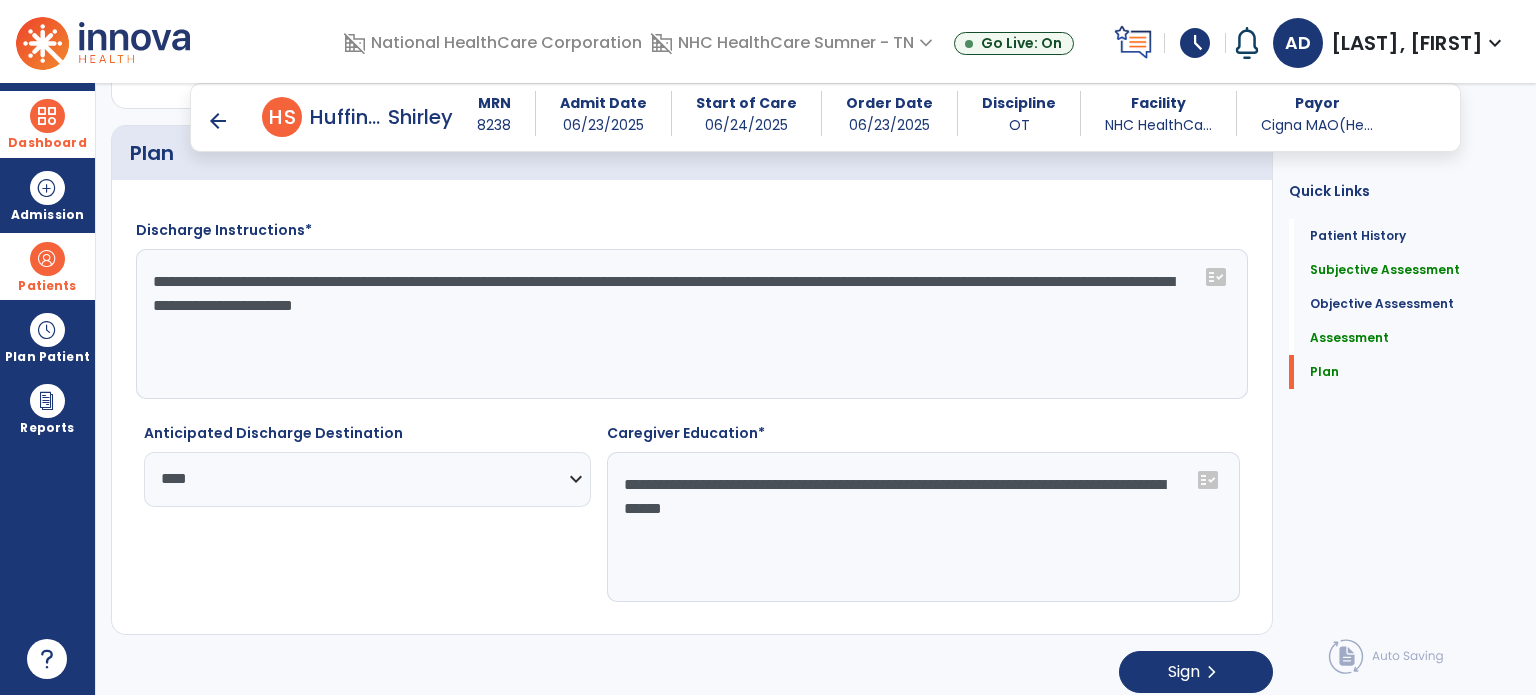 type on "**********" 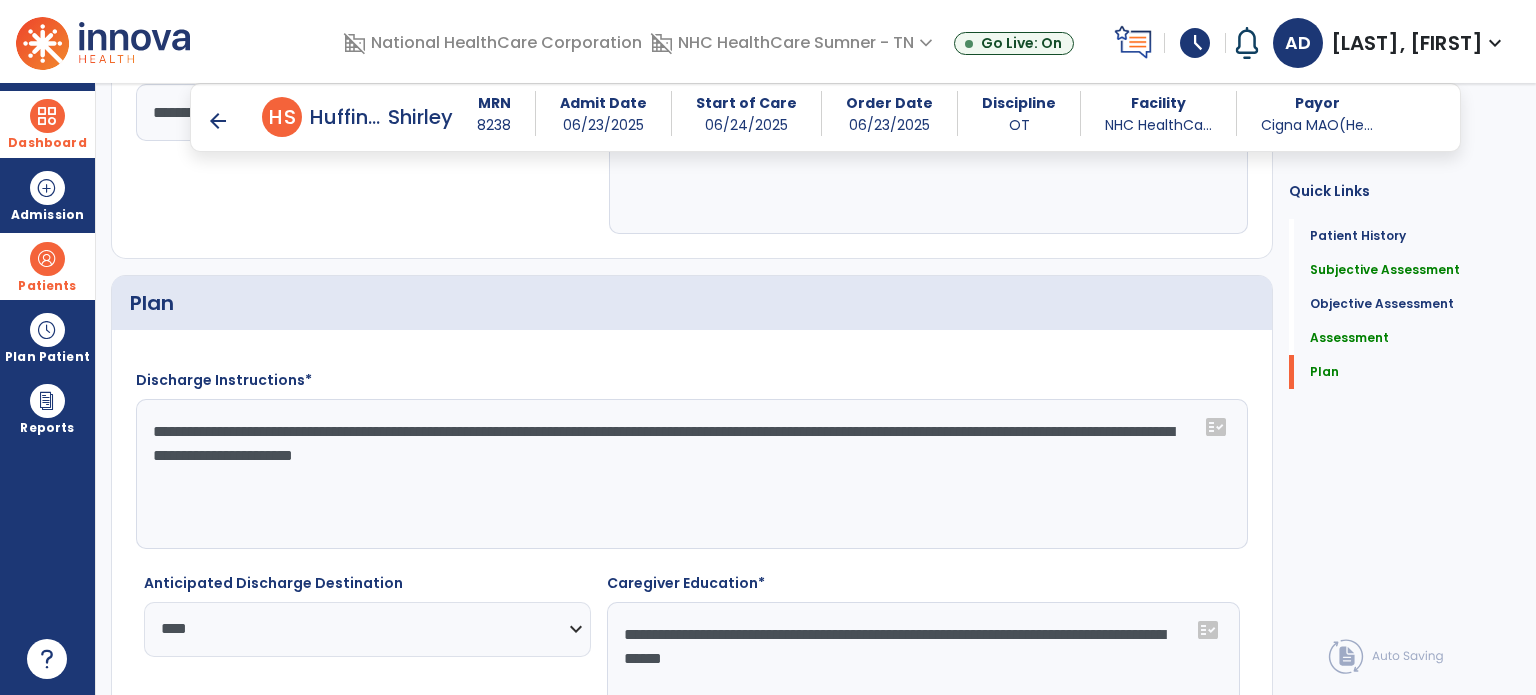 scroll, scrollTop: 4943, scrollLeft: 0, axis: vertical 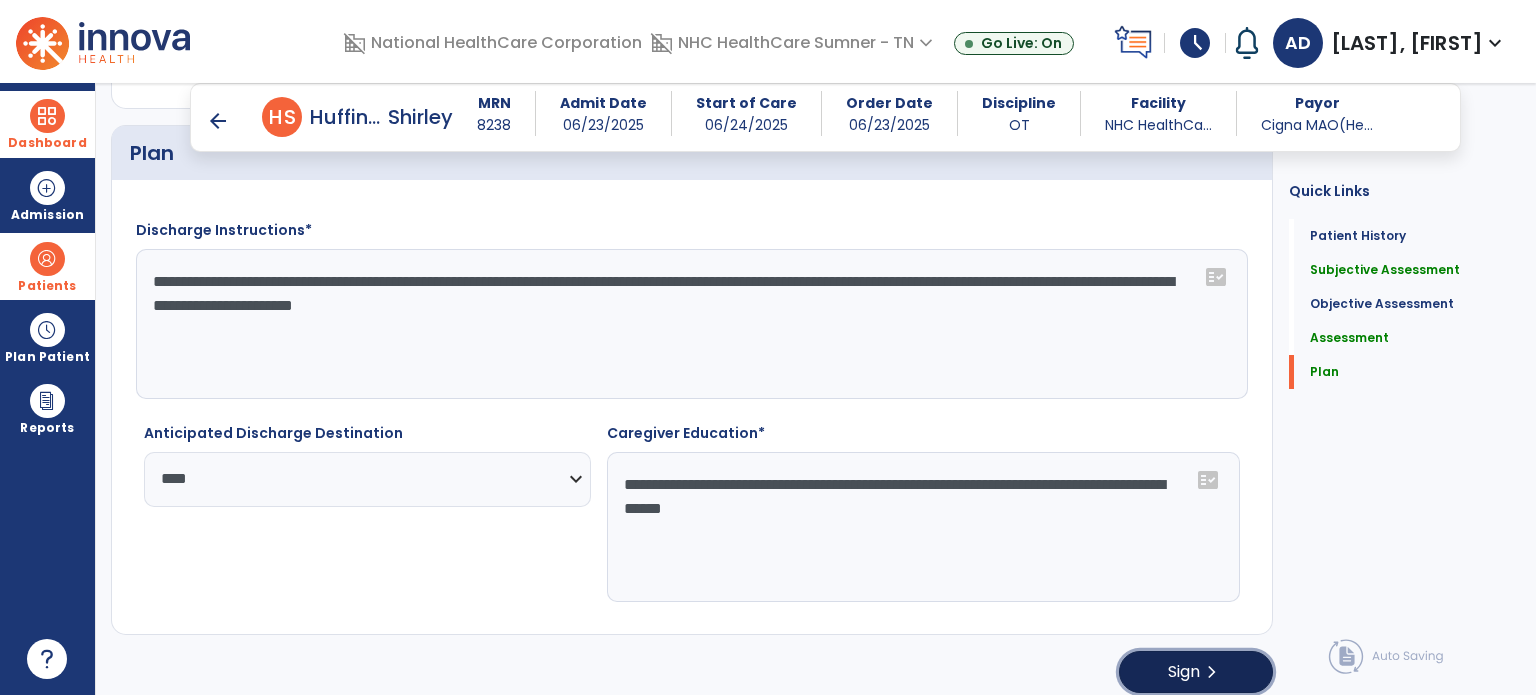 click on "chevron_right" 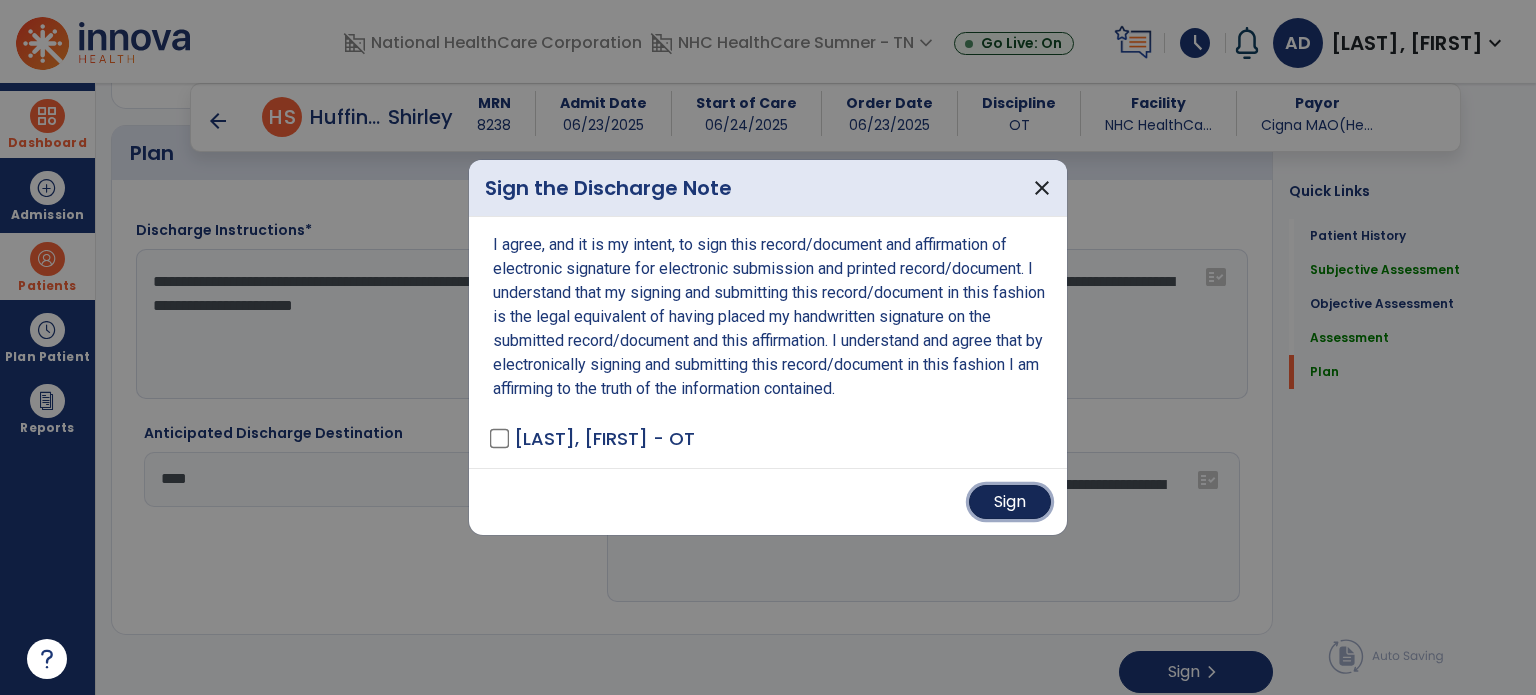 click on "Sign" at bounding box center [1010, 502] 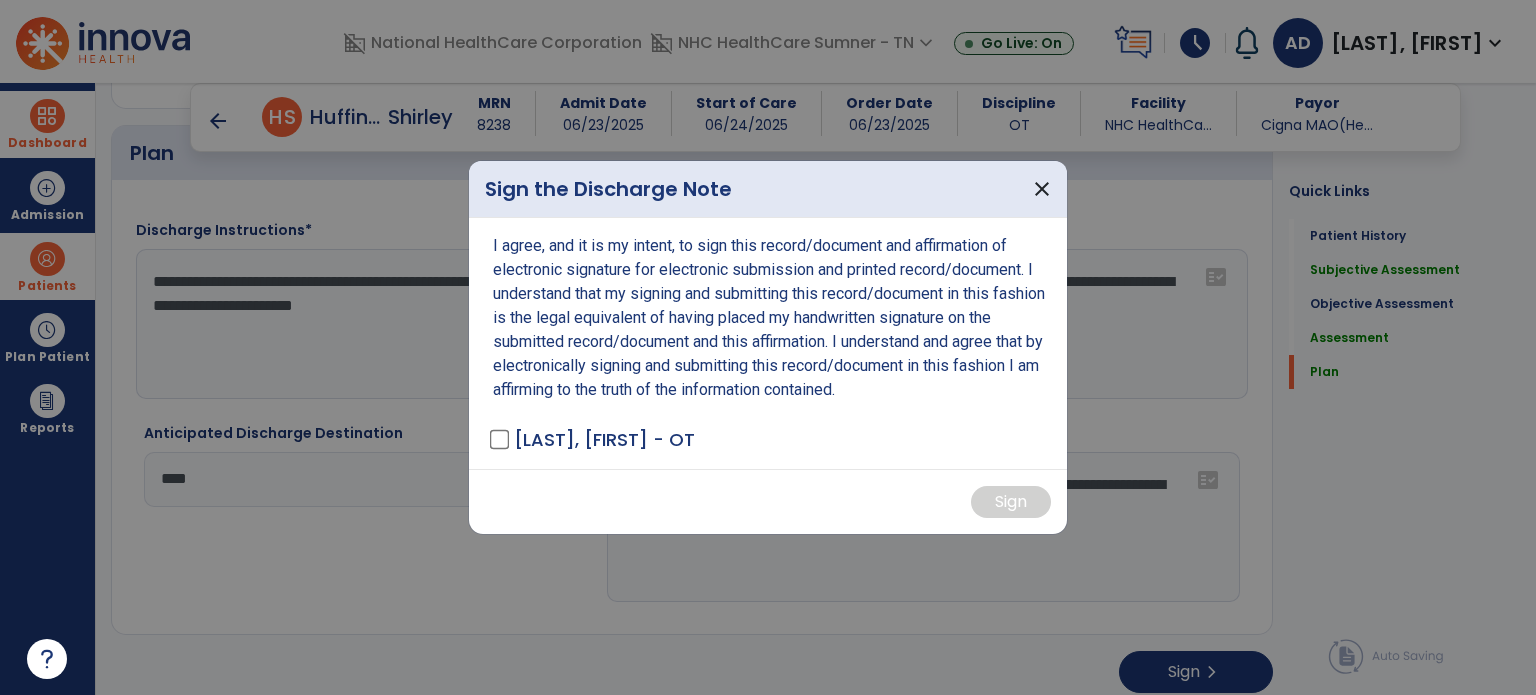 scroll, scrollTop: 0, scrollLeft: 0, axis: both 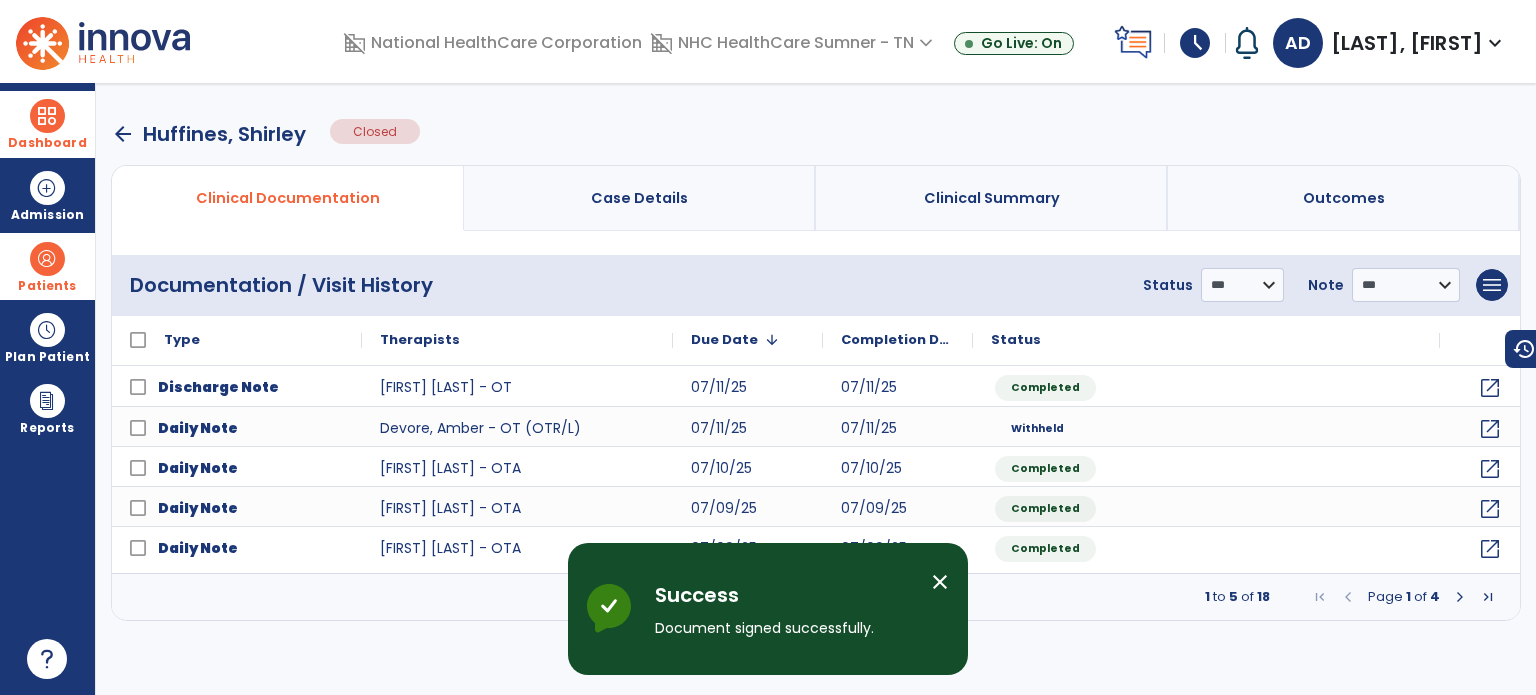 click on "arrow_back" at bounding box center [123, 134] 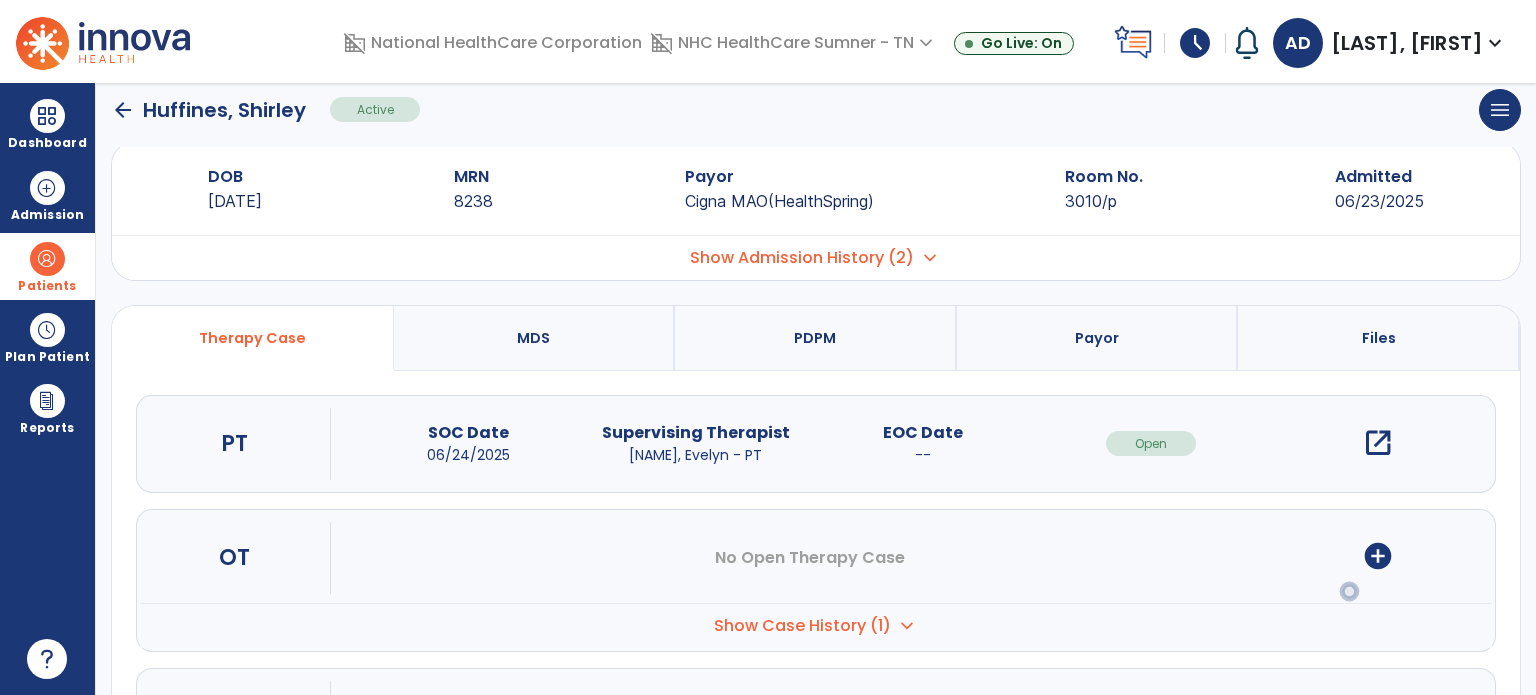 scroll, scrollTop: 0, scrollLeft: 0, axis: both 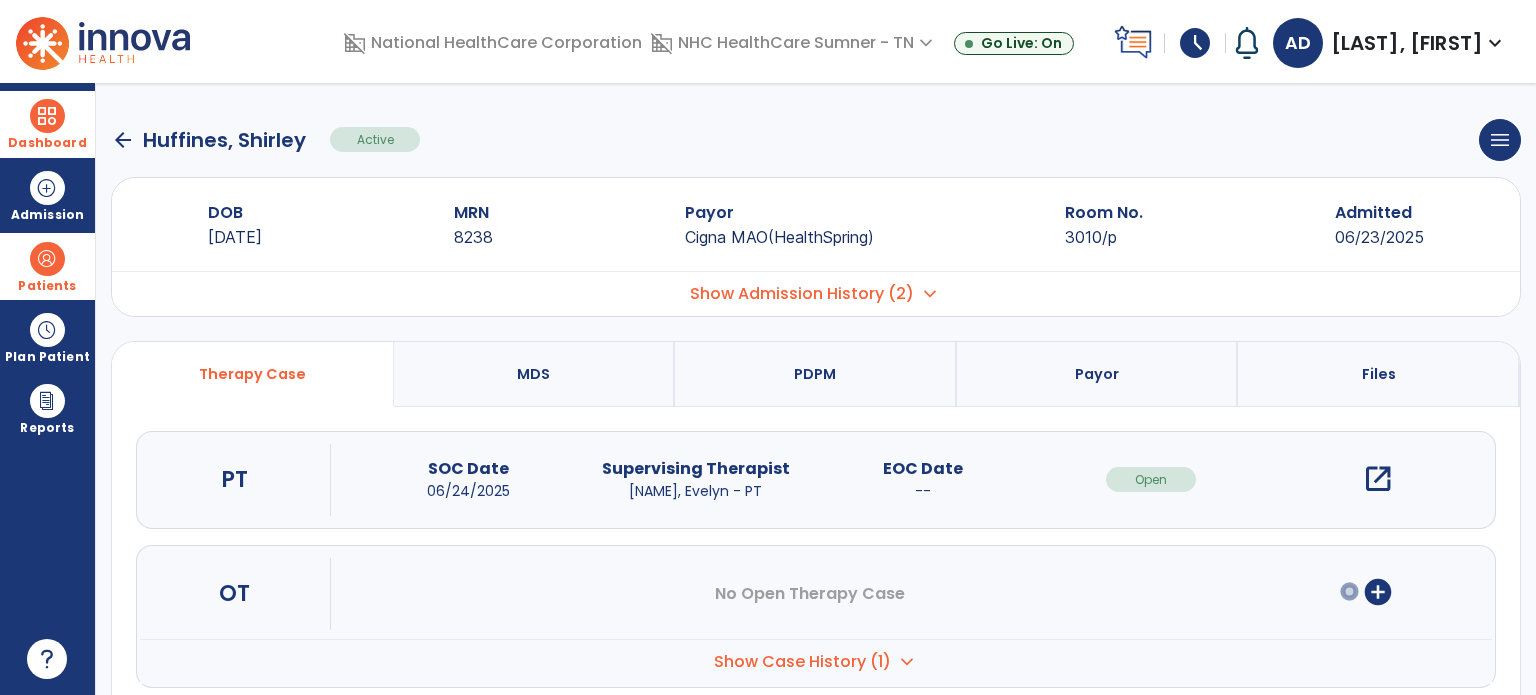 click at bounding box center (47, 116) 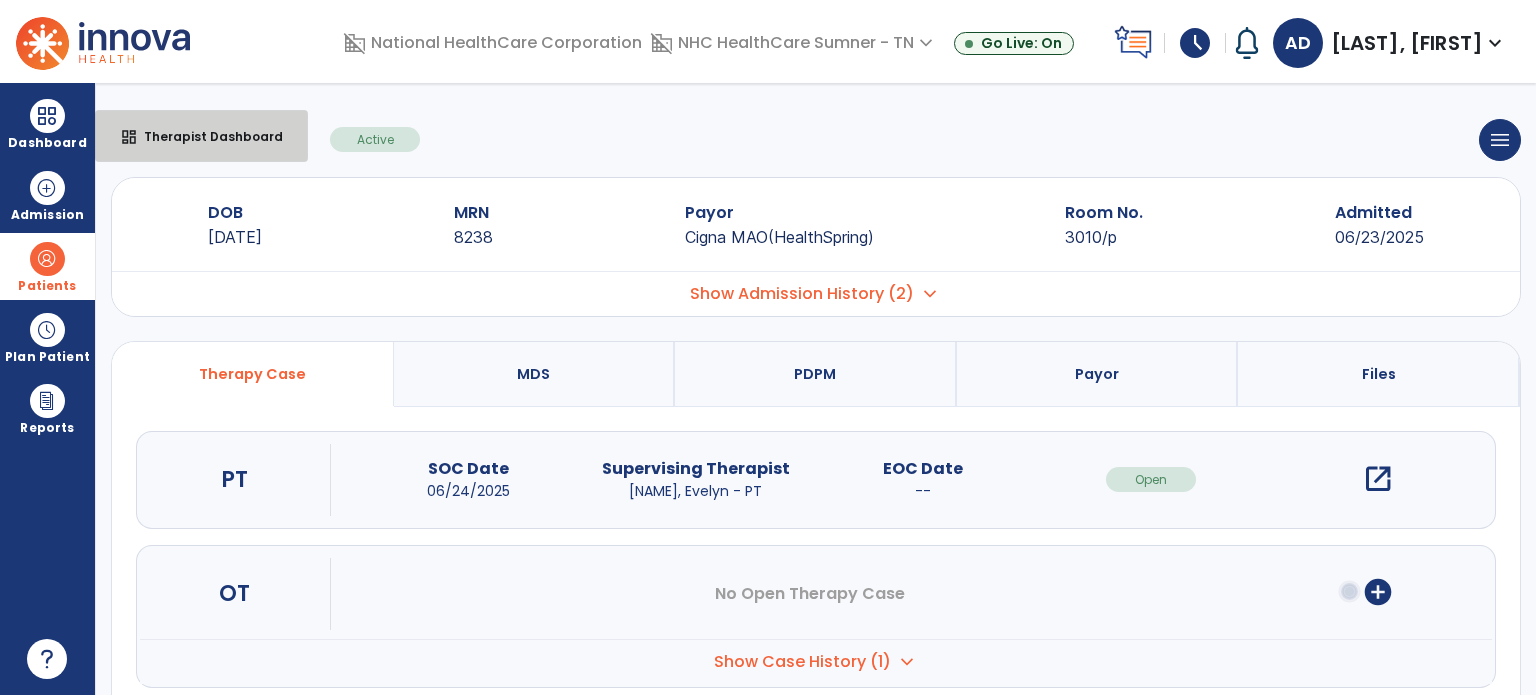 click on "dashboard" at bounding box center (129, 137) 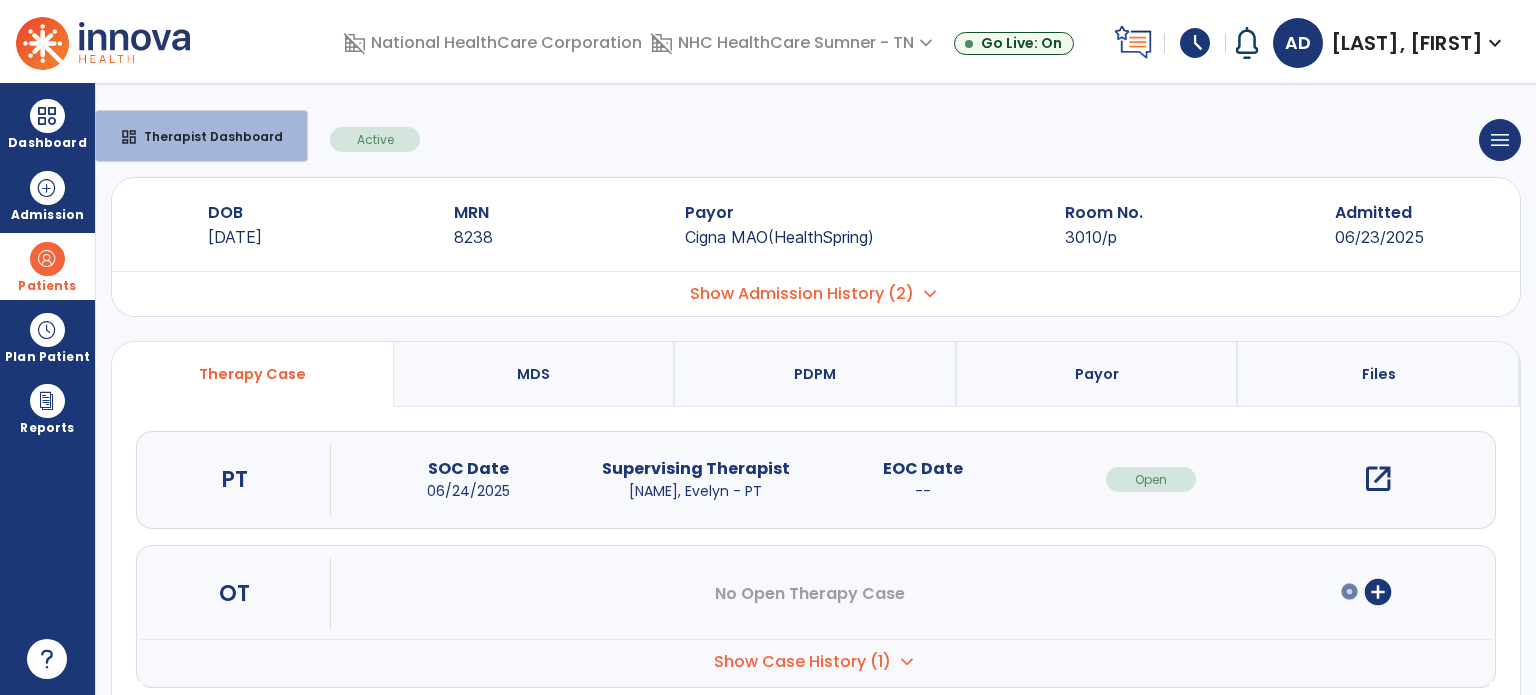 select on "****" 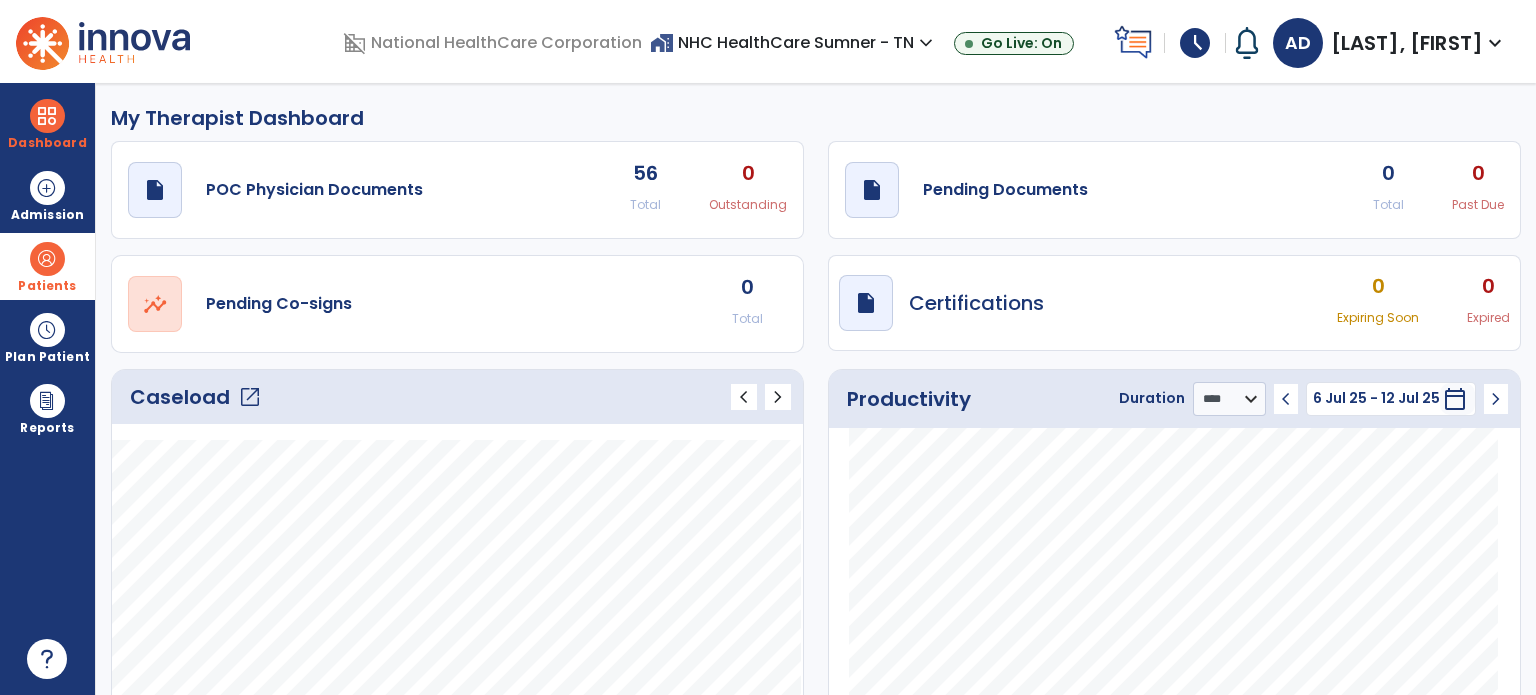 click on "open_in_new" 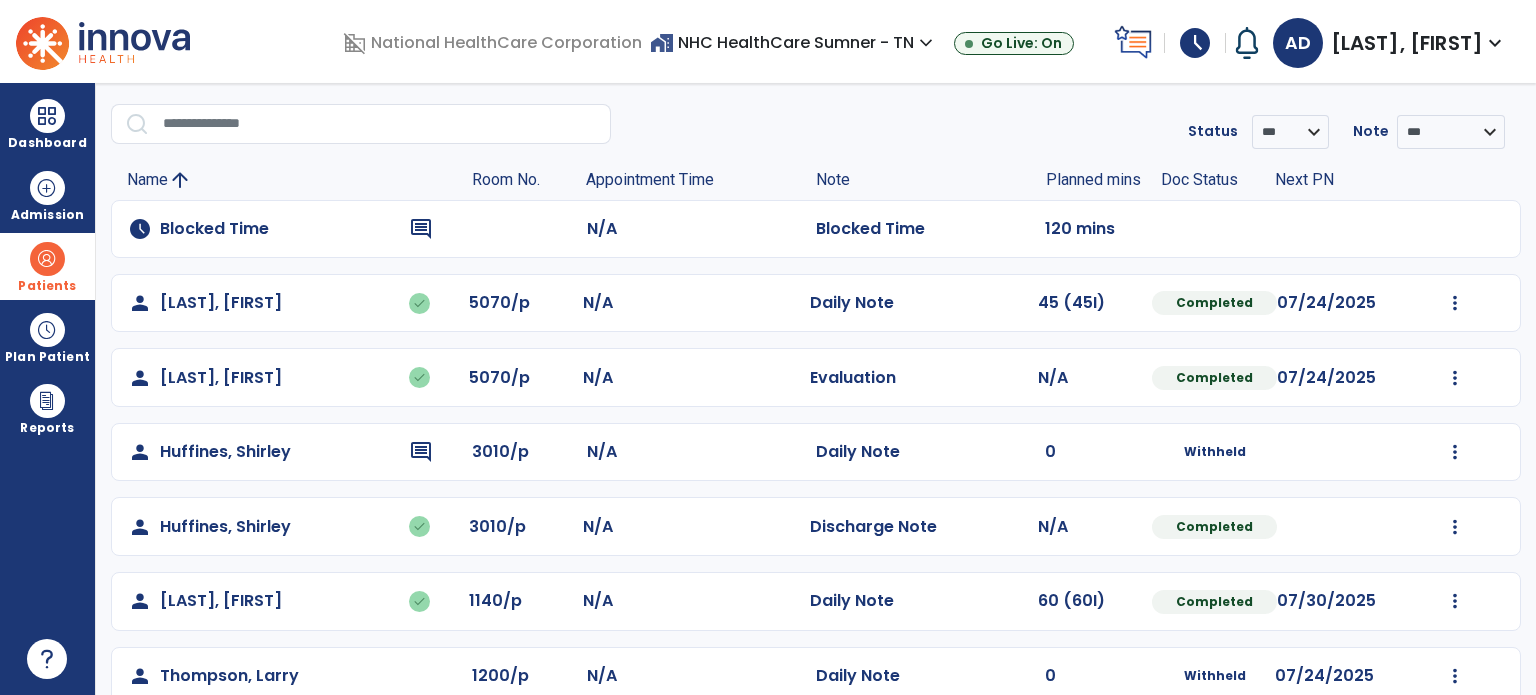 scroll, scrollTop: 0, scrollLeft: 0, axis: both 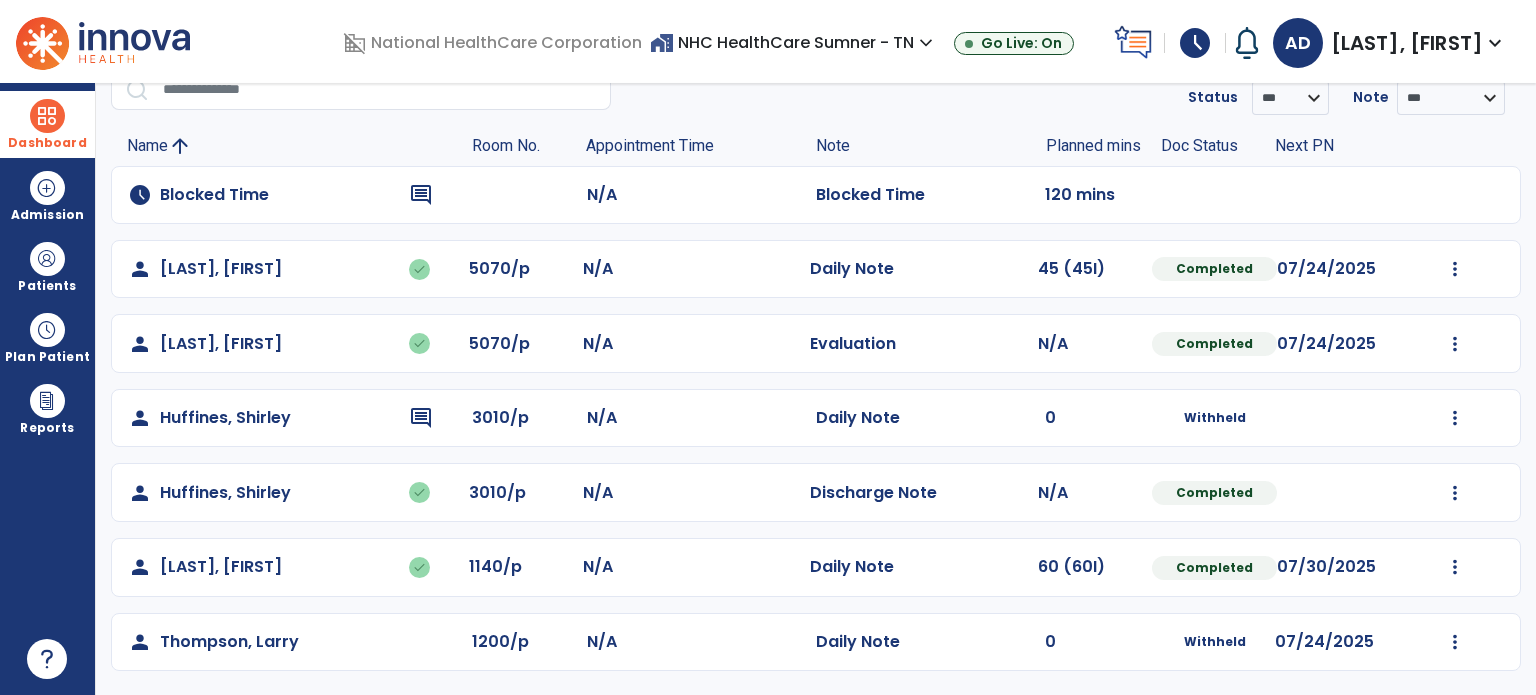 click at bounding box center [47, 116] 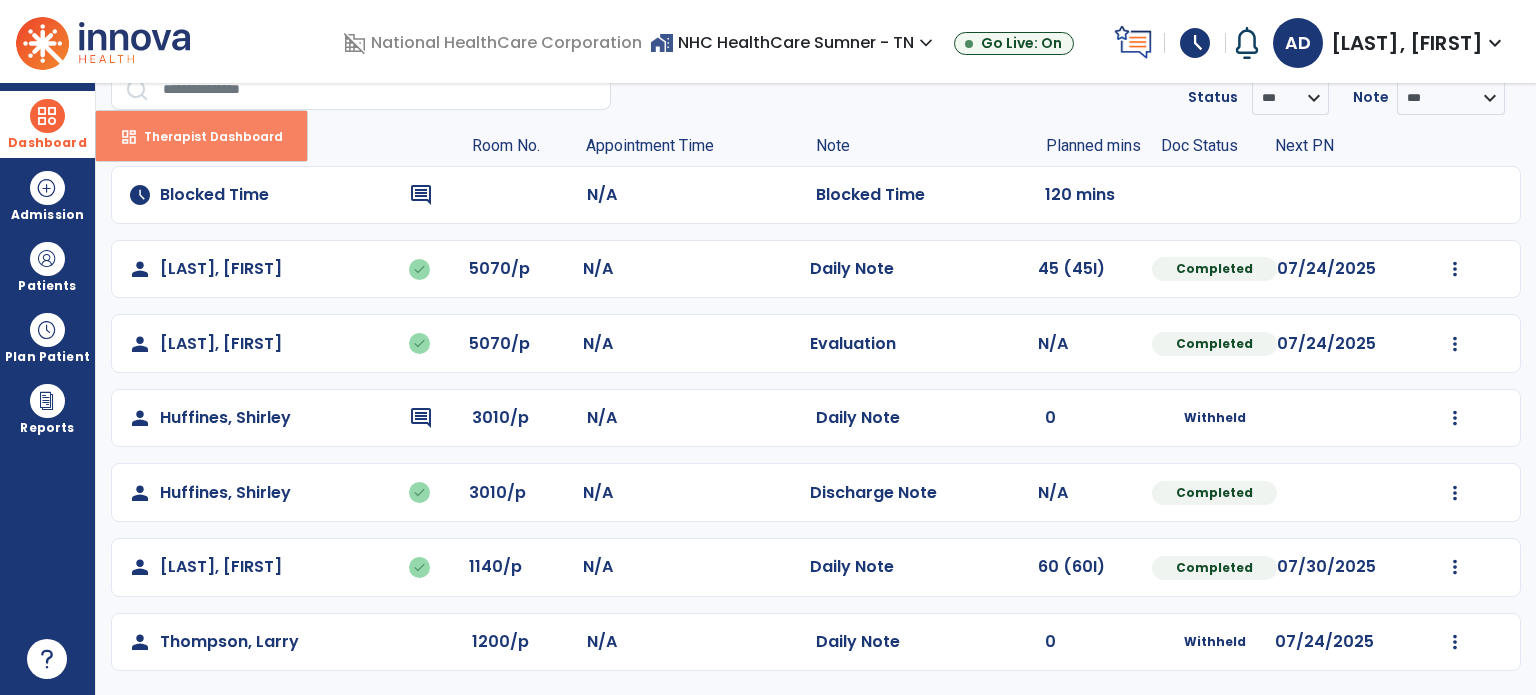 click on "dashboard  Therapist Dashboard" at bounding box center (201, 136) 